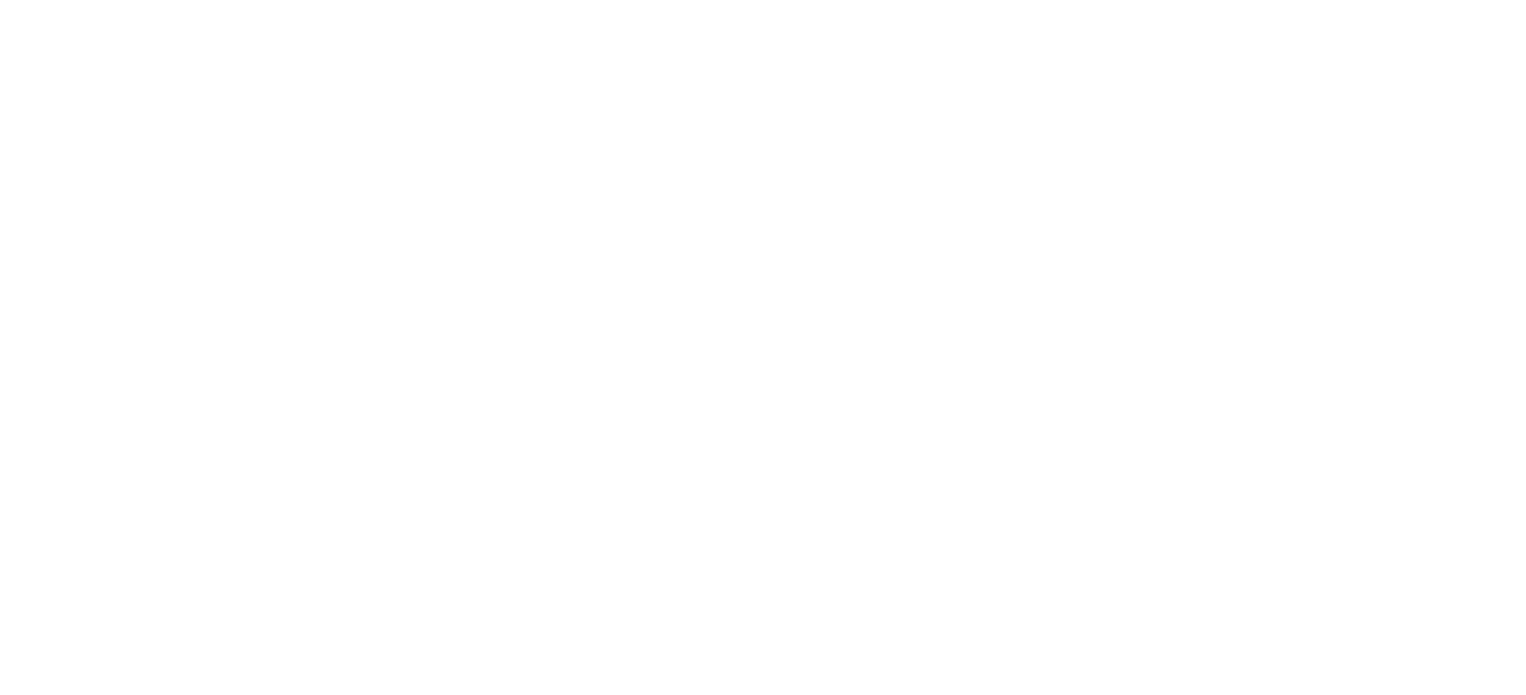 scroll, scrollTop: 0, scrollLeft: 0, axis: both 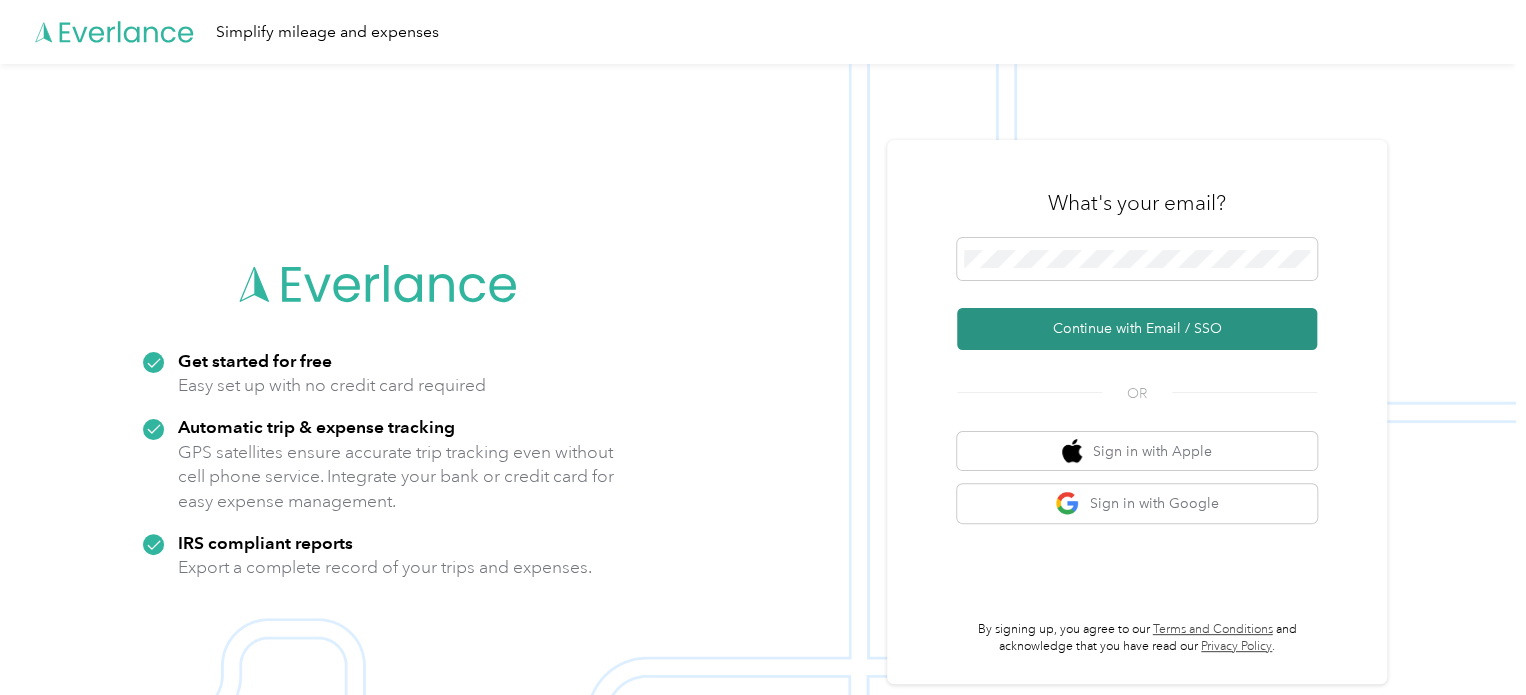 click on "Continue with Email / SSO" at bounding box center (1137, 329) 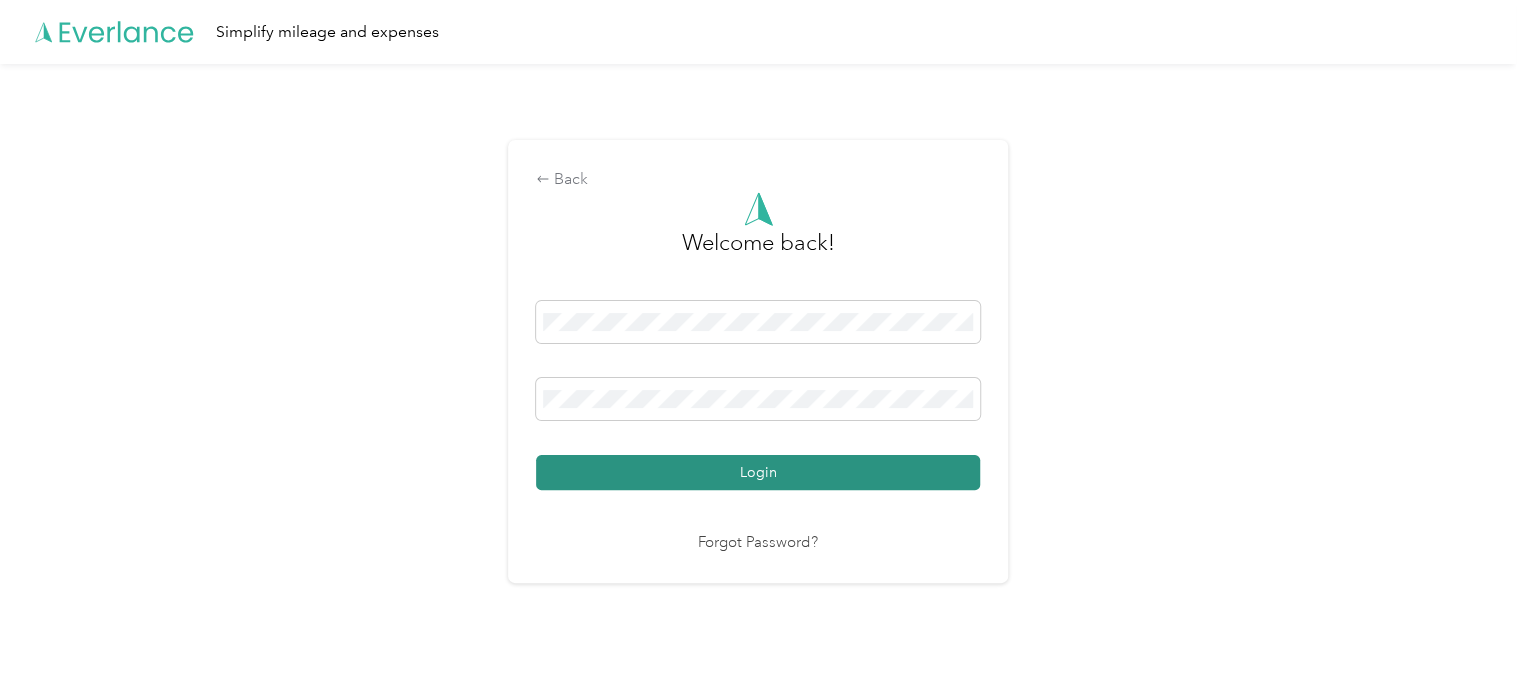 click on "Login" at bounding box center [758, 472] 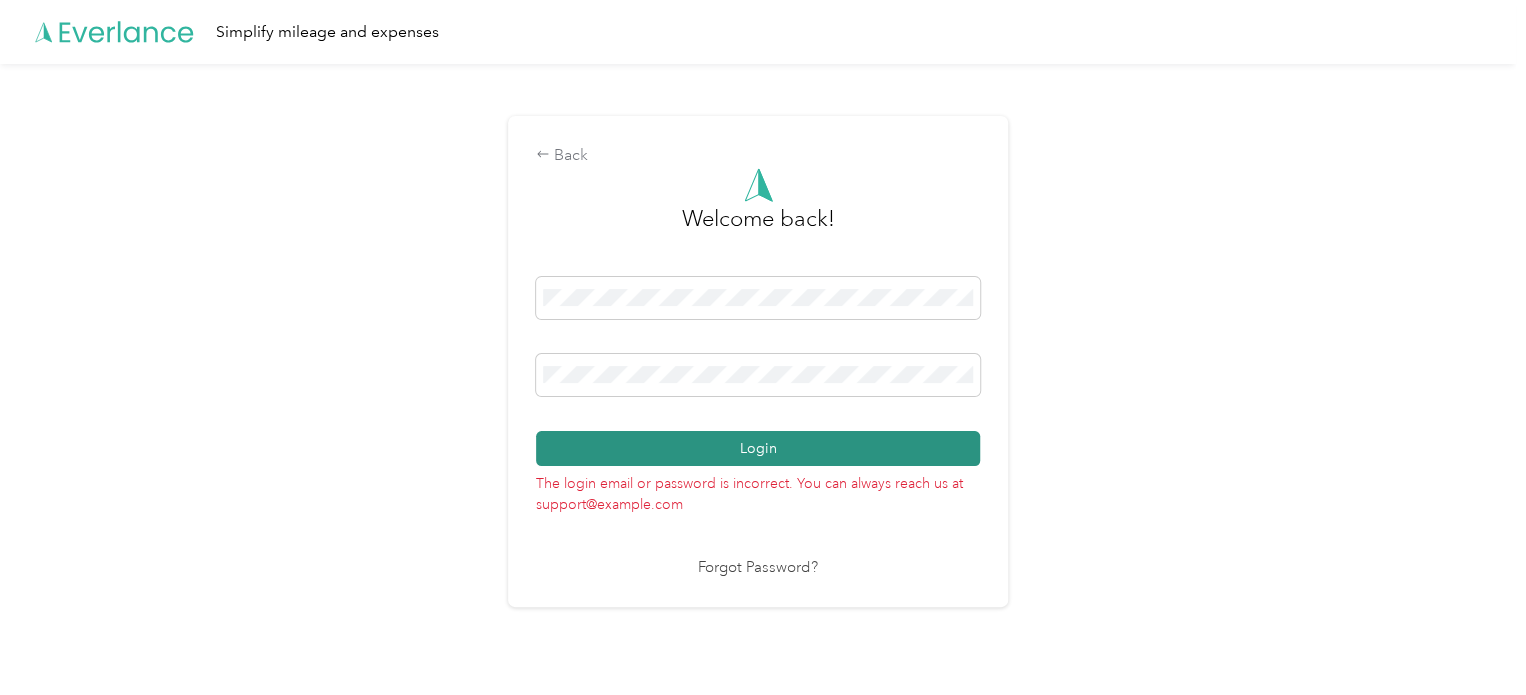click on "Login" at bounding box center [758, 448] 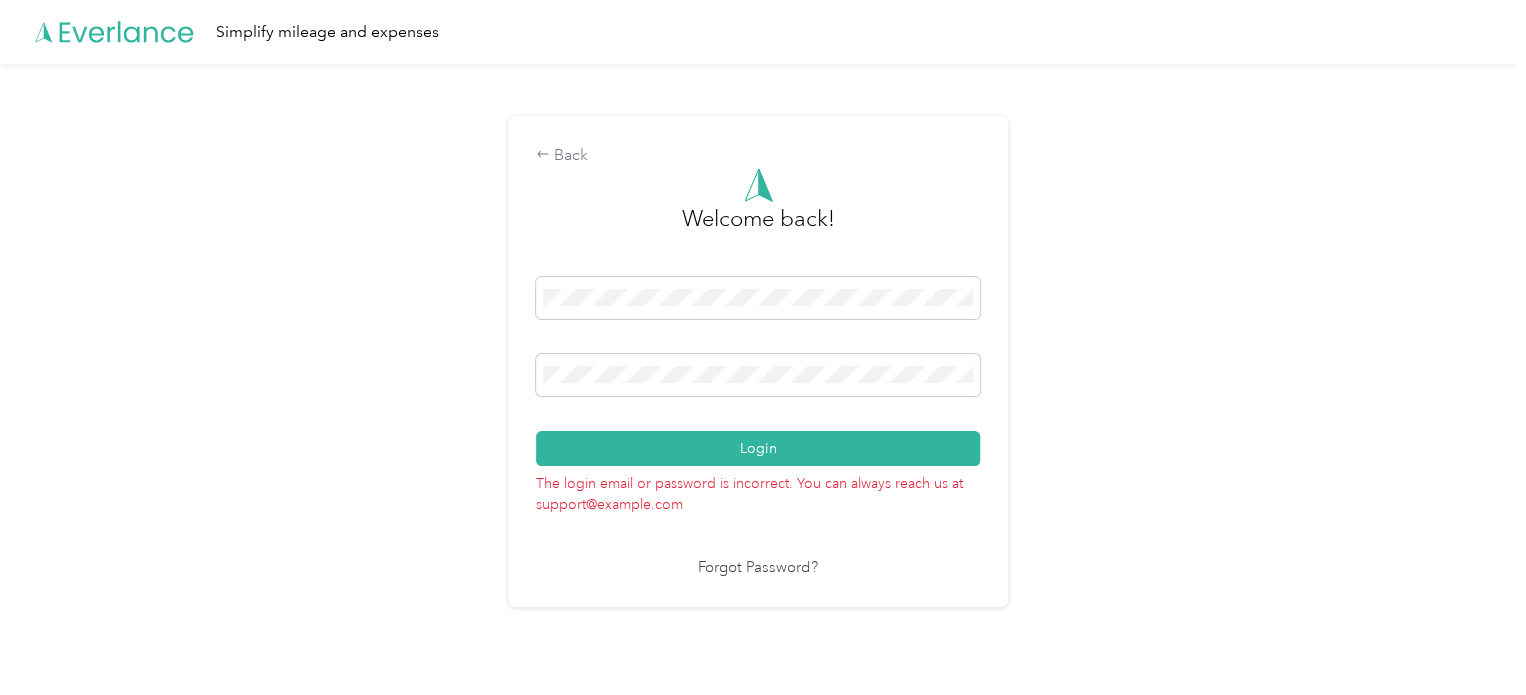 click on "Forgot Password?" at bounding box center [758, 568] 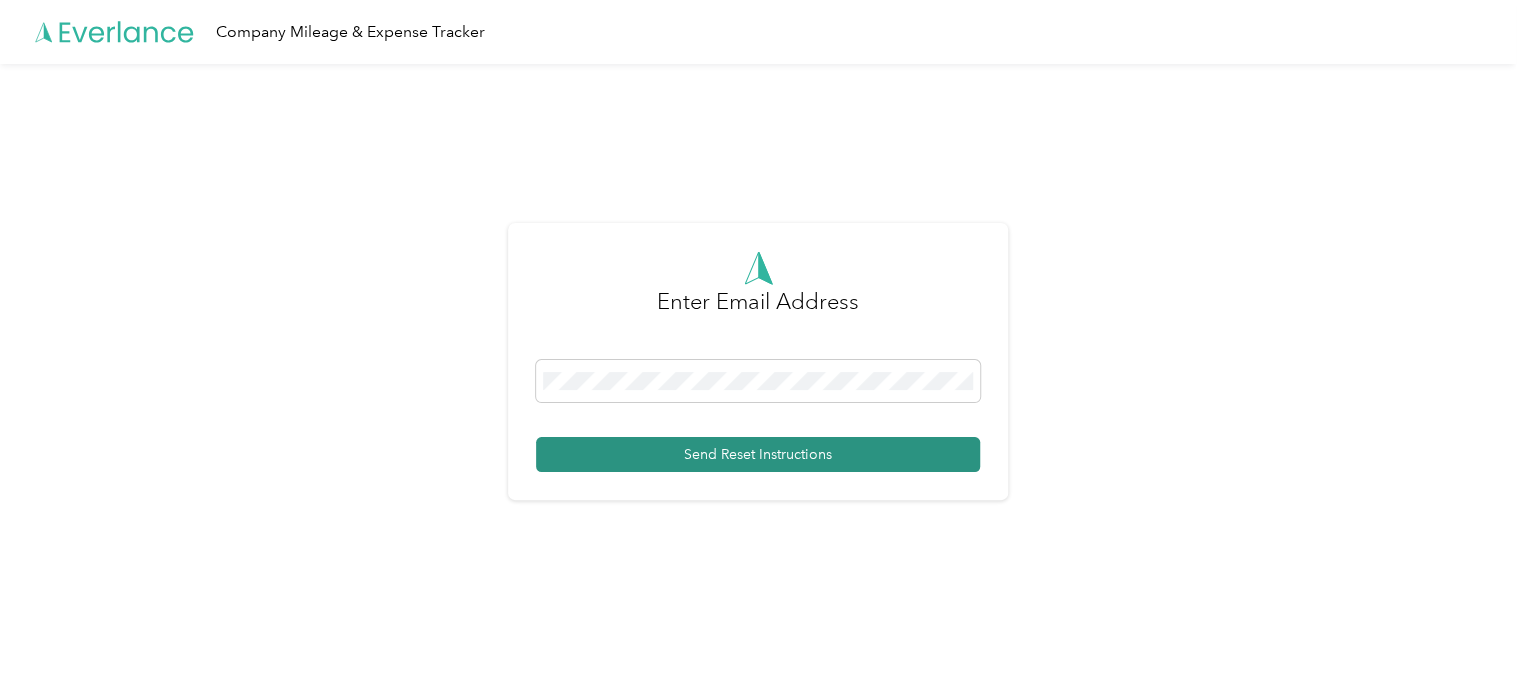 click on "Send Reset Instructions" at bounding box center (758, 454) 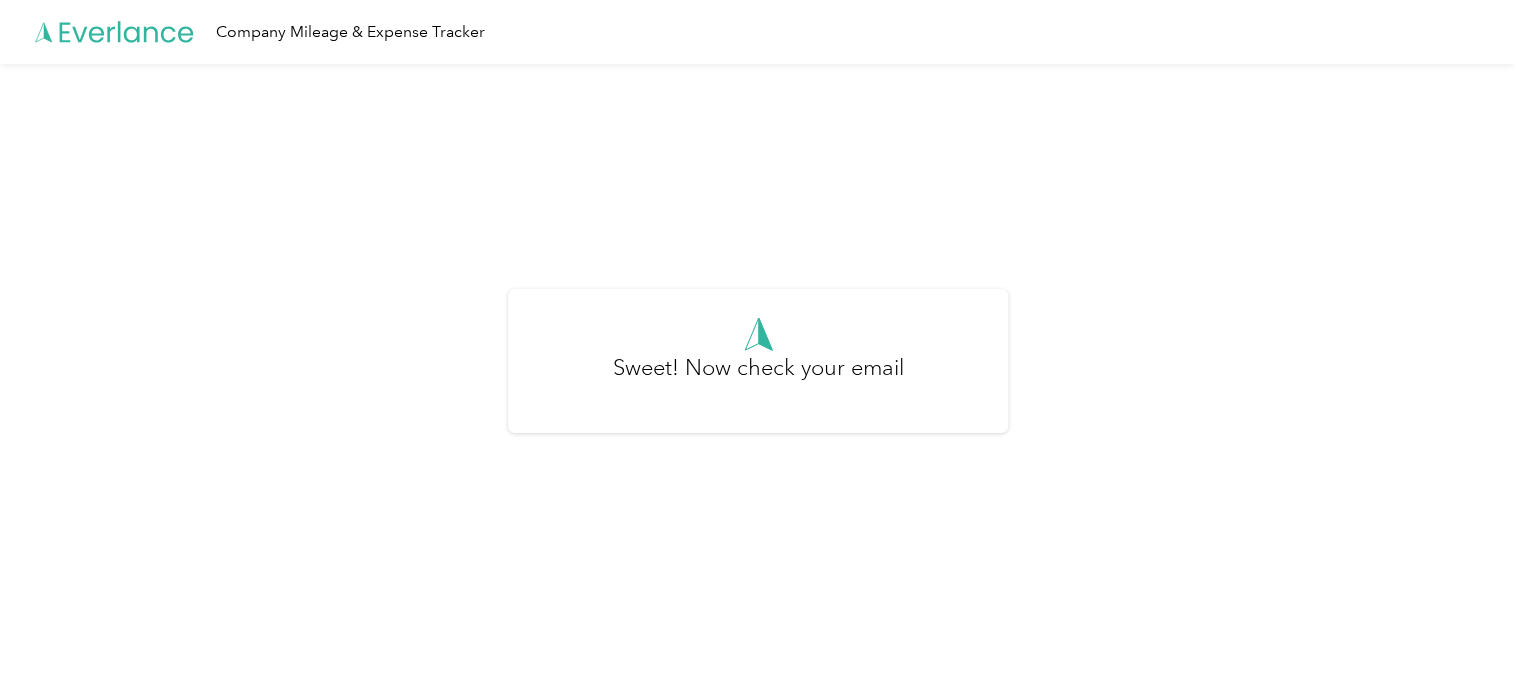 click on "Sweet! Now check your email" at bounding box center [758, 370] 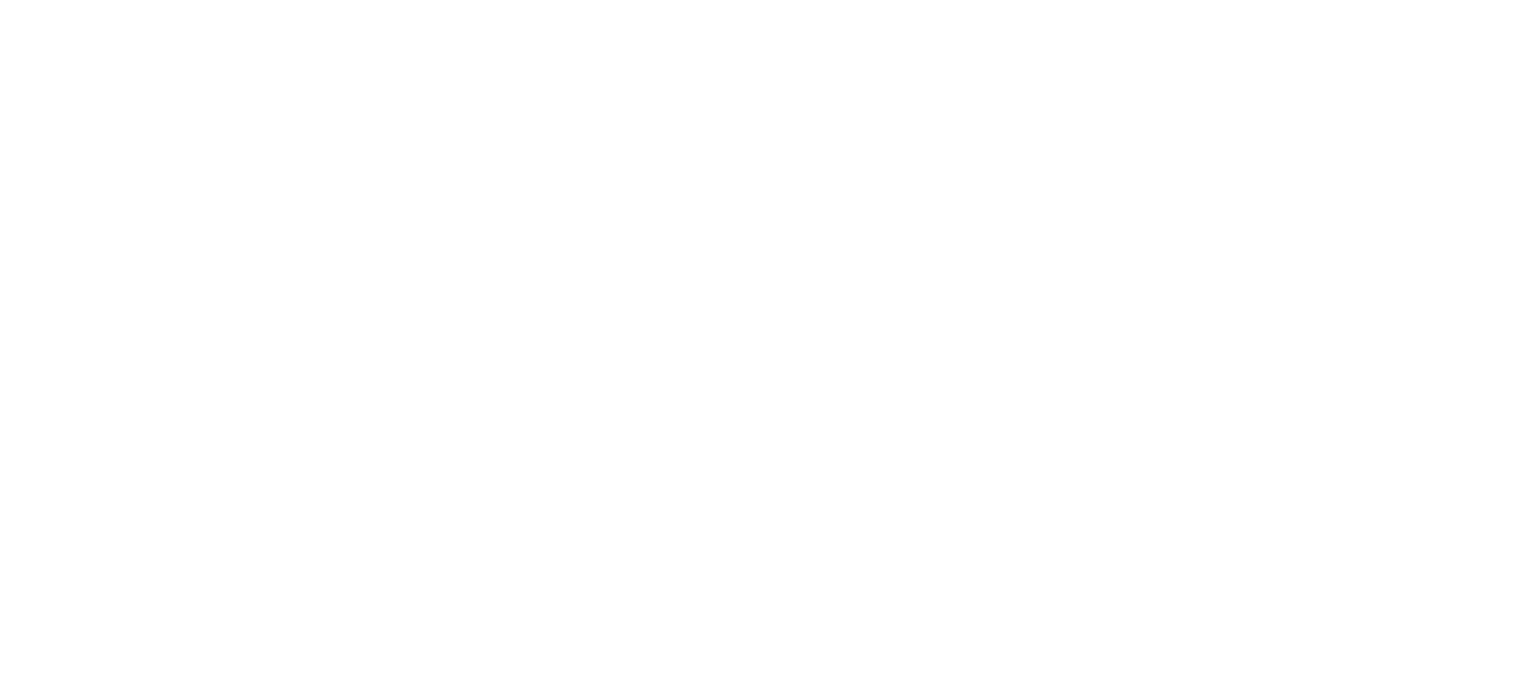 scroll, scrollTop: 0, scrollLeft: 0, axis: both 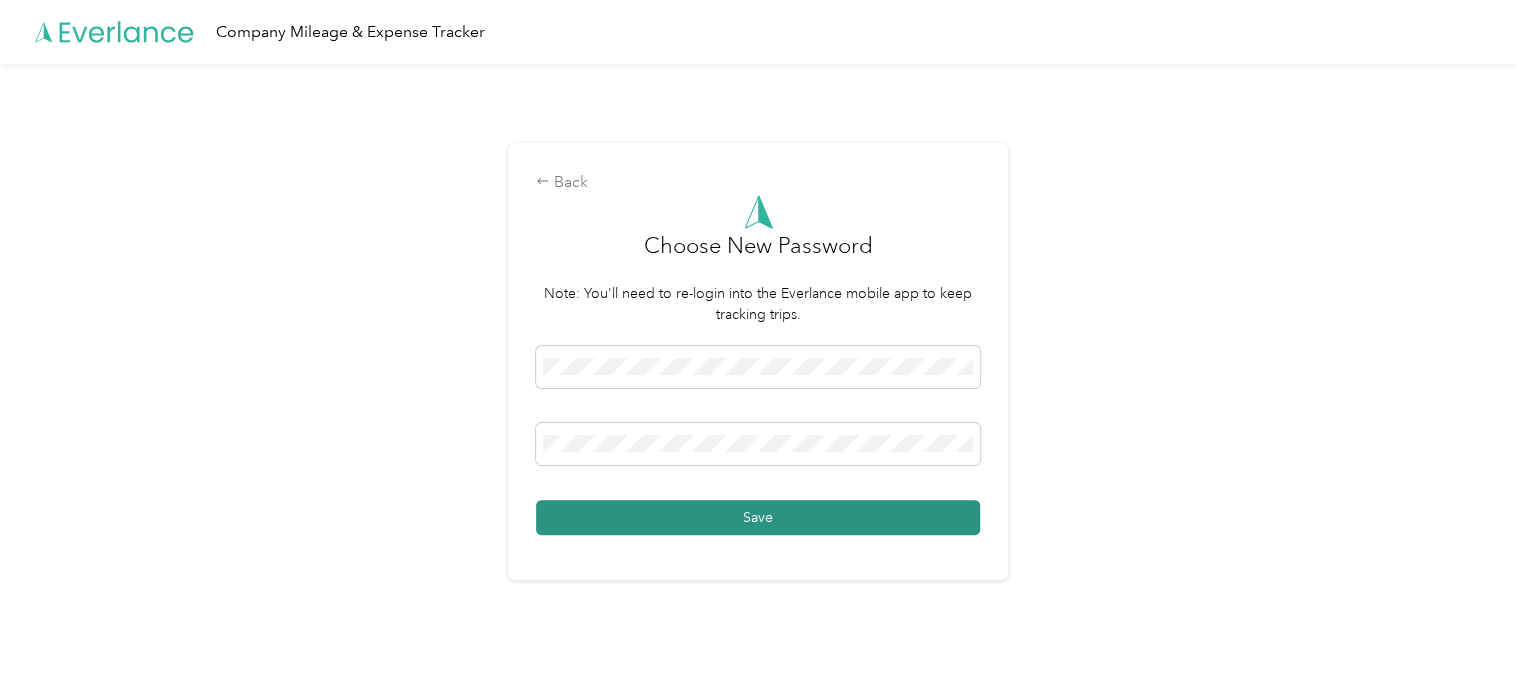 click on "Save" at bounding box center (758, 517) 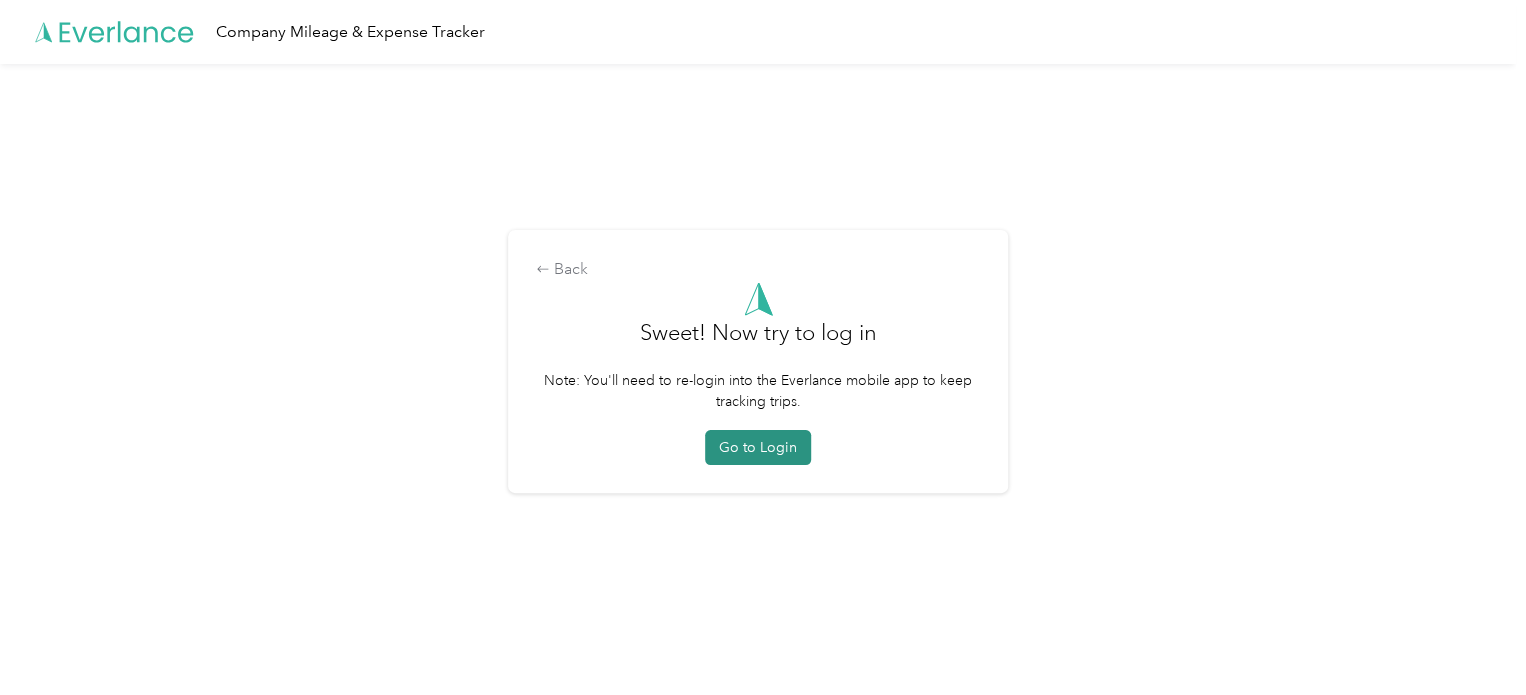click on "Go to Login" at bounding box center [758, 447] 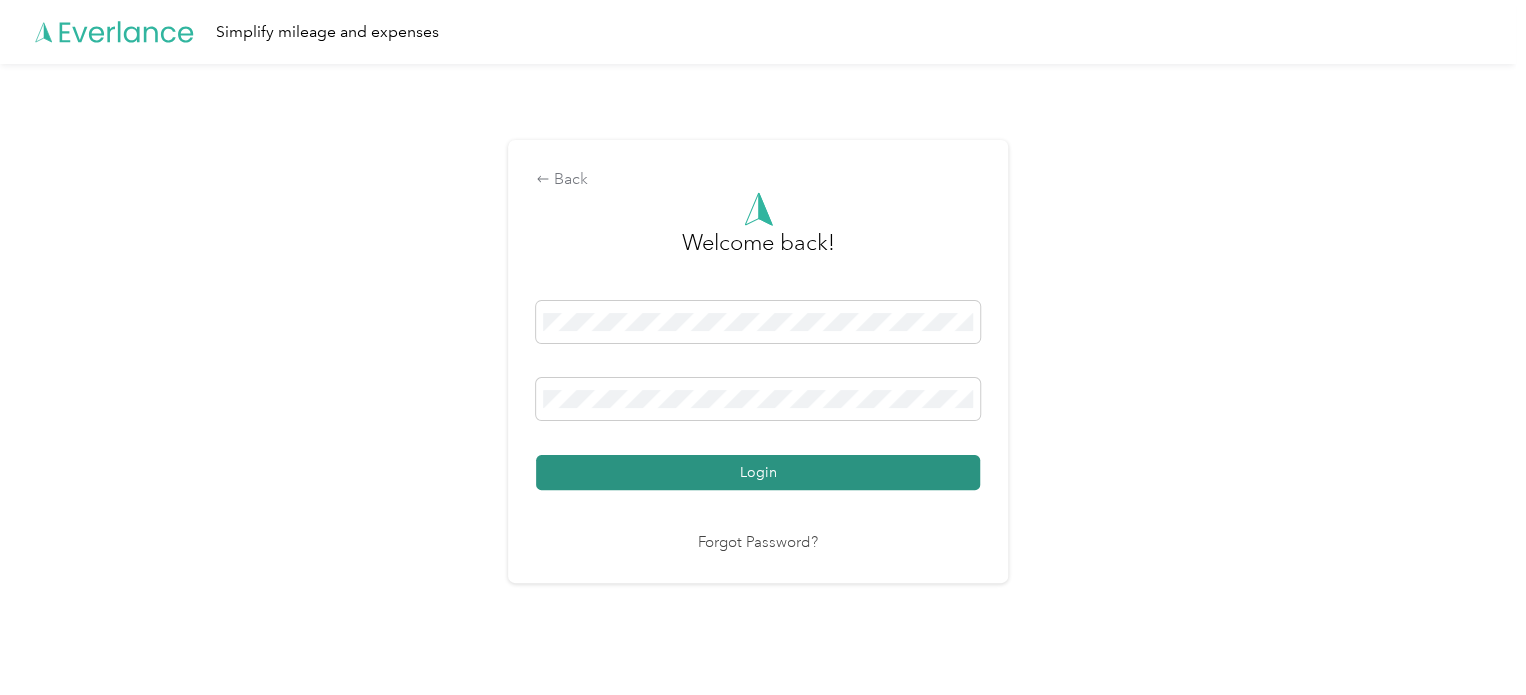 click on "Login" at bounding box center (758, 472) 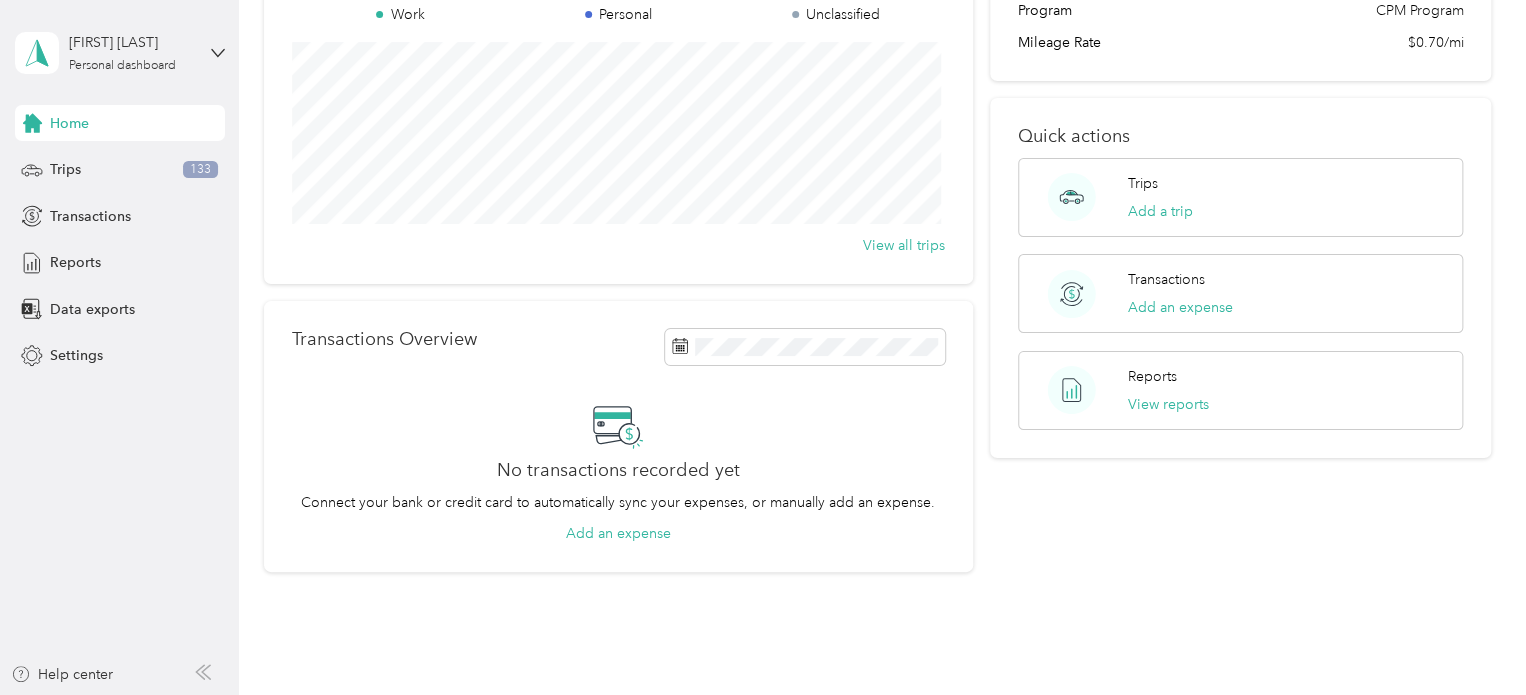 scroll, scrollTop: 219, scrollLeft: 0, axis: vertical 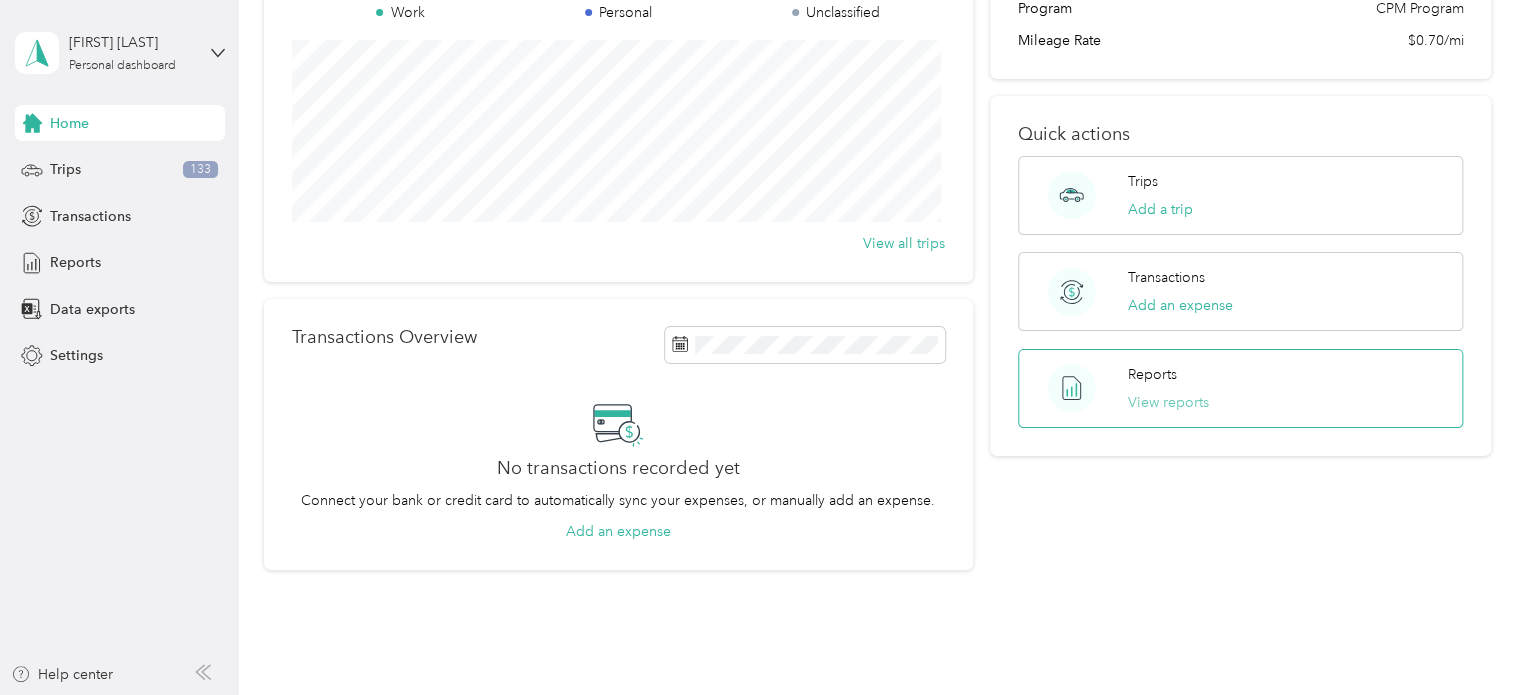 click on "View reports" at bounding box center [1168, 402] 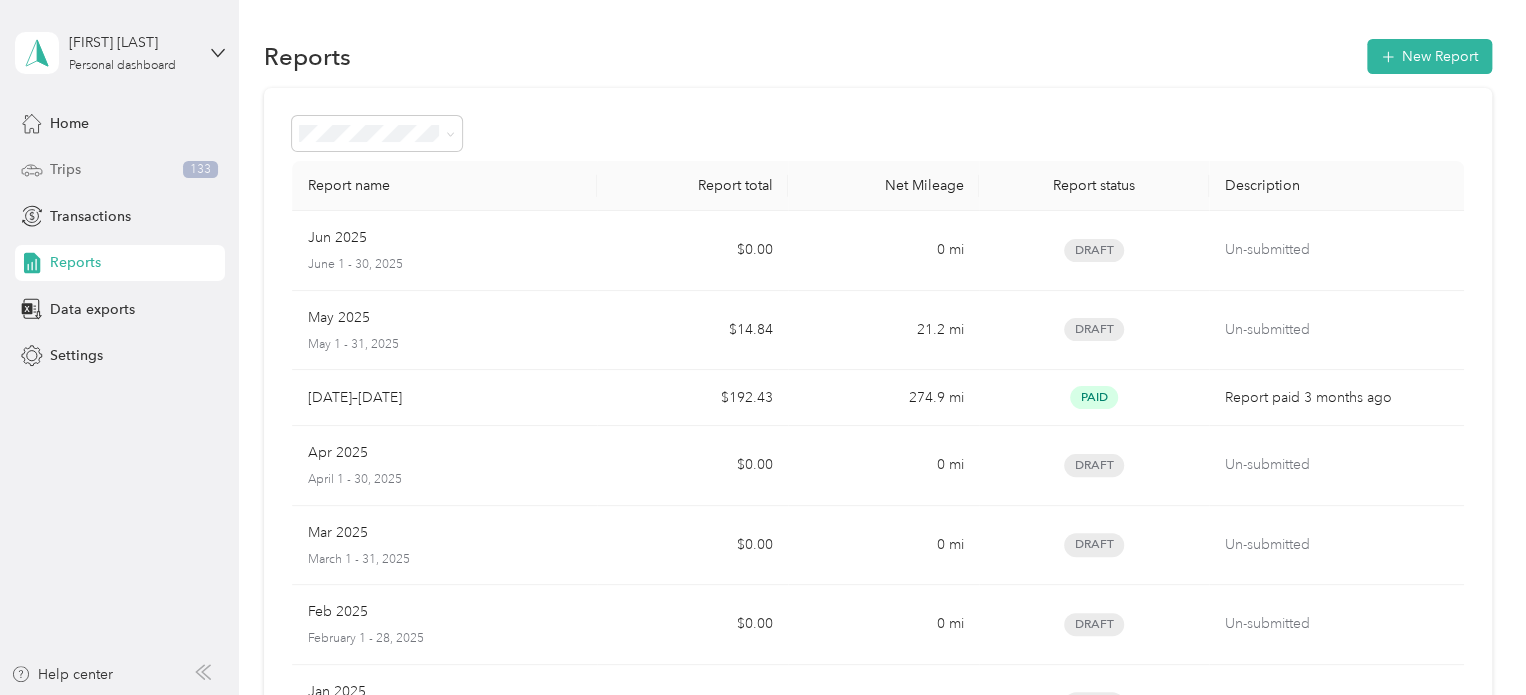 click on "Trips" at bounding box center [65, 169] 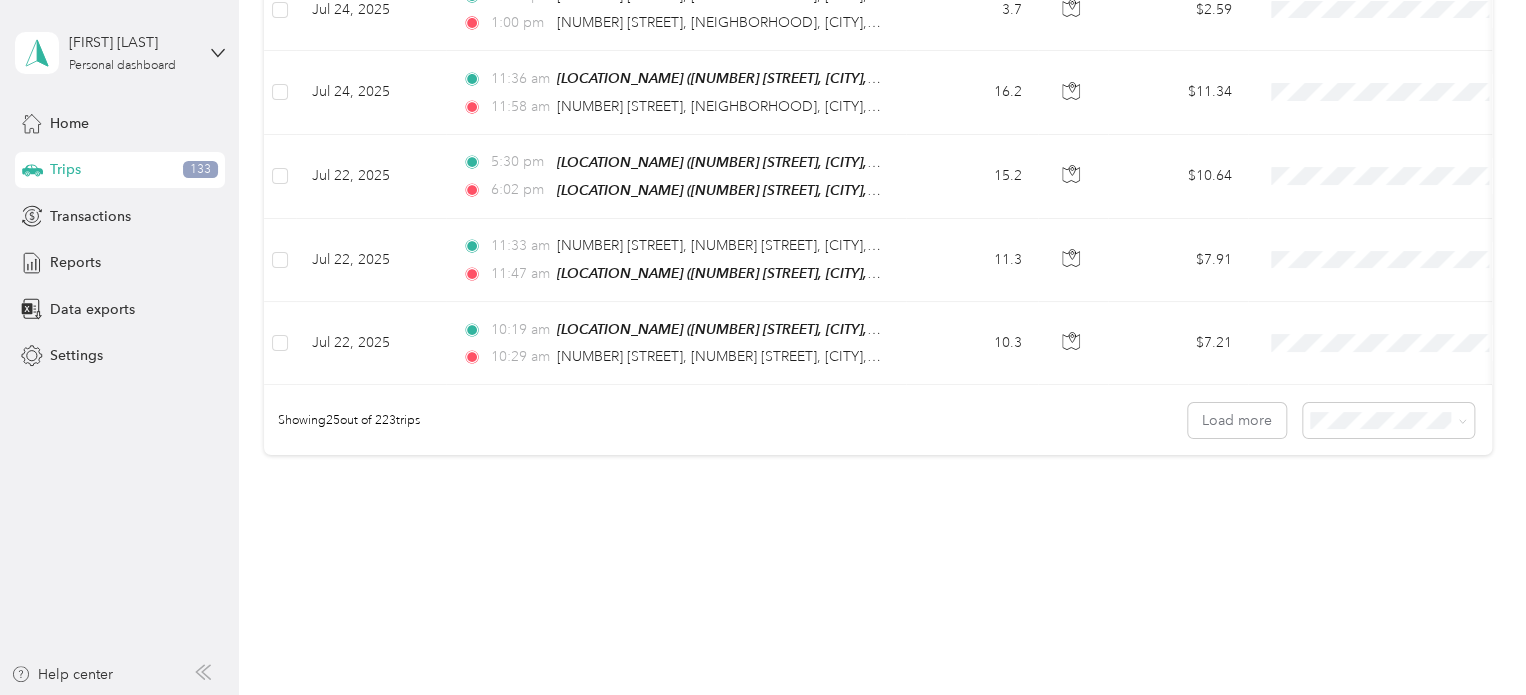 scroll, scrollTop: 2045, scrollLeft: 0, axis: vertical 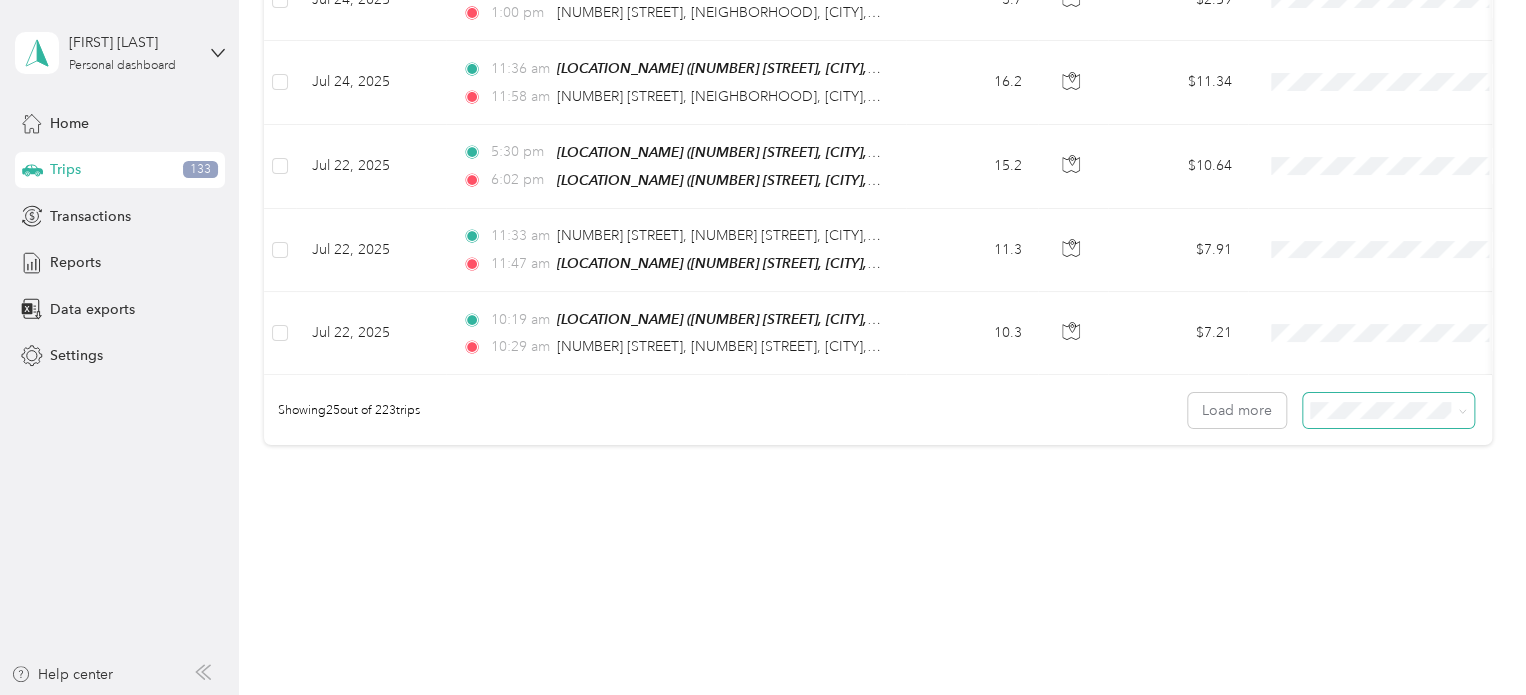 click at bounding box center [1462, 410] 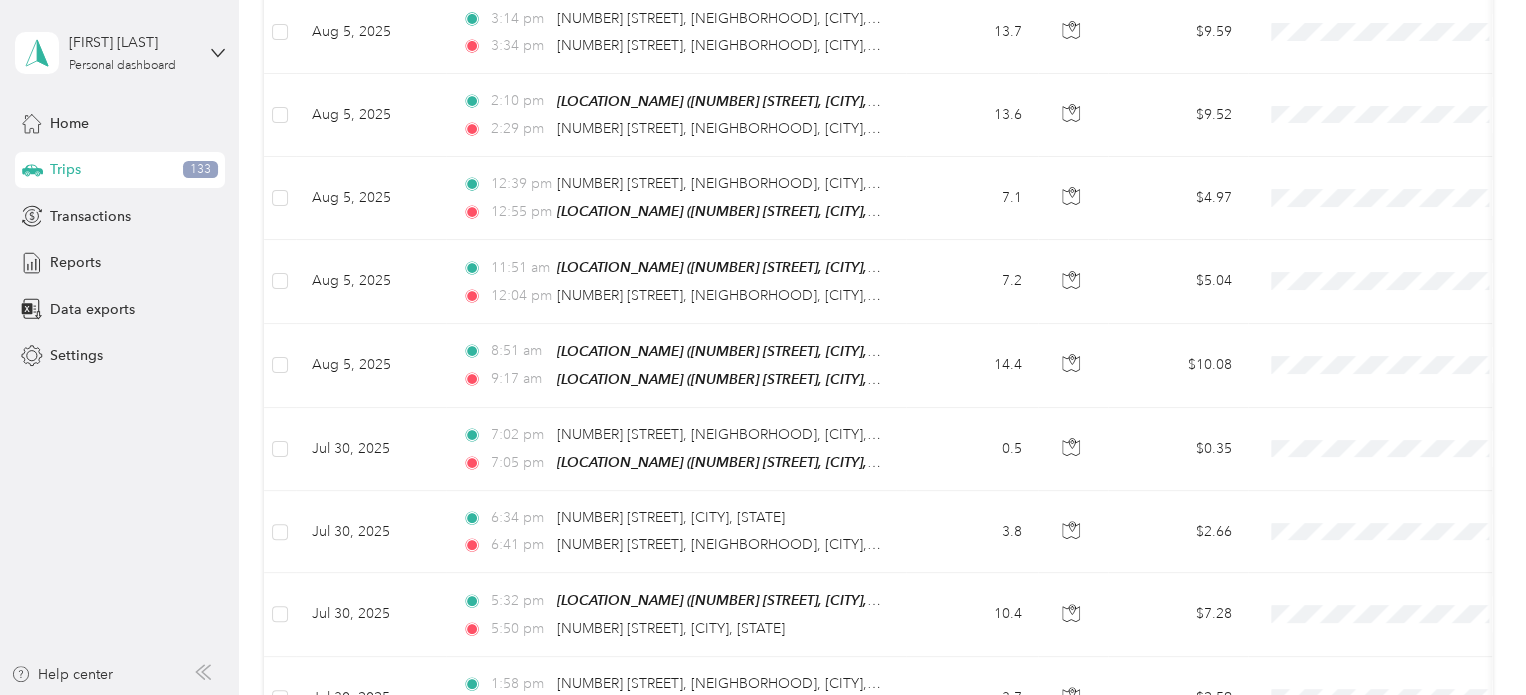 scroll, scrollTop: 2045, scrollLeft: 0, axis: vertical 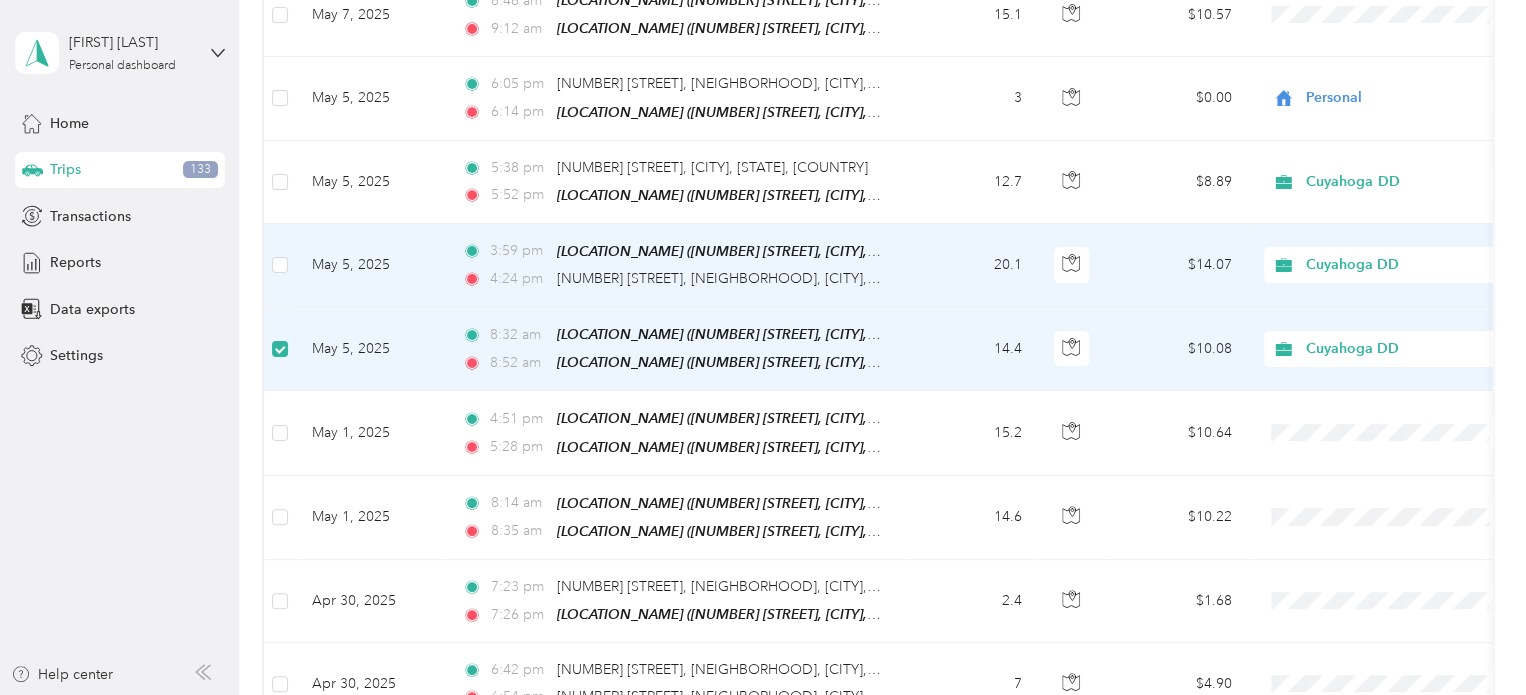 click at bounding box center [280, 265] 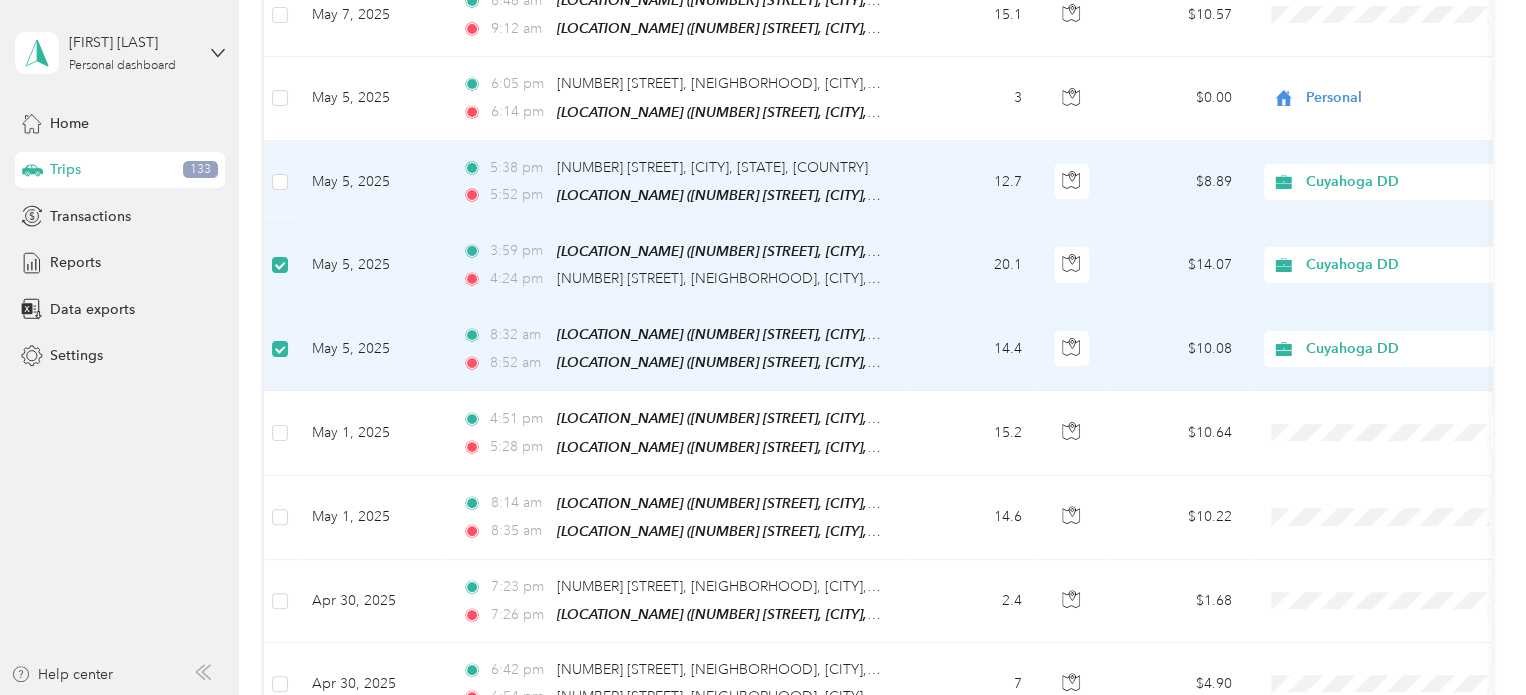 click at bounding box center (280, 182) 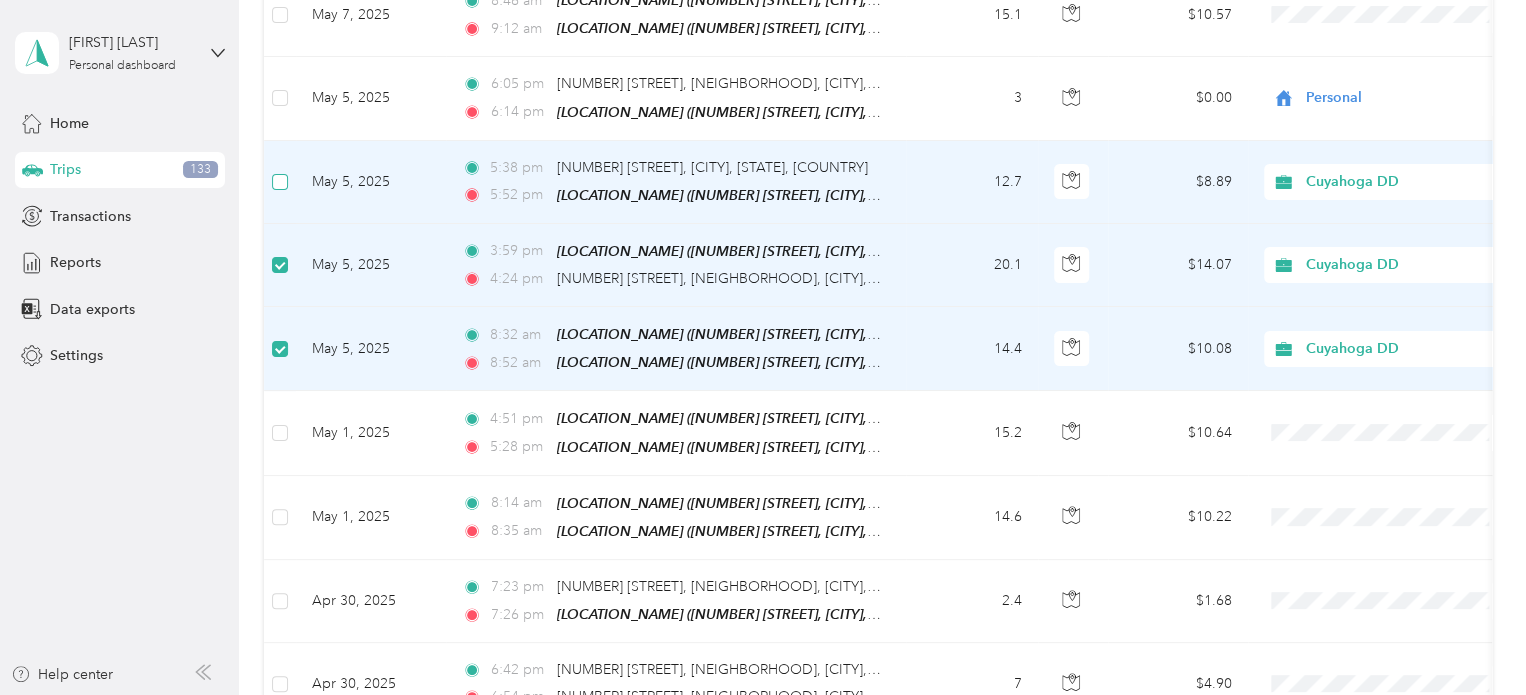 click at bounding box center [280, 182] 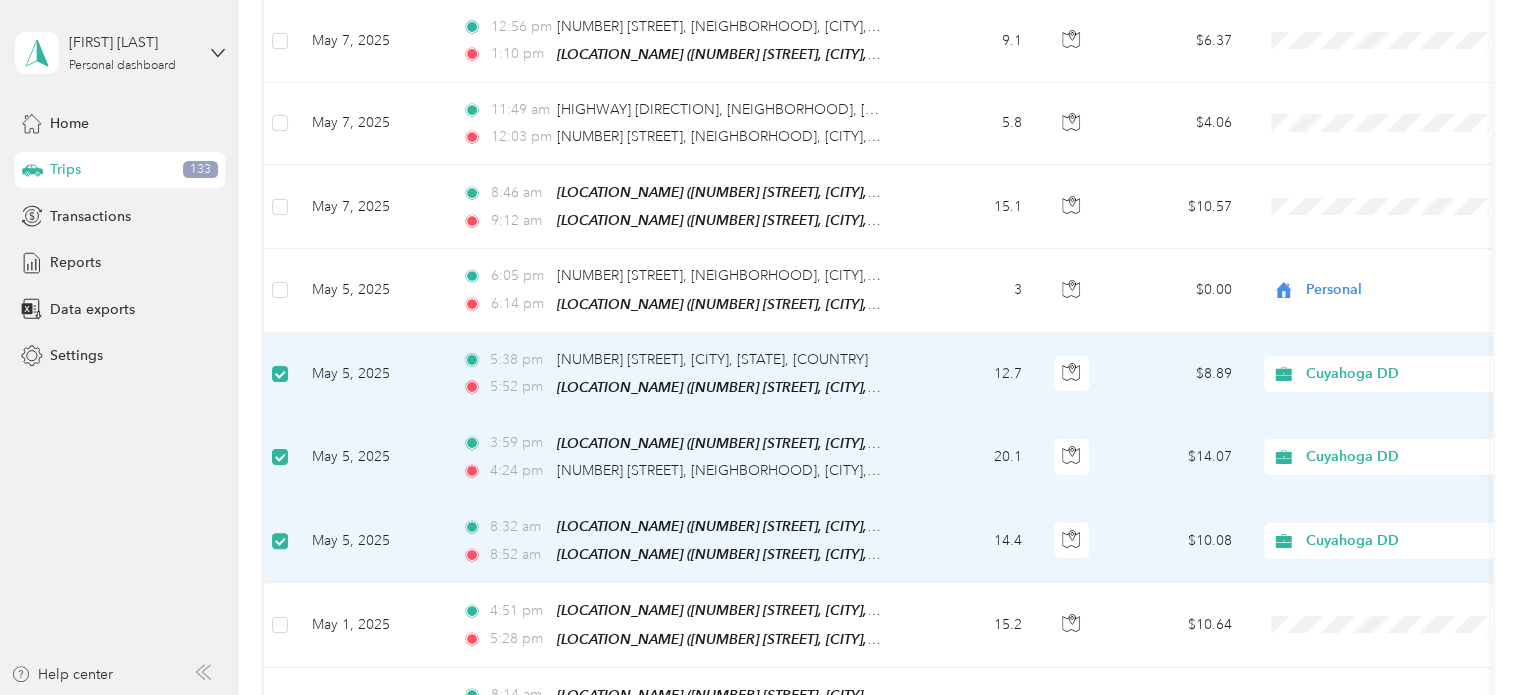 scroll, scrollTop: 7494, scrollLeft: 0, axis: vertical 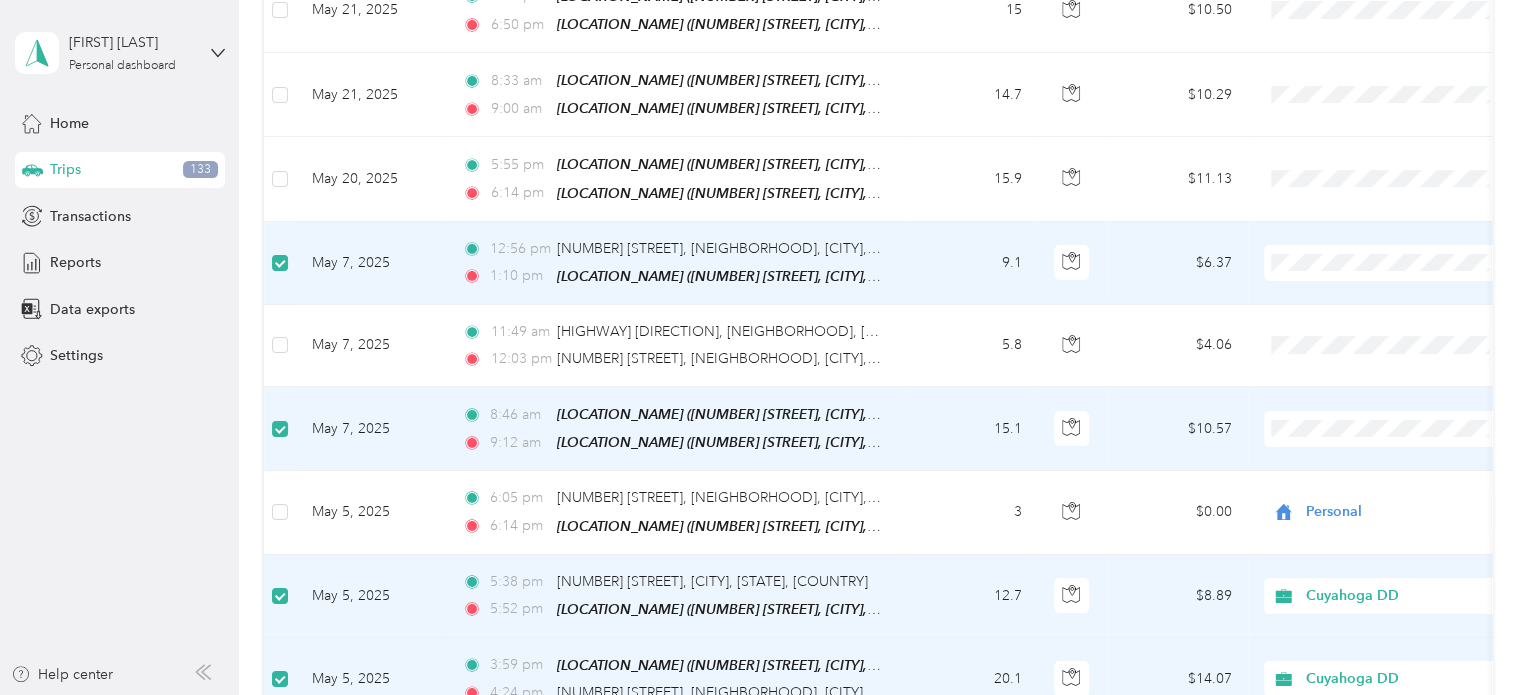click at bounding box center (1388, 429) 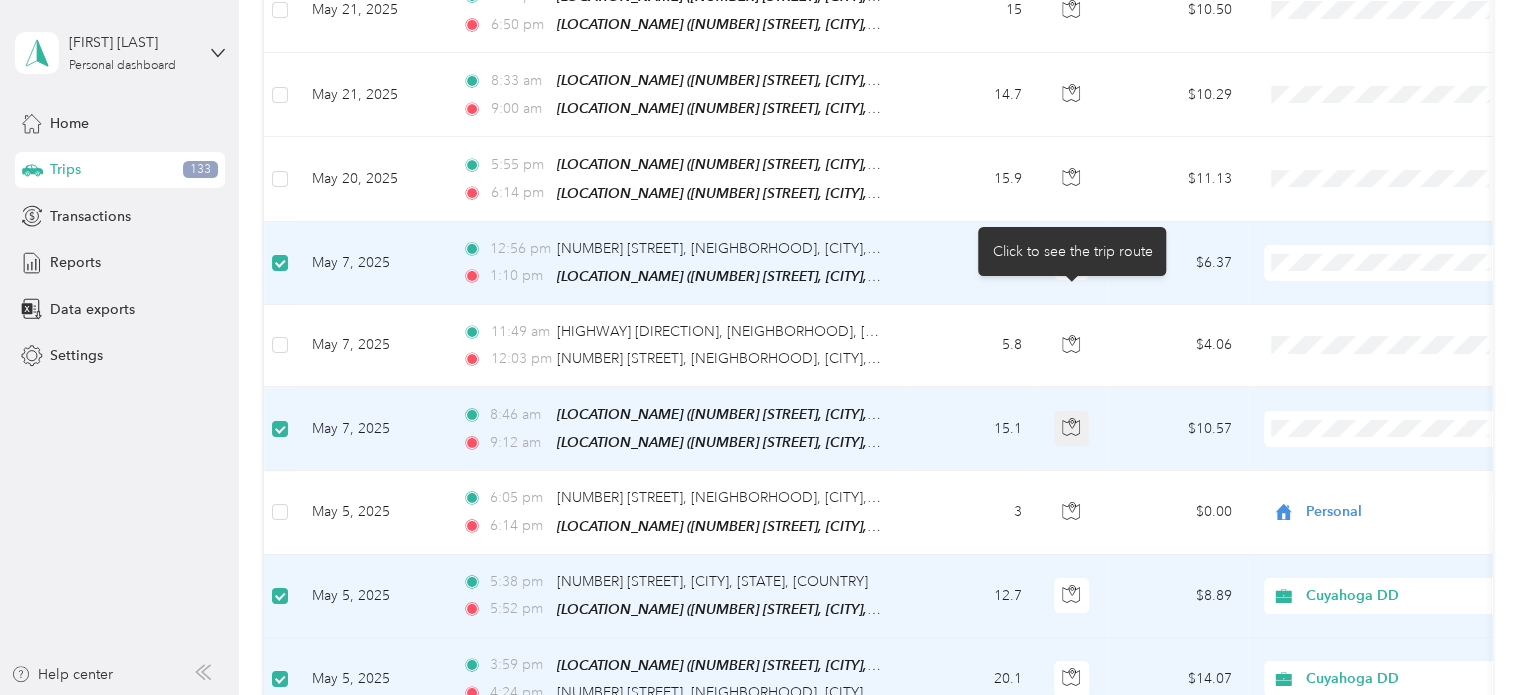 click 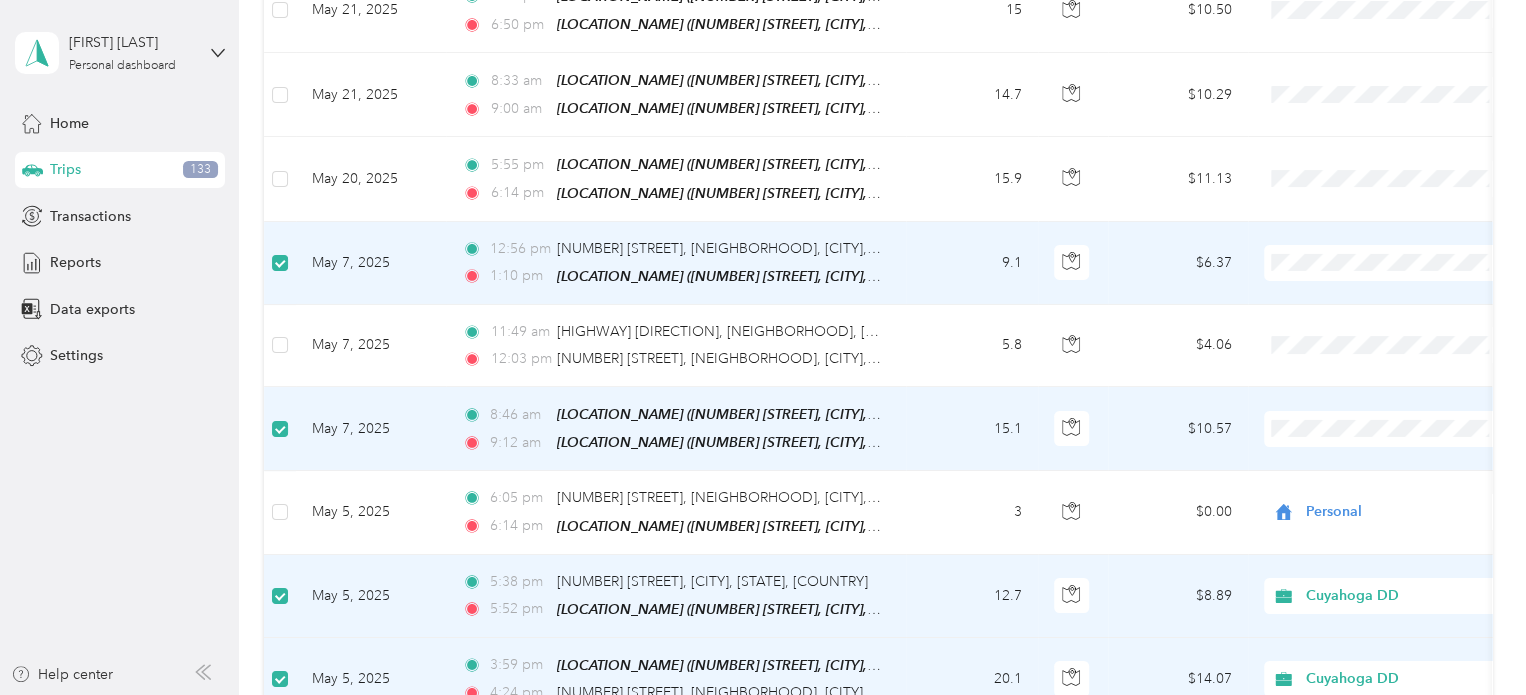 click at bounding box center (1388, 429) 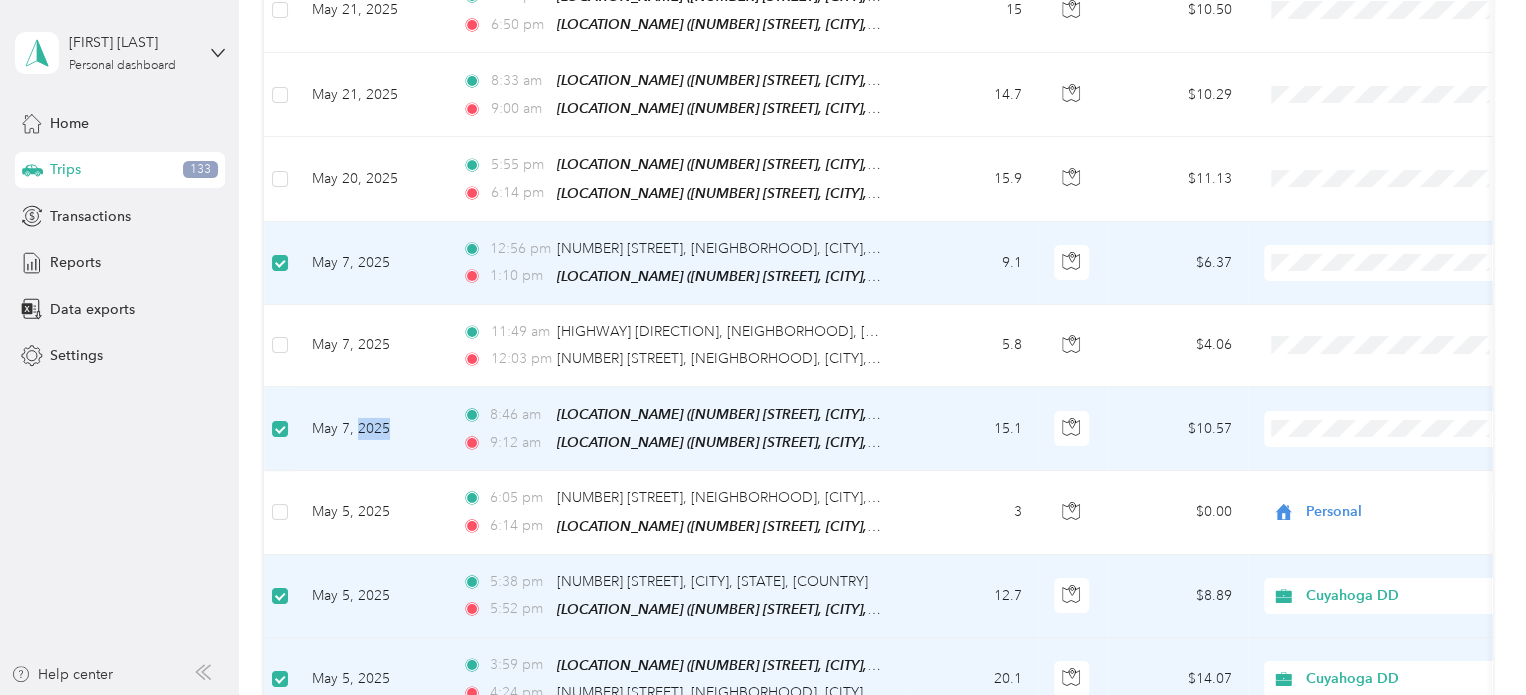 click on "May 7, 2025" at bounding box center (371, 429) 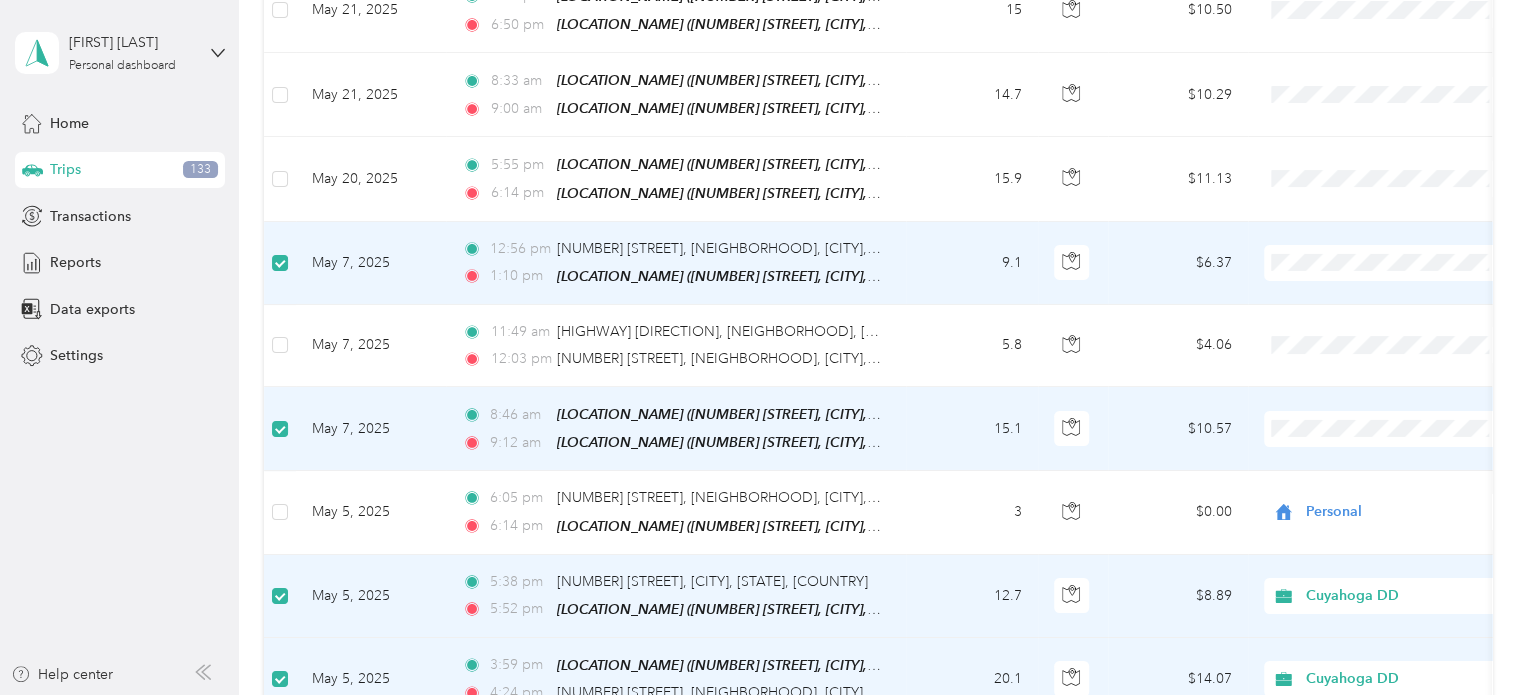 click on "[TIME] [LOCATION_NAME] ([NUMBER] [STREET], [CITY], [STATE]) [TIME] [LOCATION_NAME] ([NUMBER] [STREET], [CITY], [STATE])" at bounding box center (676, 429) 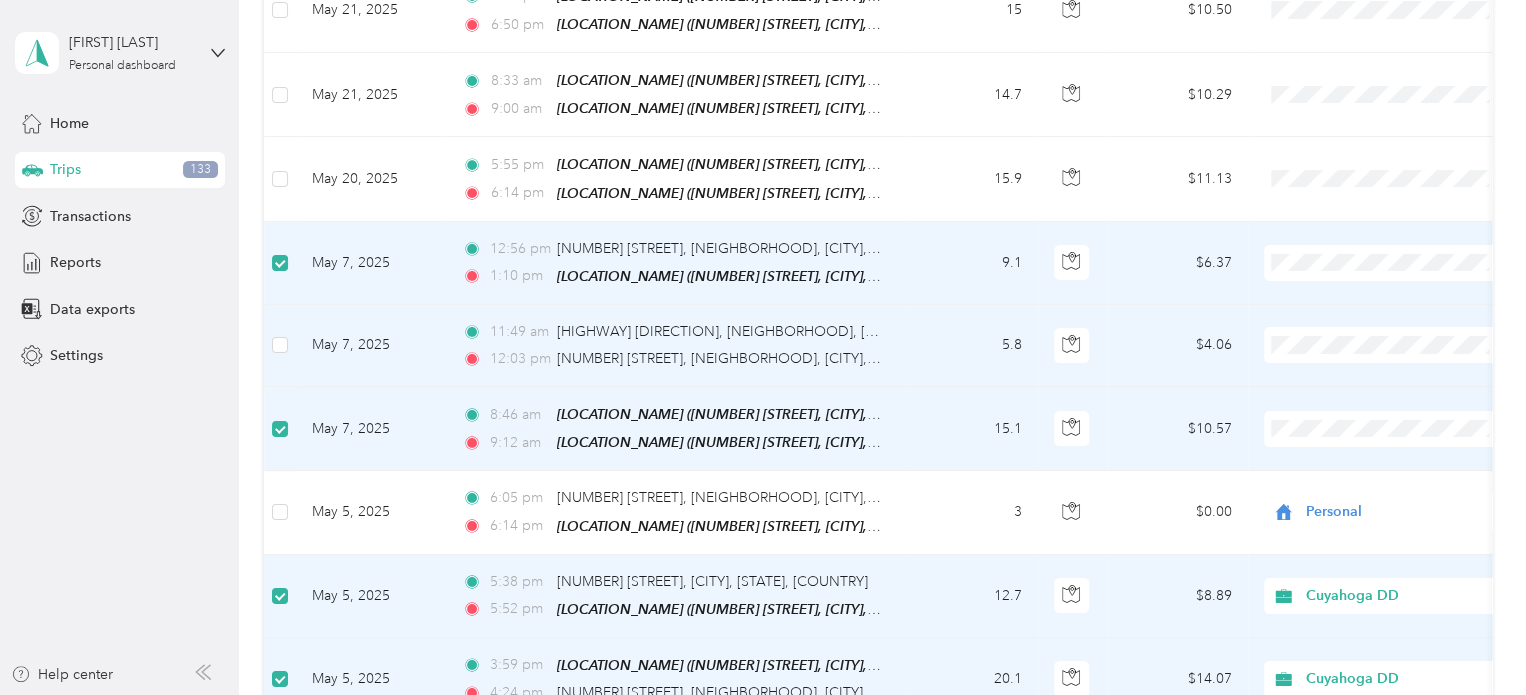 click at bounding box center (1388, 346) 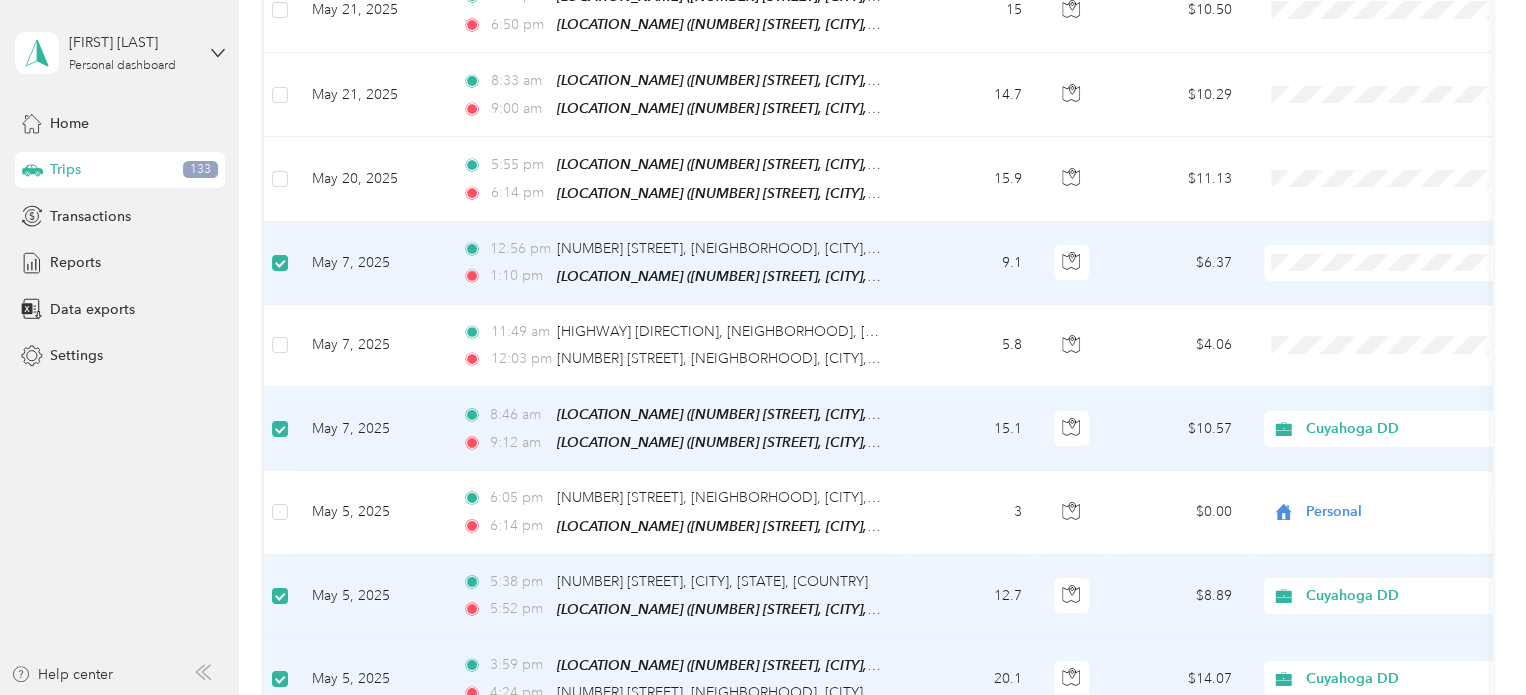 click on "Cuyahoga DD" at bounding box center (1388, 163) 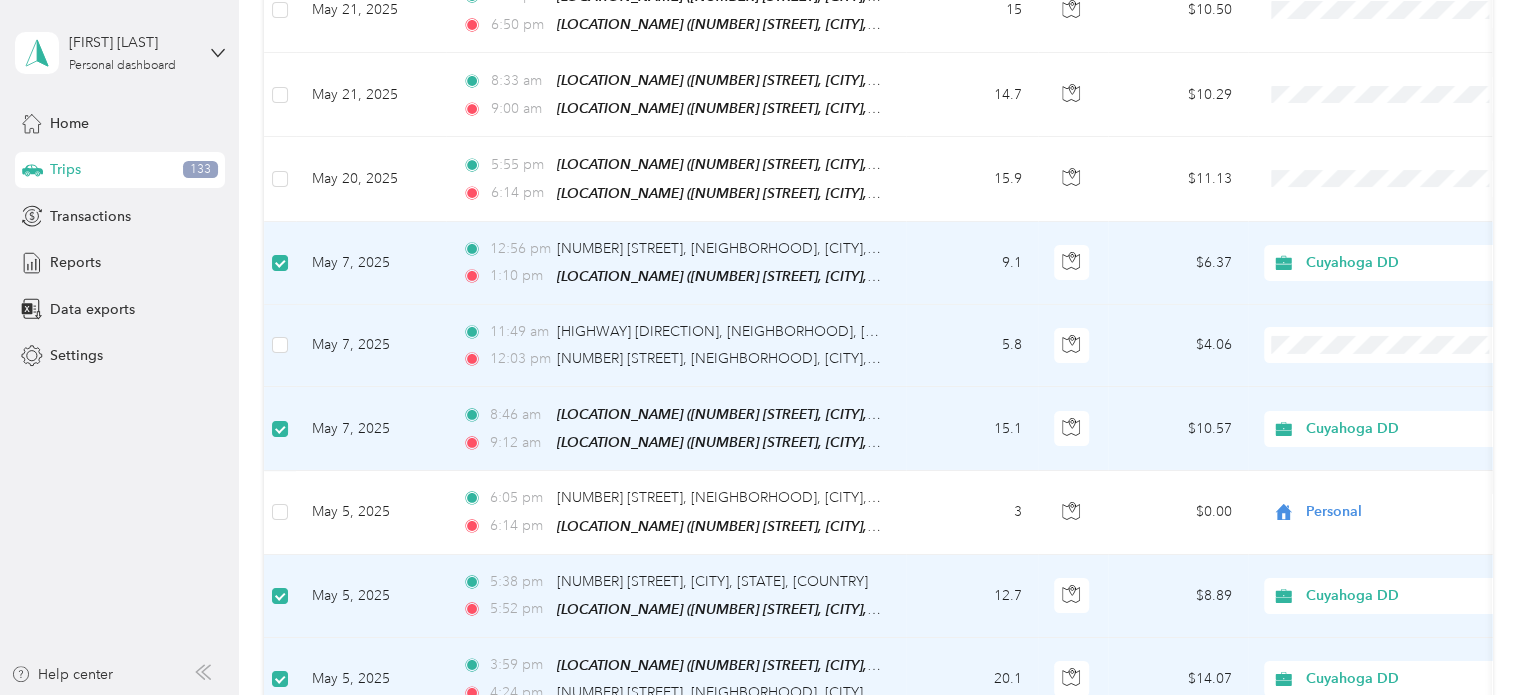 click on "May 7, 2025" at bounding box center (371, 346) 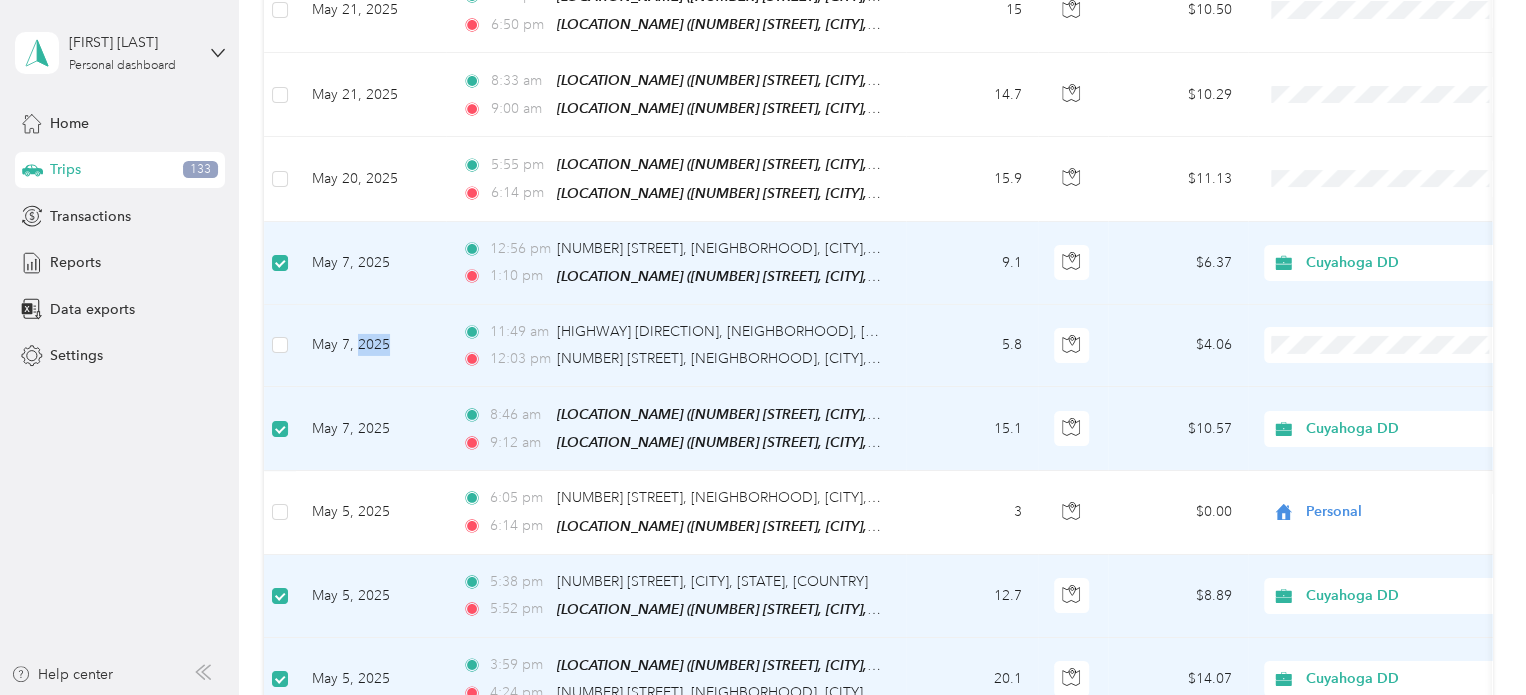 click on "May 7, 2025" at bounding box center (371, 346) 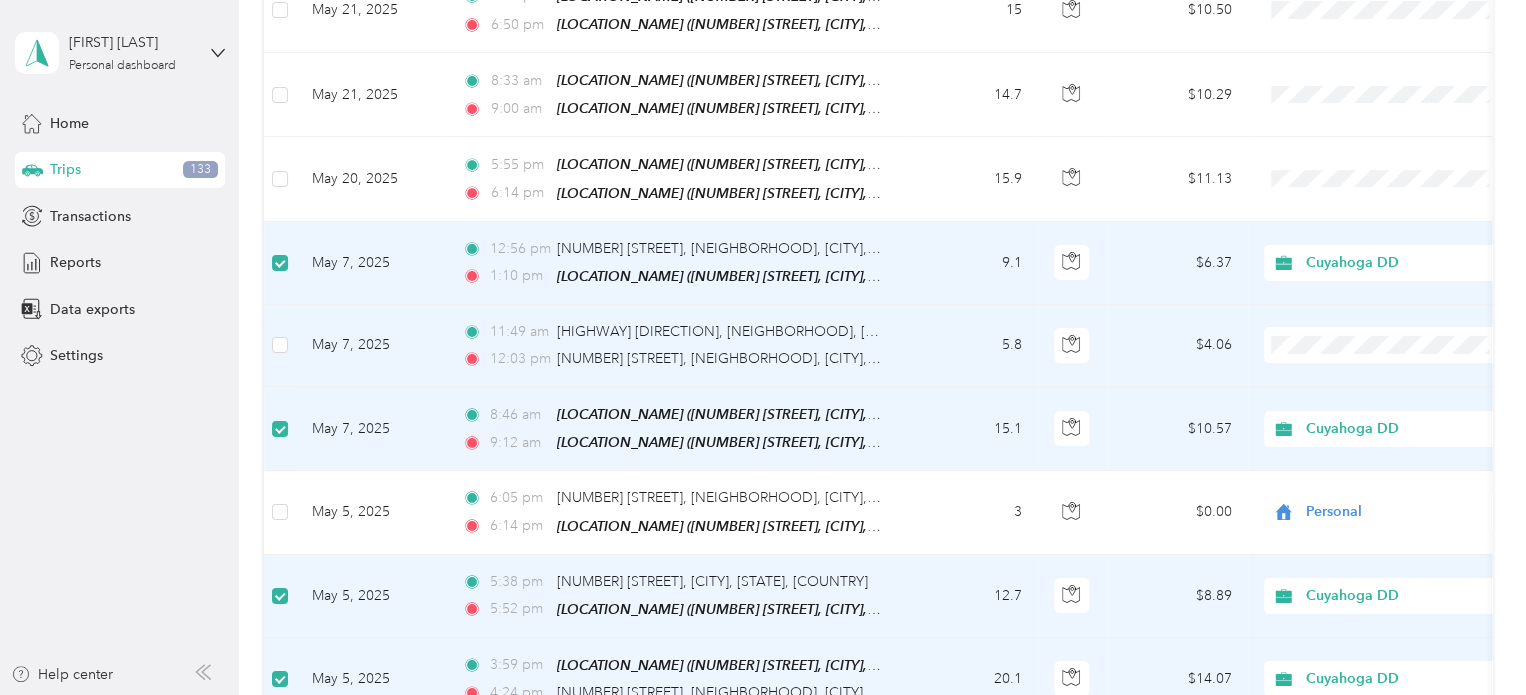 click on "5.8" at bounding box center [972, 346] 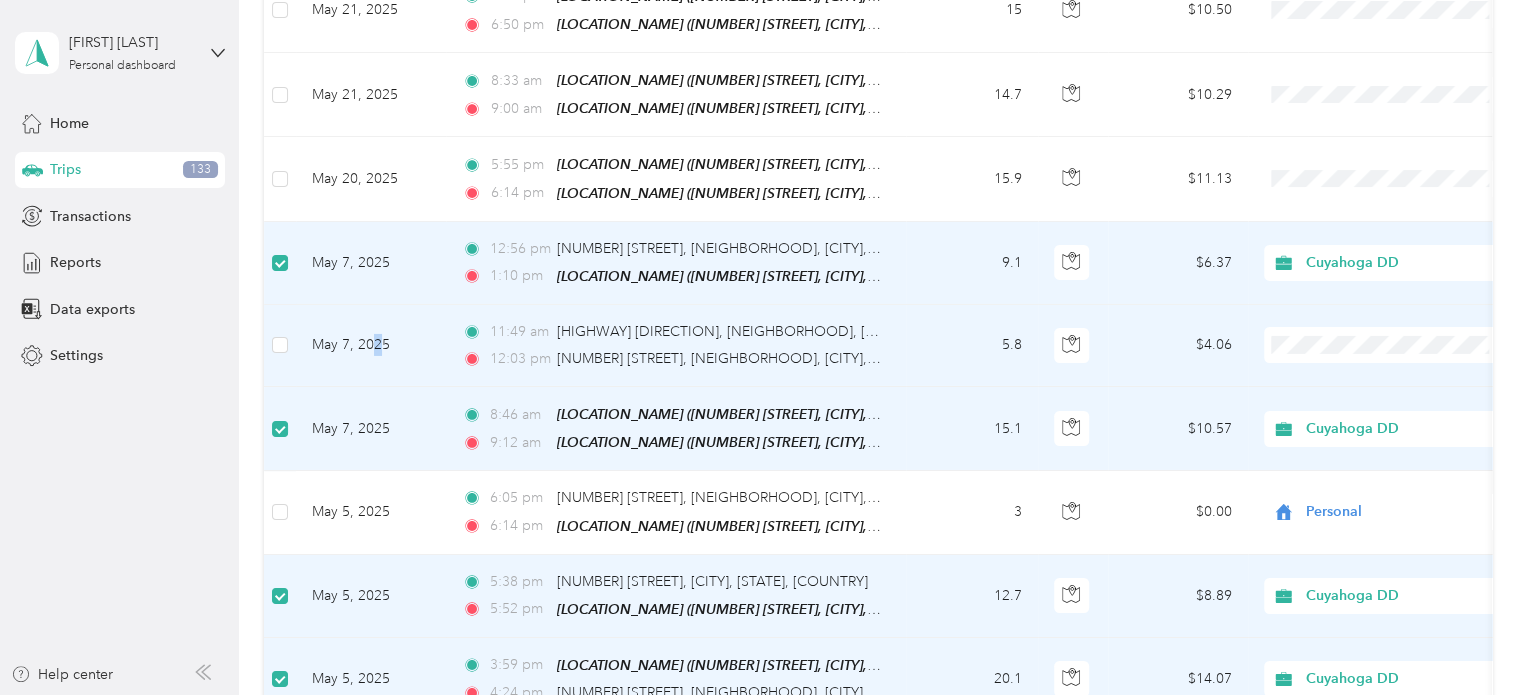 click on "May 7, 2025" at bounding box center [371, 346] 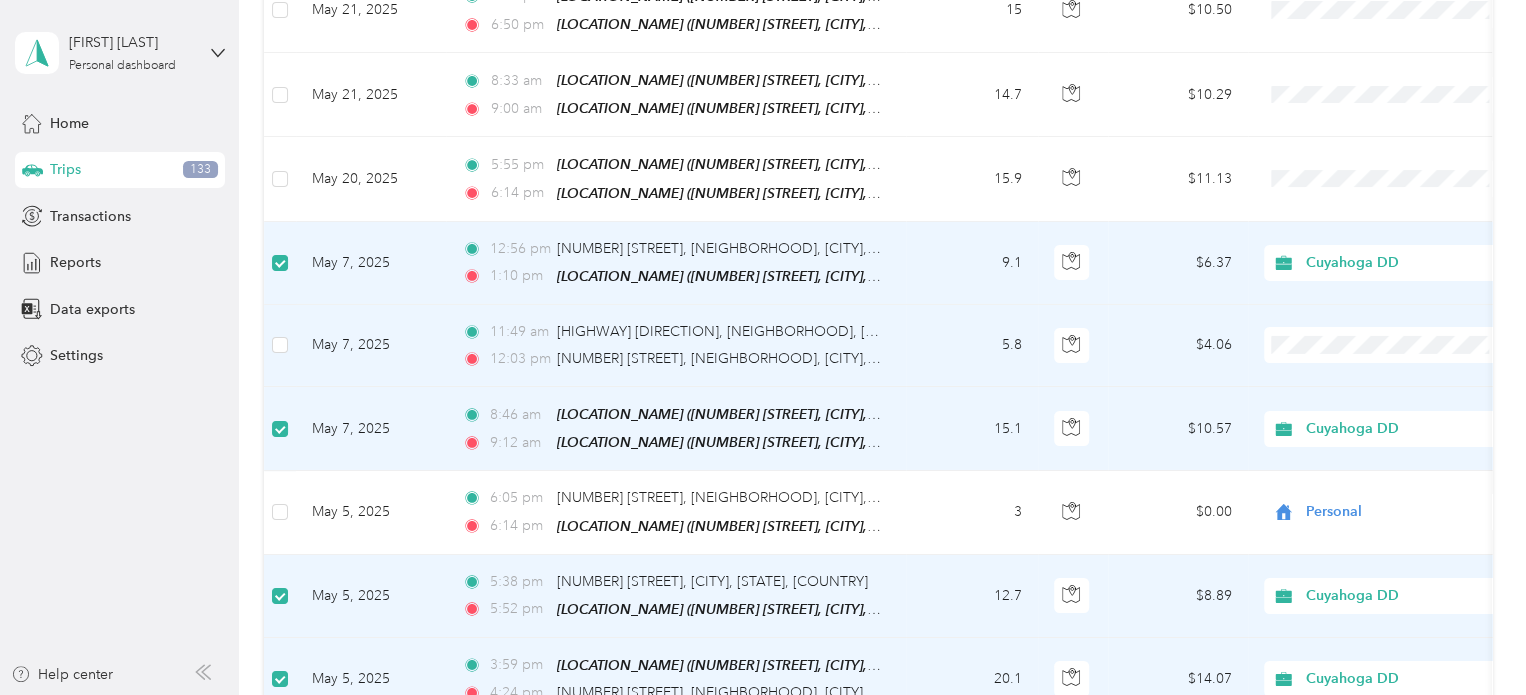 click on "$4.06" at bounding box center [1178, 346] 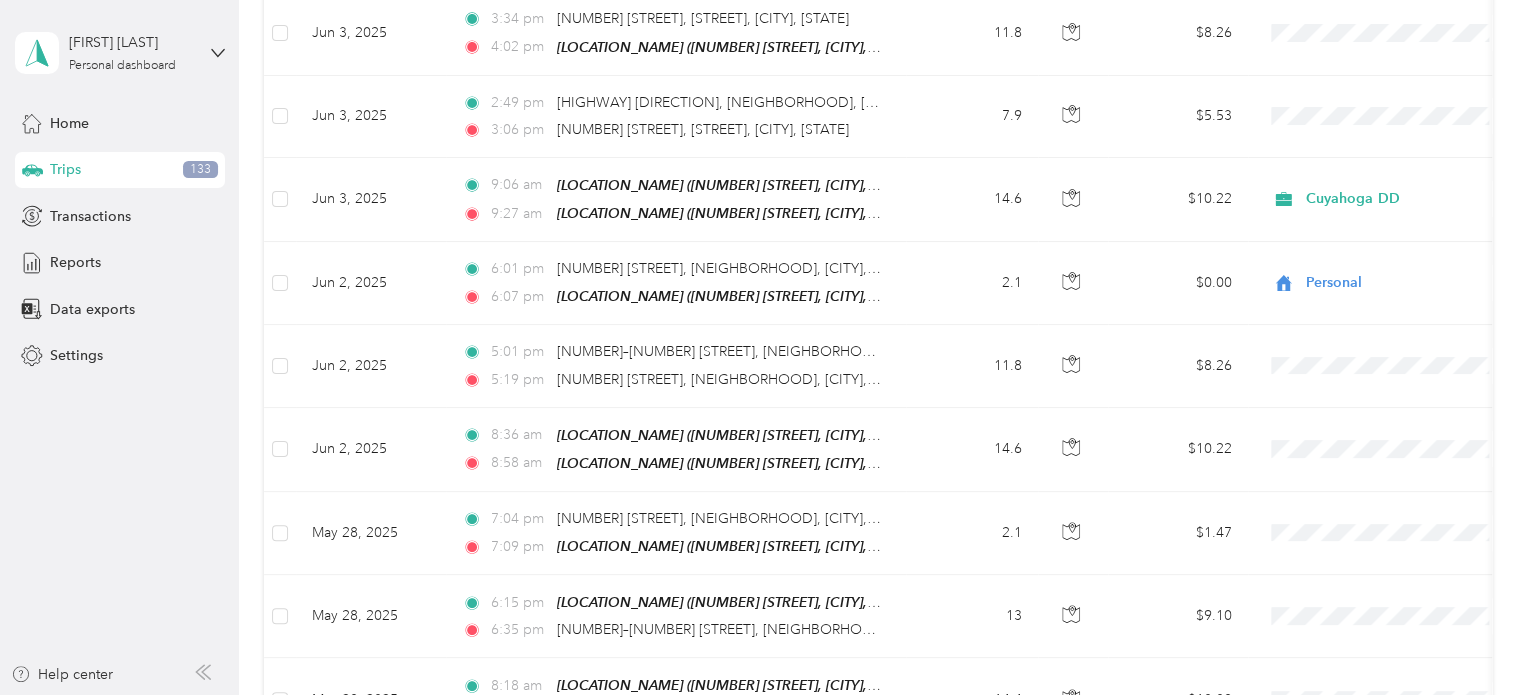 scroll, scrollTop: 6695, scrollLeft: 0, axis: vertical 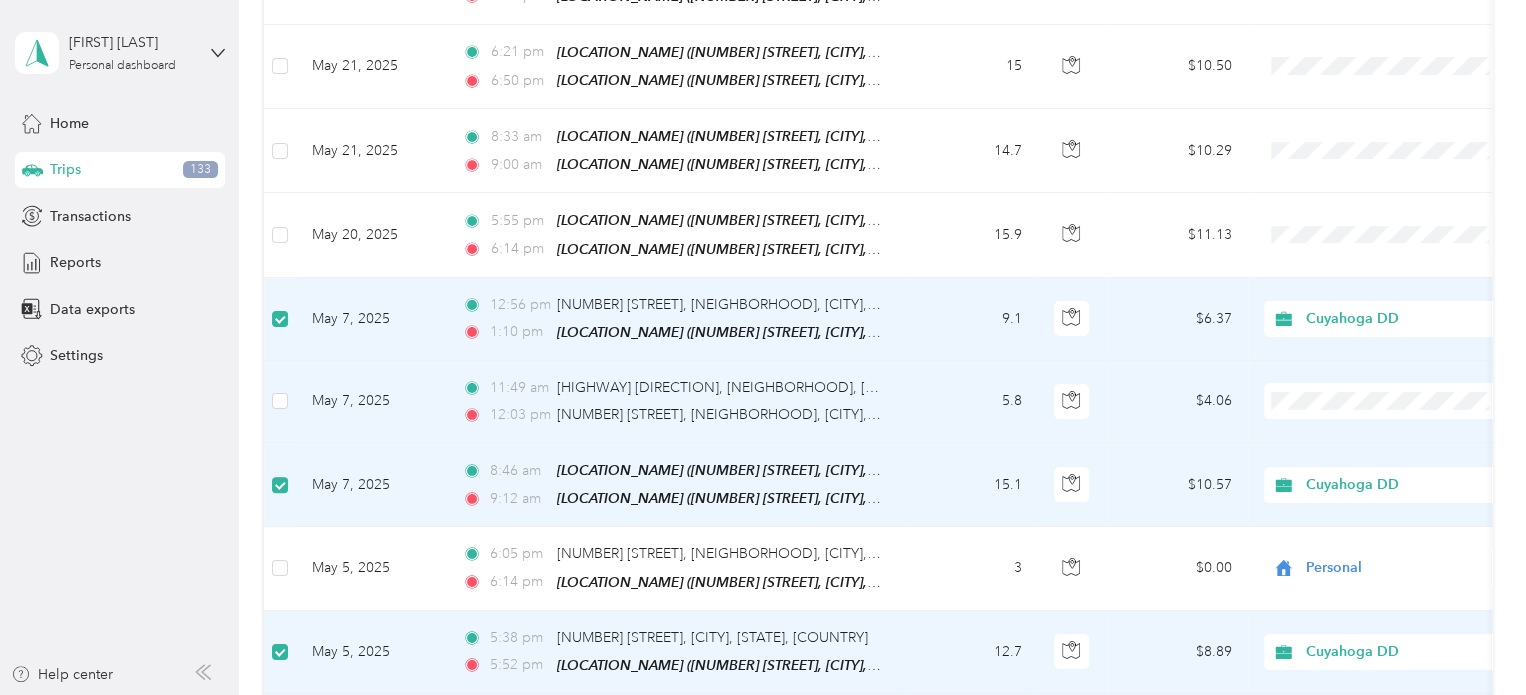 drag, startPoint x: 1268, startPoint y: 279, endPoint x: 1322, endPoint y: 265, distance: 55.7853 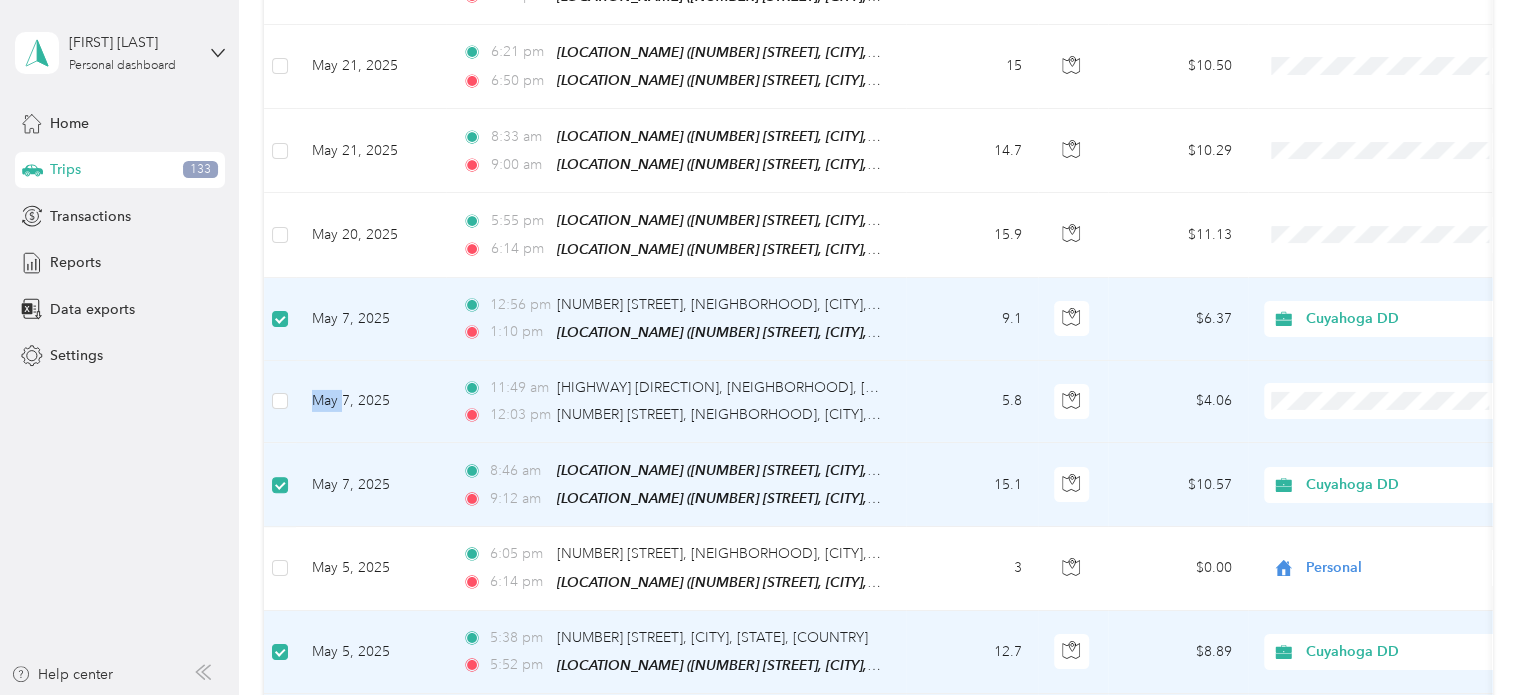 click on "May 7, 2025" at bounding box center (371, 402) 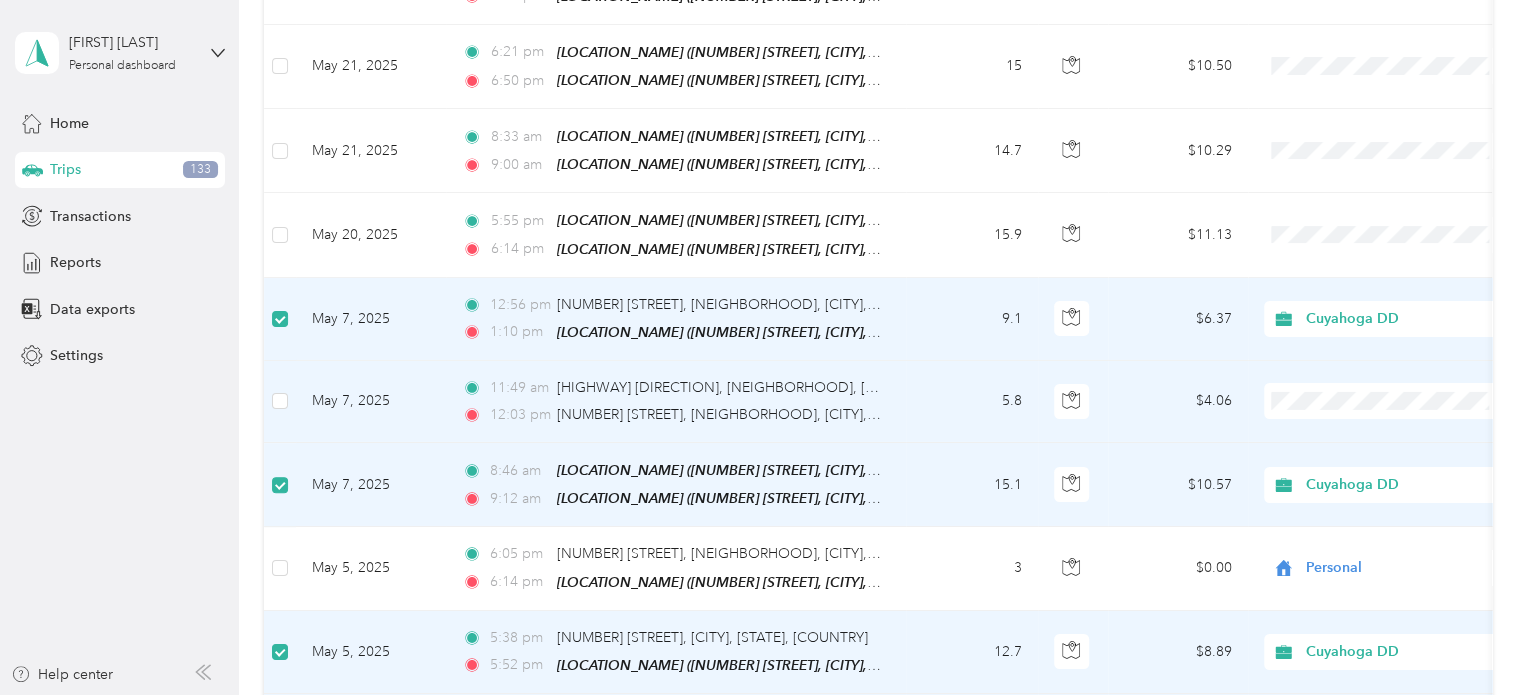 click on "May 7, 2025" at bounding box center (371, 402) 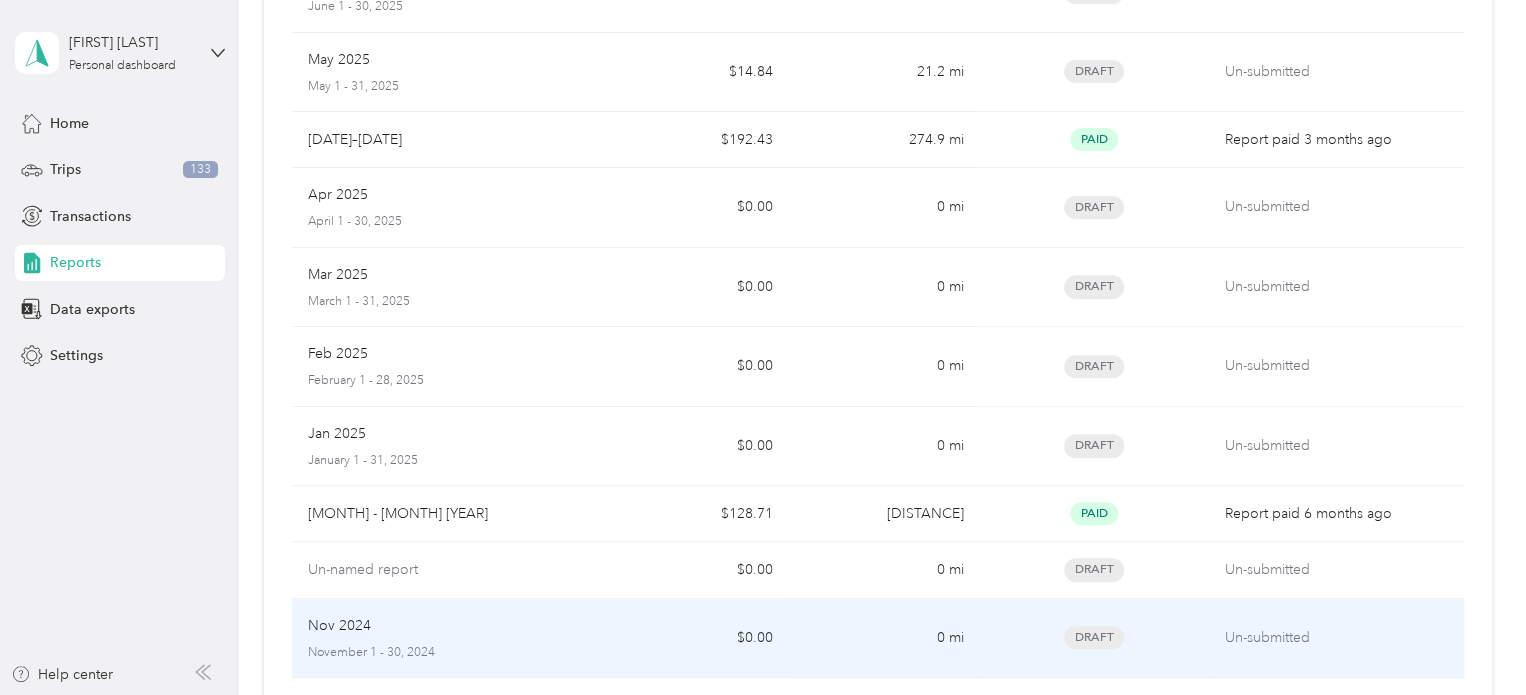 scroll, scrollTop: 528, scrollLeft: 0, axis: vertical 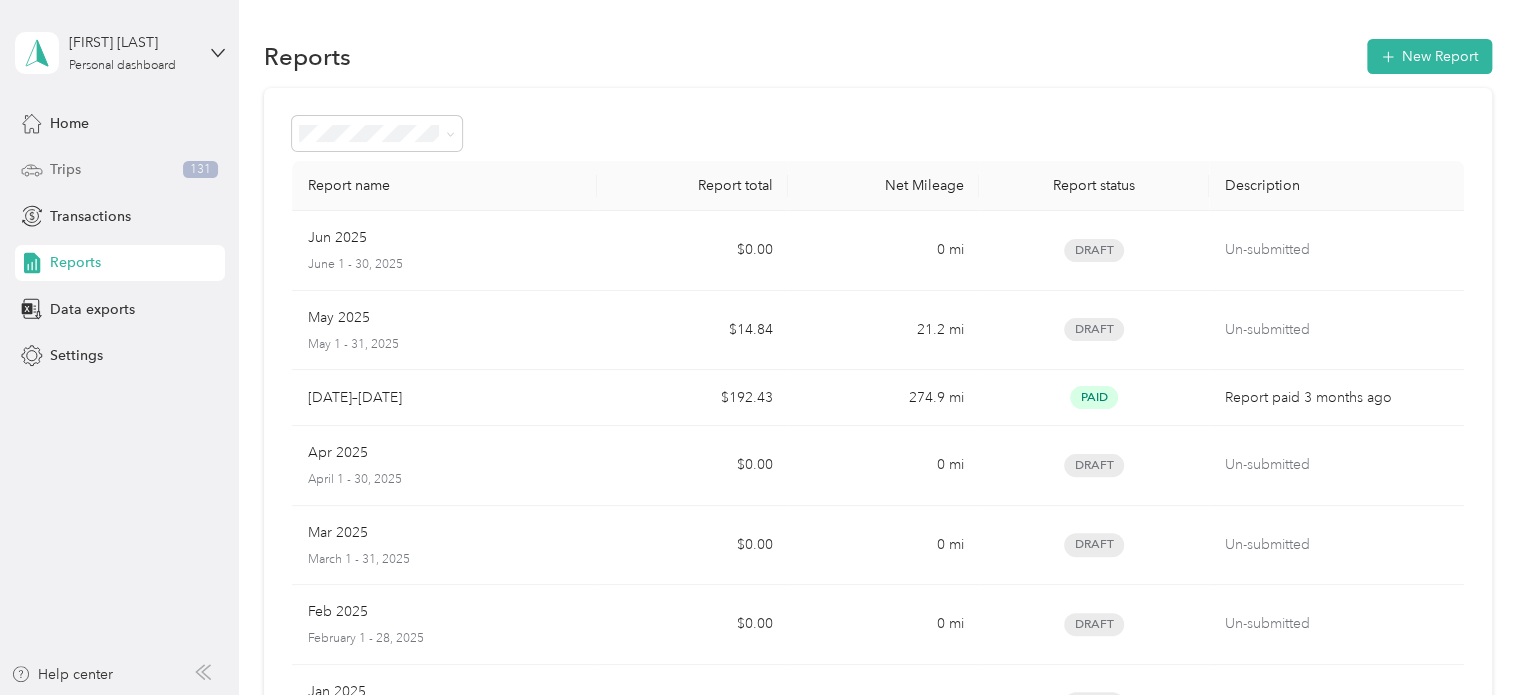 click on "Trips 131" at bounding box center [120, 170] 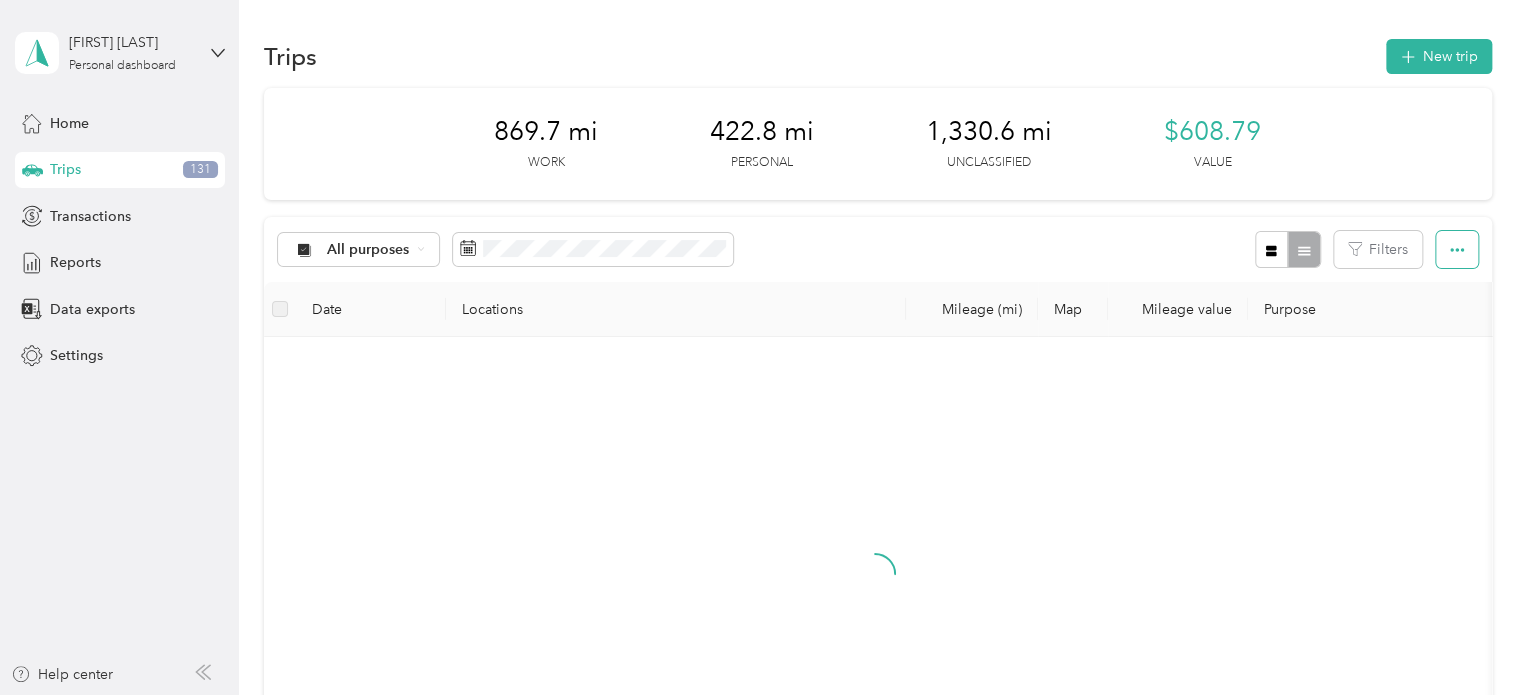 click at bounding box center (1457, 249) 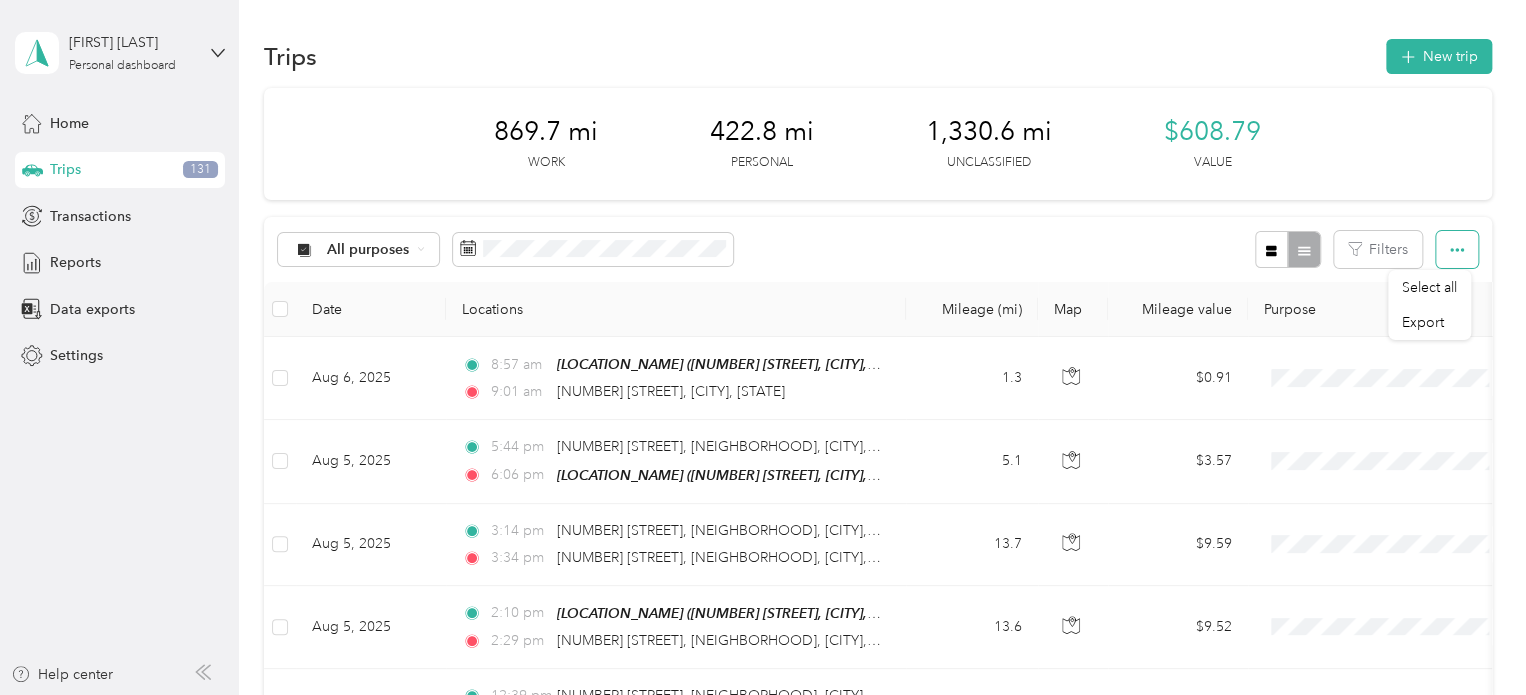 click at bounding box center [1457, 249] 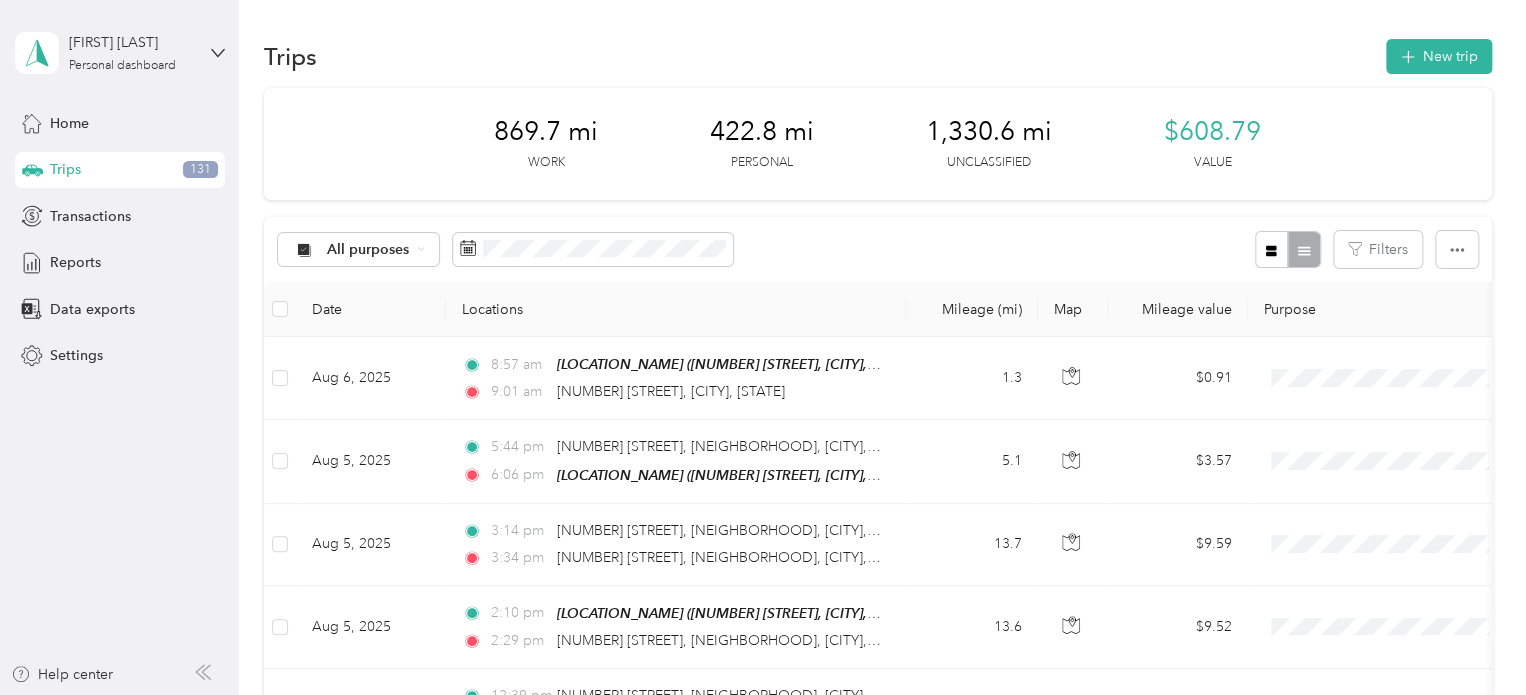 click on "All purposes Filters" at bounding box center [878, 249] 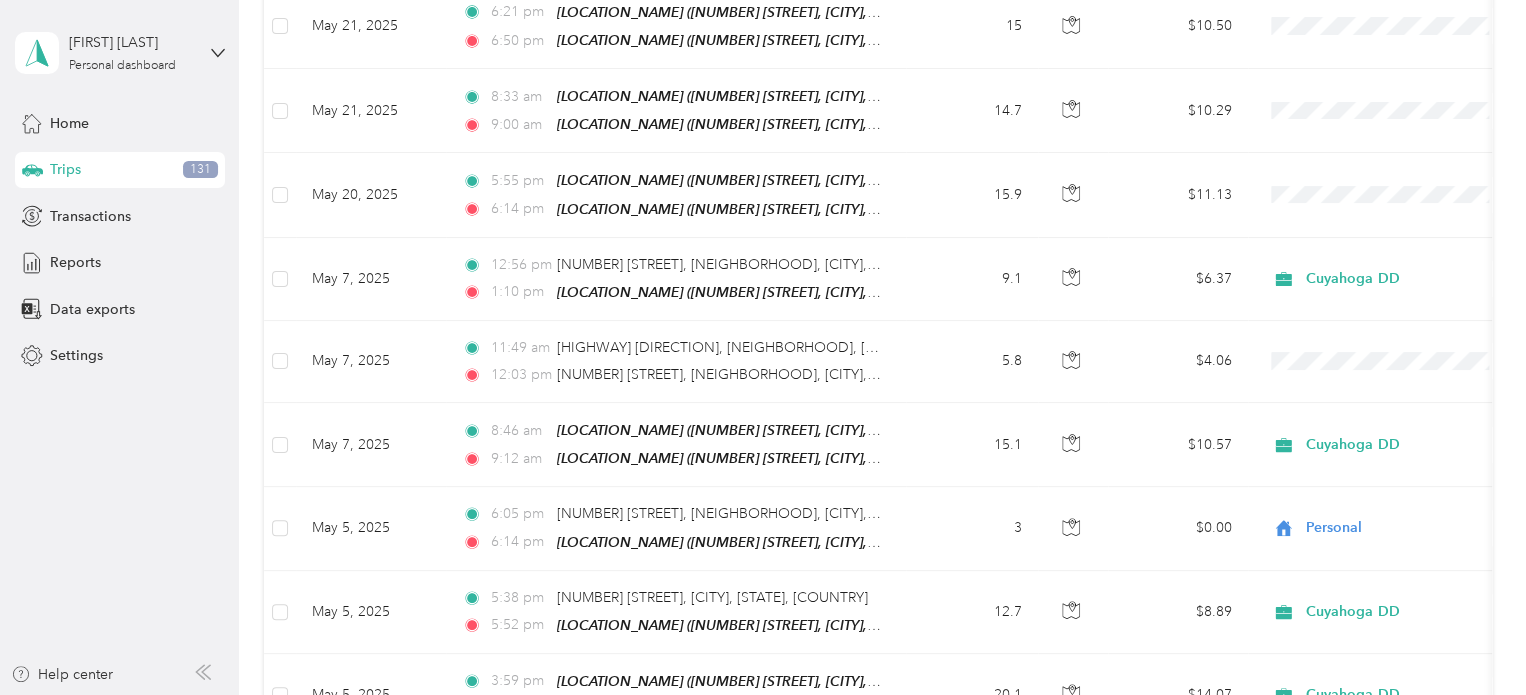 scroll, scrollTop: 7237, scrollLeft: 0, axis: vertical 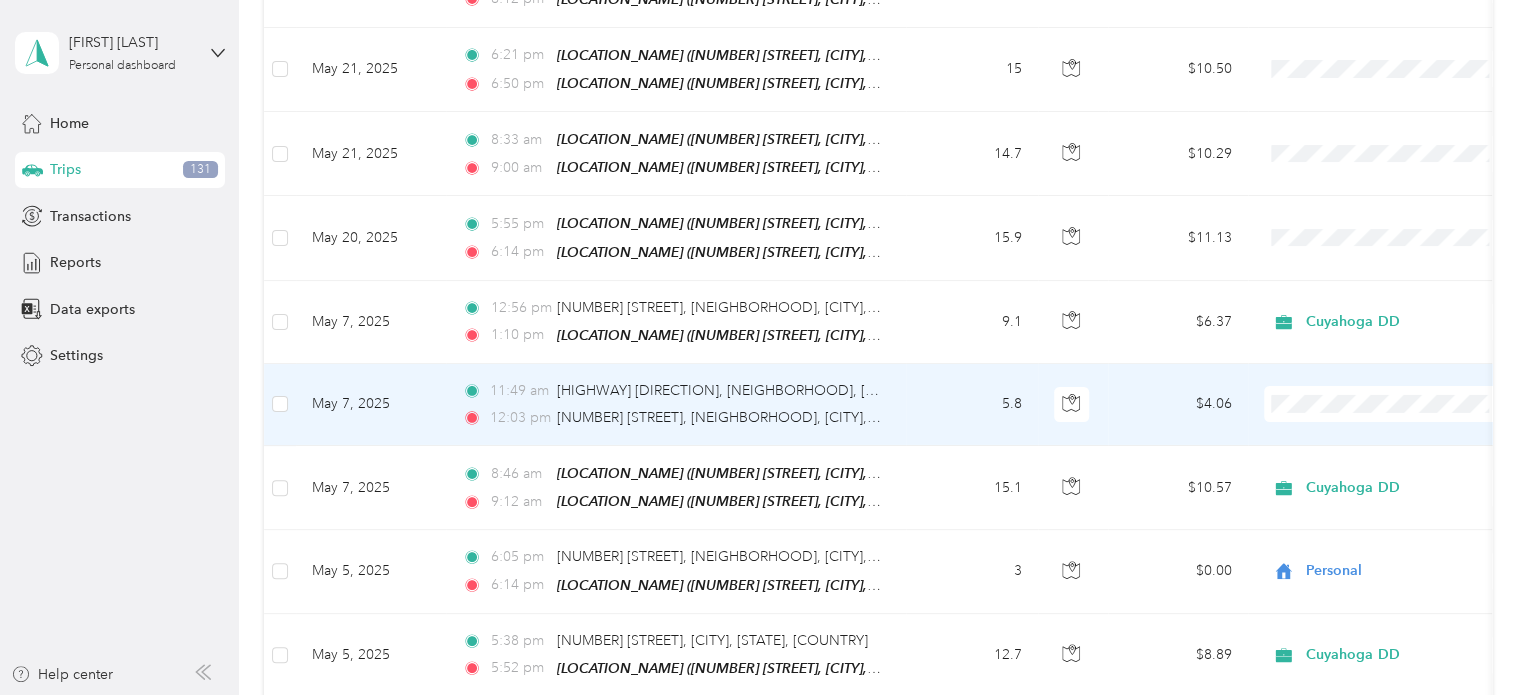click on "$4.06" at bounding box center (1178, 405) 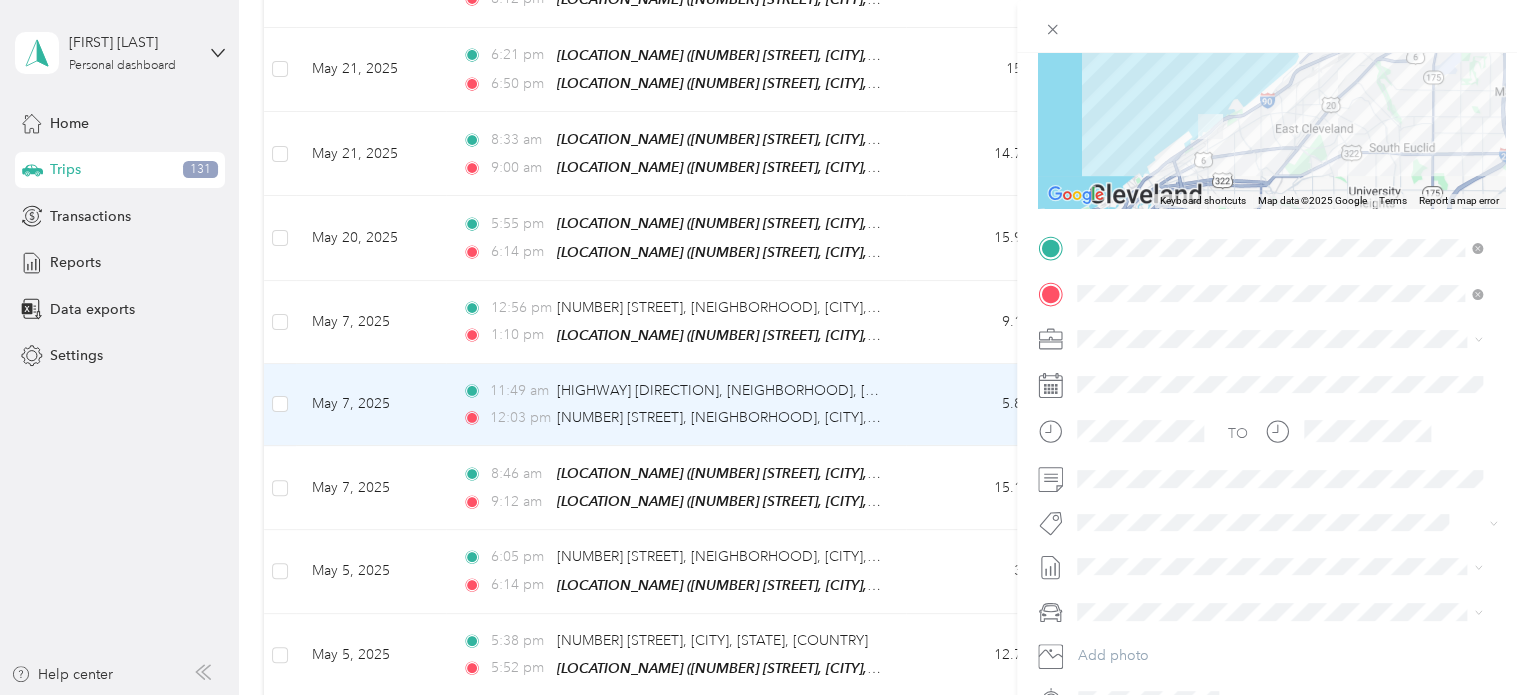 scroll, scrollTop: 248, scrollLeft: 0, axis: vertical 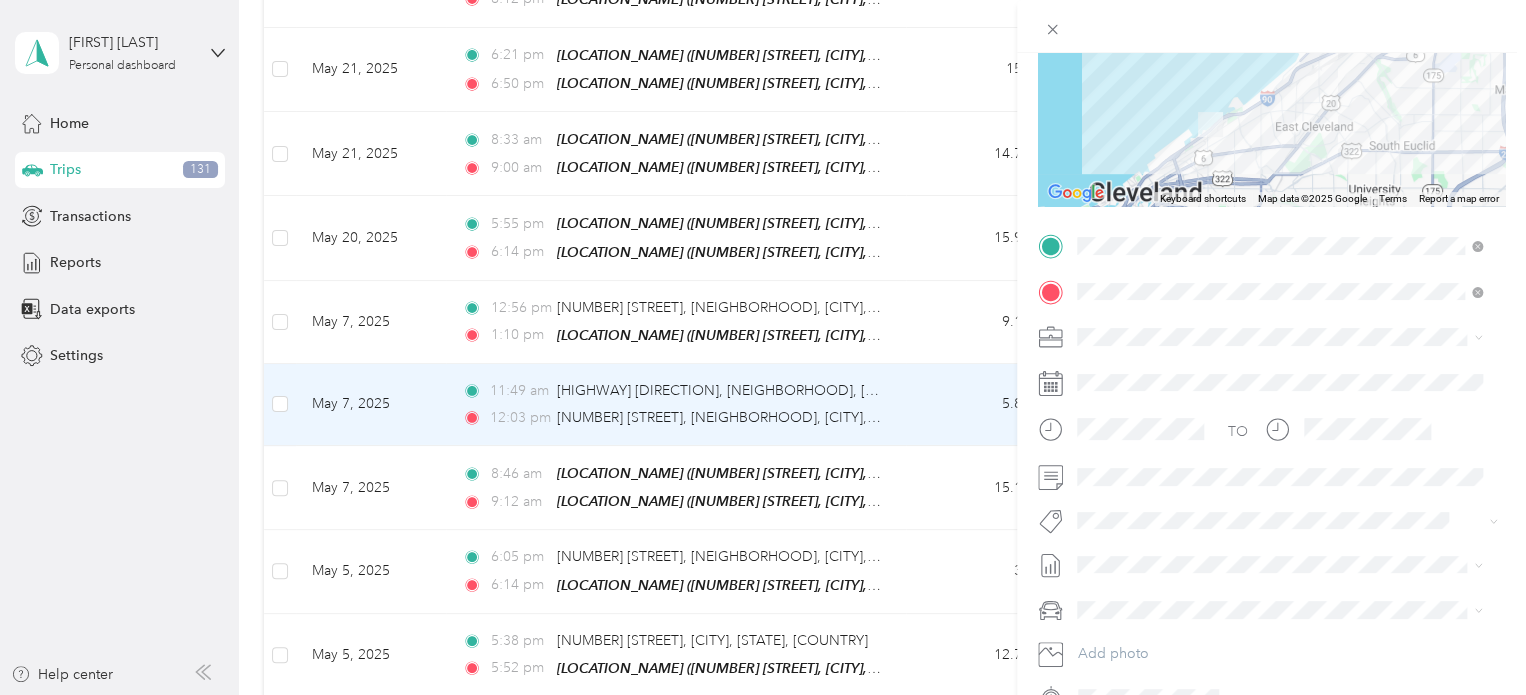 click on "Office" at bounding box center (1295, 313) 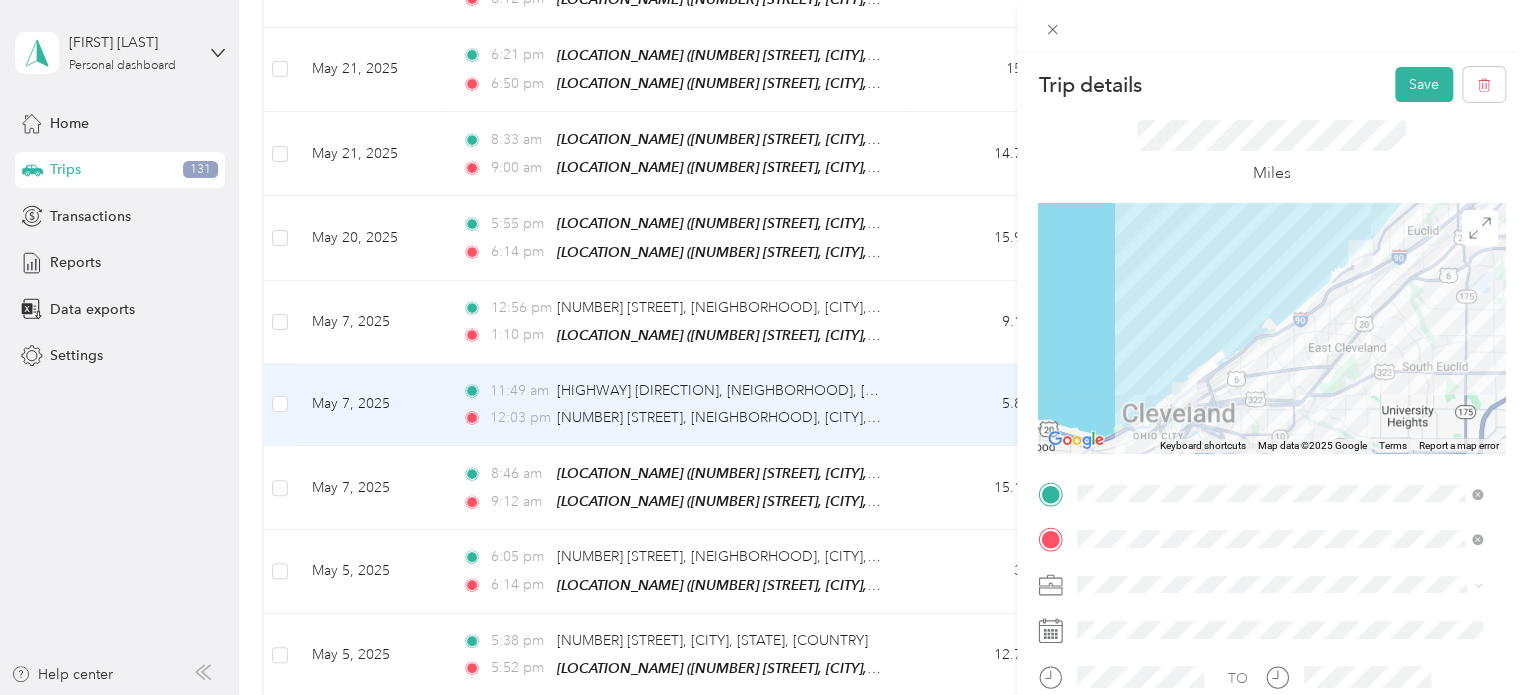 scroll, scrollTop: 0, scrollLeft: 0, axis: both 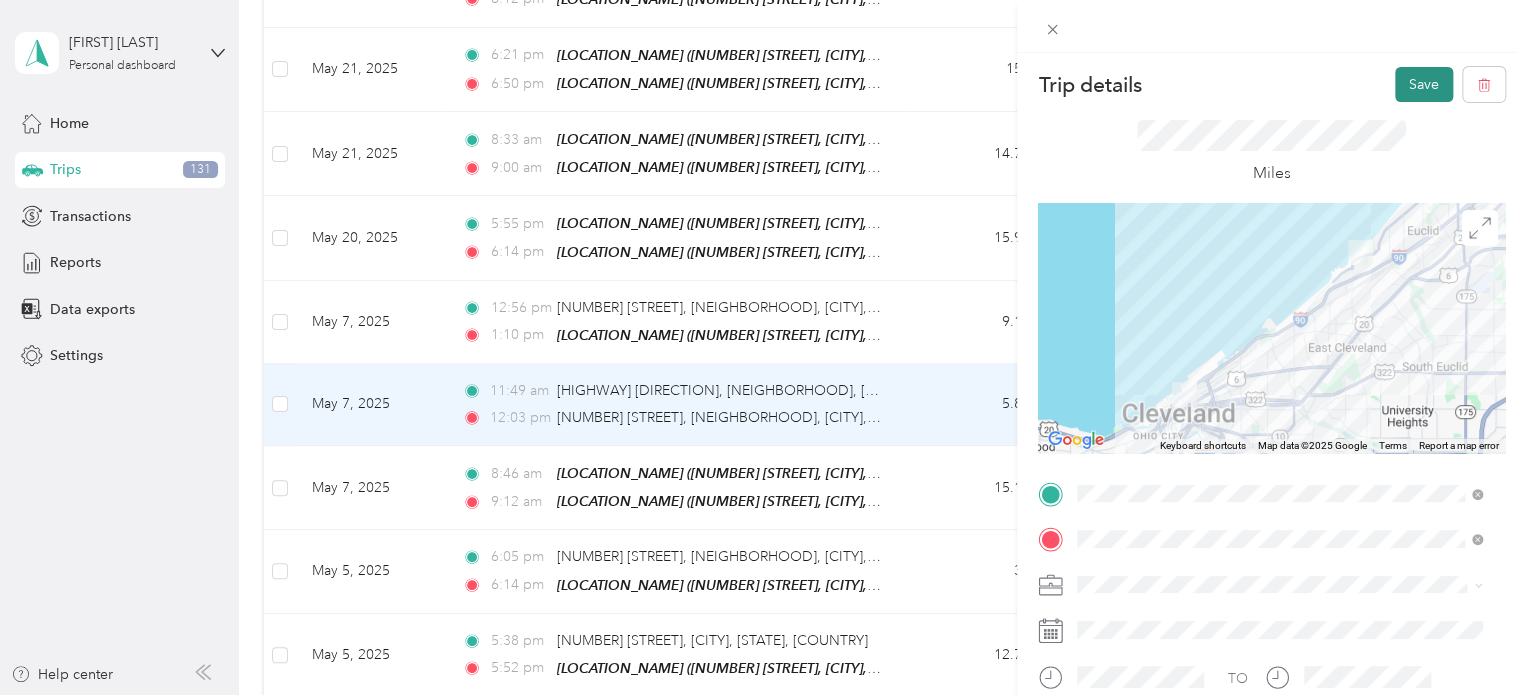 click on "Save" at bounding box center [1424, 84] 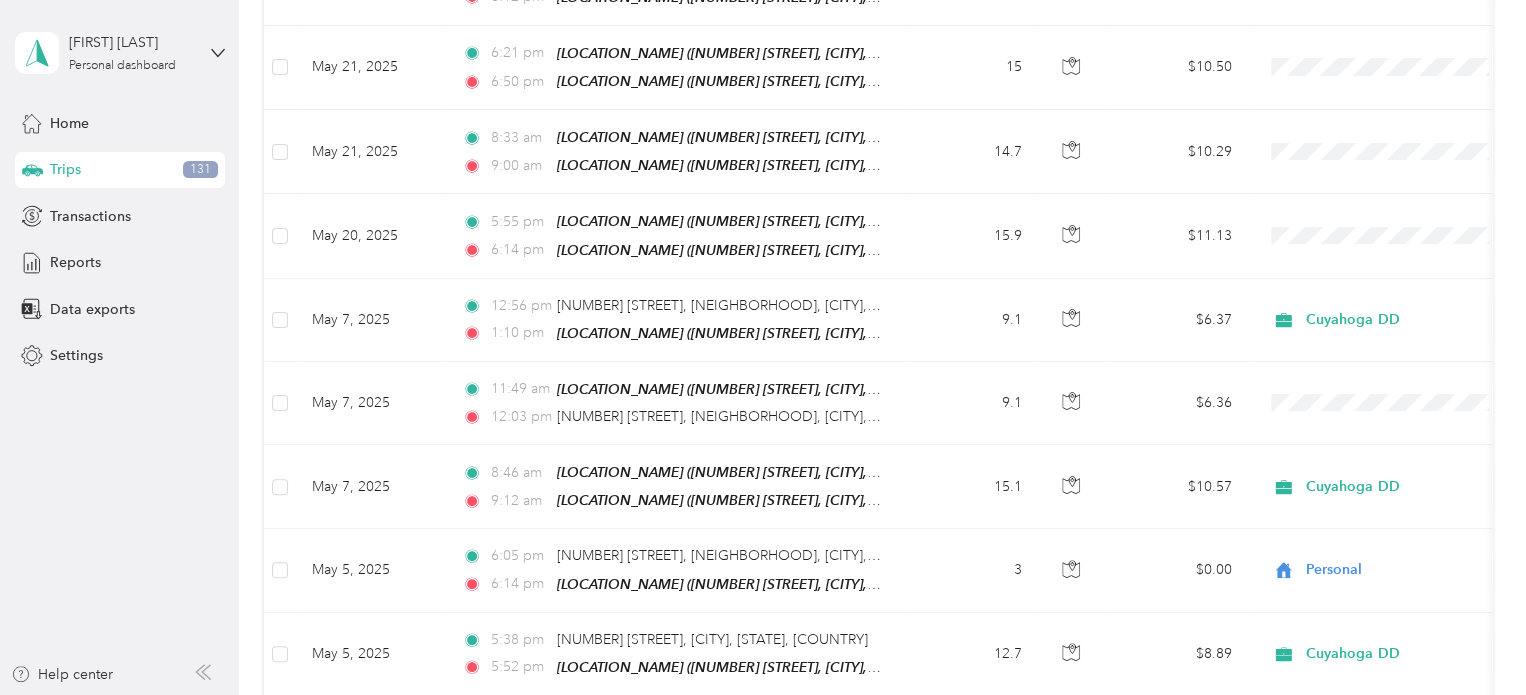 scroll, scrollTop: 7236, scrollLeft: 0, axis: vertical 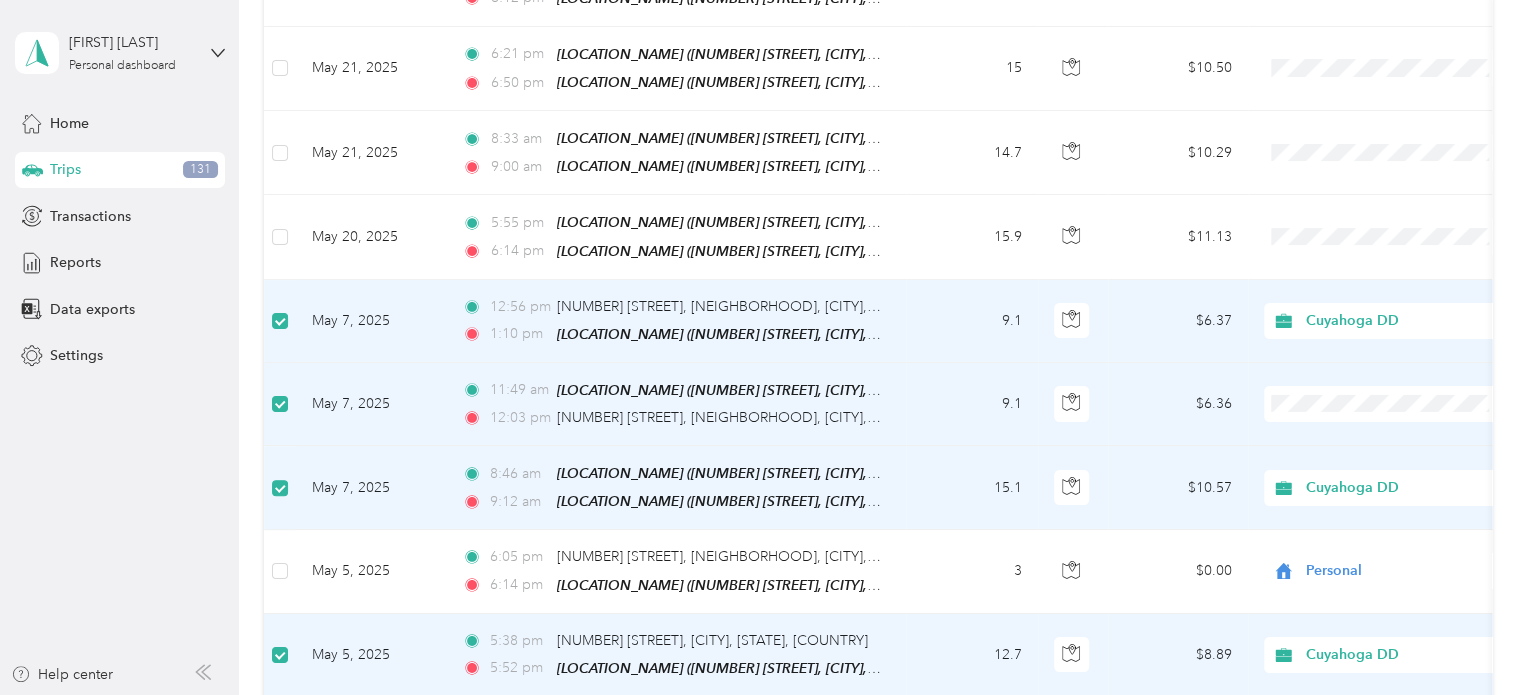 click on "Cuyahoga DD" at bounding box center [1388, 304] 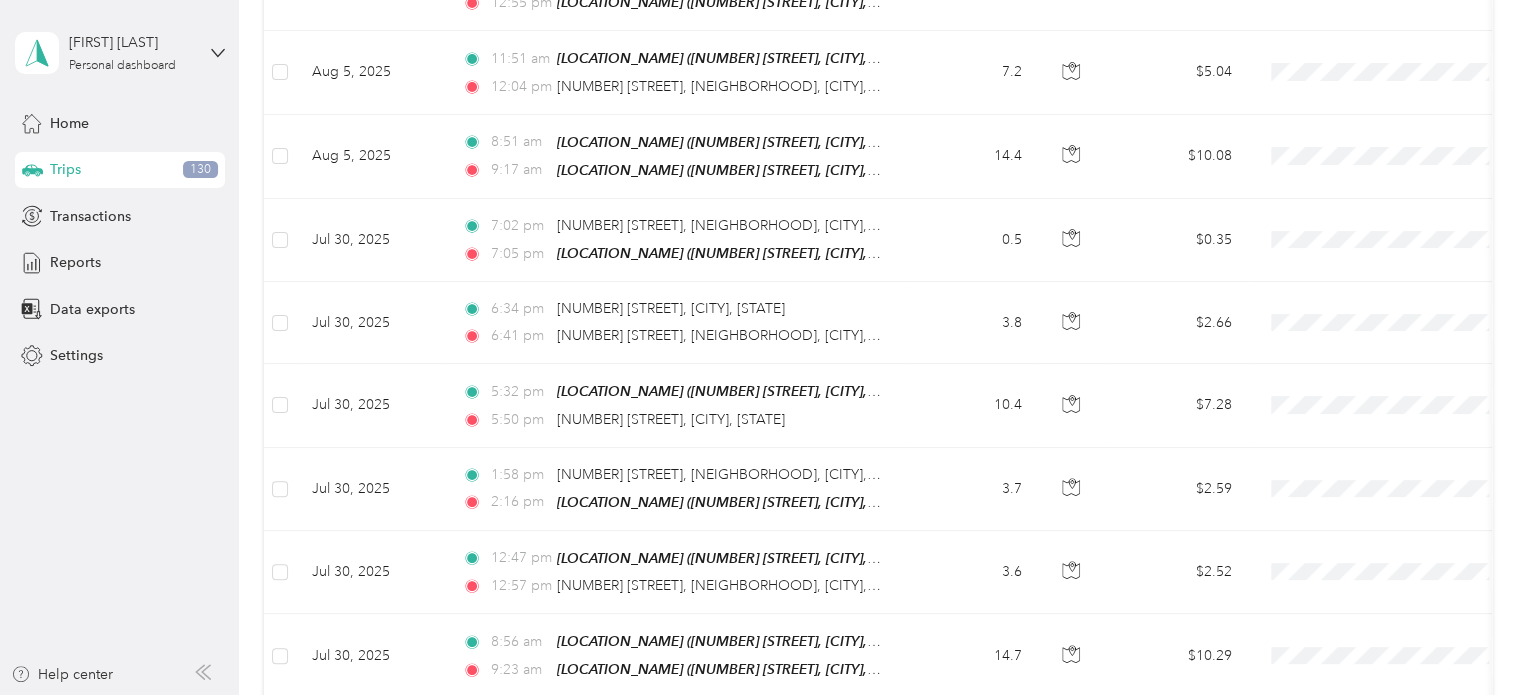 scroll, scrollTop: 0, scrollLeft: 0, axis: both 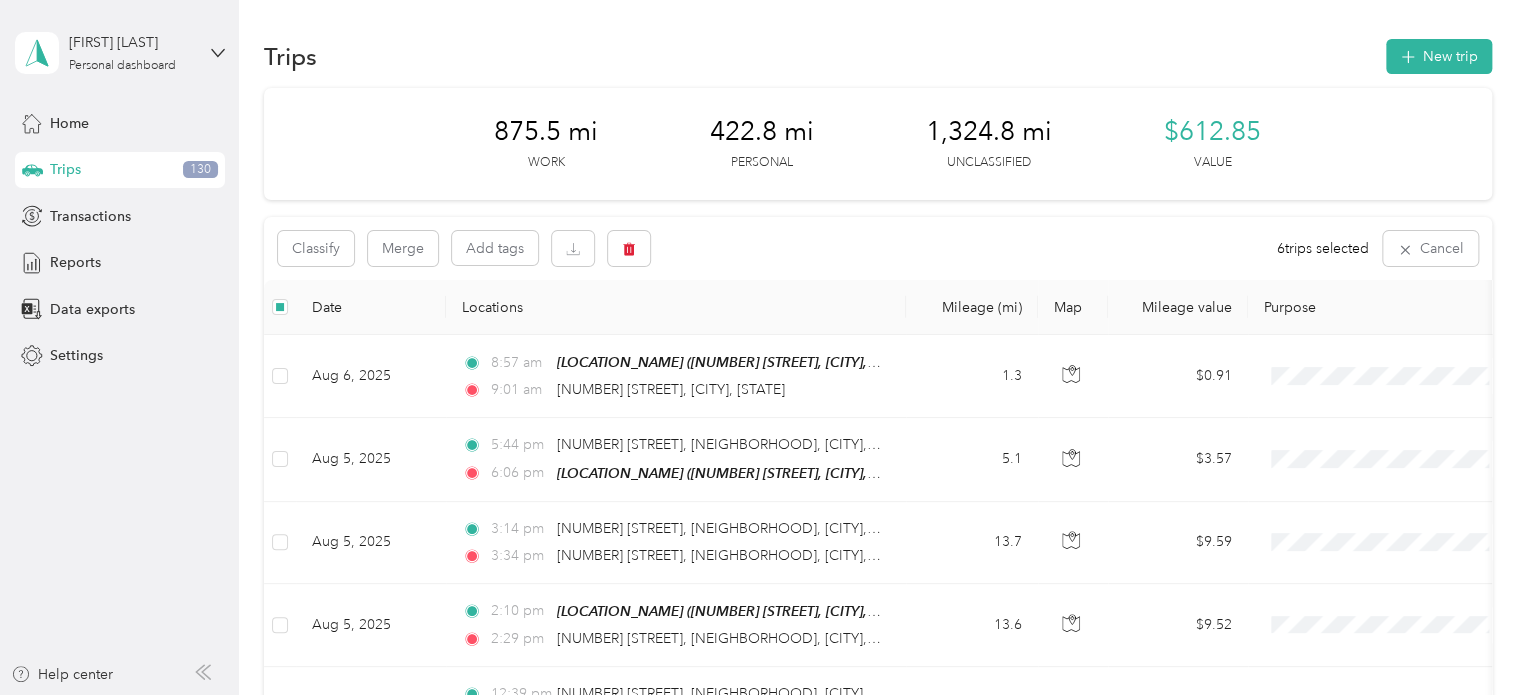drag, startPoint x: 1519, startPoint y: 583, endPoint x: 1535, endPoint y: -82, distance: 665.19244 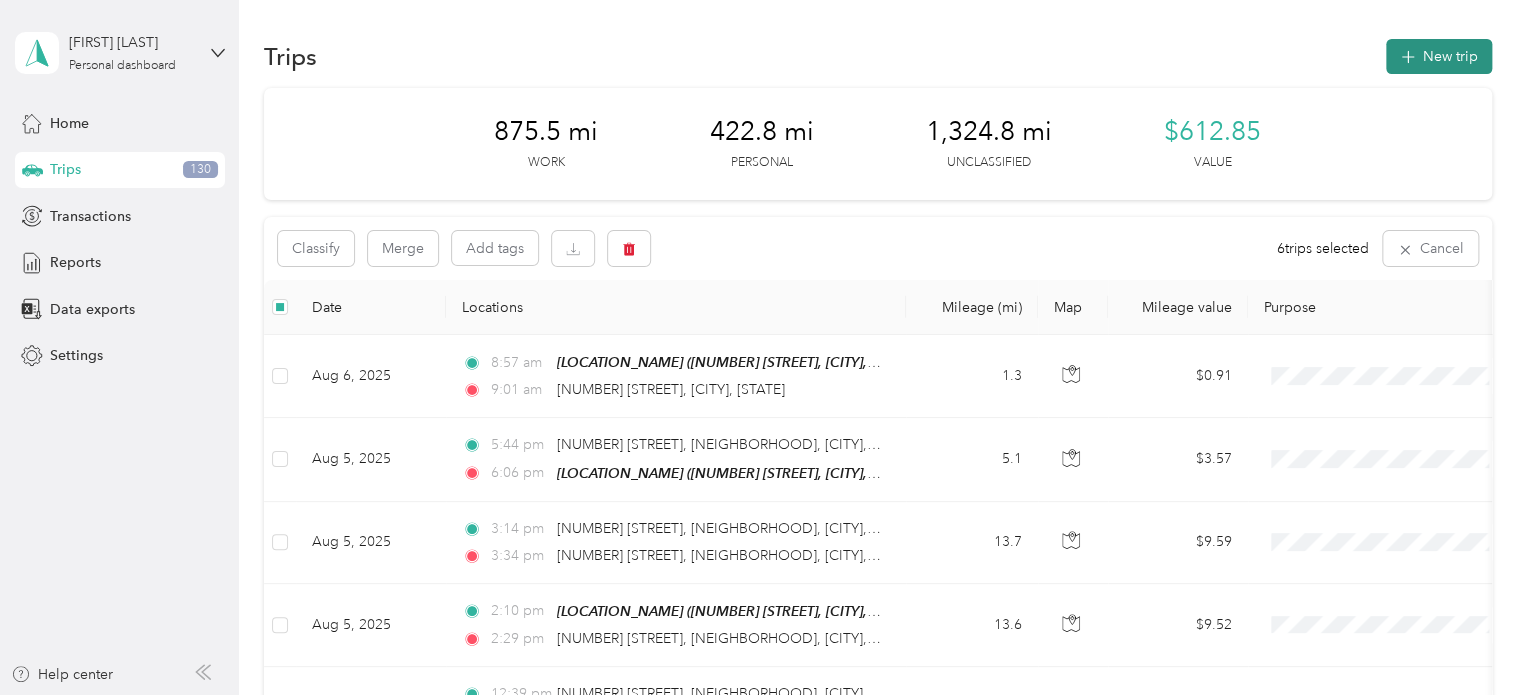 click on "New trip" at bounding box center [1439, 56] 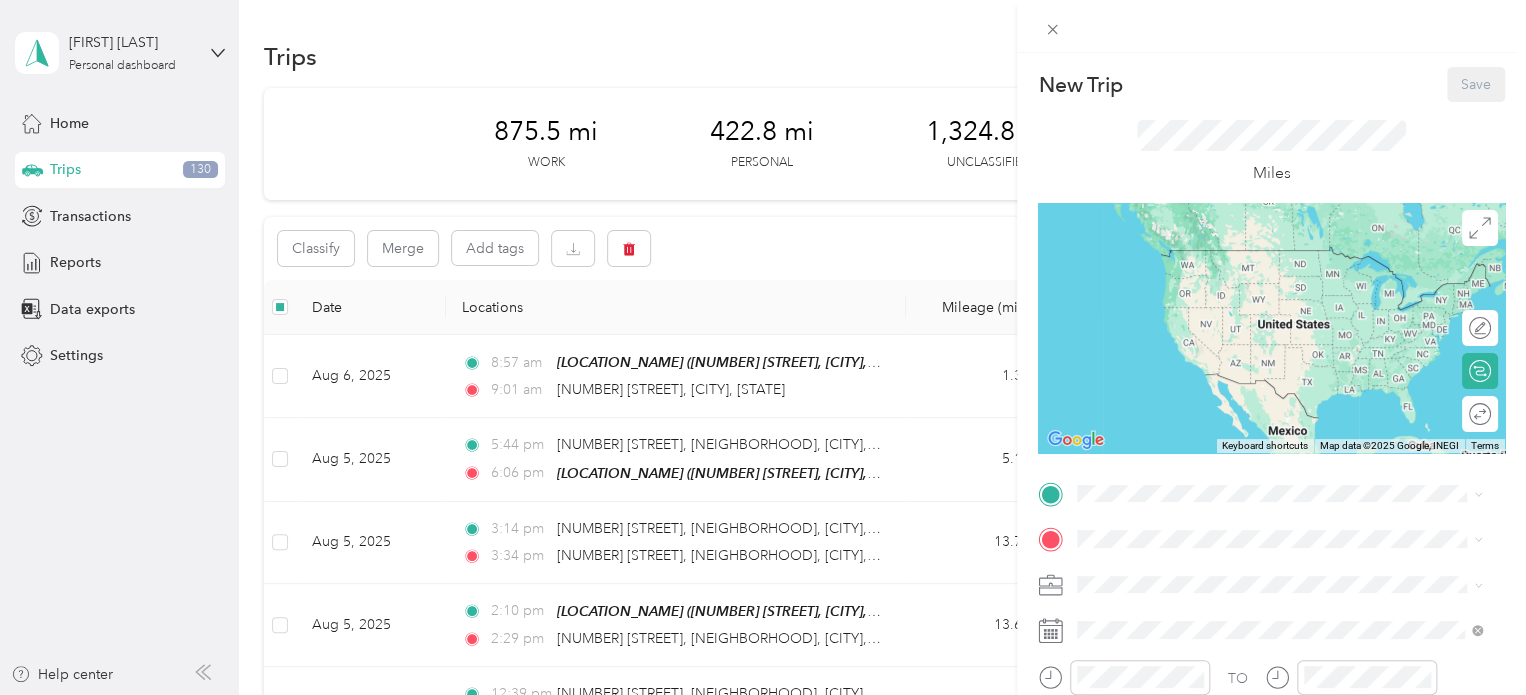 click on "[LOCATION_NAME] [NUMBER] [STREET], [POSTAL_CODE], [CITY], [STATE], [COUNTRY]" at bounding box center [1295, 368] 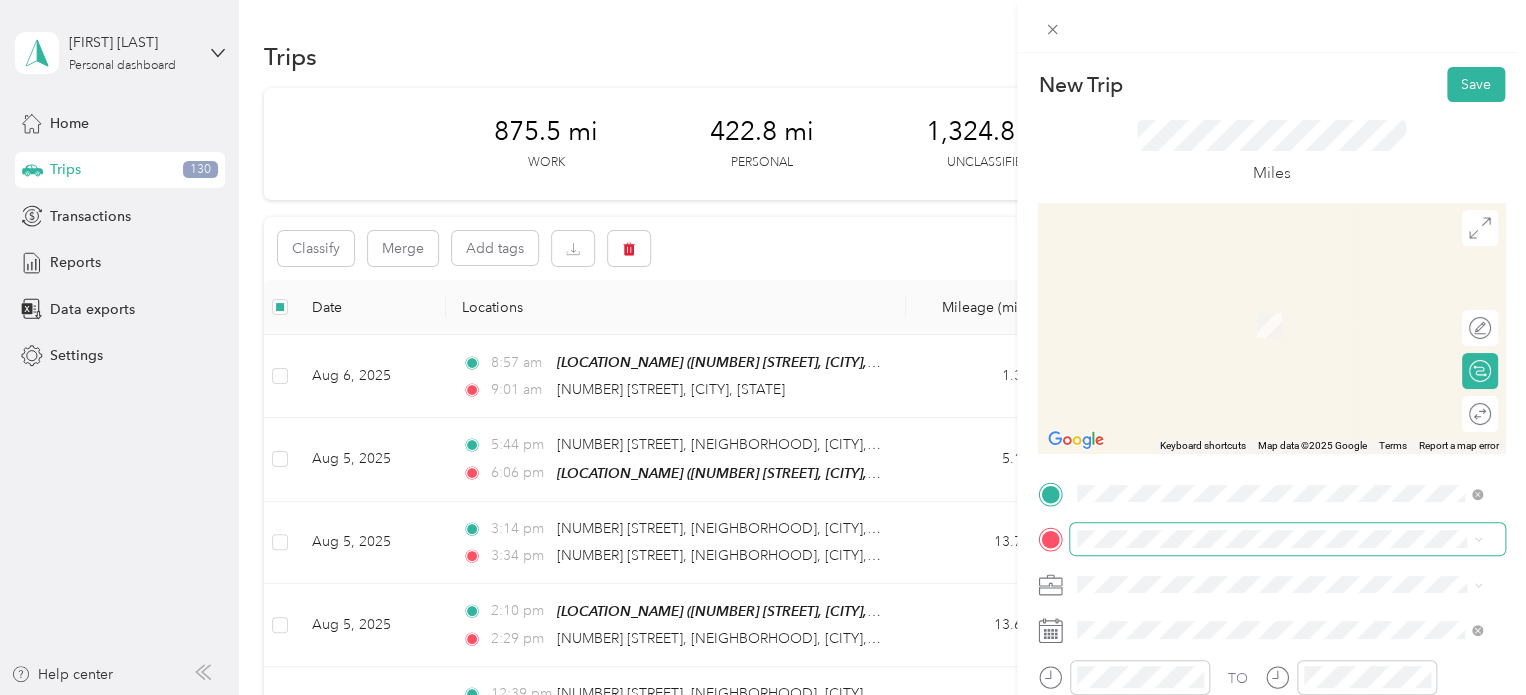 click at bounding box center [1287, 539] 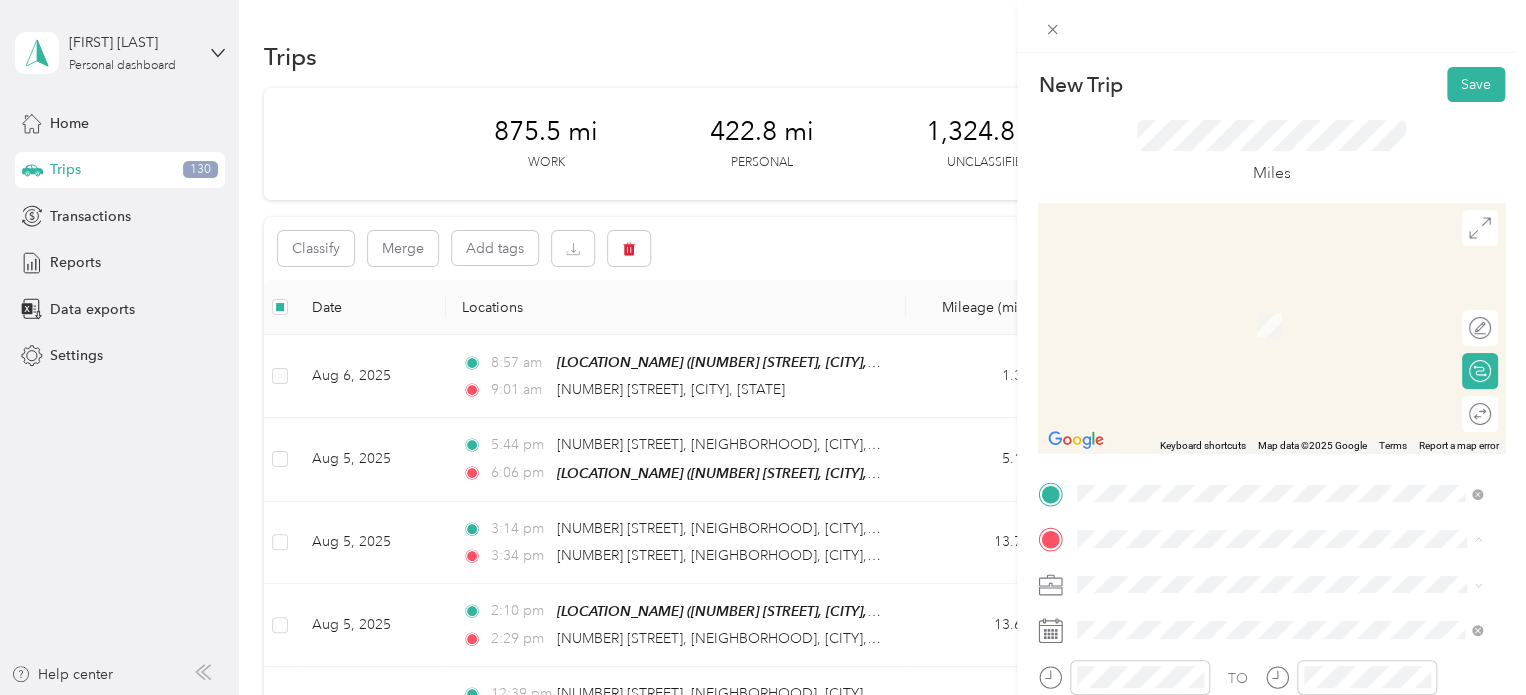 click on "[NUMBER] [STREET], [POSTAL_CODE], [CITY], [STATE], [COUNTRY]" at bounding box center (1289, 511) 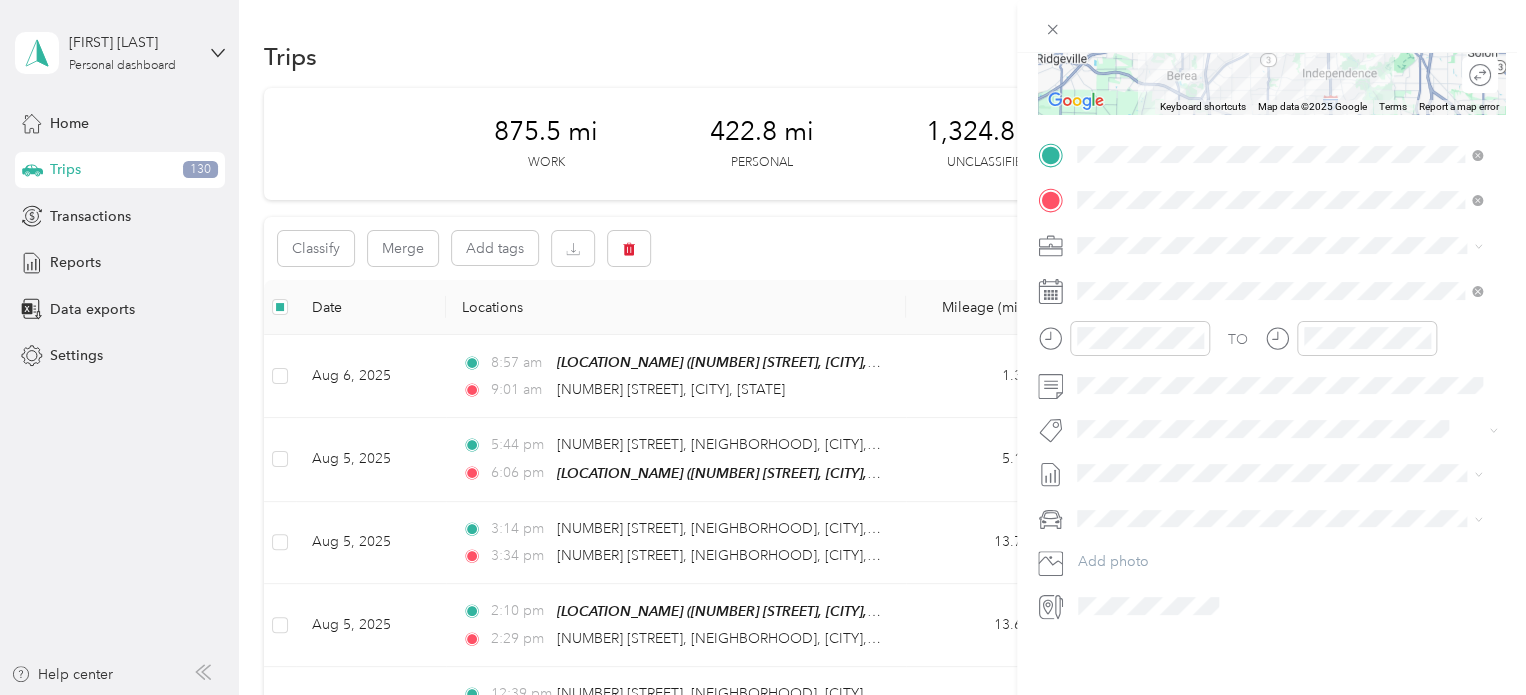 scroll, scrollTop: 348, scrollLeft: 0, axis: vertical 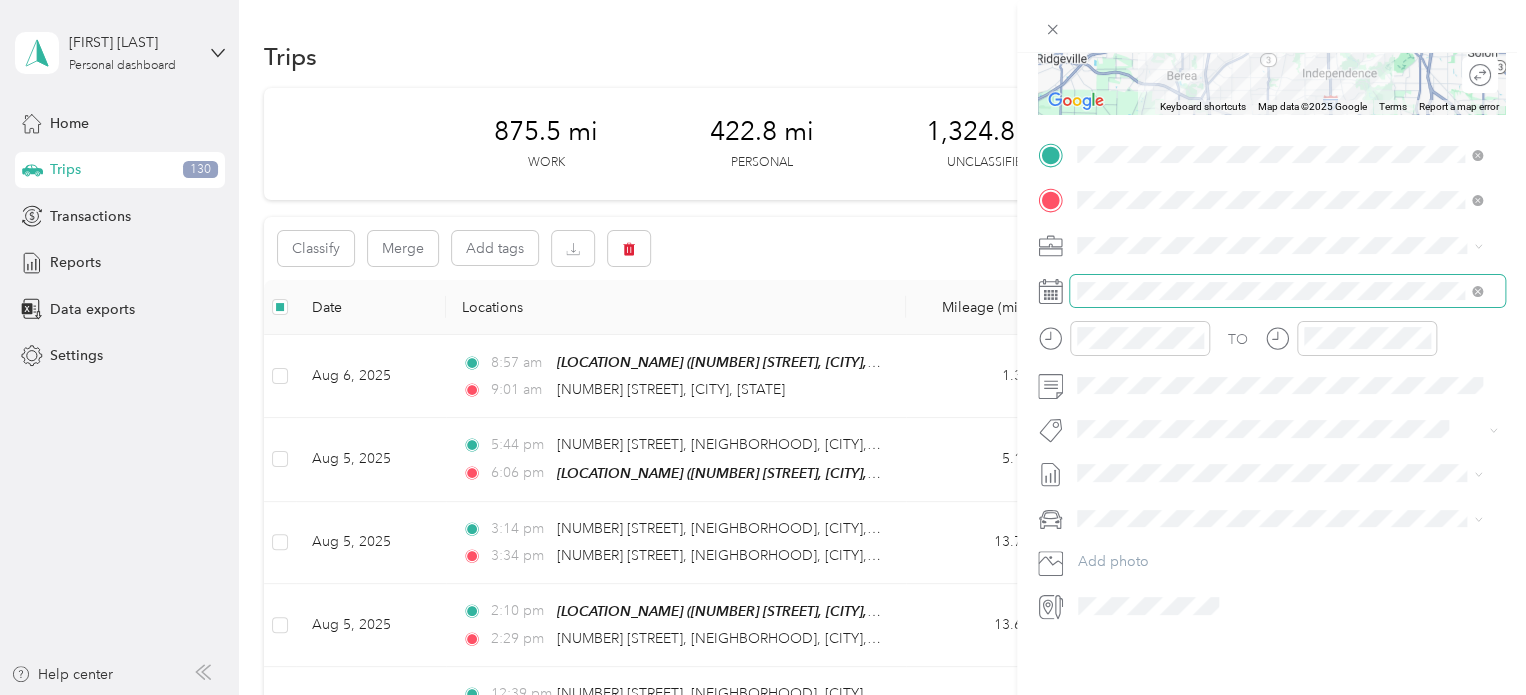 click at bounding box center [1287, 291] 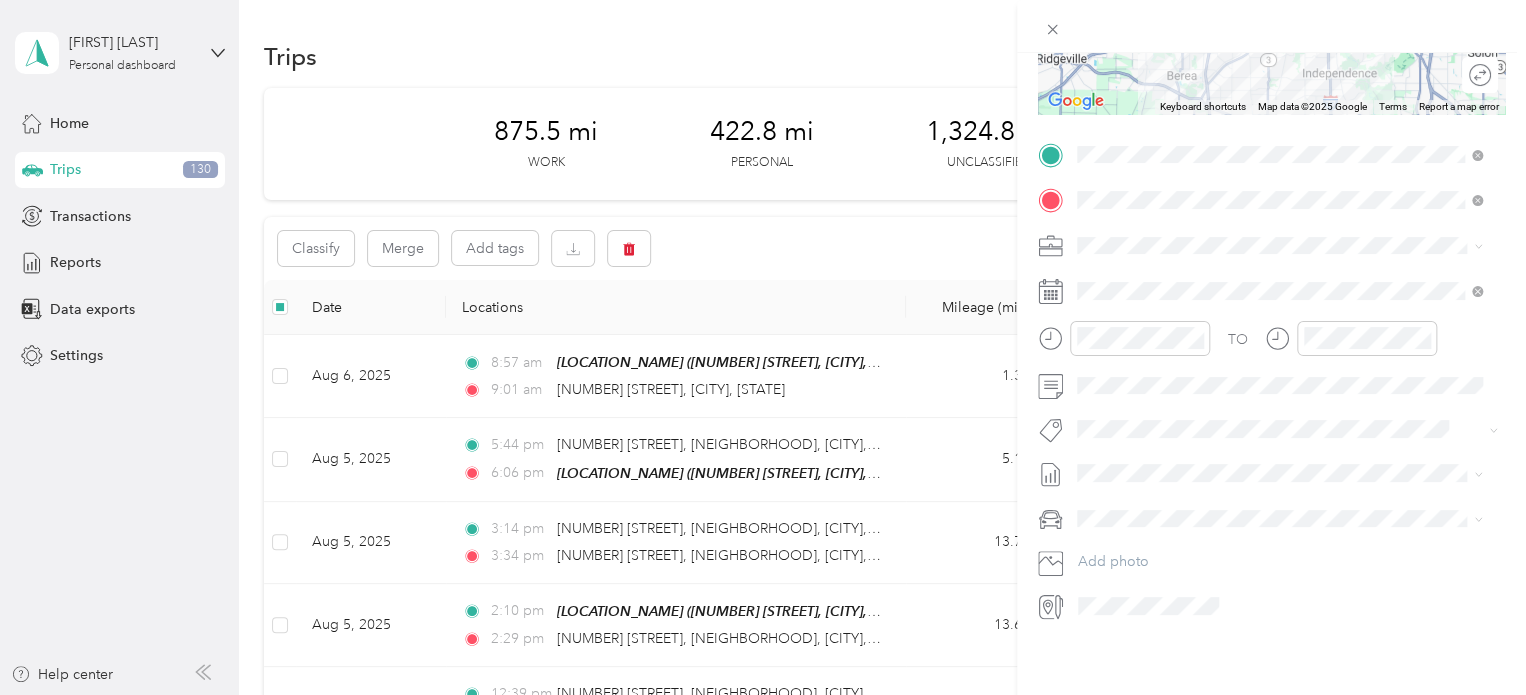 click 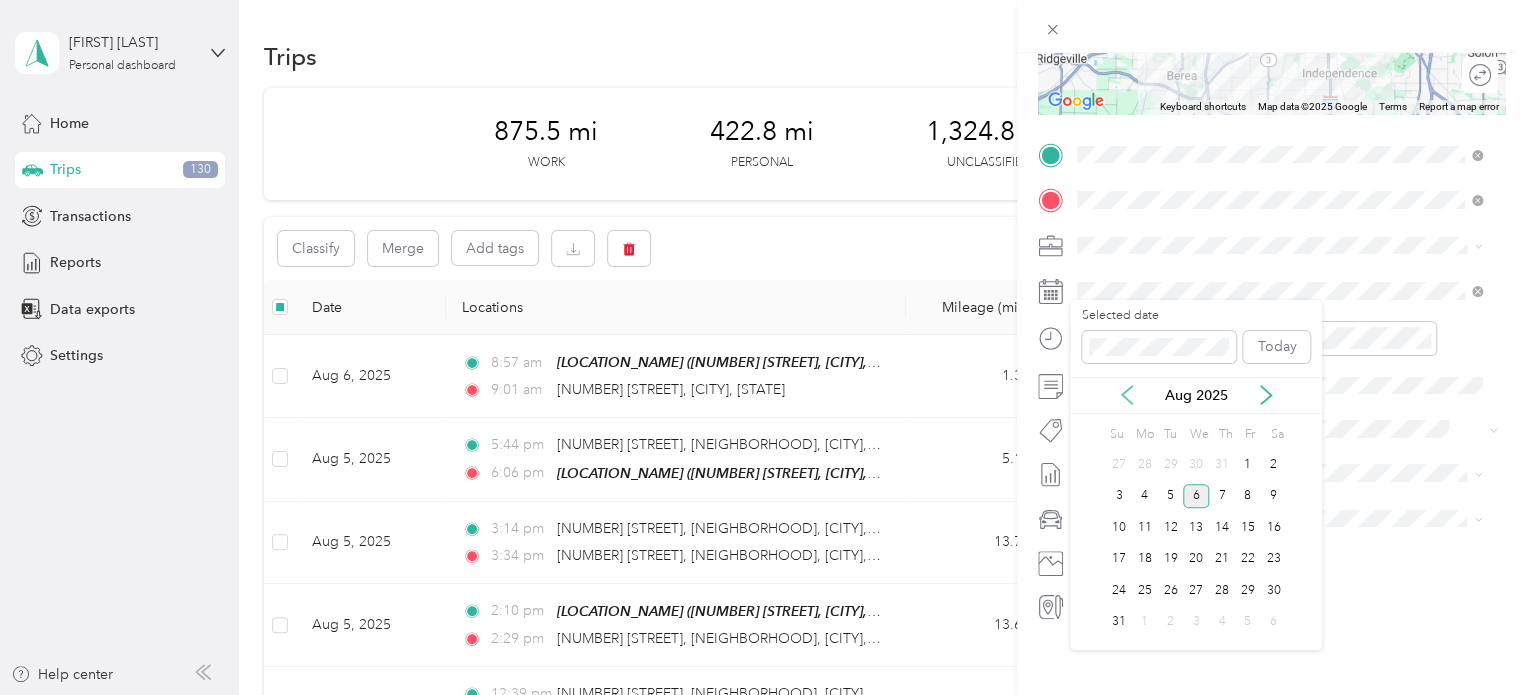 click 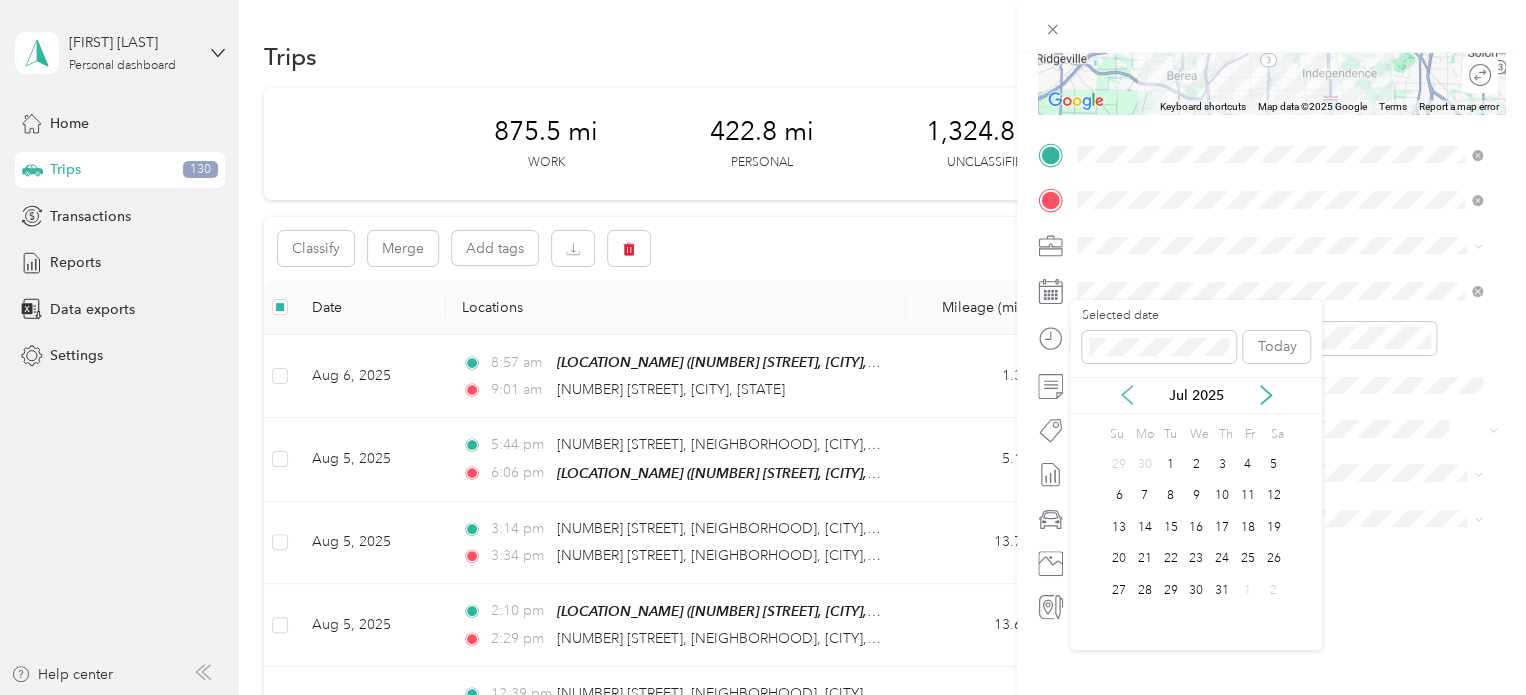 click 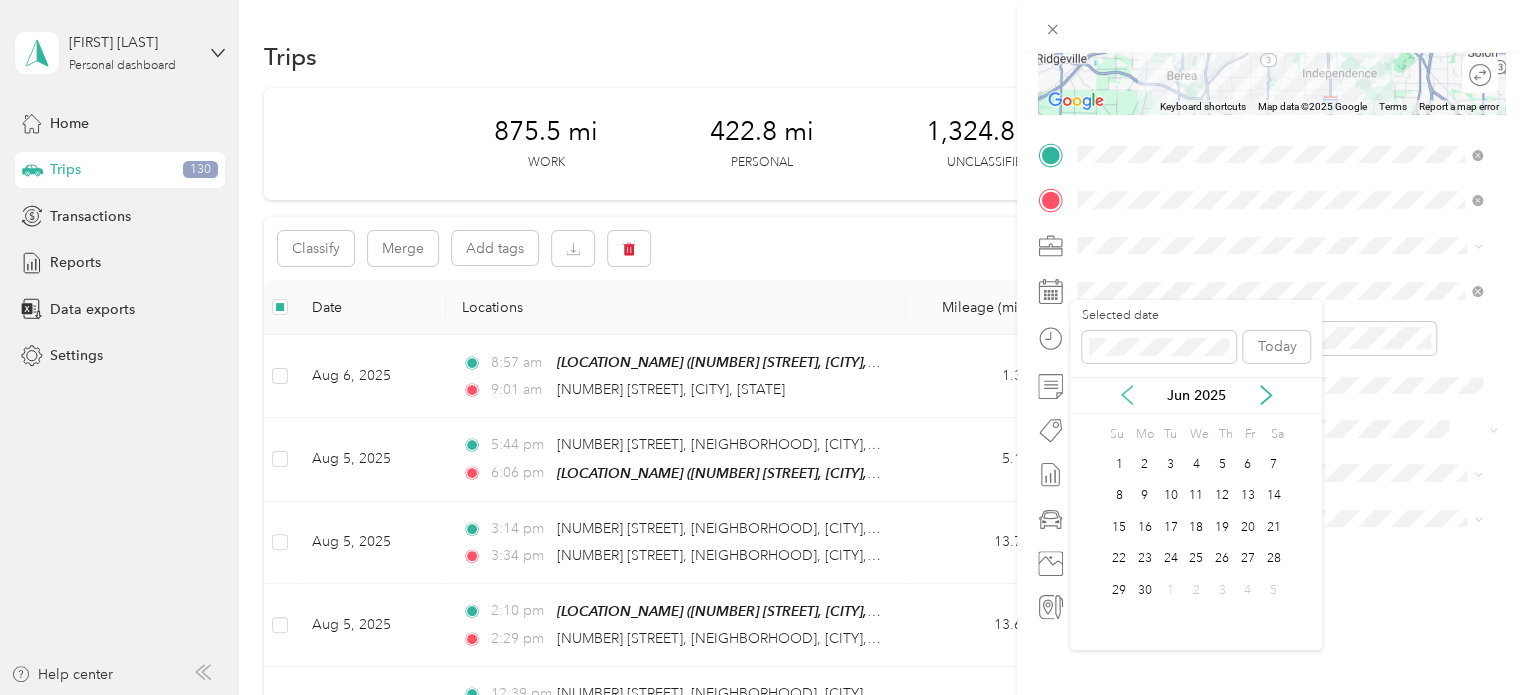 click 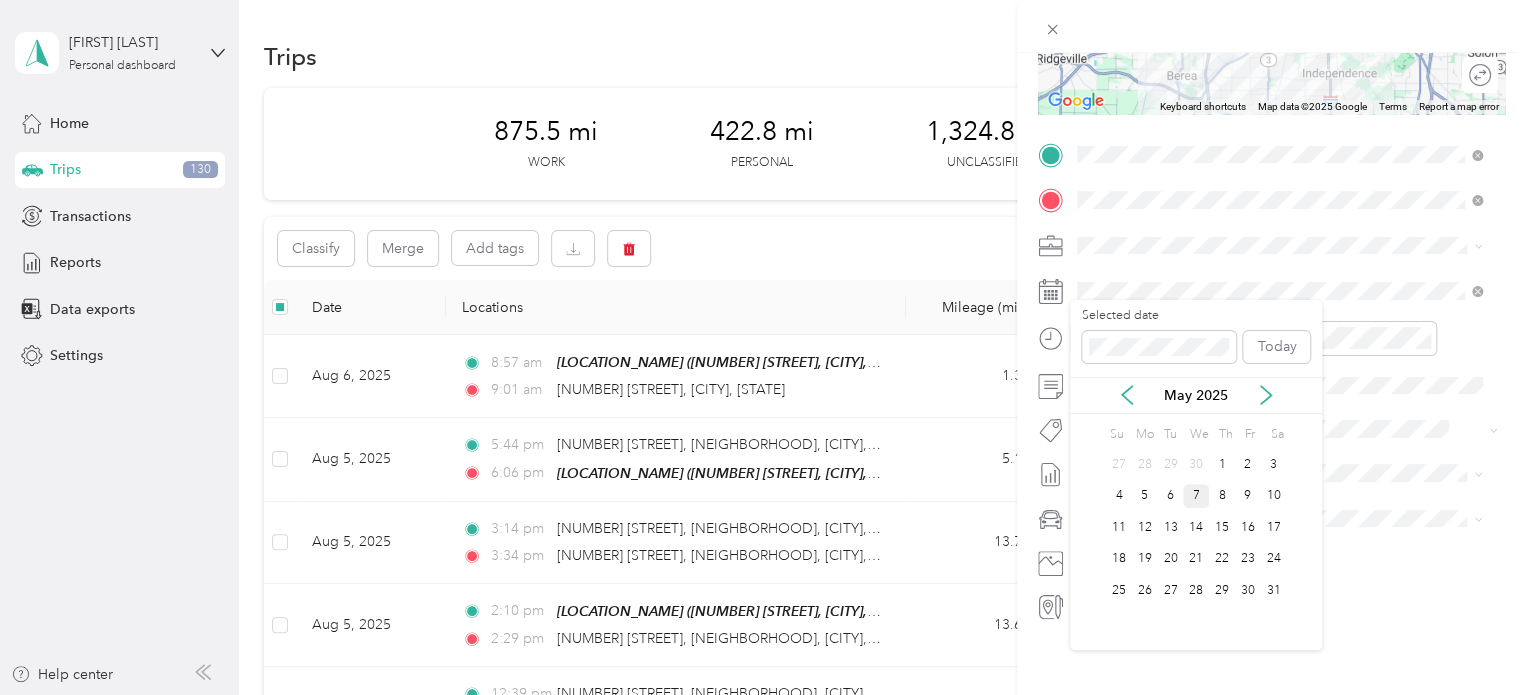 click on "7" at bounding box center (1196, 496) 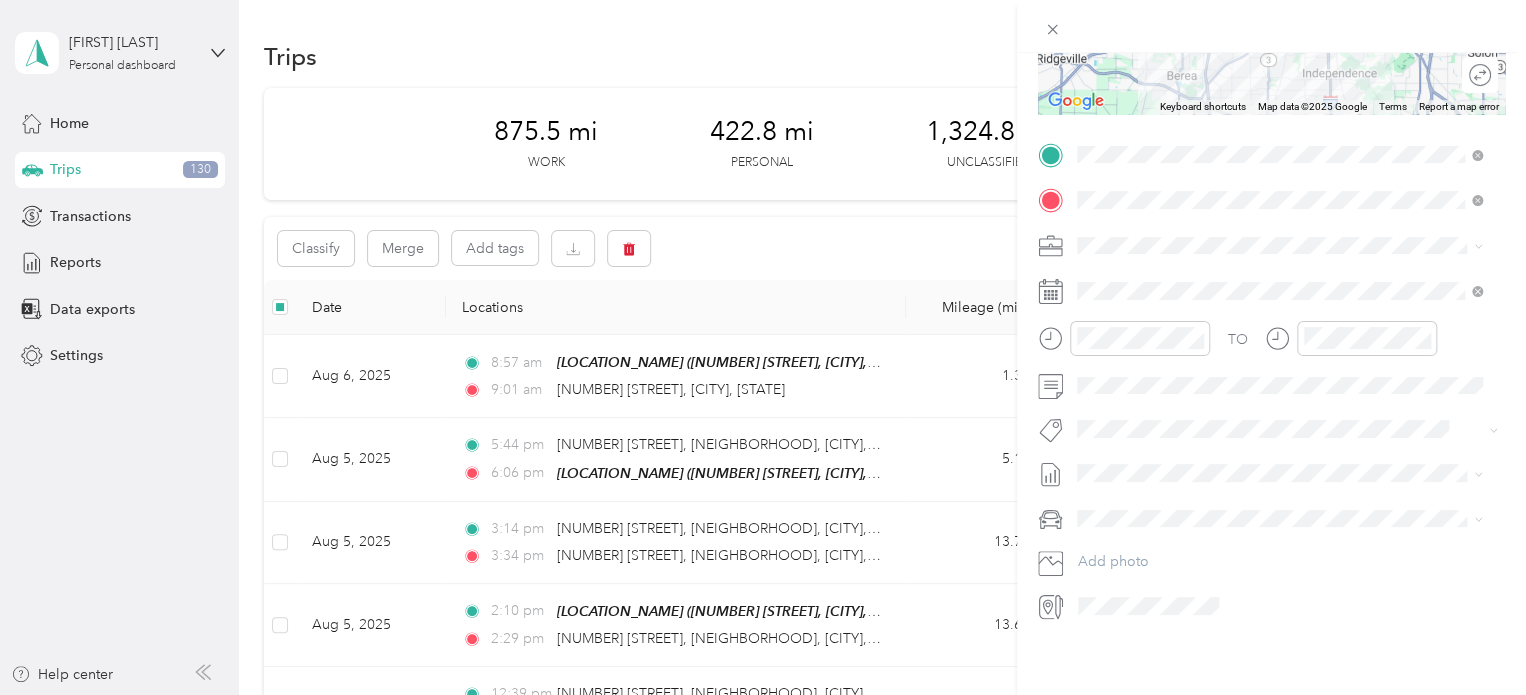 click 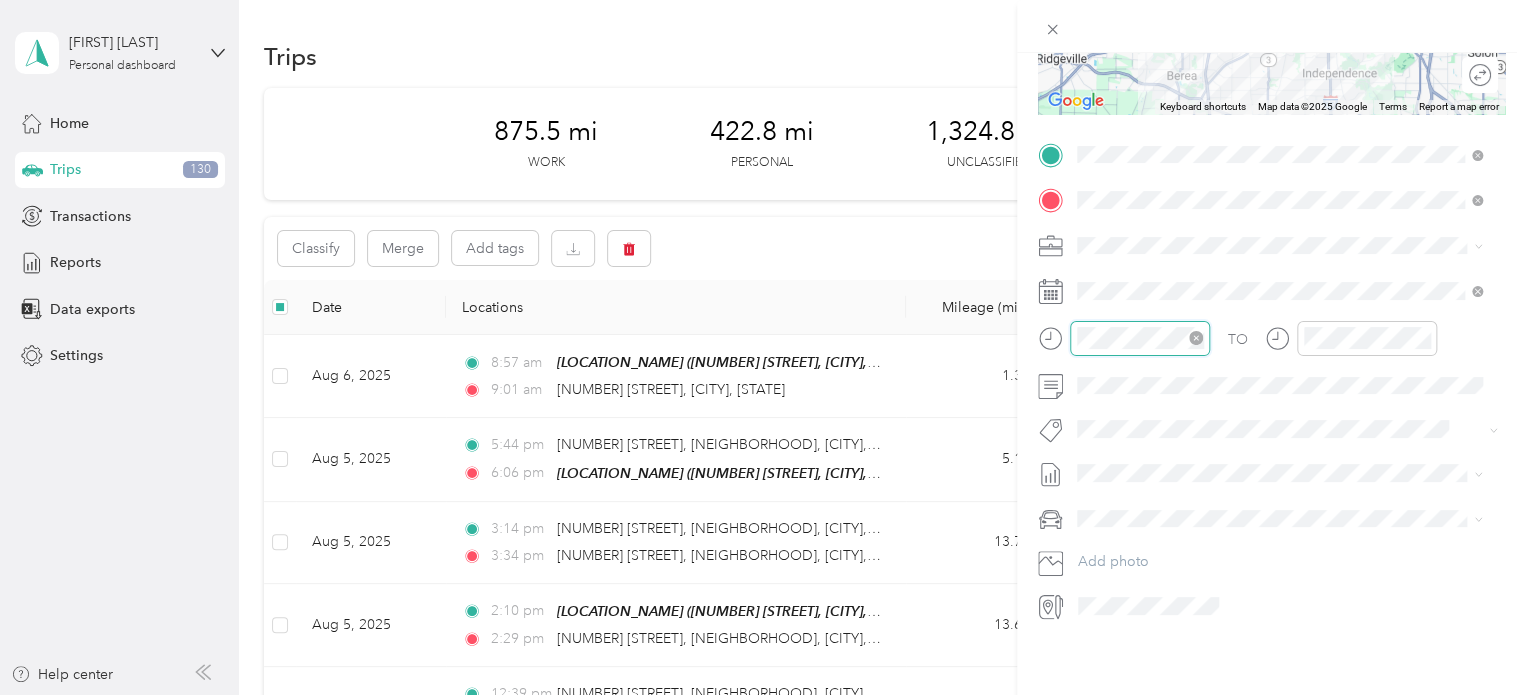 scroll, scrollTop: 120, scrollLeft: 0, axis: vertical 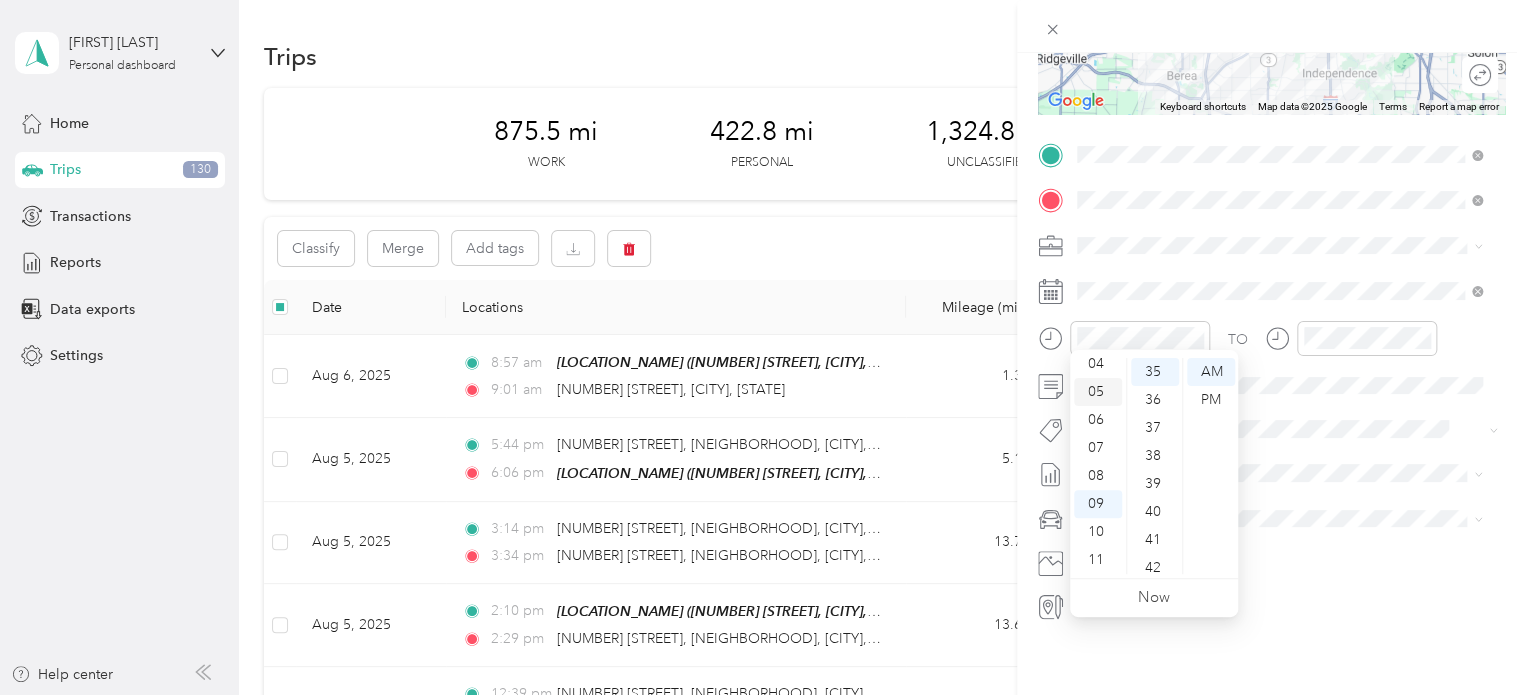 click on "05" at bounding box center (1098, 392) 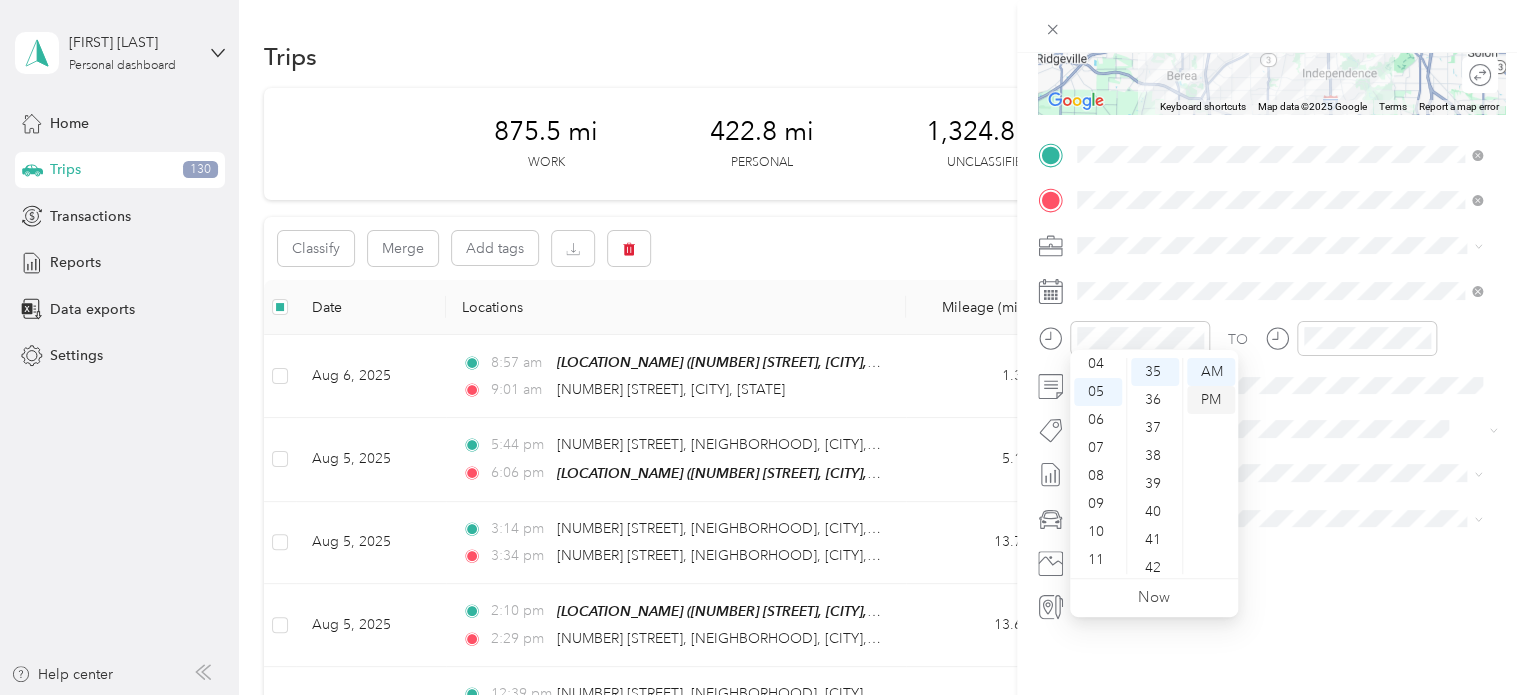 click on "PM" at bounding box center (1211, 400) 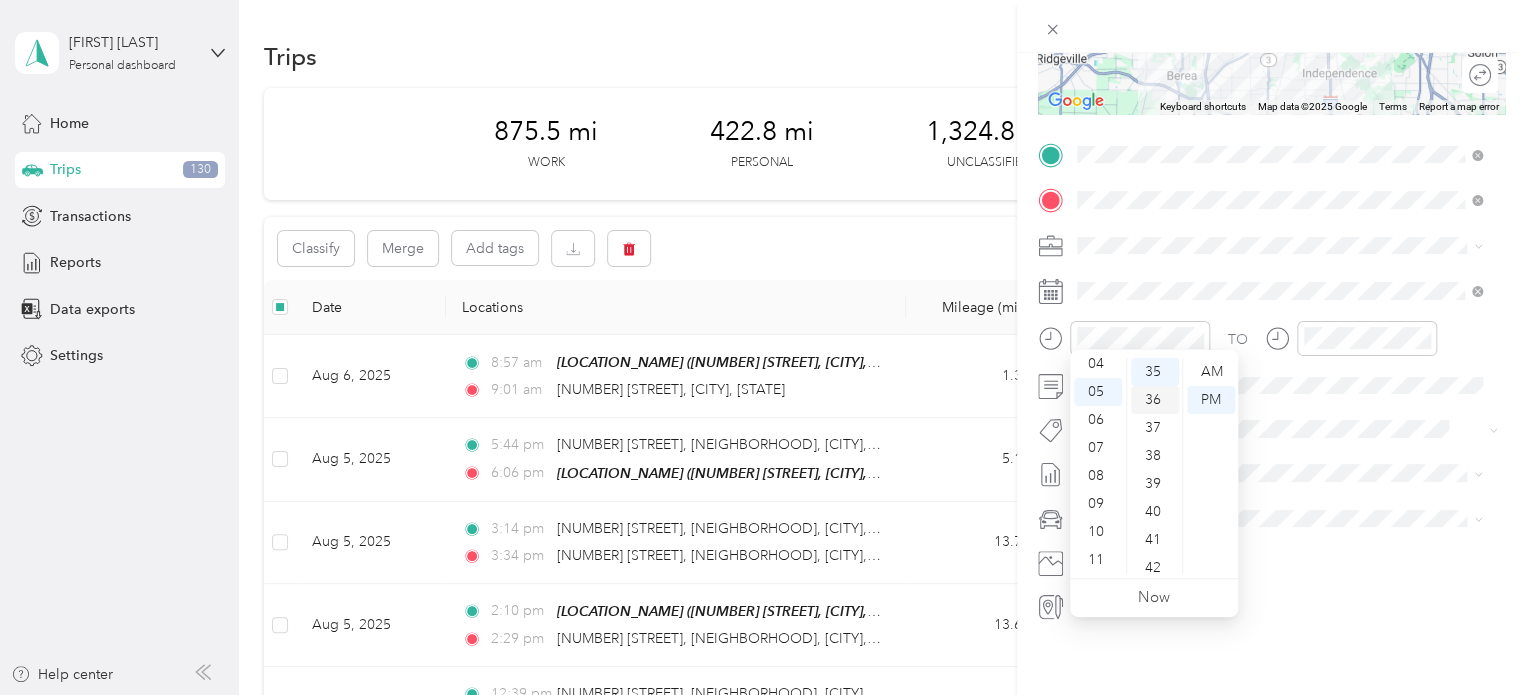 click on "36" at bounding box center (1155, 400) 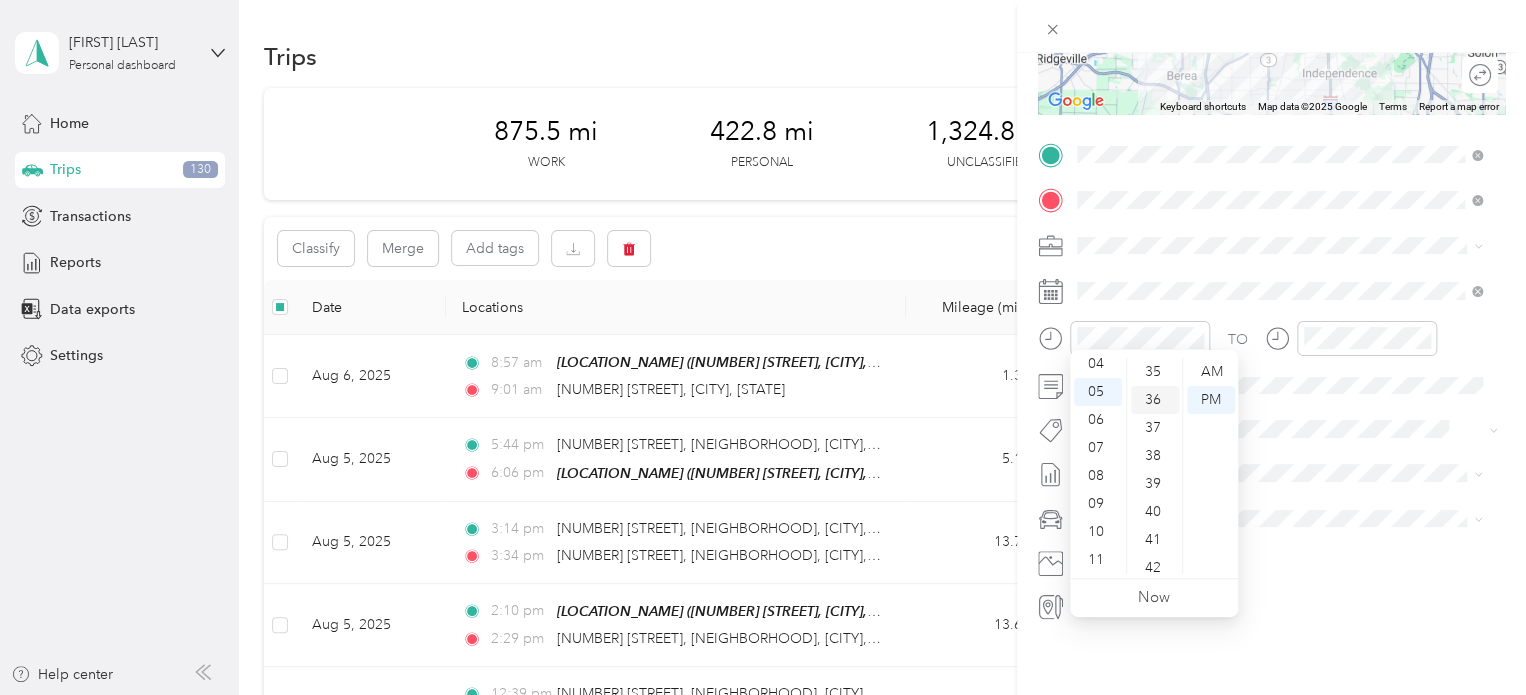 scroll, scrollTop: 1008, scrollLeft: 0, axis: vertical 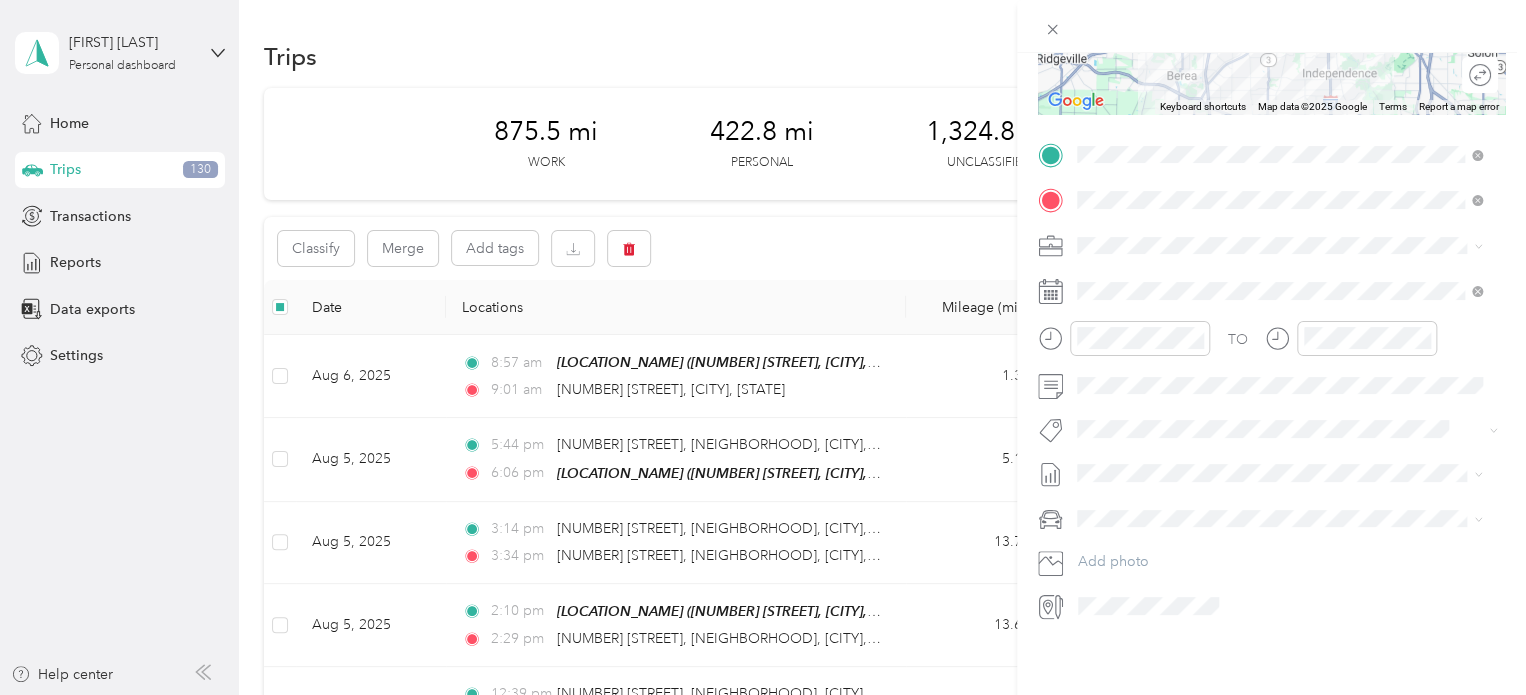 click 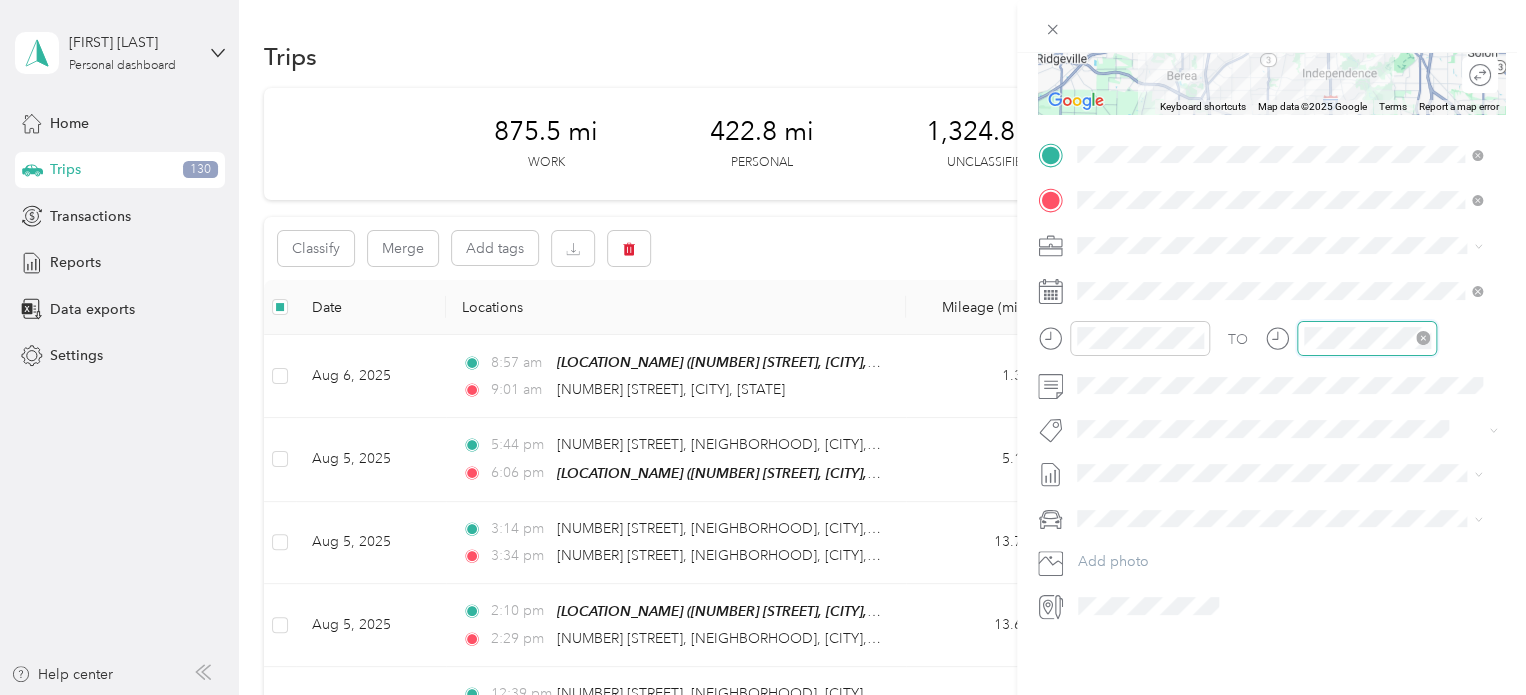 scroll, scrollTop: 979, scrollLeft: 0, axis: vertical 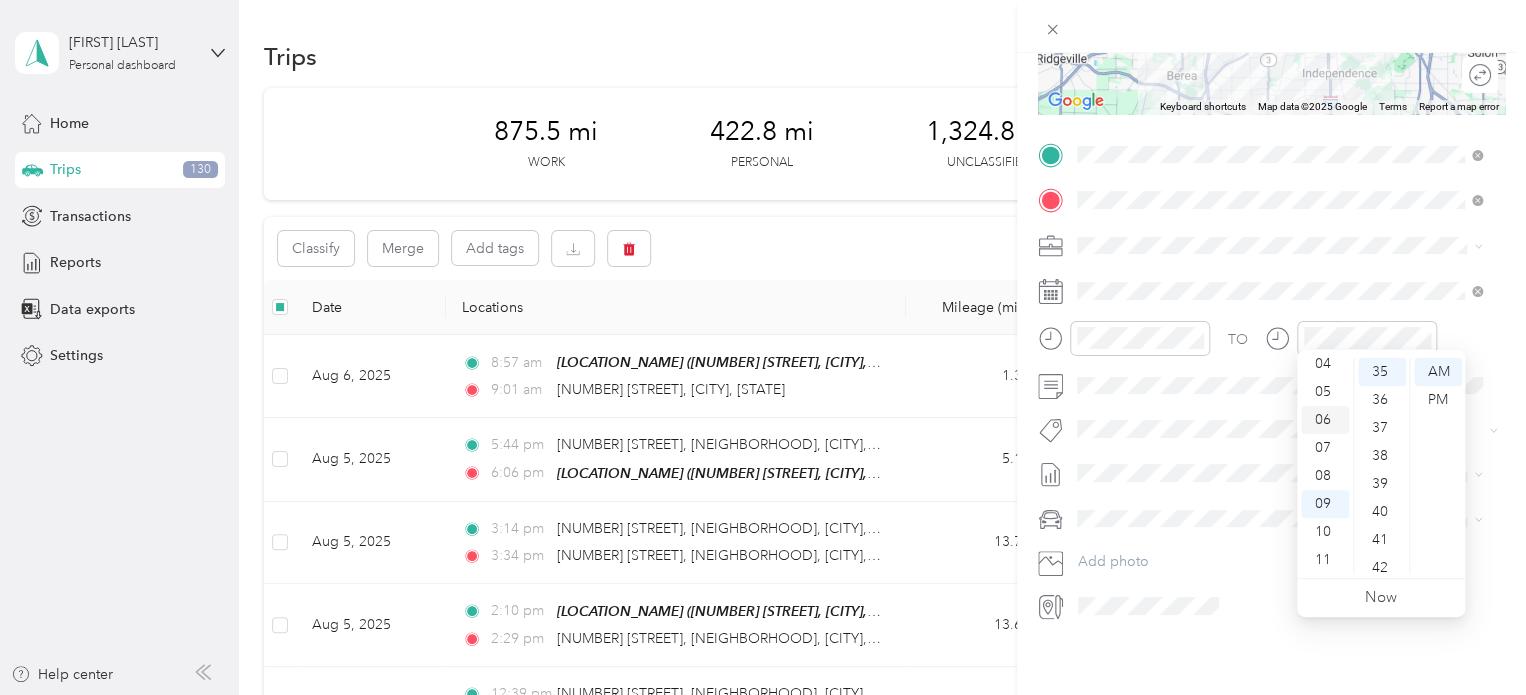 click on "06" at bounding box center [1325, 420] 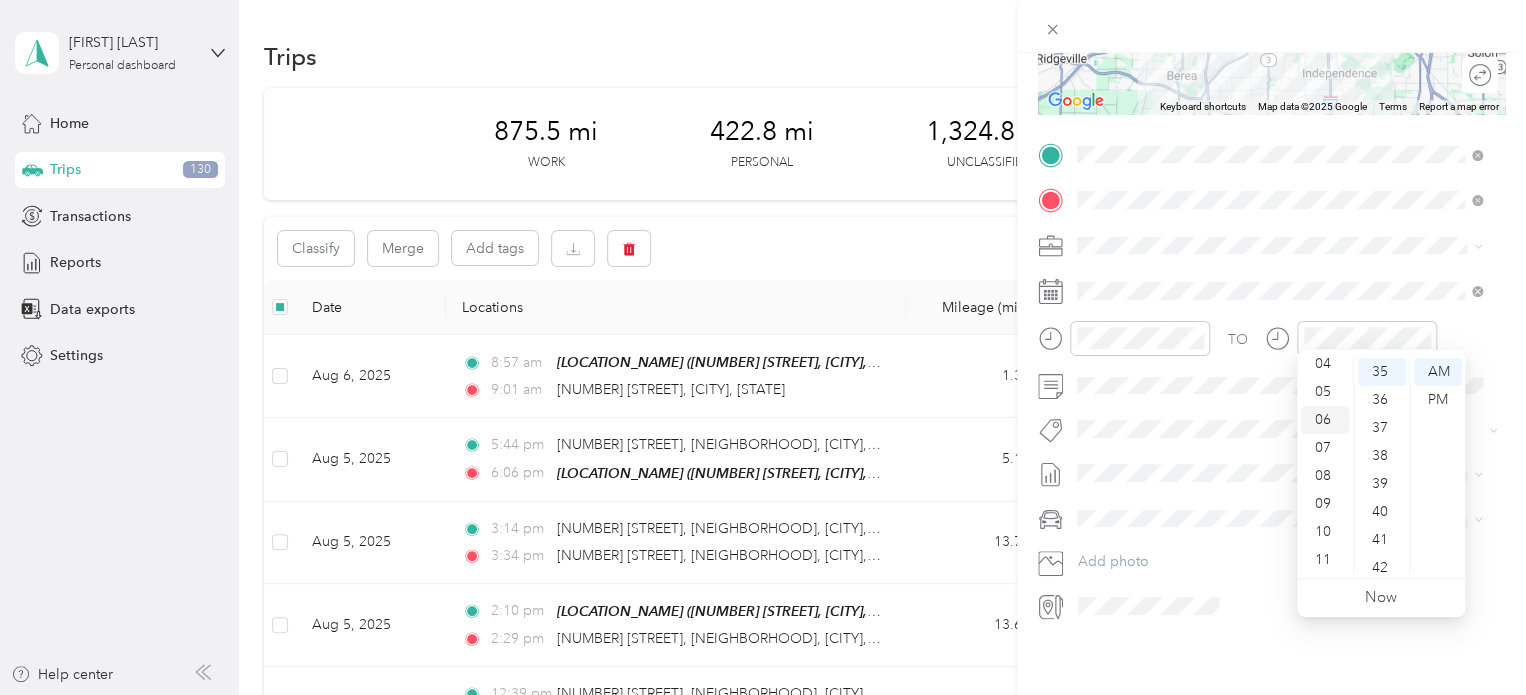 click on "06" at bounding box center (1325, 420) 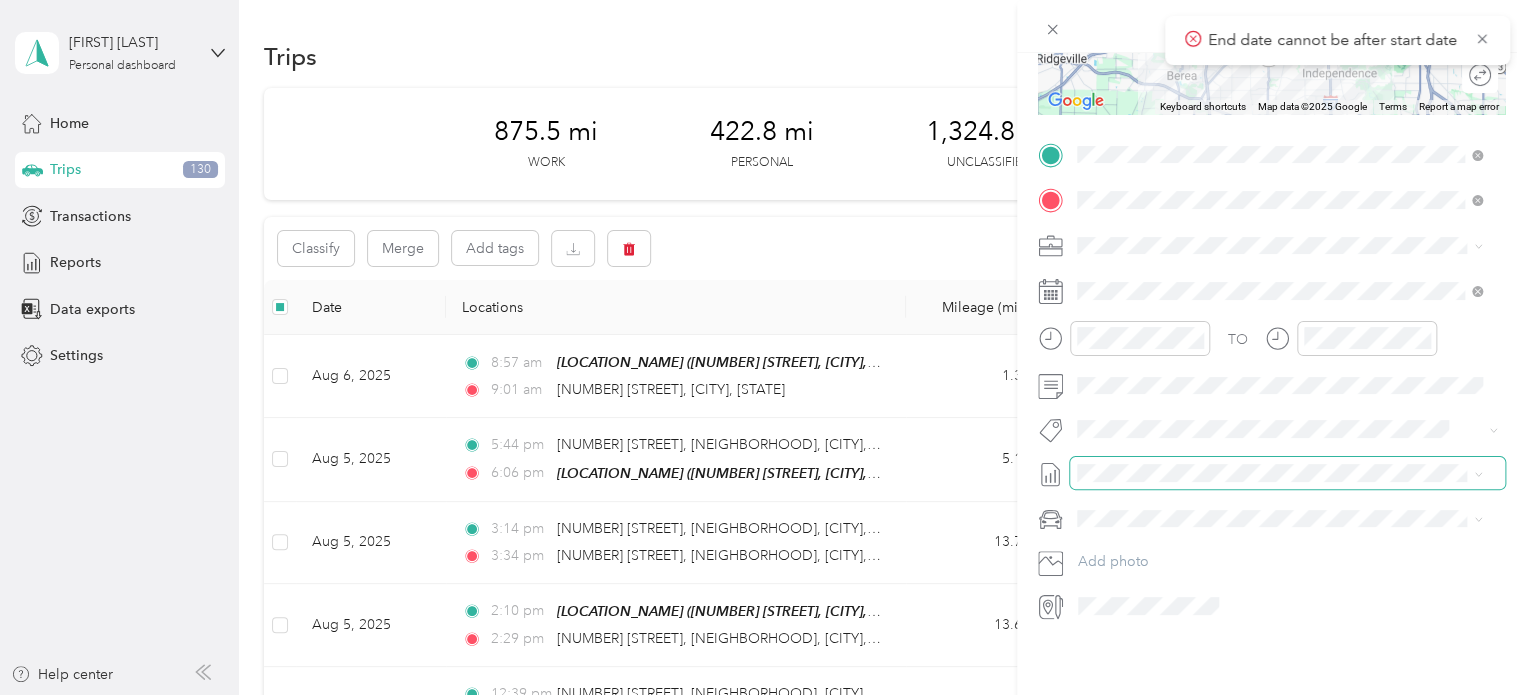 click at bounding box center [1287, 473] 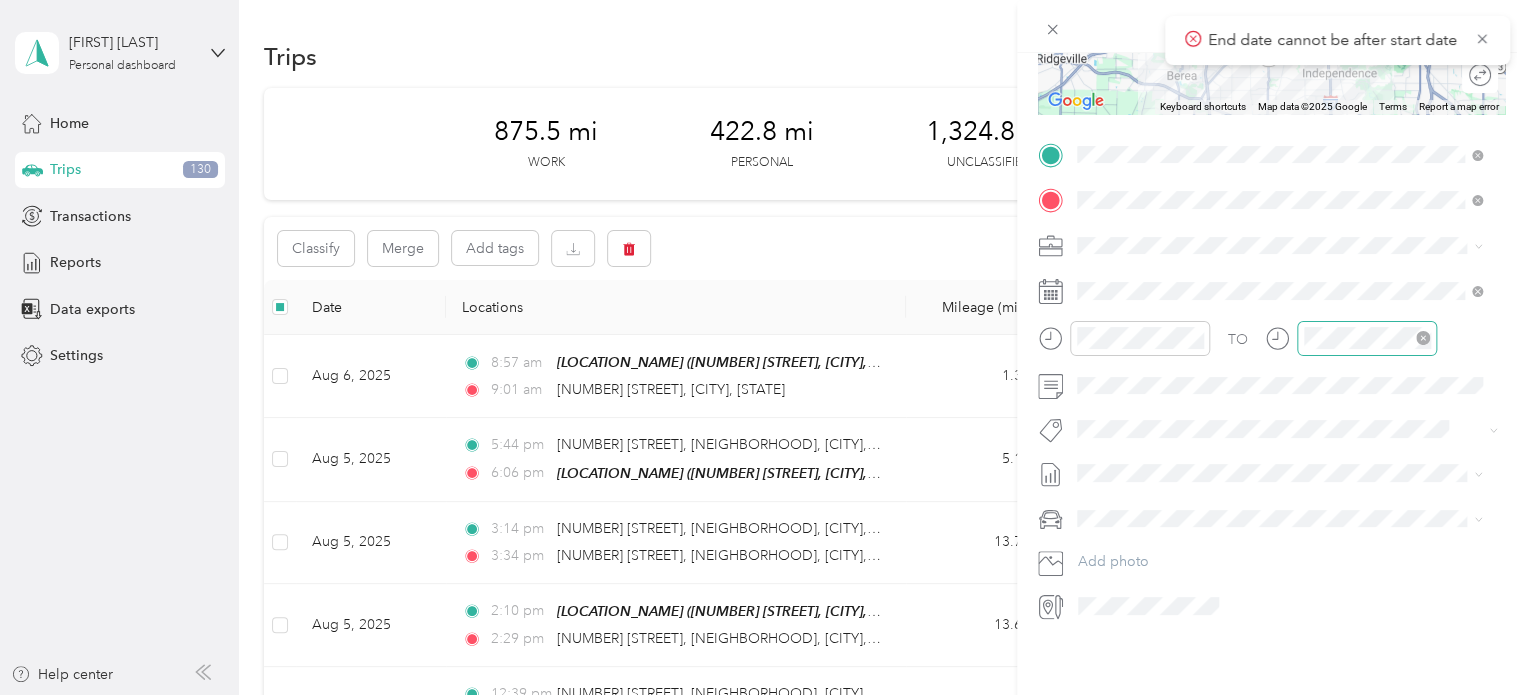 click at bounding box center [1367, 338] 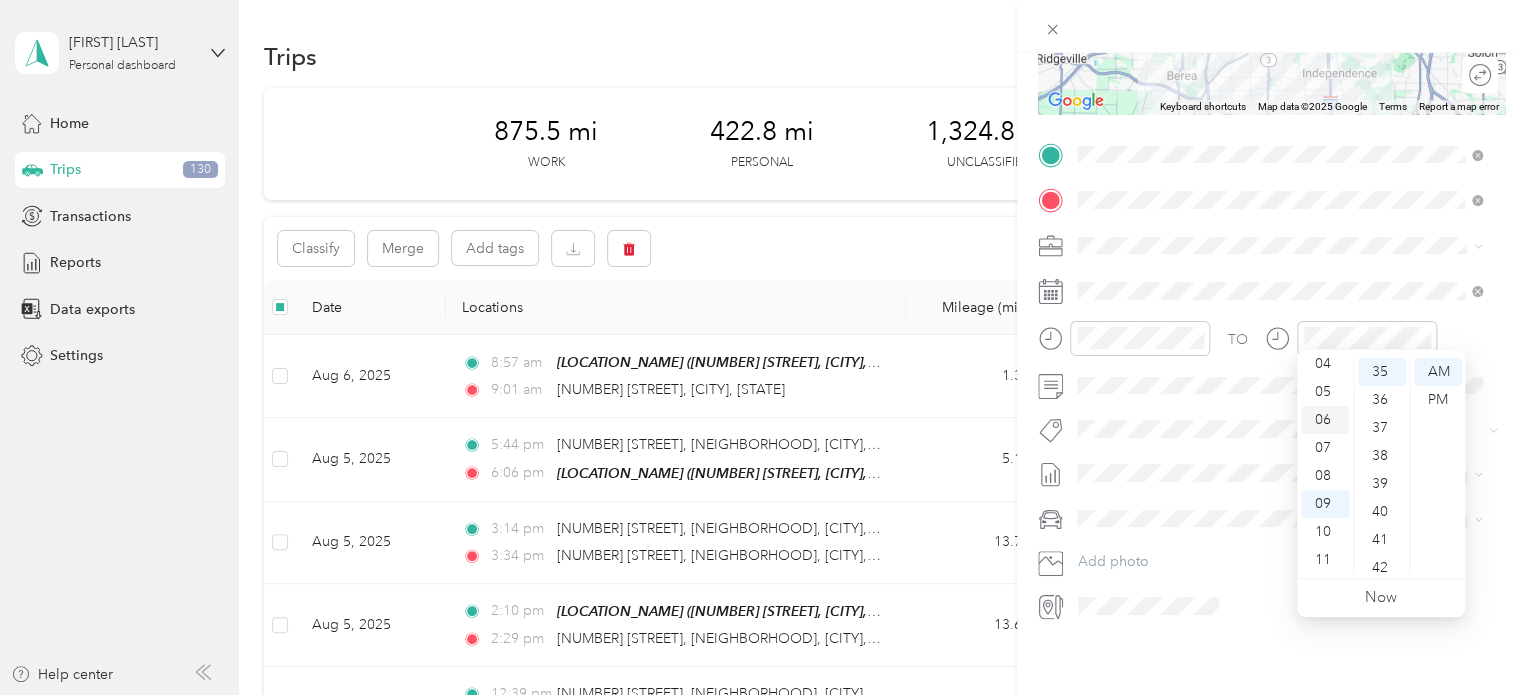 click on "06" at bounding box center (1325, 420) 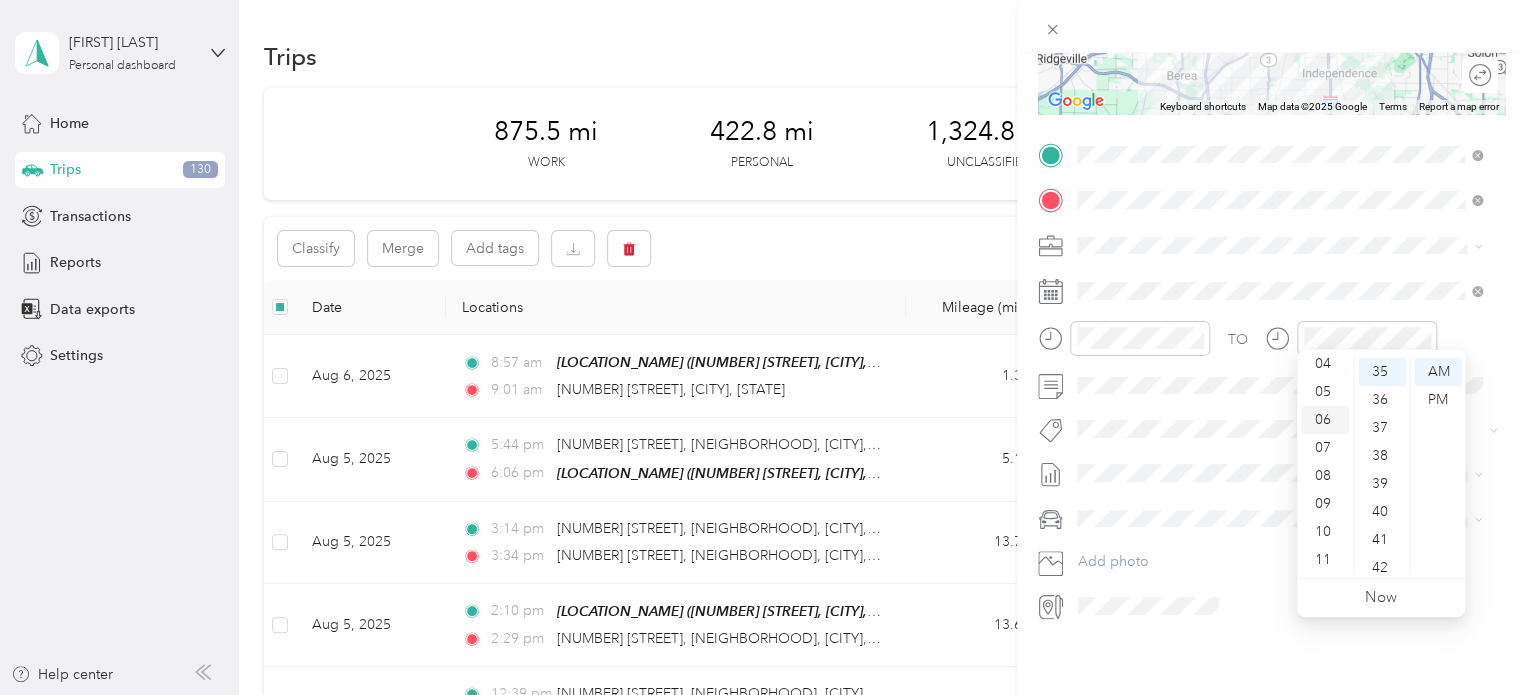 click on "06" at bounding box center [1325, 420] 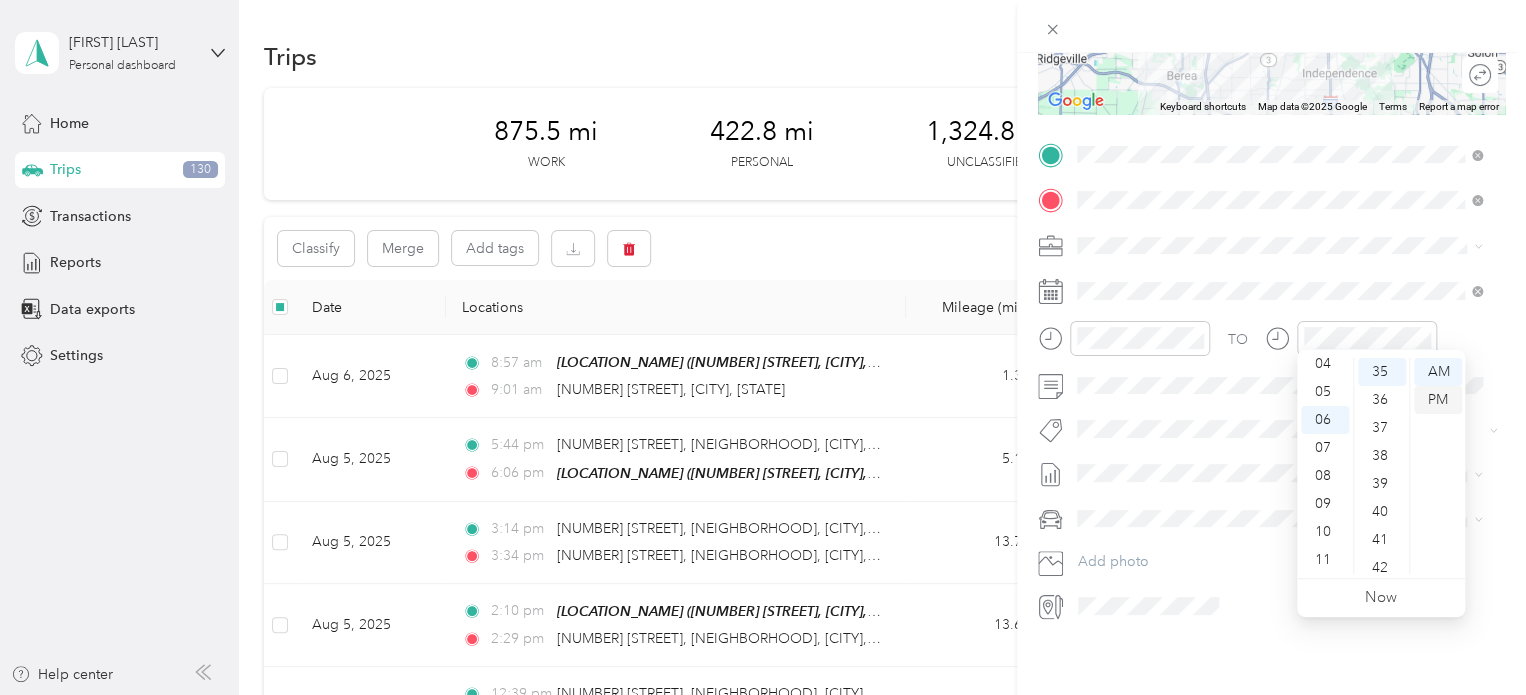 click on "PM" at bounding box center (1438, 400) 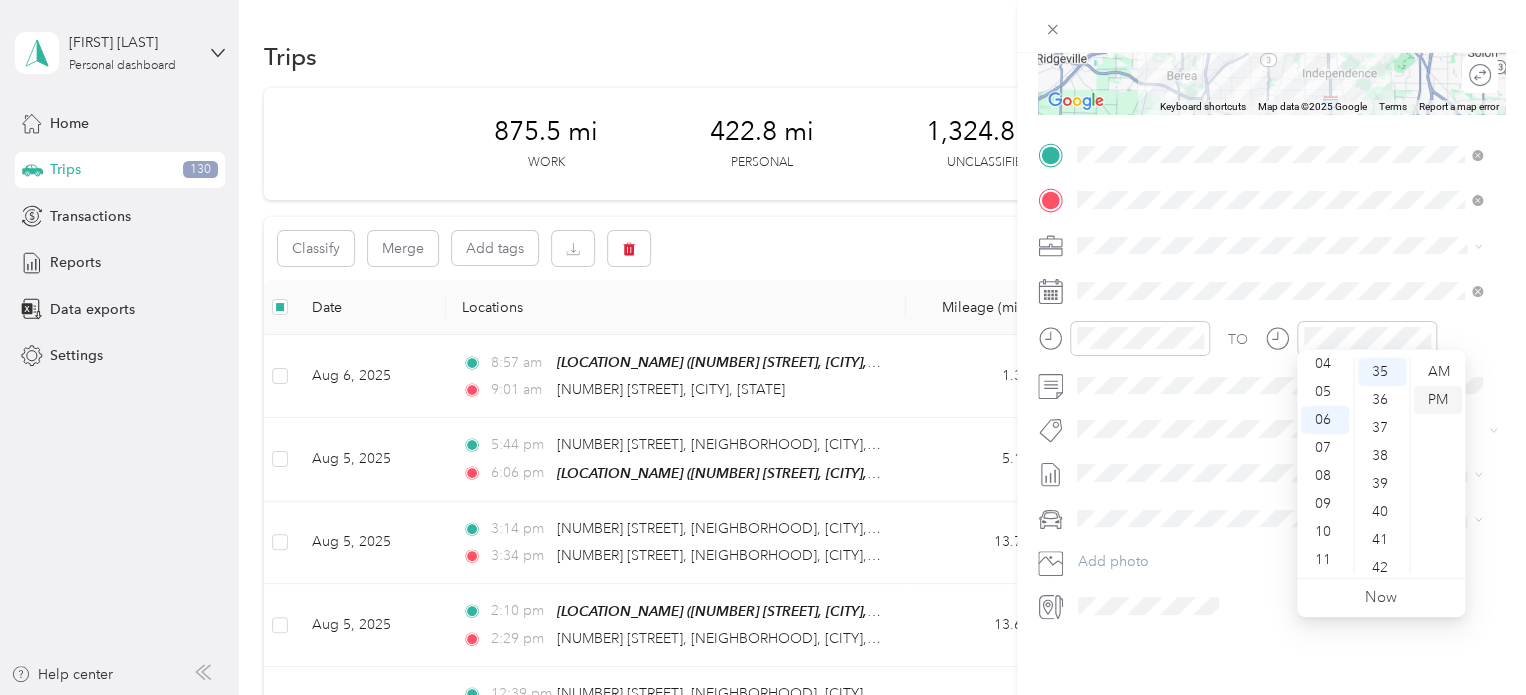 click on "PM" at bounding box center [1438, 400] 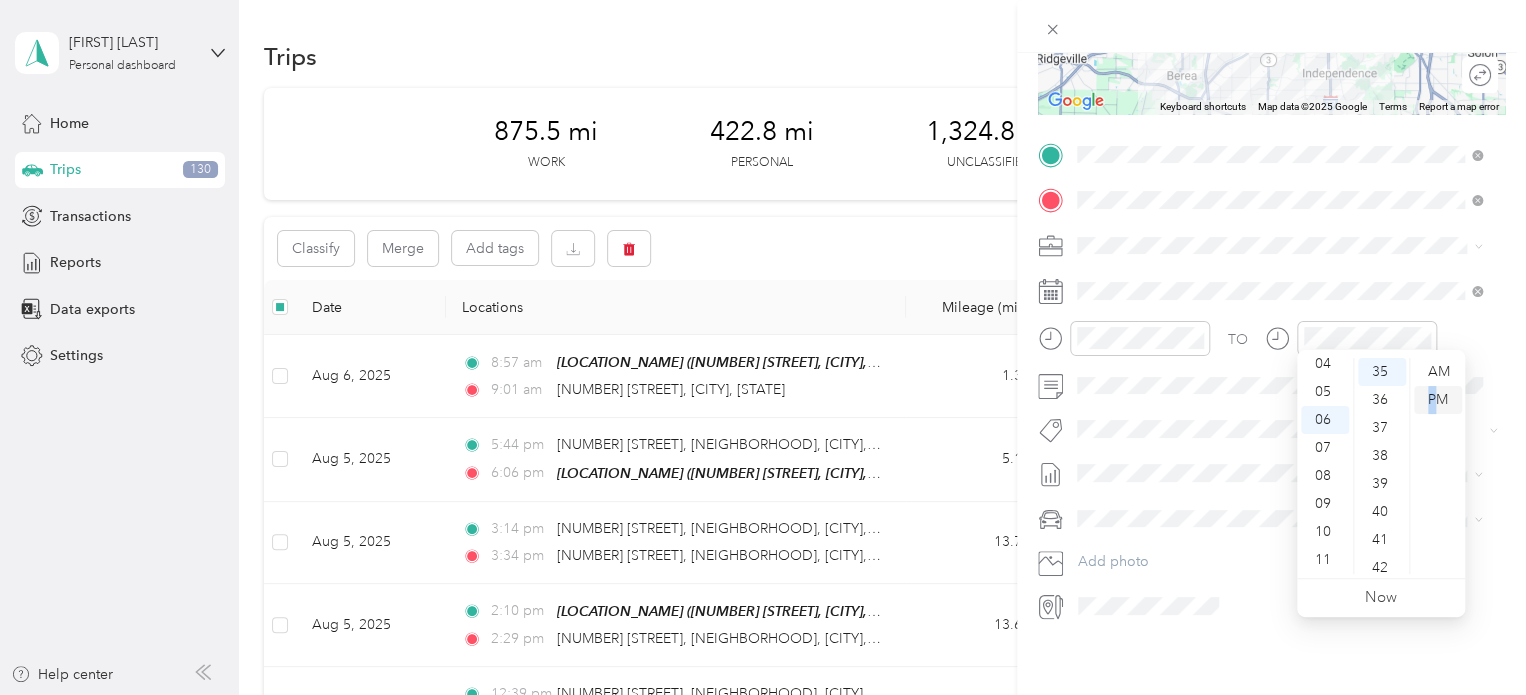 click on "PM" at bounding box center [1438, 400] 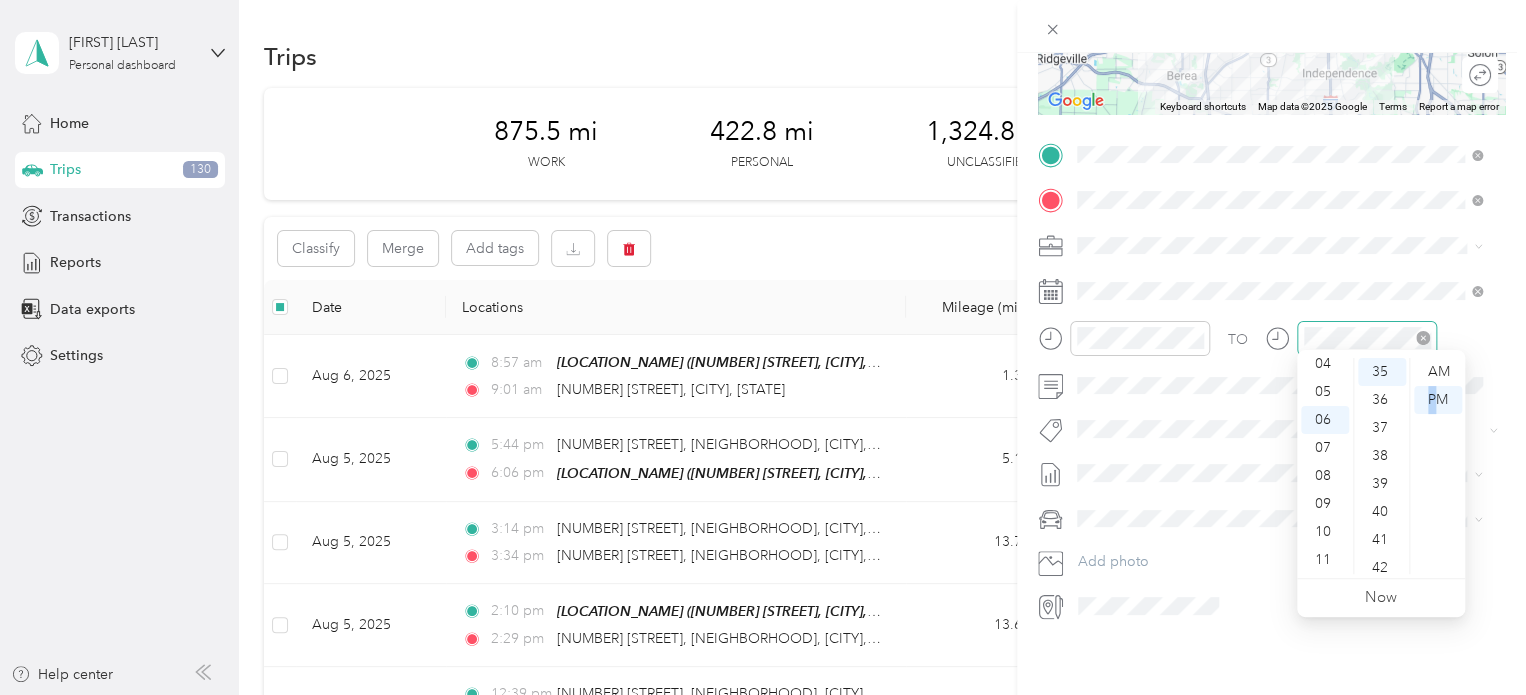 click at bounding box center (1367, 338) 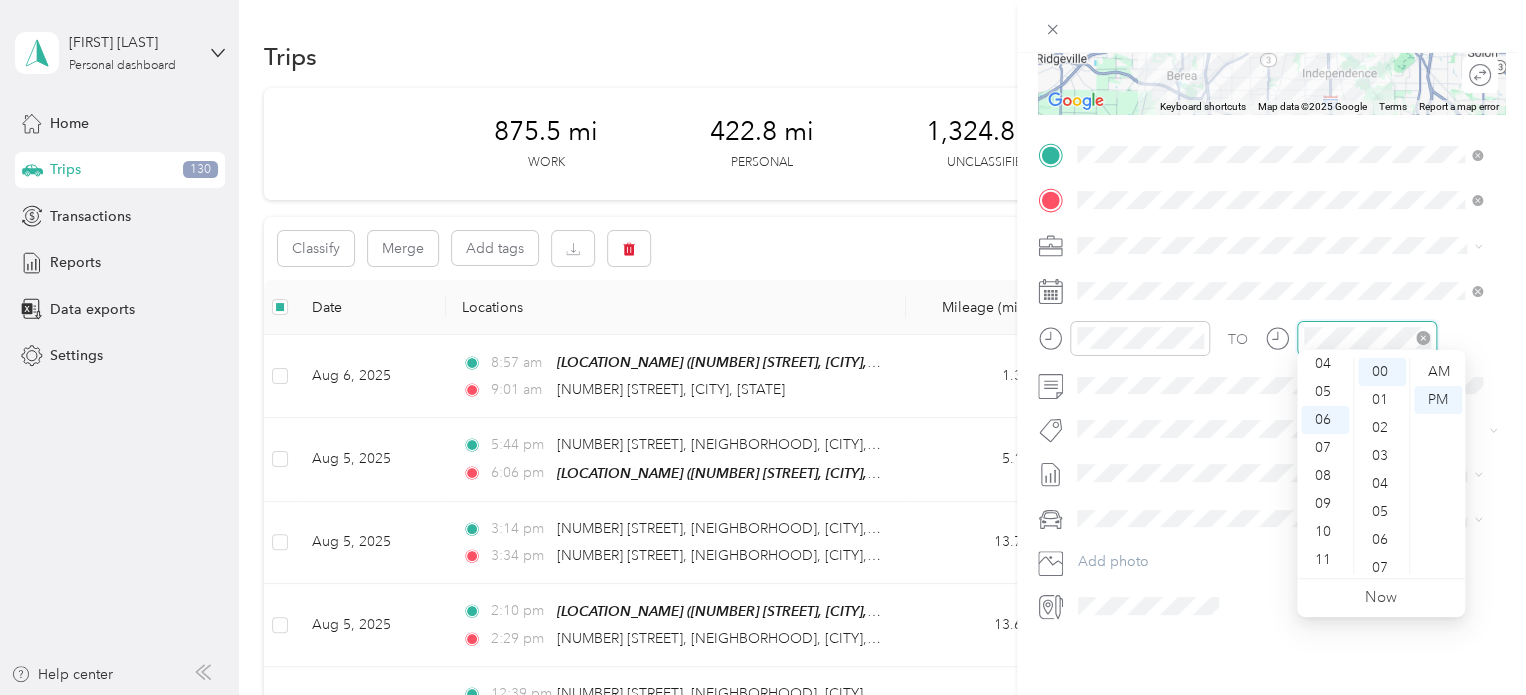 scroll, scrollTop: 0, scrollLeft: 0, axis: both 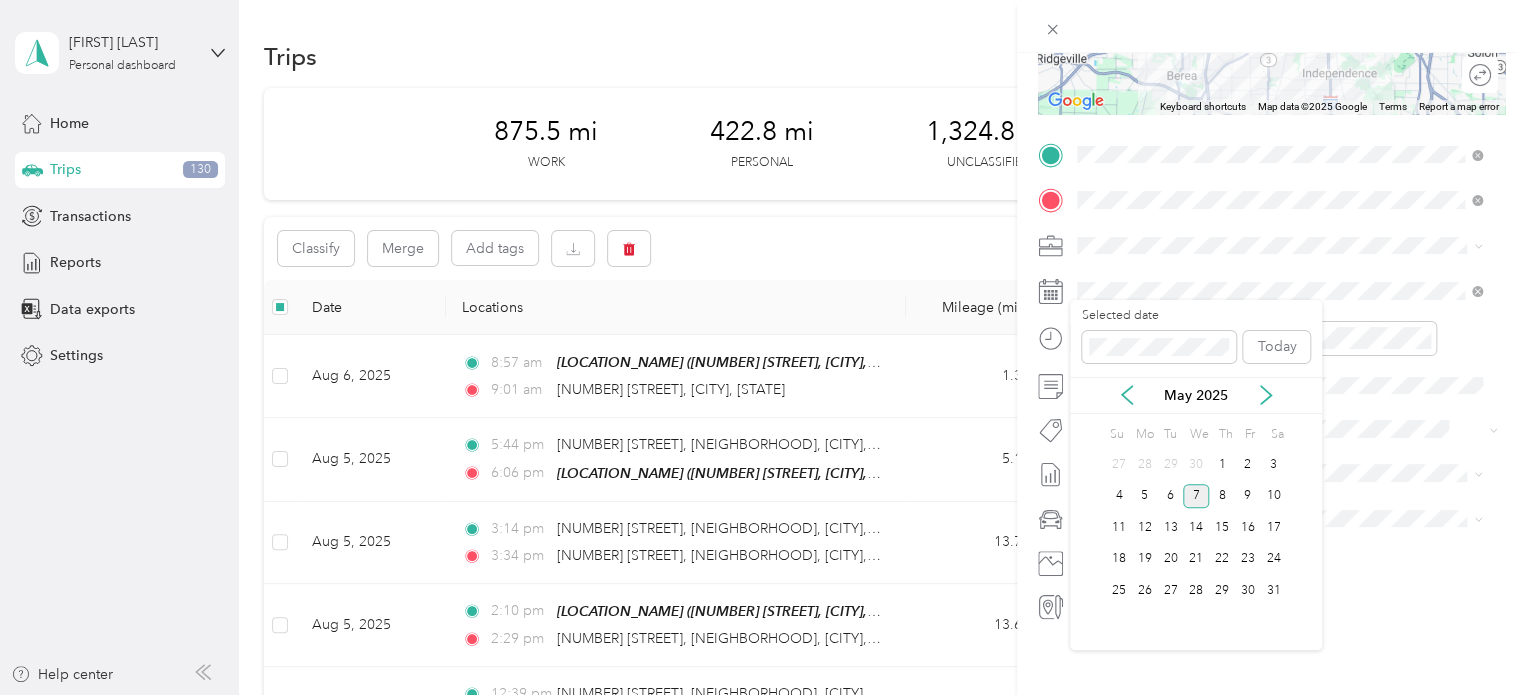 click on "7" at bounding box center [1196, 496] 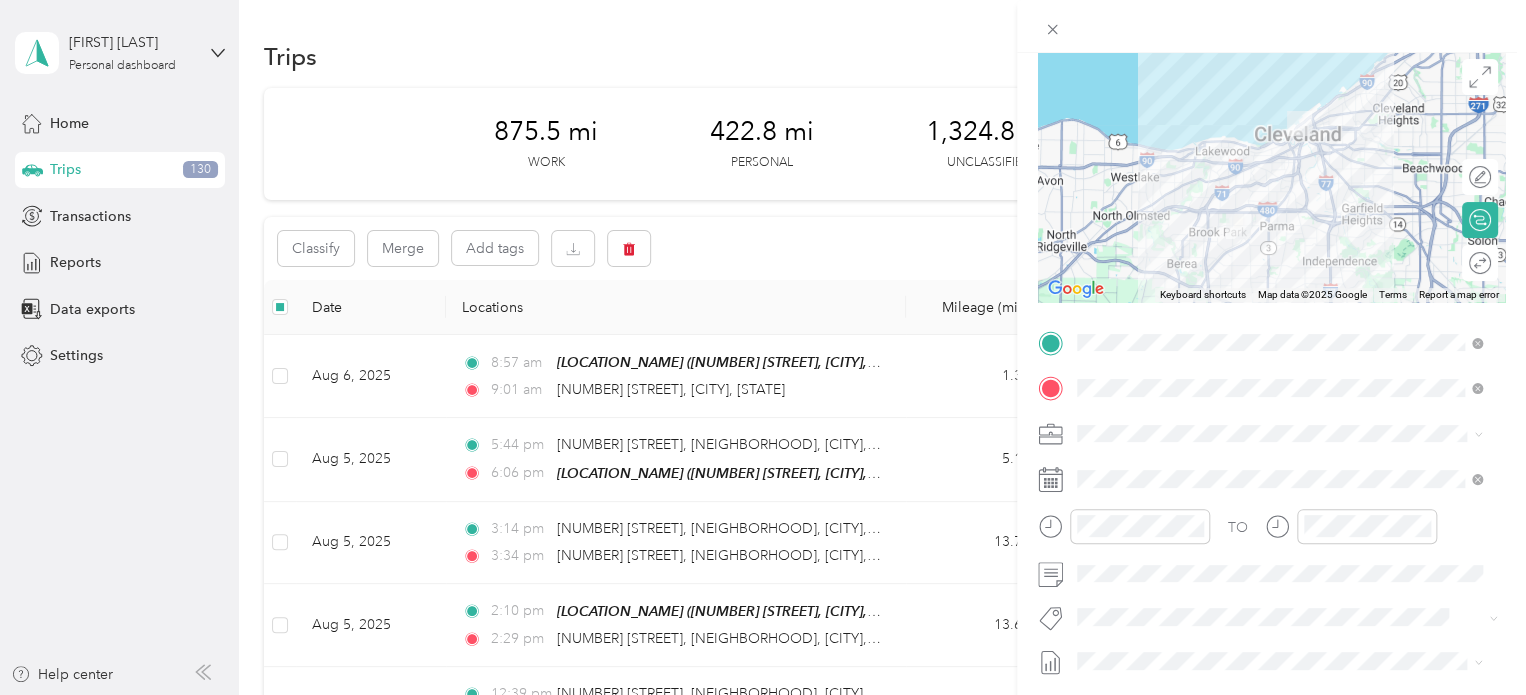 scroll, scrollTop: 0, scrollLeft: 0, axis: both 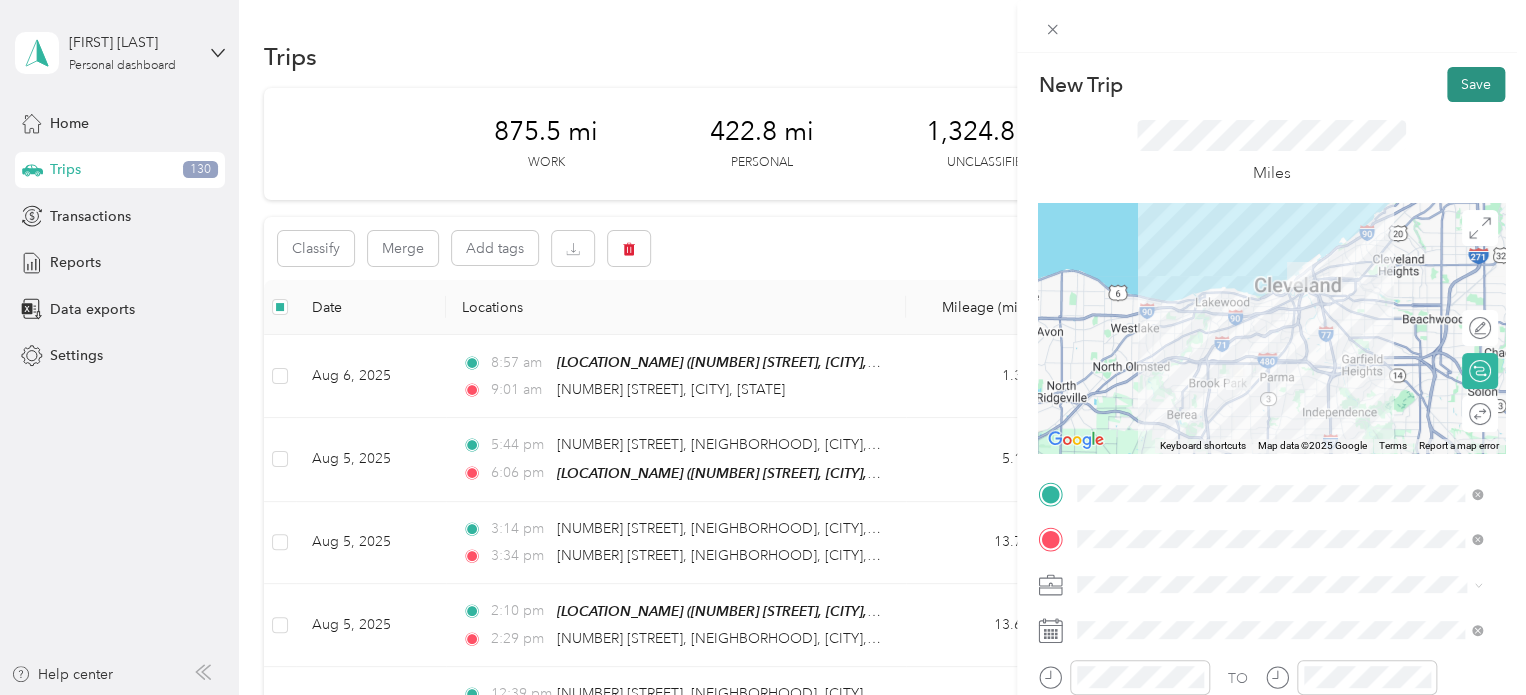 click on "Save" at bounding box center [1476, 84] 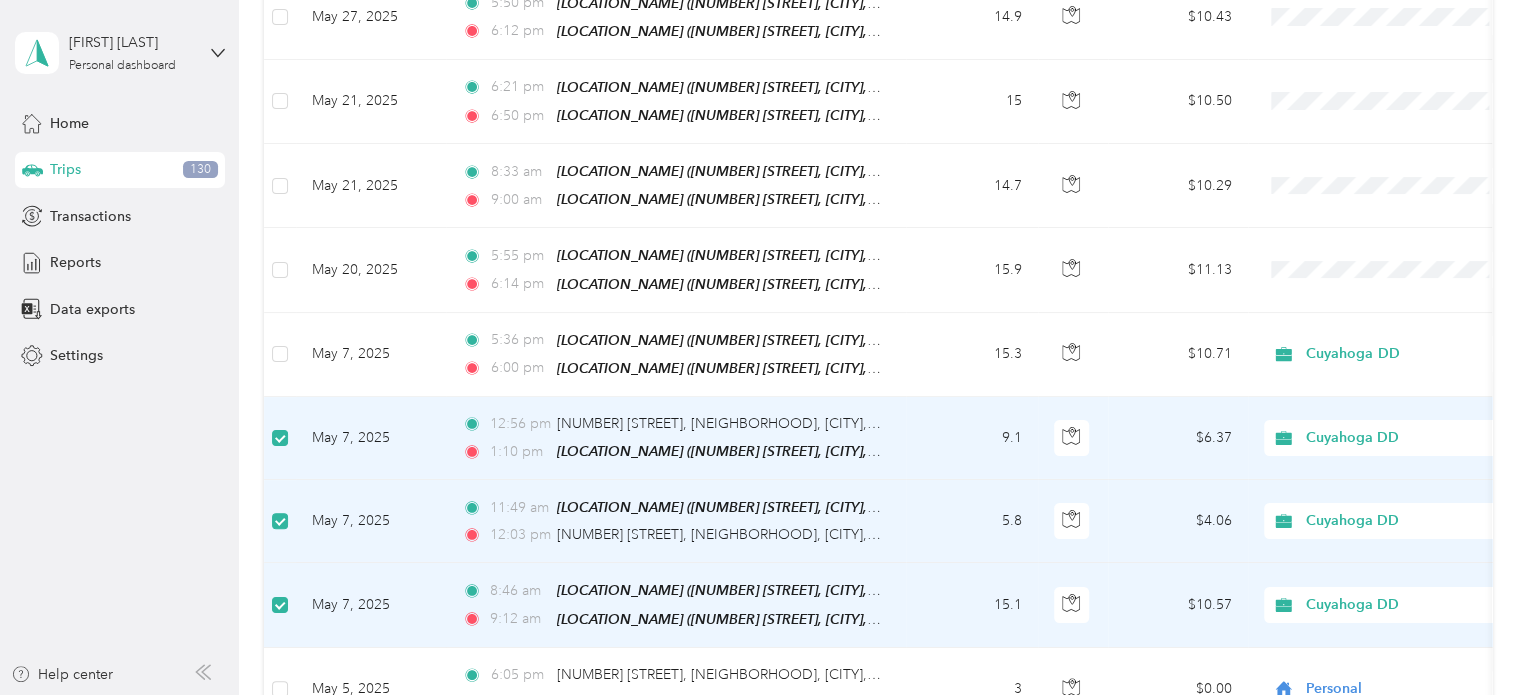 scroll, scrollTop: 7181, scrollLeft: 0, axis: vertical 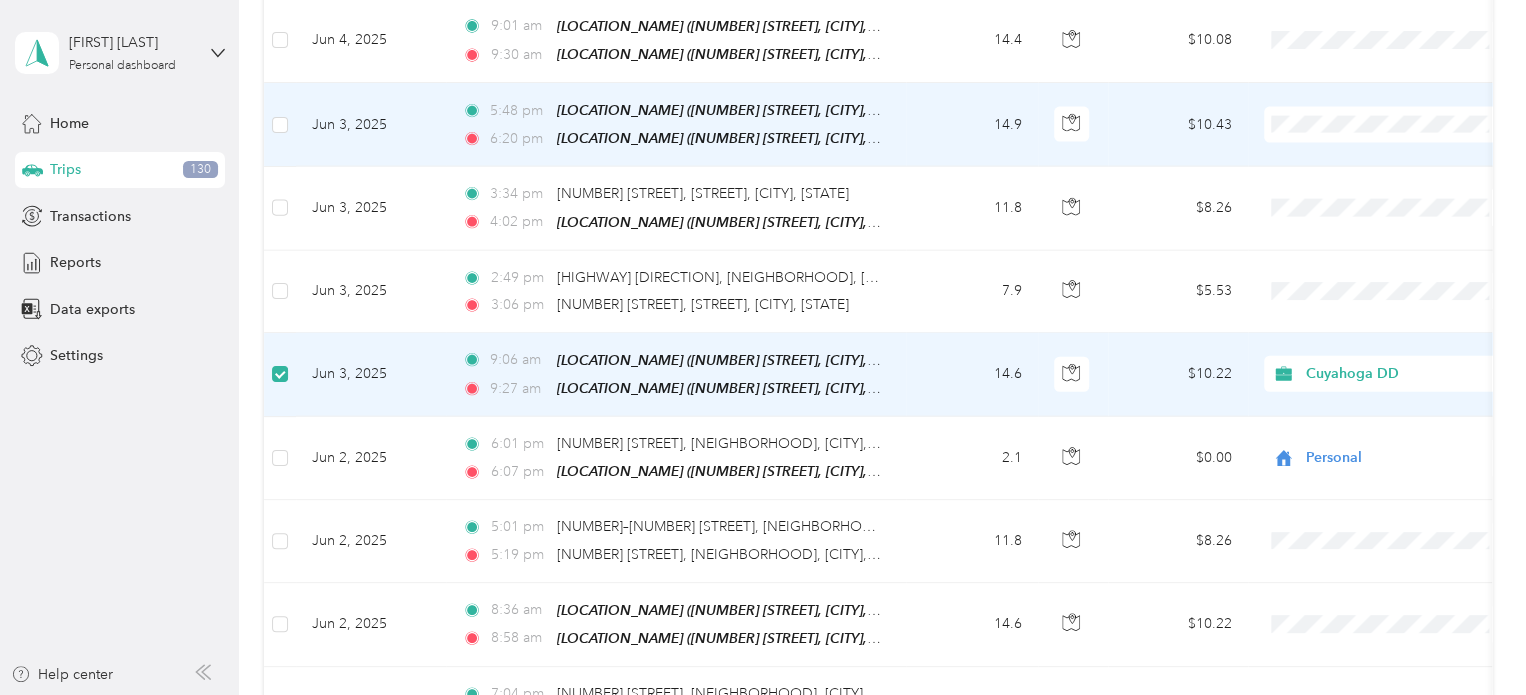 click at bounding box center [280, 125] 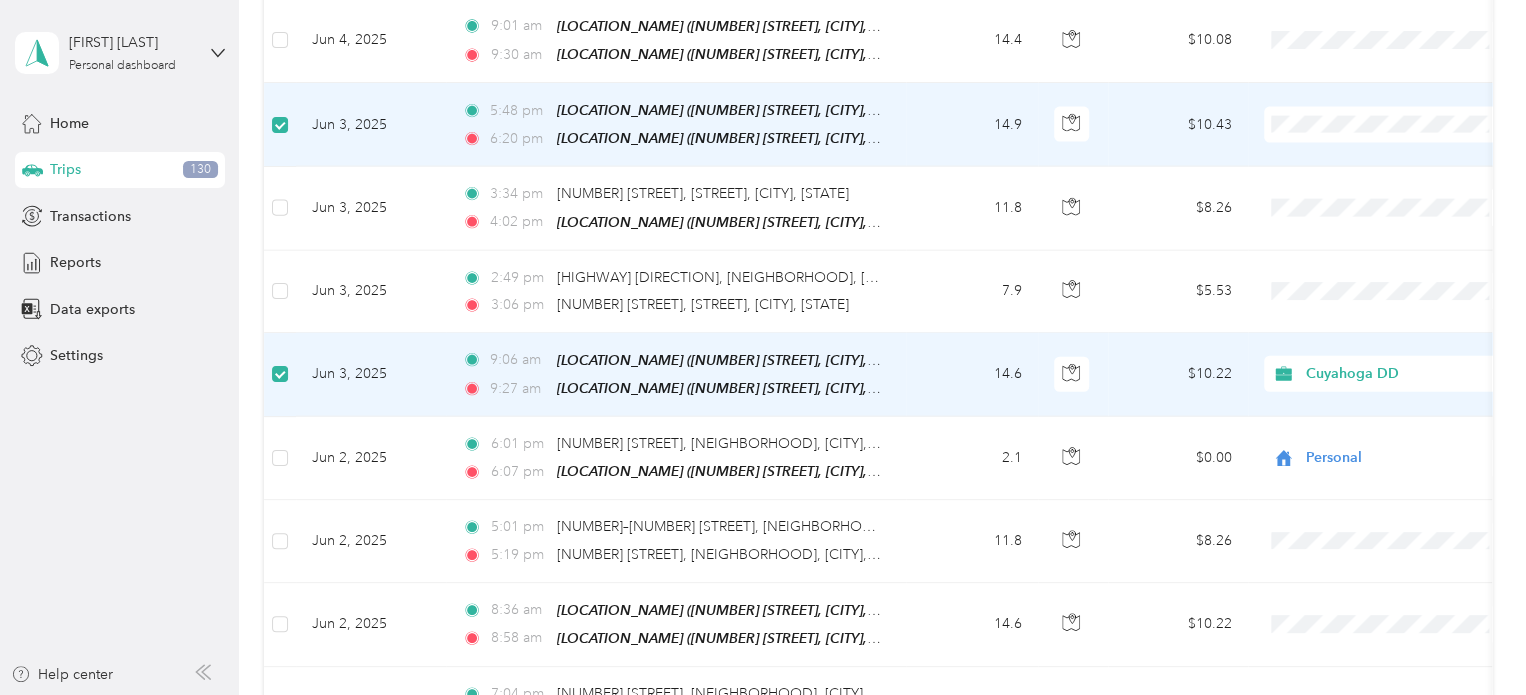 click on "Cuyahoga DD" at bounding box center [1388, 49] 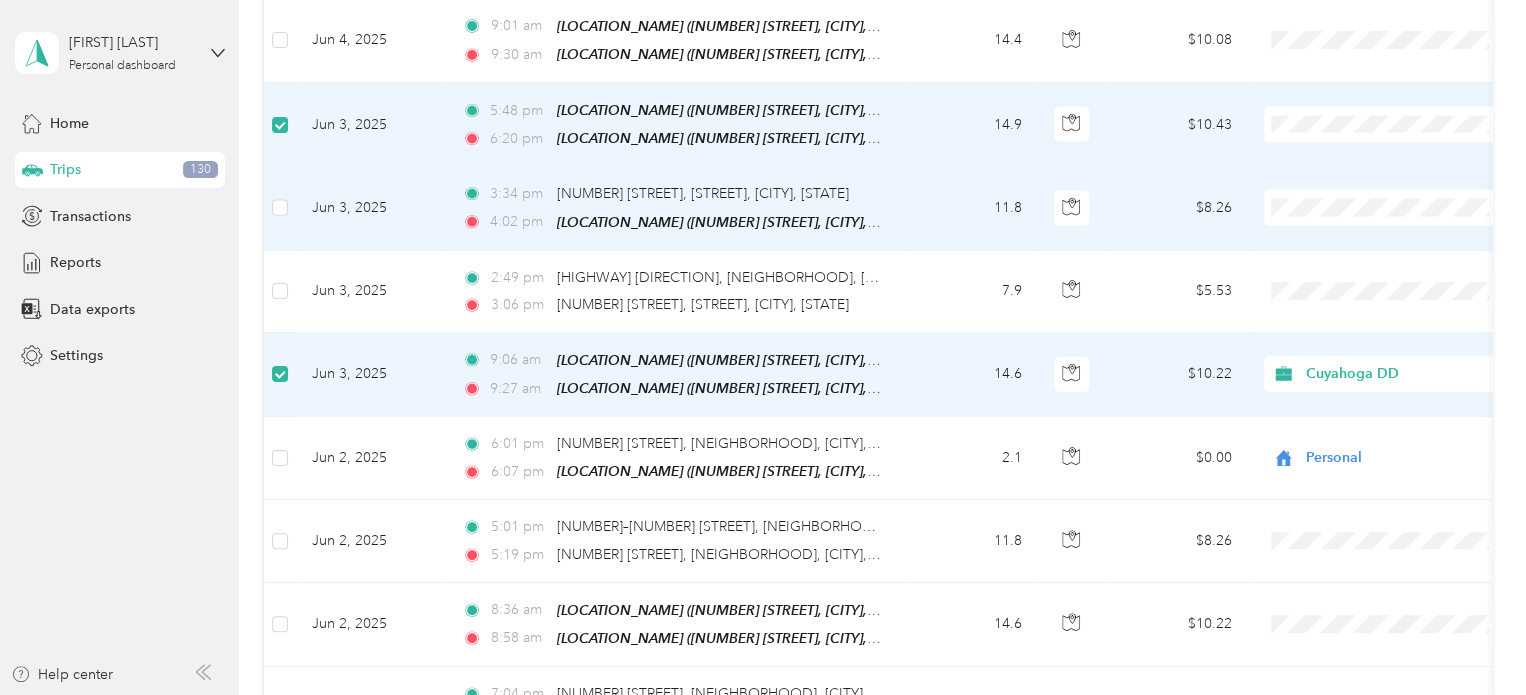 click on "Cuyahoga DD" at bounding box center (1405, 140) 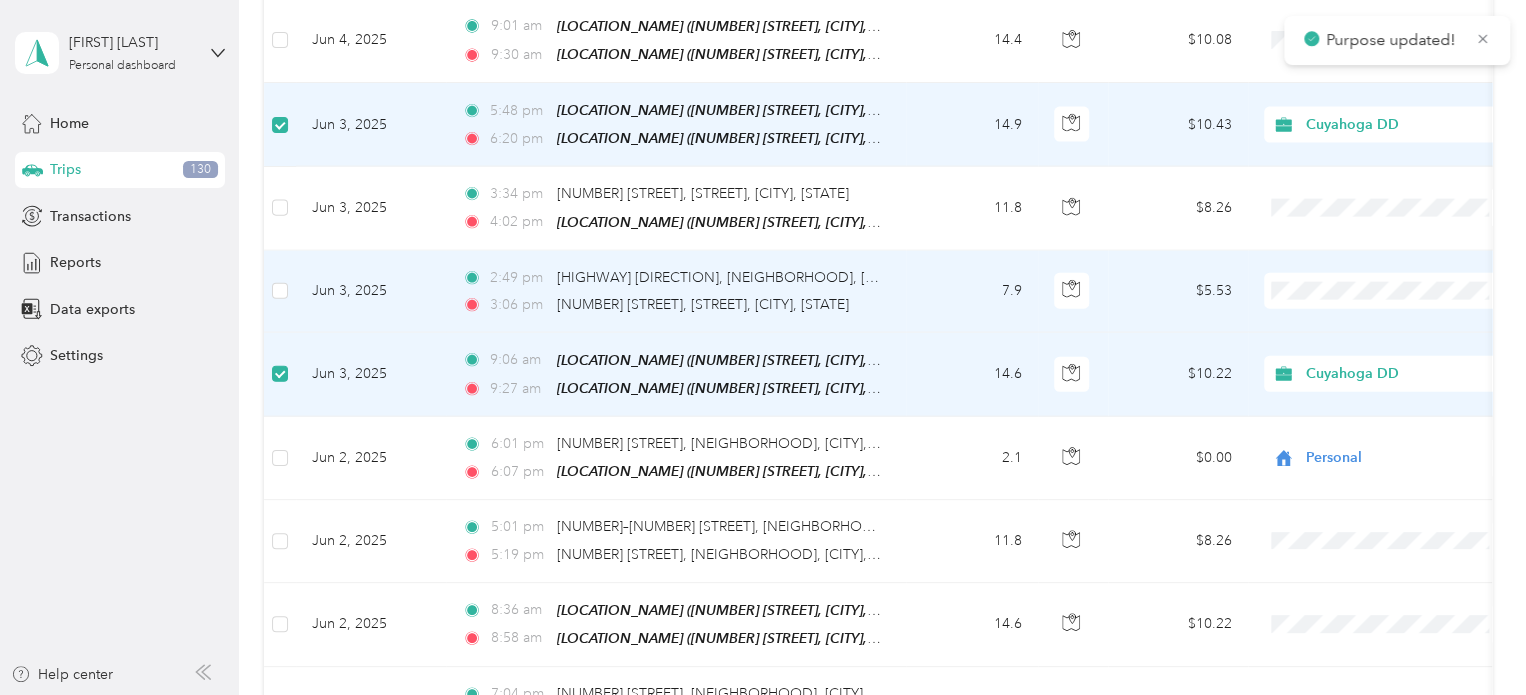 click on "Cuyahoga DD" at bounding box center (1388, 220) 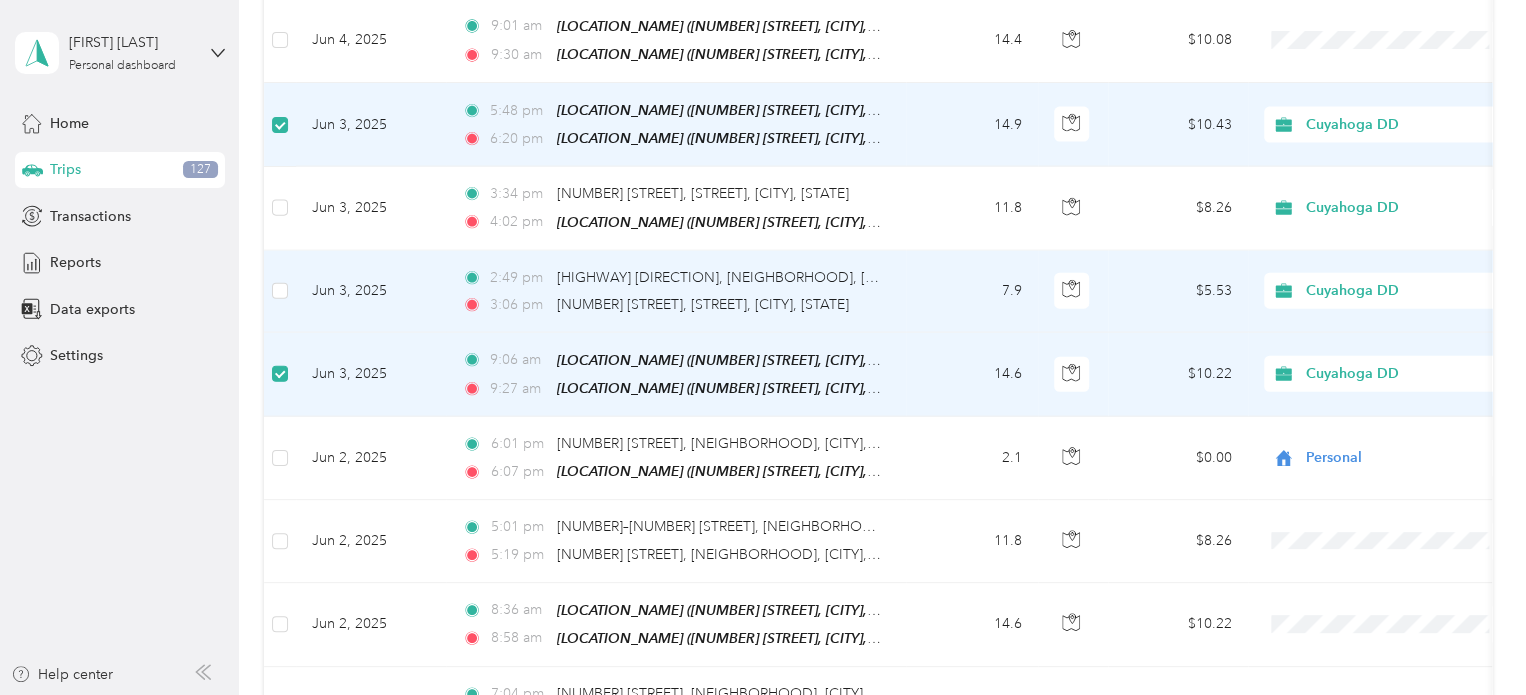 click on "[TIME] [NUMBER] [STREET], [STREET], [CITY], [STATE]" at bounding box center [672, 305] 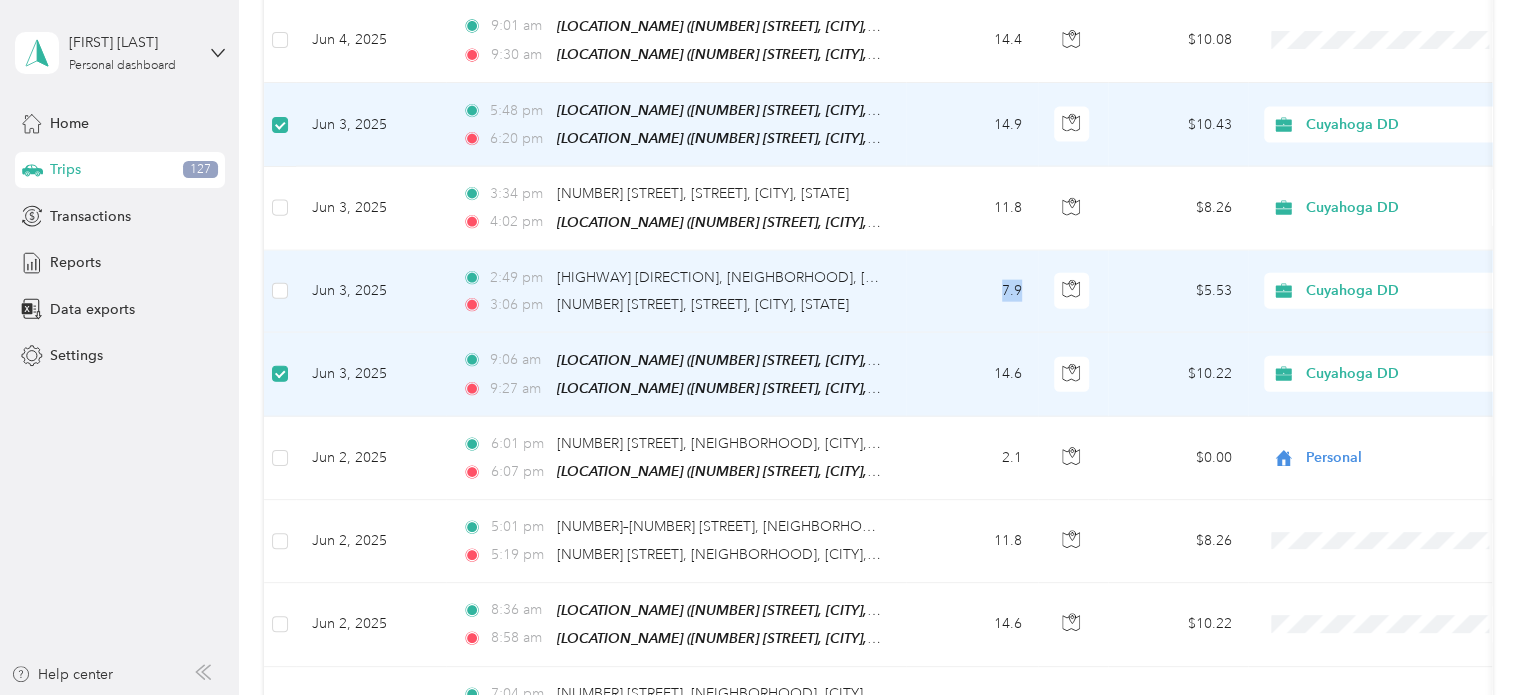 click on "7.9" at bounding box center [972, 292] 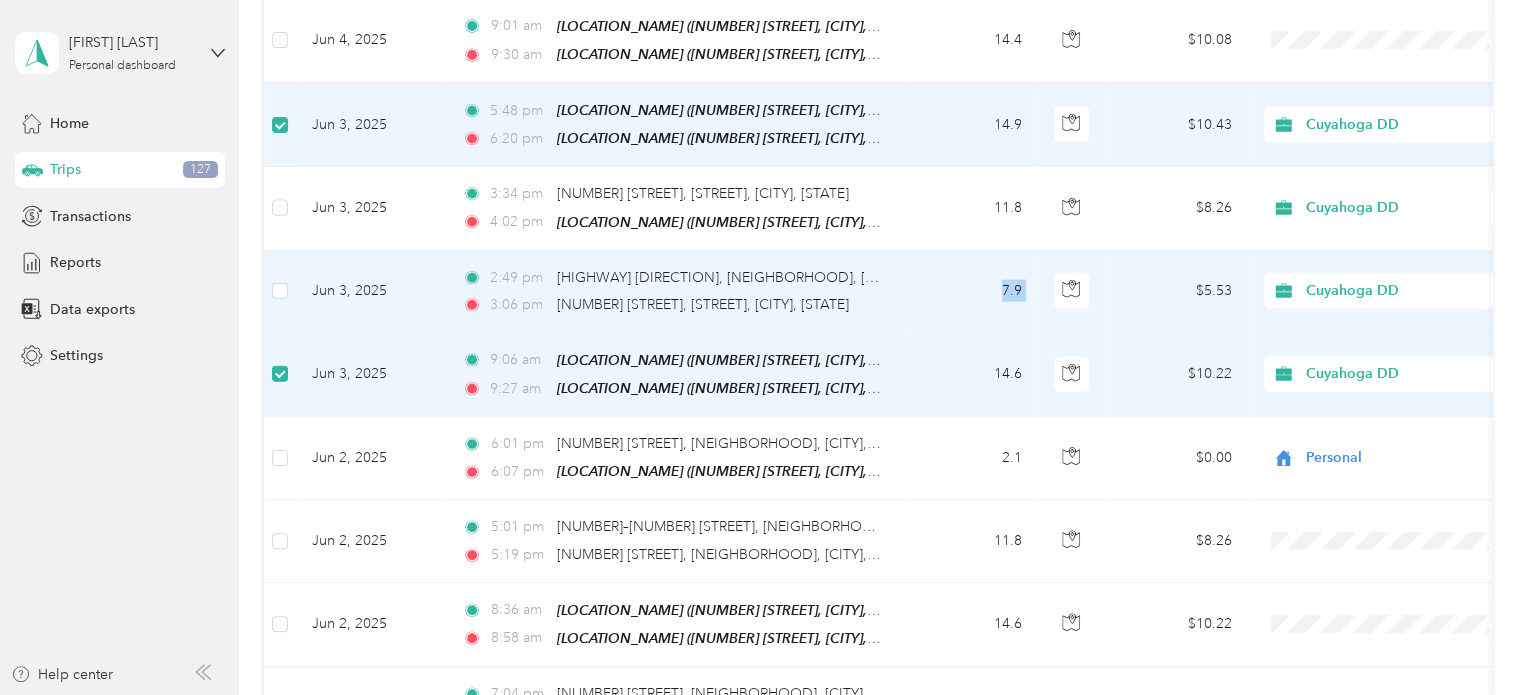 click on "7.9" at bounding box center (972, 292) 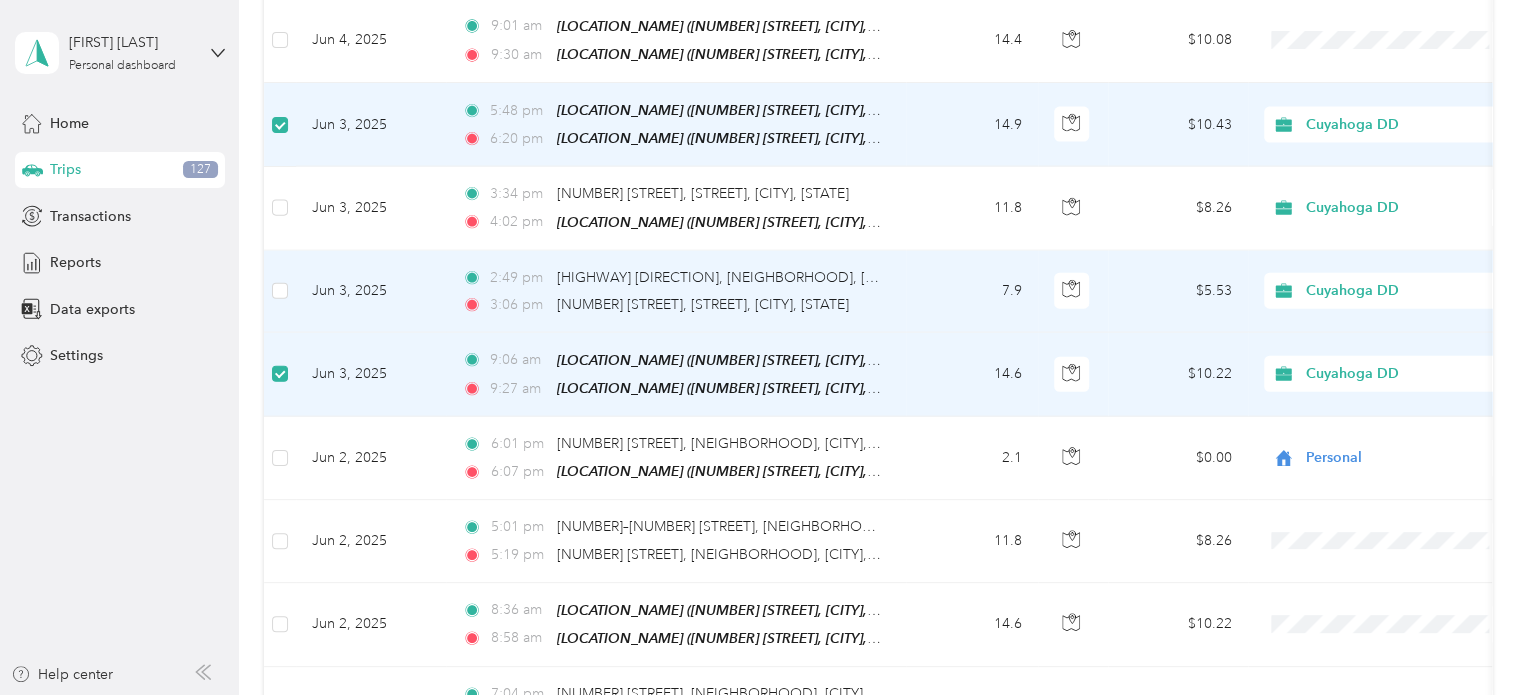 click on "2:49 pm" at bounding box center (518, 278) 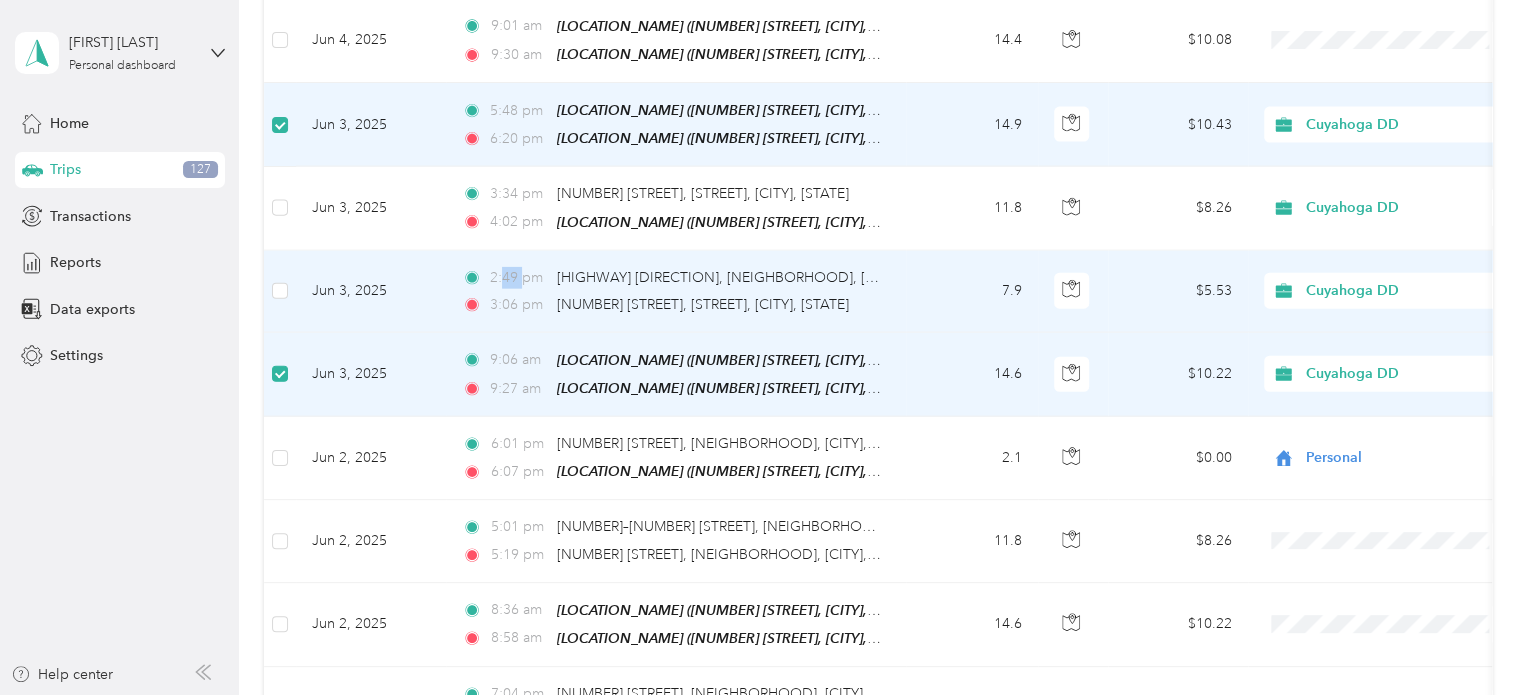 click on "2:49 pm" at bounding box center [518, 278] 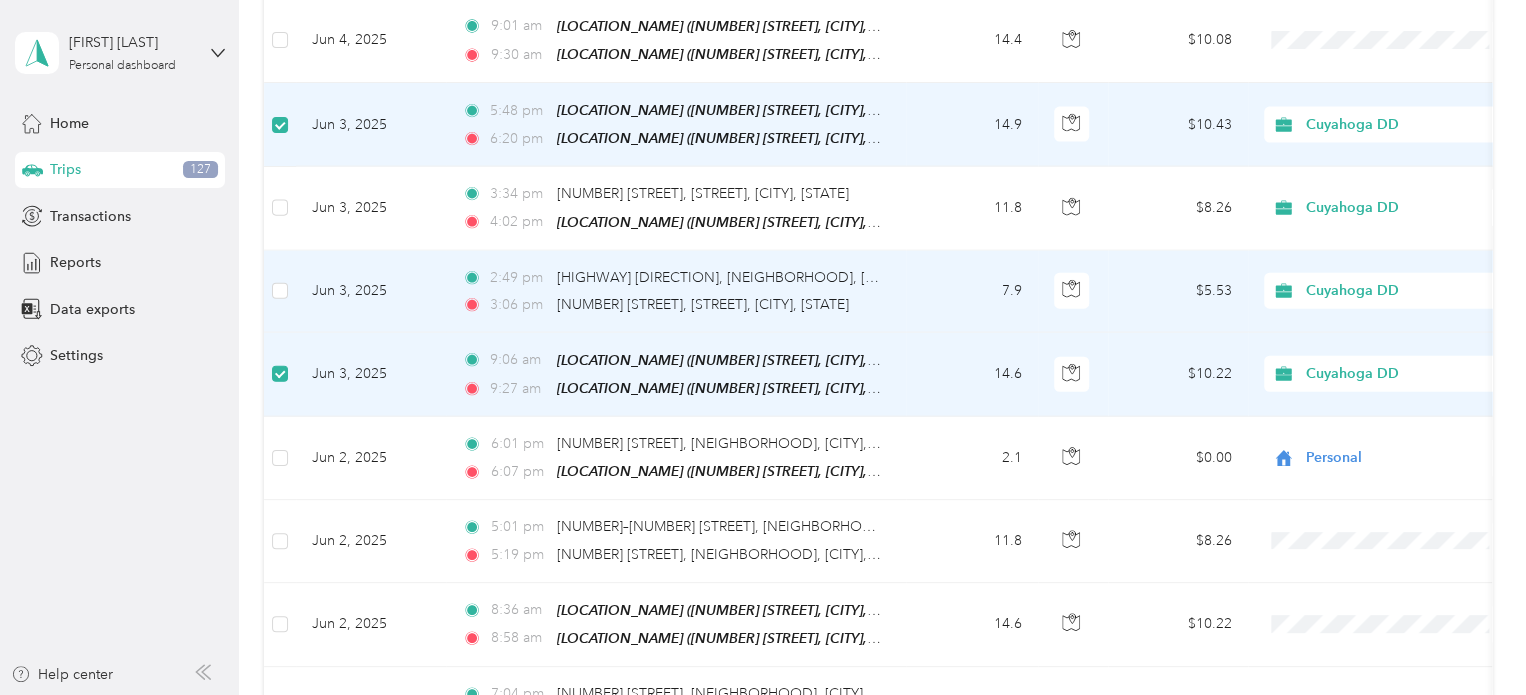 click on "Jun 3, 2025" at bounding box center [371, 292] 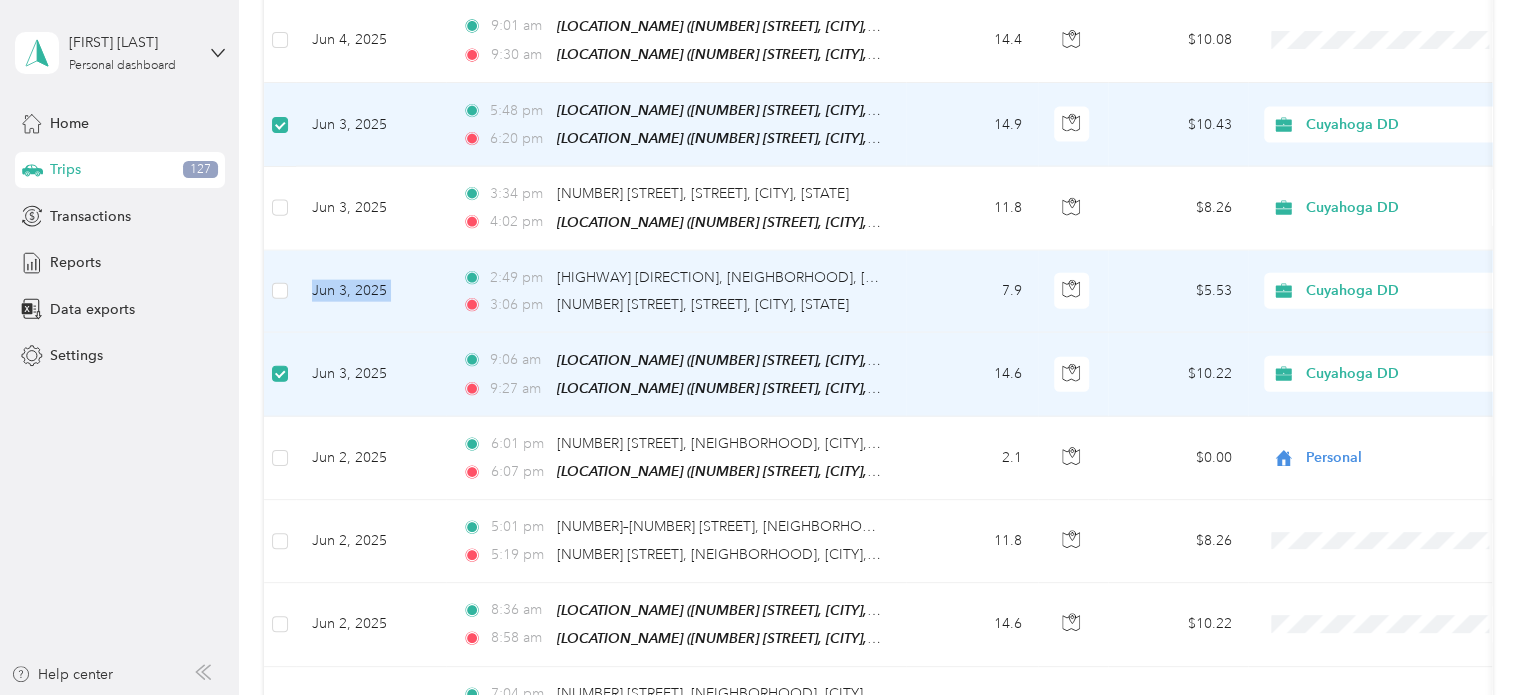 click on "Jun 3, 2025" at bounding box center [371, 292] 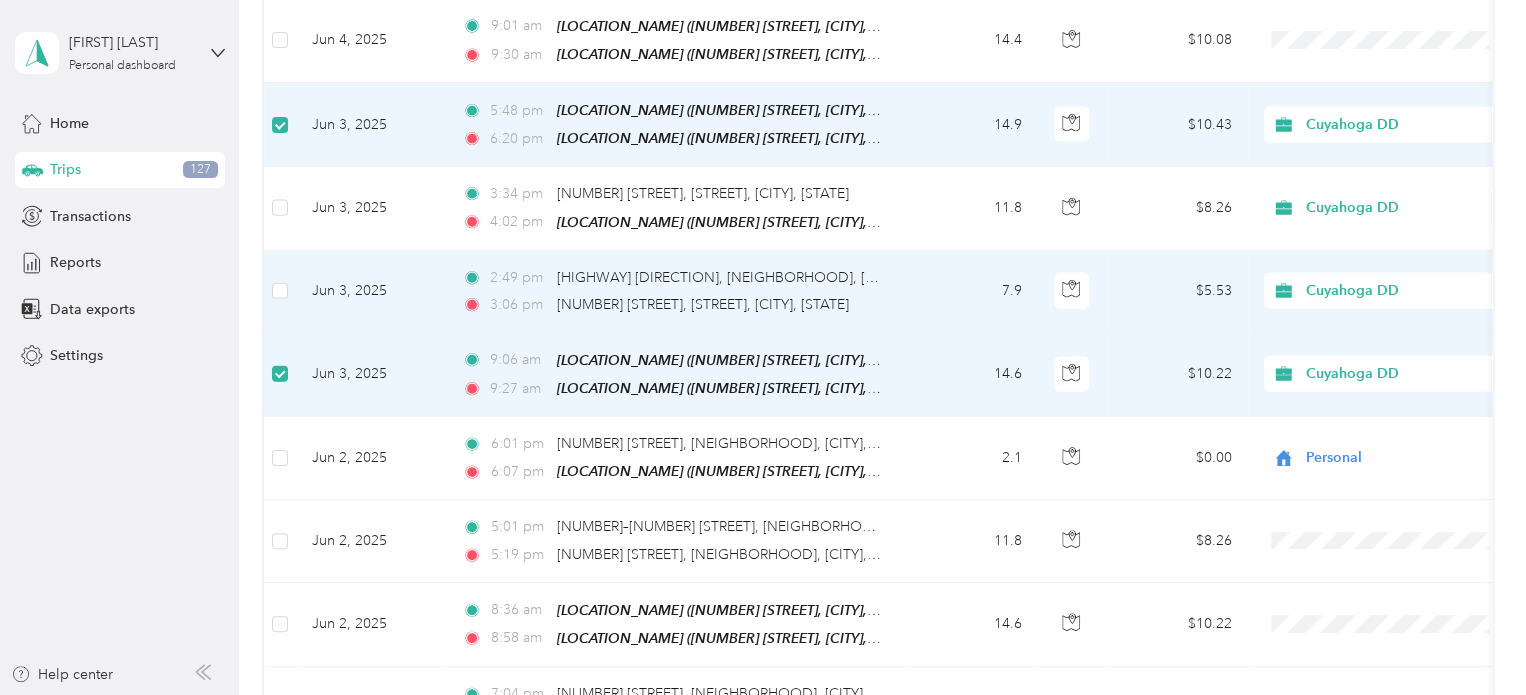 click on "$5.53" at bounding box center [1178, 292] 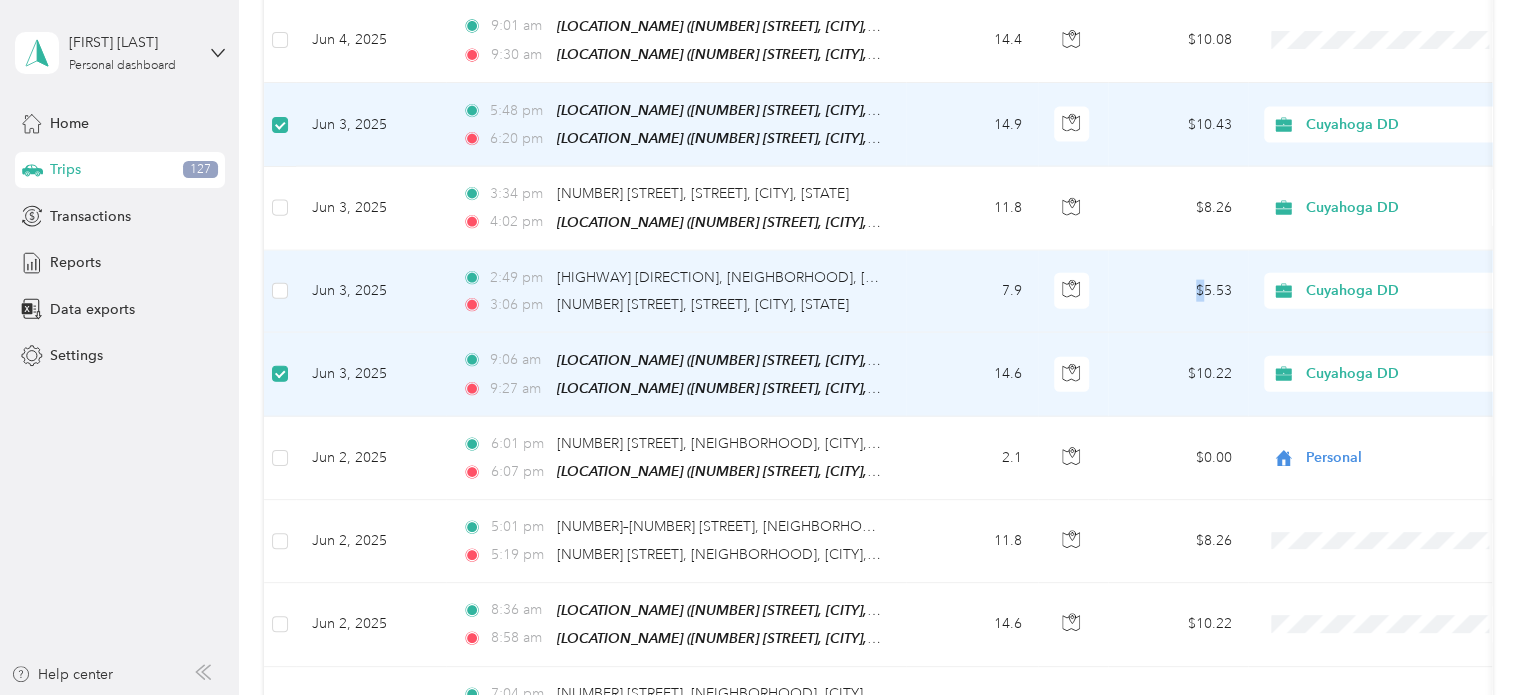 click on "$5.53" at bounding box center (1178, 292) 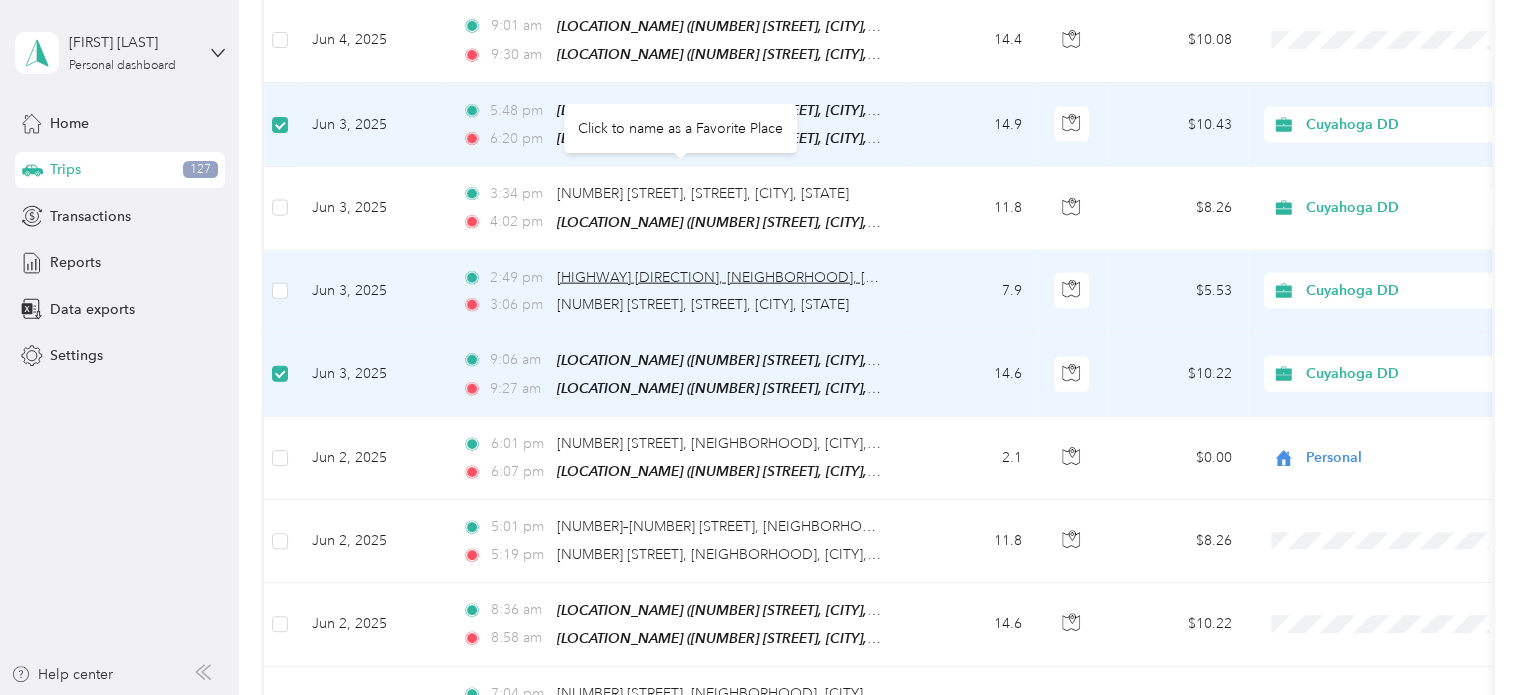click on "[HIGHWAY] [DIRECTION], [NEIGHBORHOOD], [CITY], [STATE]" at bounding box center [756, 277] 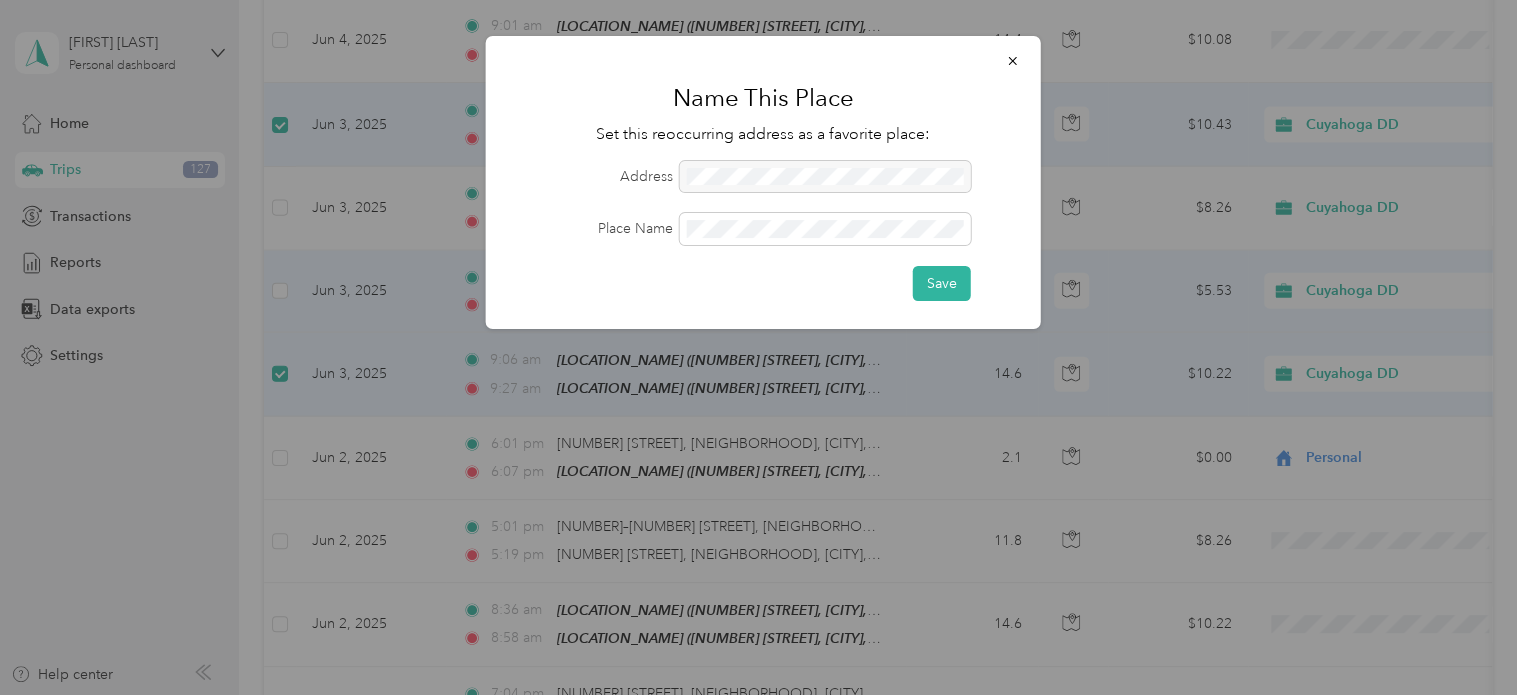 click on "Name This Place Set this reoccurring address as a favorite place: Address   Place Name   Save" at bounding box center [763, 182] 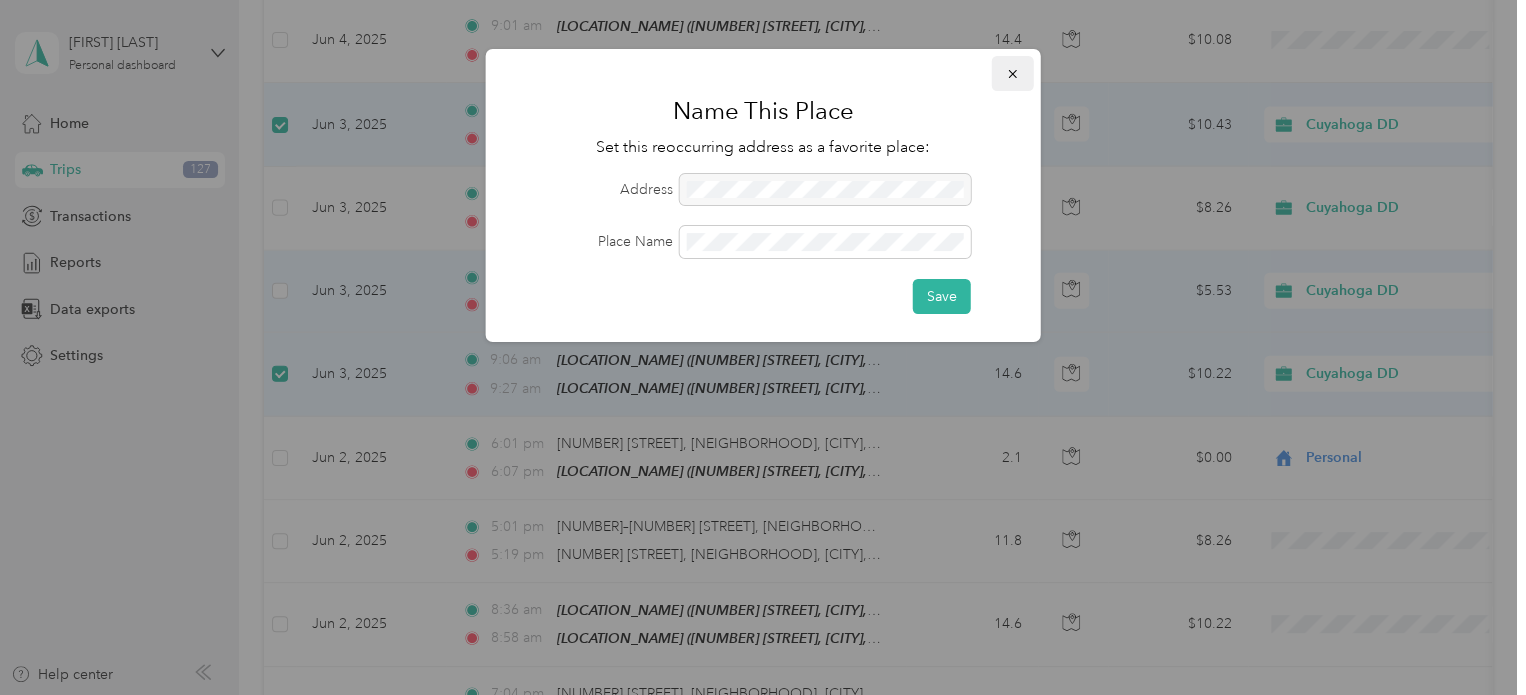 click 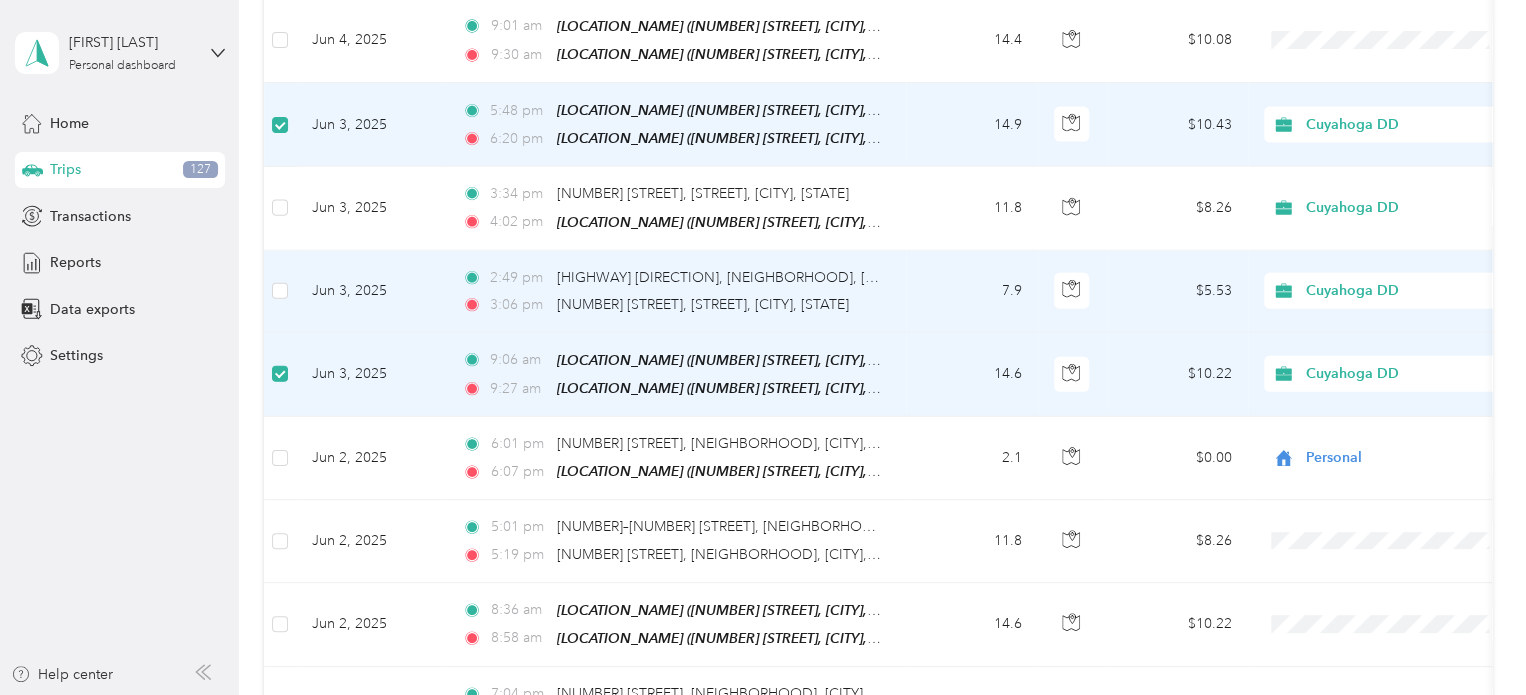 click on "7.9" at bounding box center (972, 292) 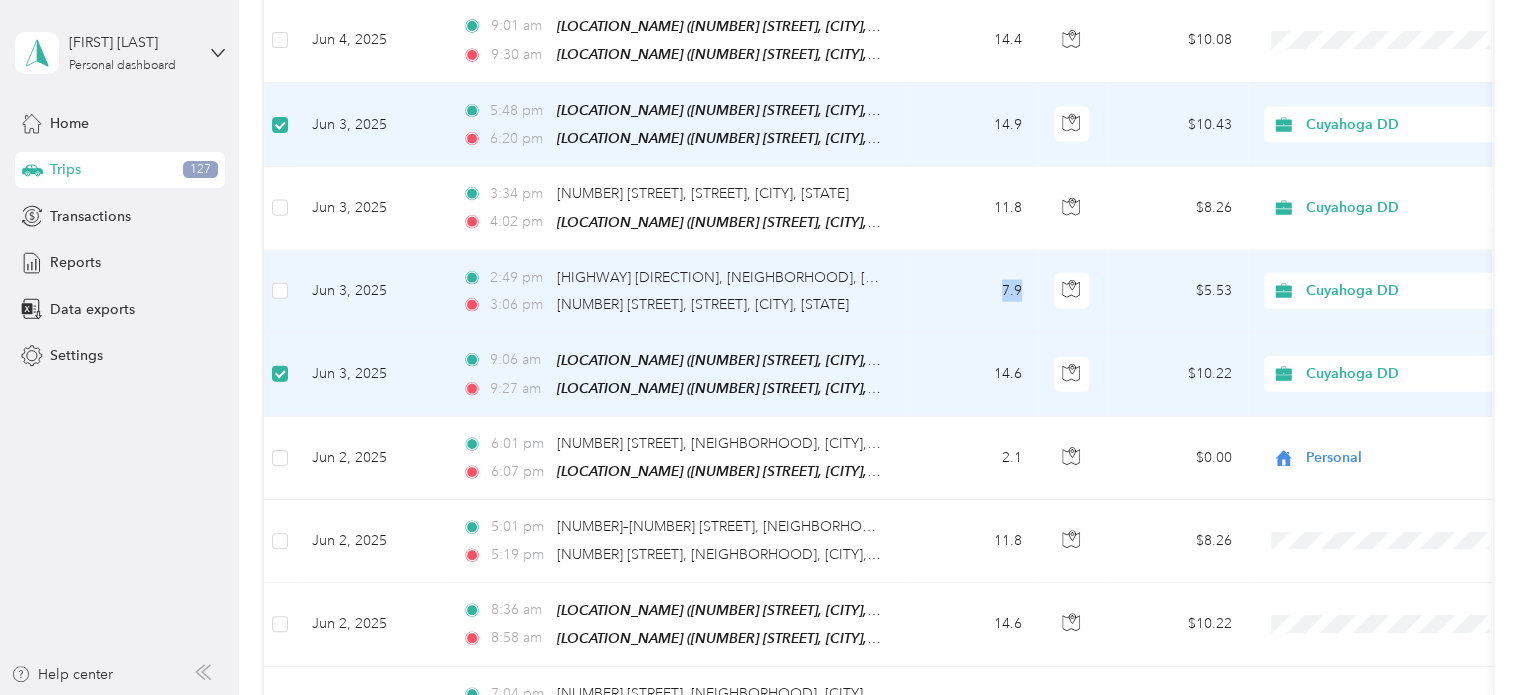 click on "7.9" at bounding box center [972, 292] 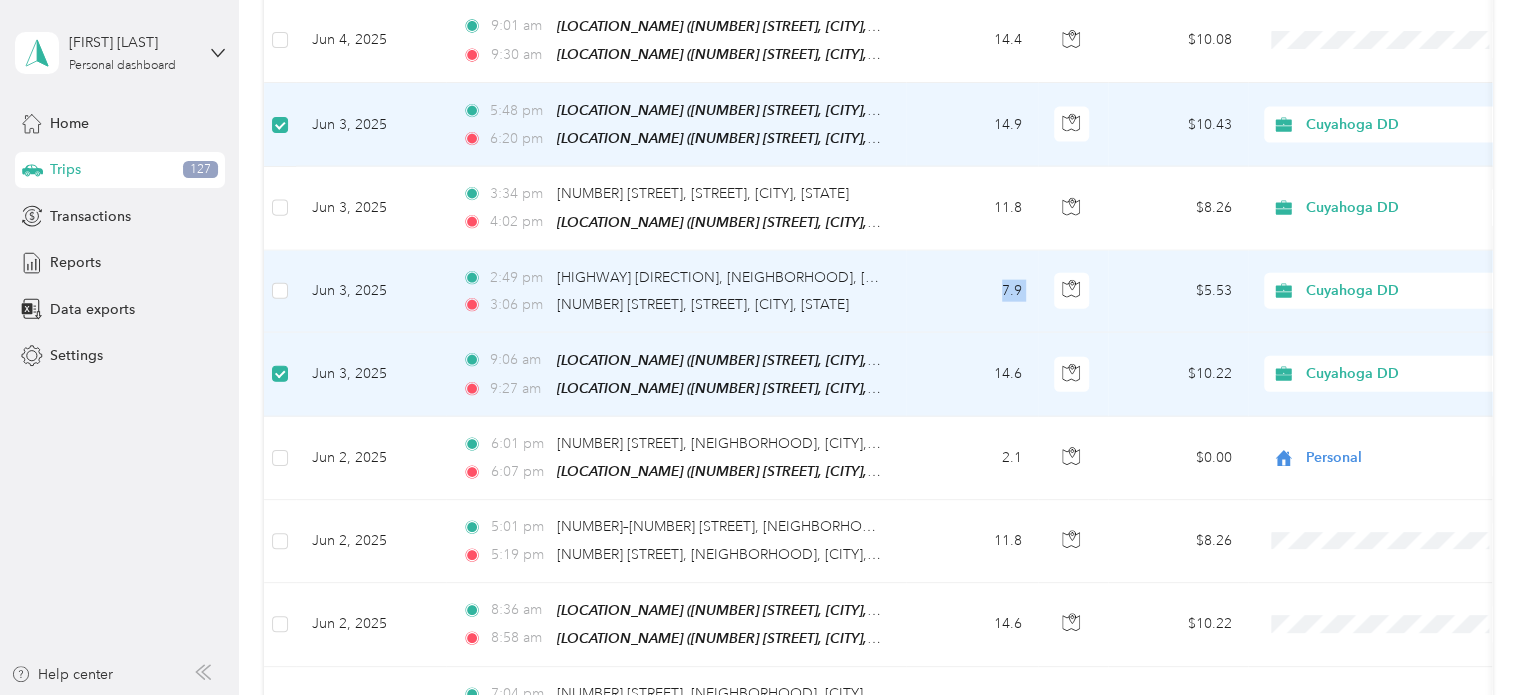 click on "7.9" at bounding box center [972, 292] 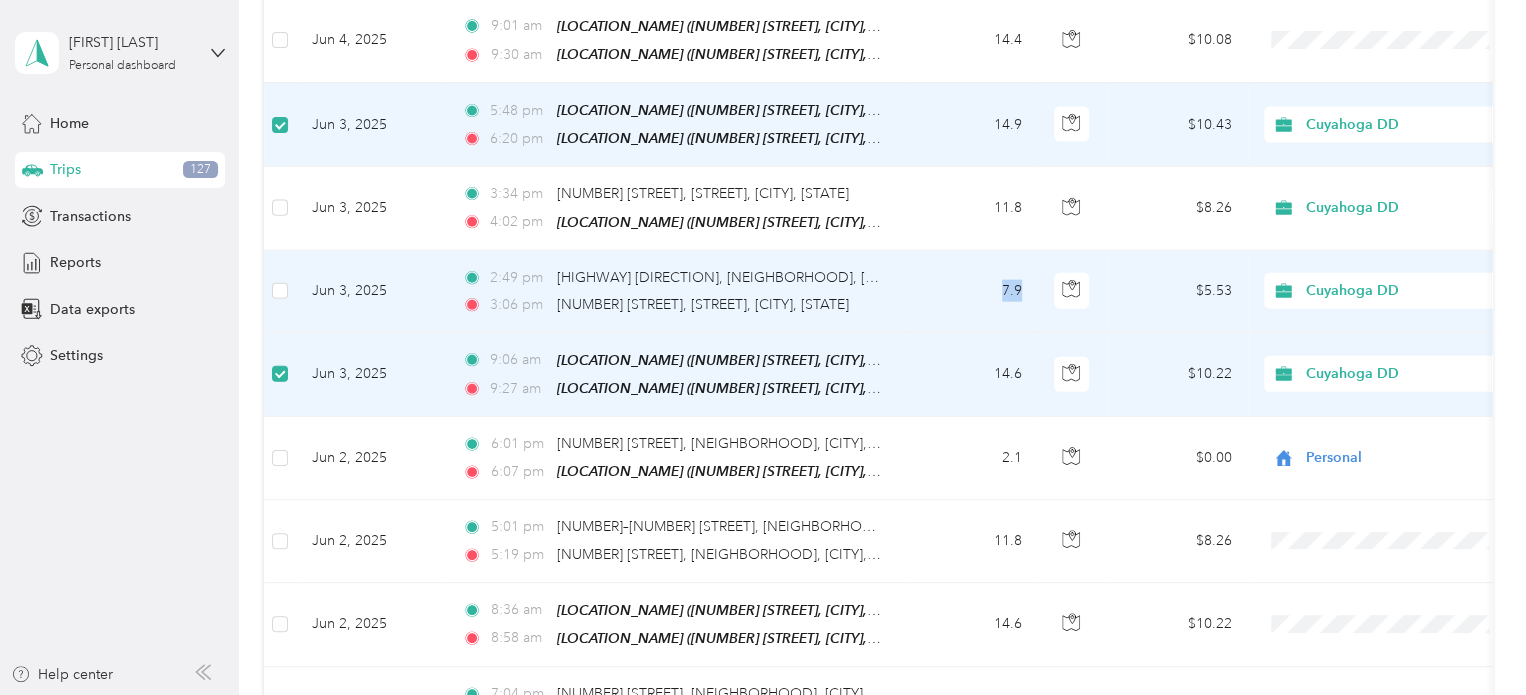 click on "7.9" at bounding box center (972, 292) 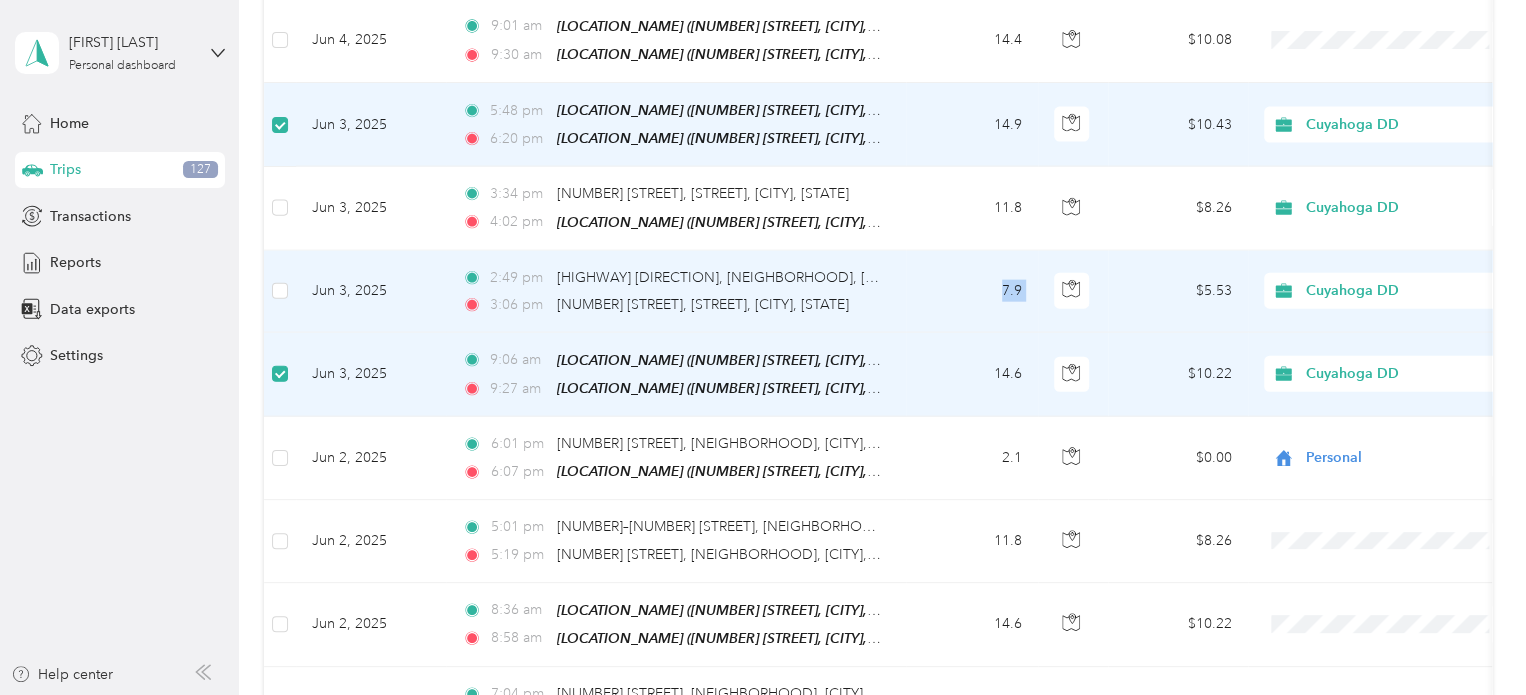 click on "7.9" at bounding box center (972, 292) 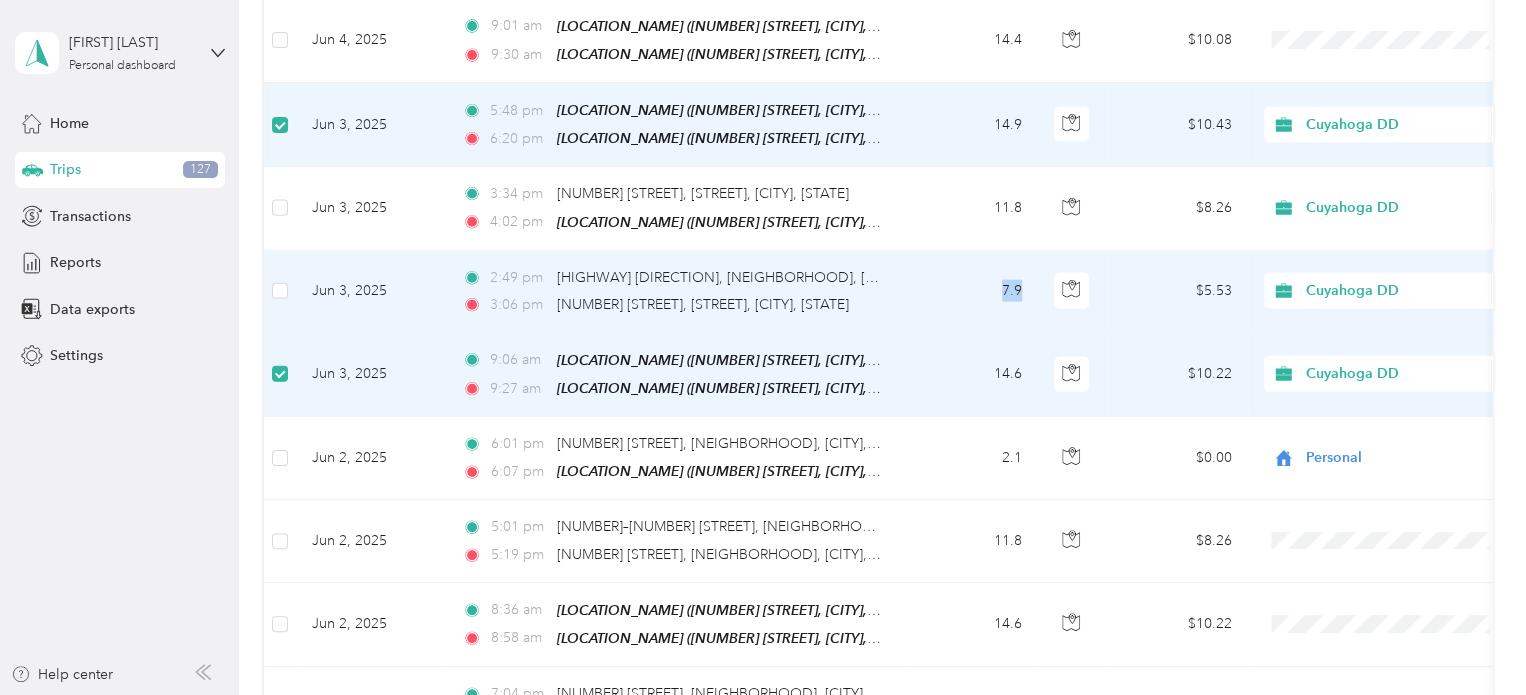click on "7.9" at bounding box center (972, 292) 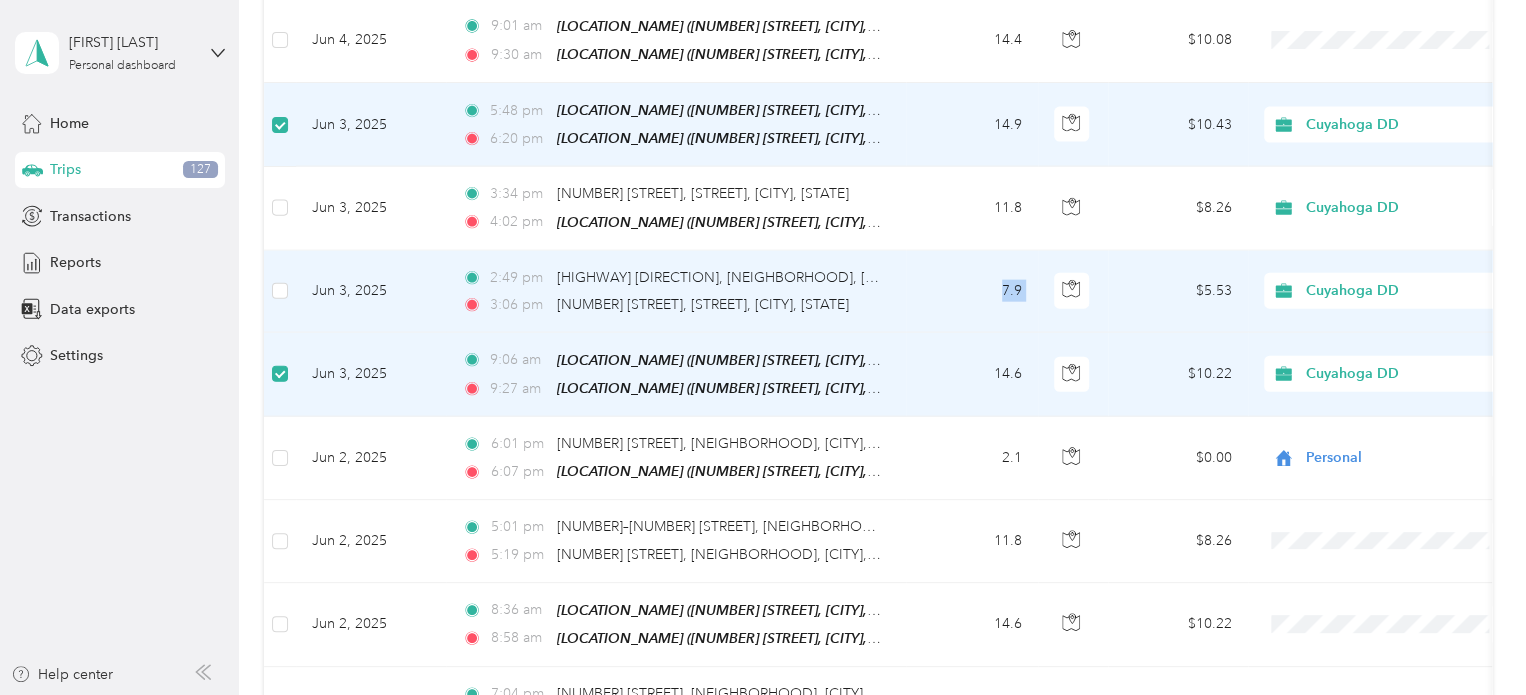 click on "7.9" at bounding box center [972, 292] 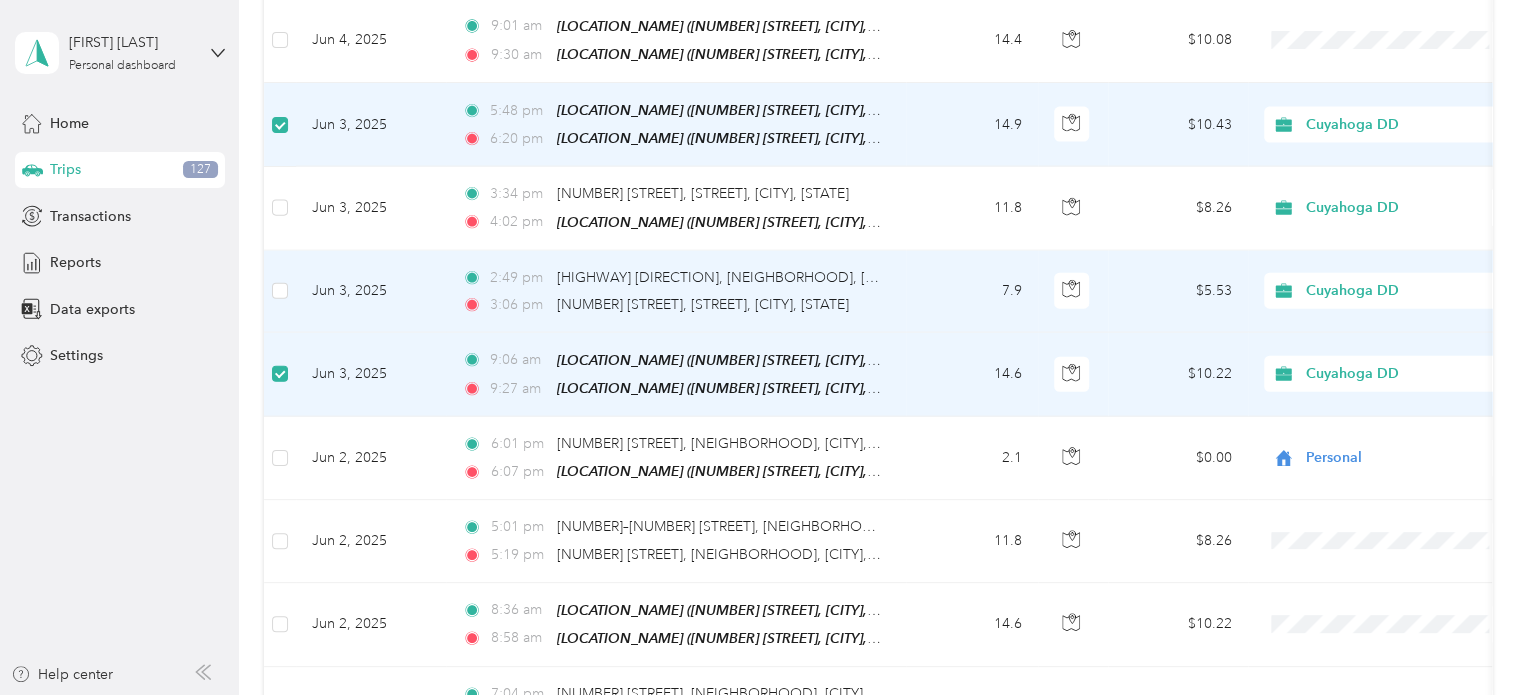 click on "[TIME] [HIGHWAY] [DIRECTION], [NEIGHBORHOOD], [CITY], [STATE]" at bounding box center [672, 278] 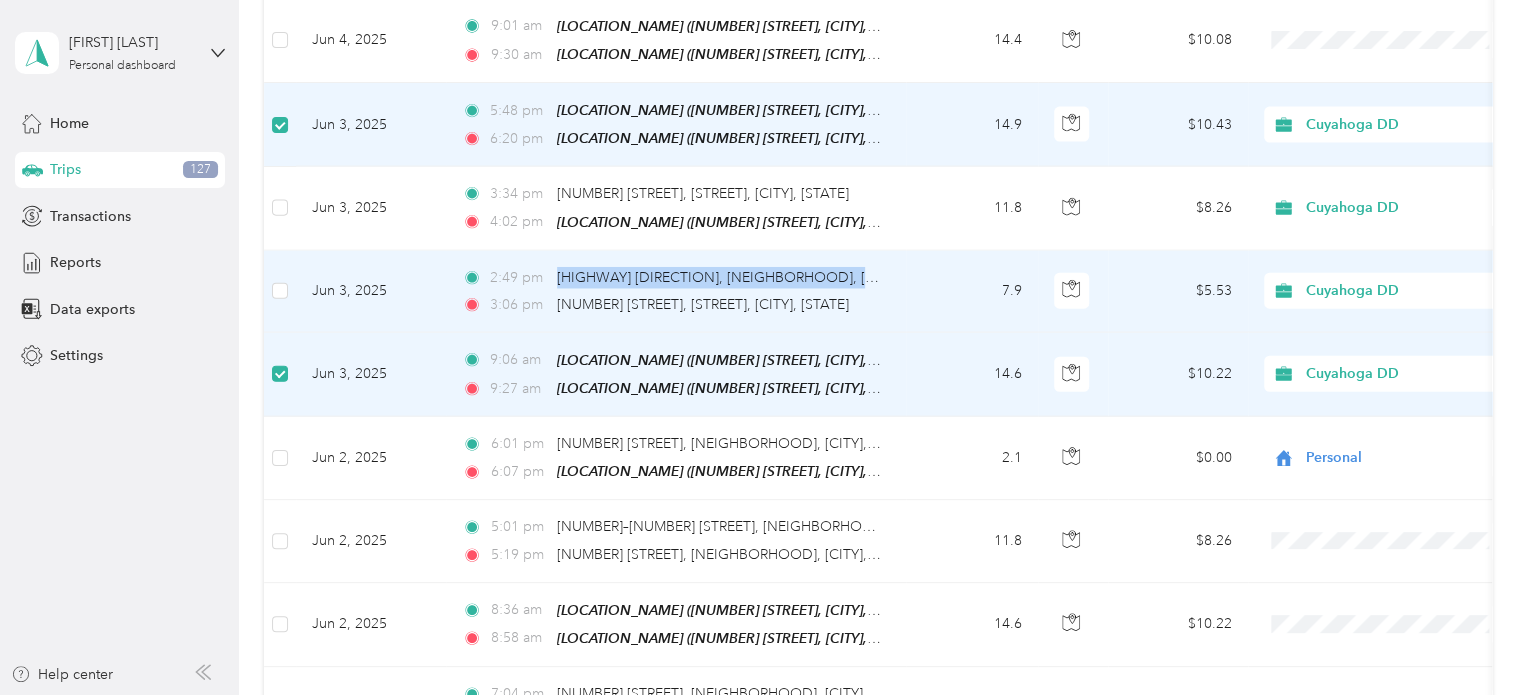 click on "[TIME] [HIGHWAY] [DIRECTION], [NEIGHBORHOOD], [CITY], [STATE]" at bounding box center (672, 278) 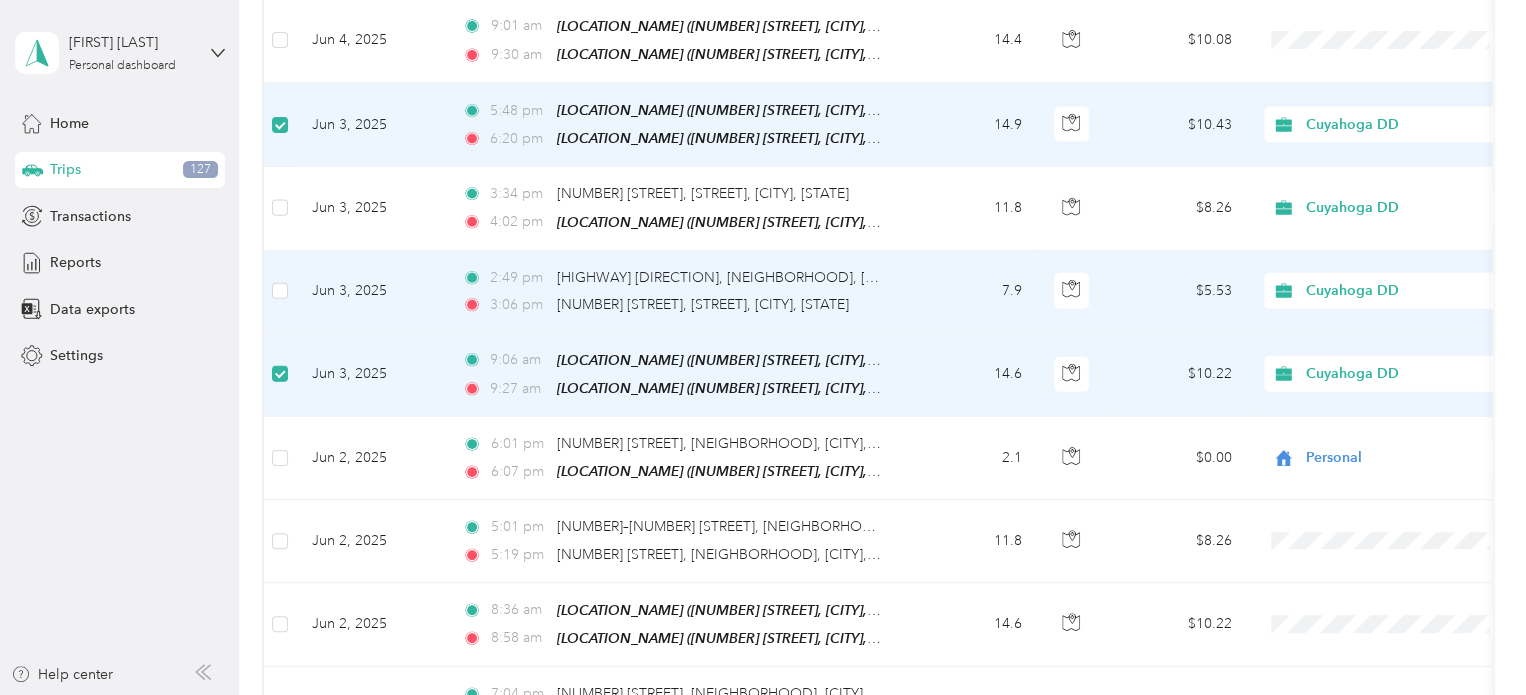 click on "Jun 3, 2025" at bounding box center (371, 292) 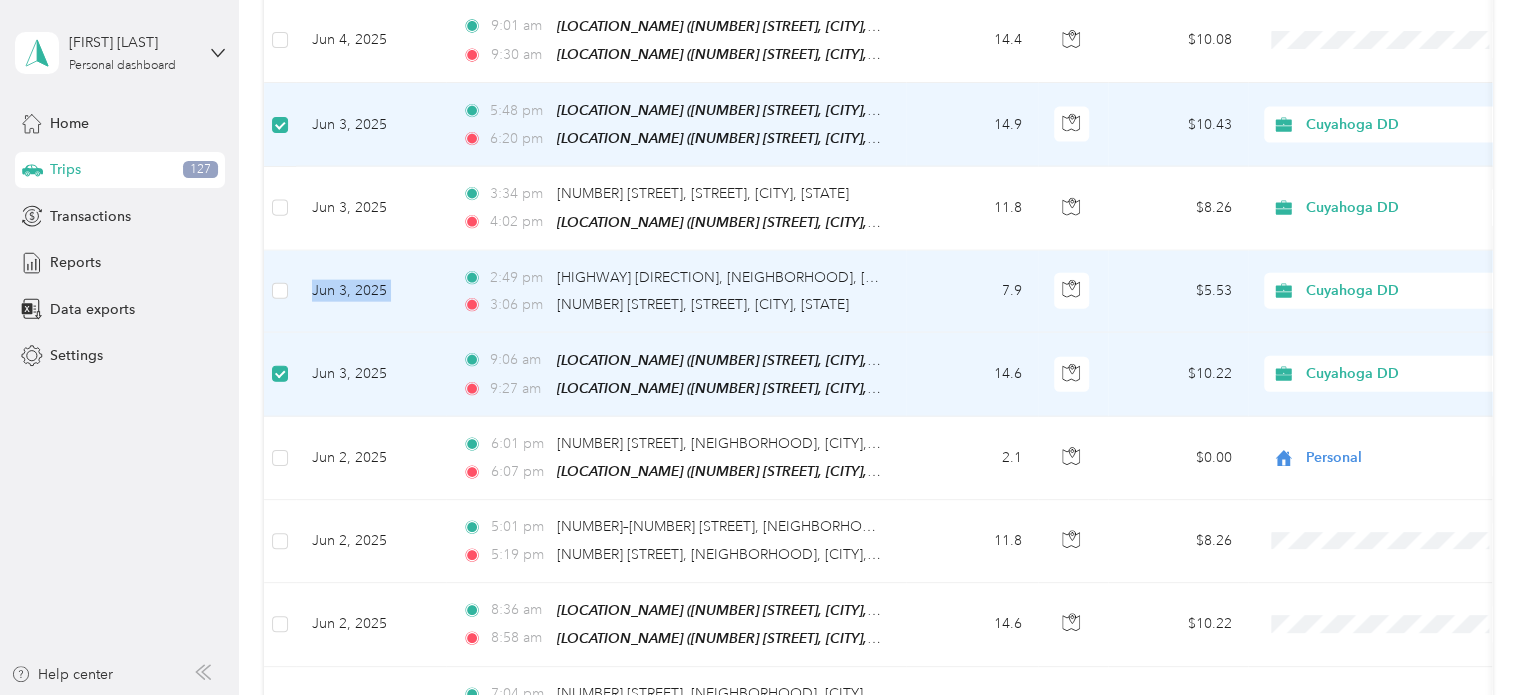 click on "Jun 3, 2025" at bounding box center [371, 292] 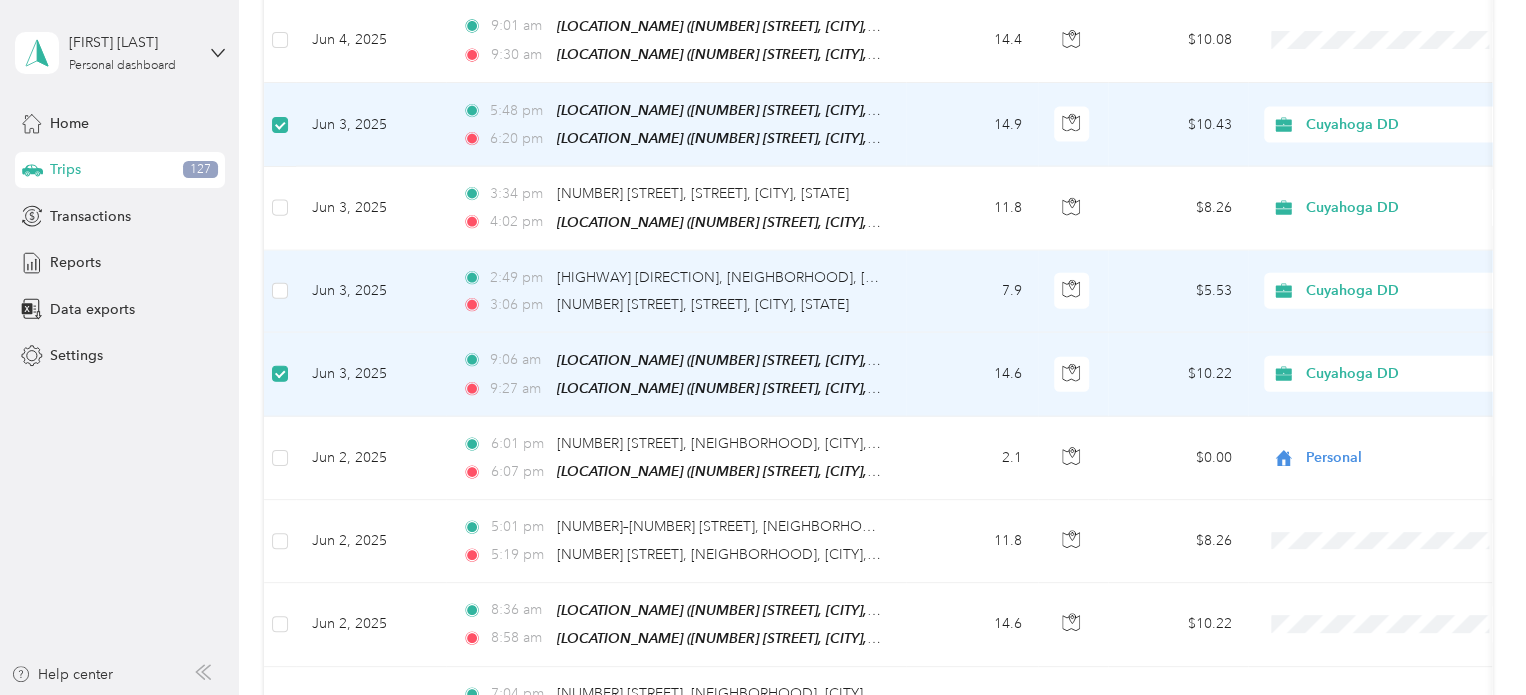 click on "$5.53" at bounding box center (1178, 292) 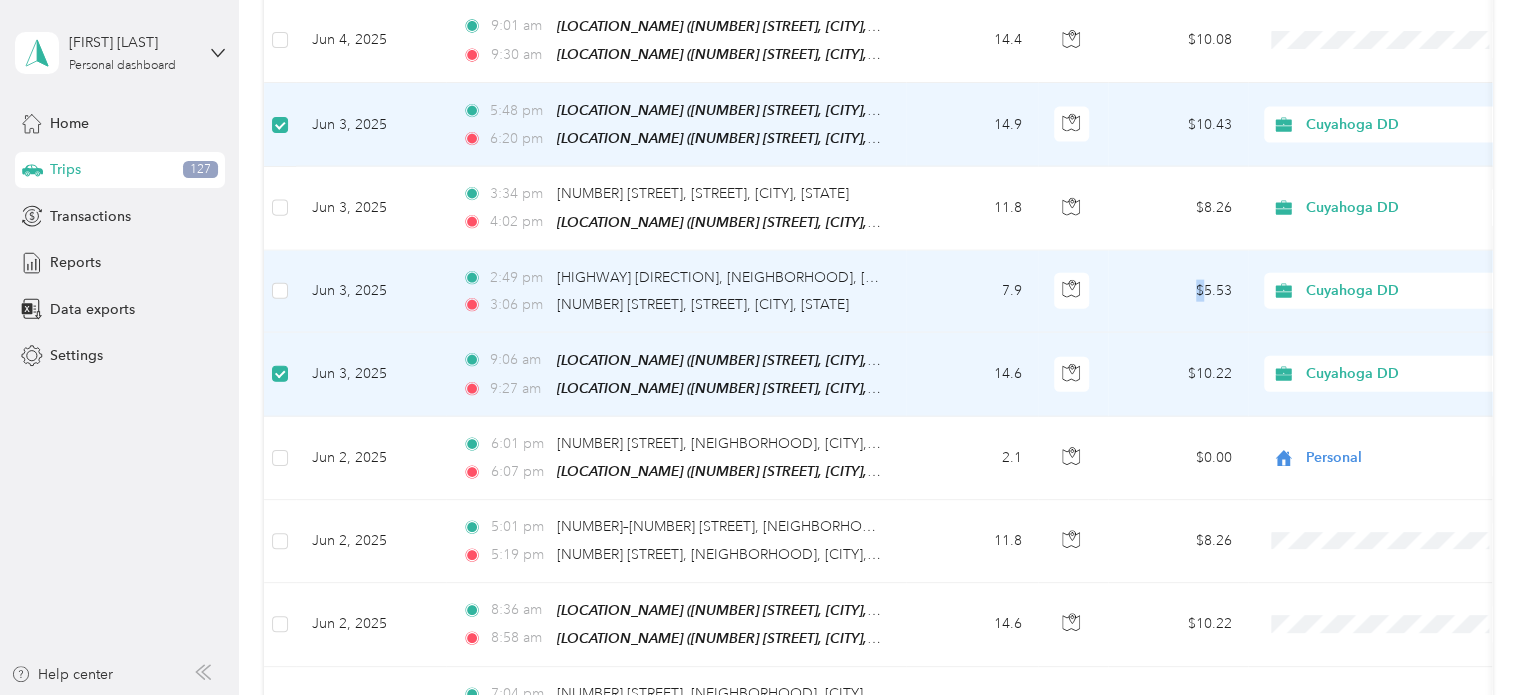 click on "$5.53" at bounding box center [1178, 292] 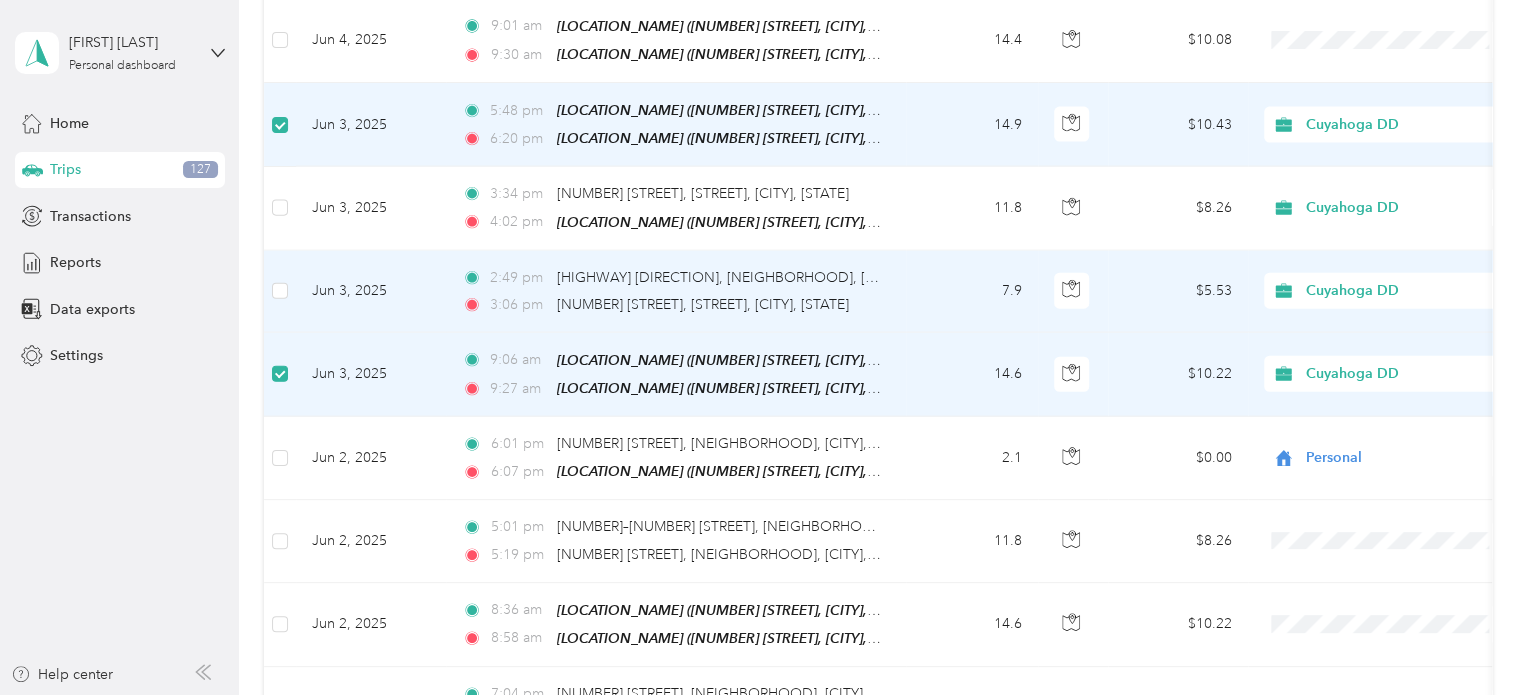 click on "Cuyahoga DD" at bounding box center (1388, 292) 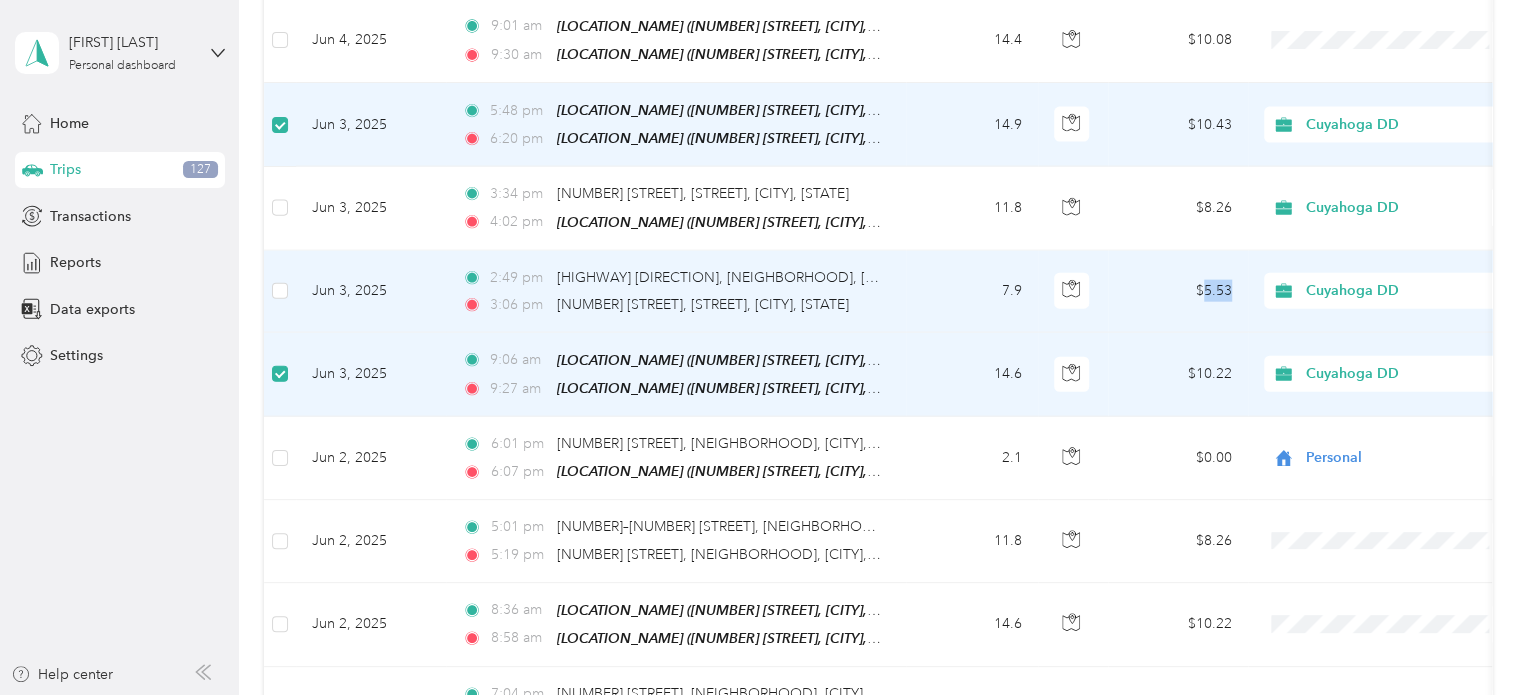 click on "$5.53" at bounding box center [1178, 292] 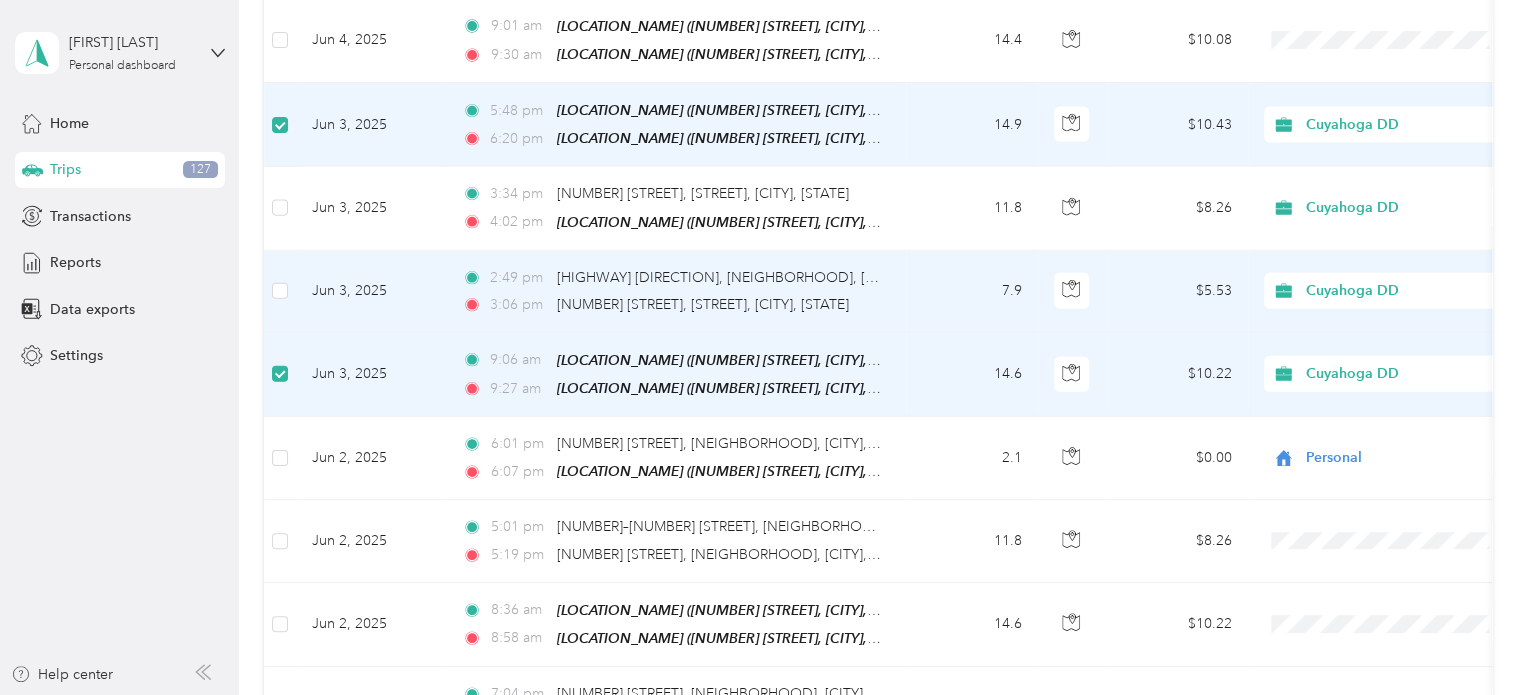 click on "[TIME] [HIGHWAY] [DIRECTION], [NEIGHBORHOOD], [CITY], [STATE] [TIME] [NUMBER] [STREET], [STREET], [CITY], [STATE]" at bounding box center [676, 292] 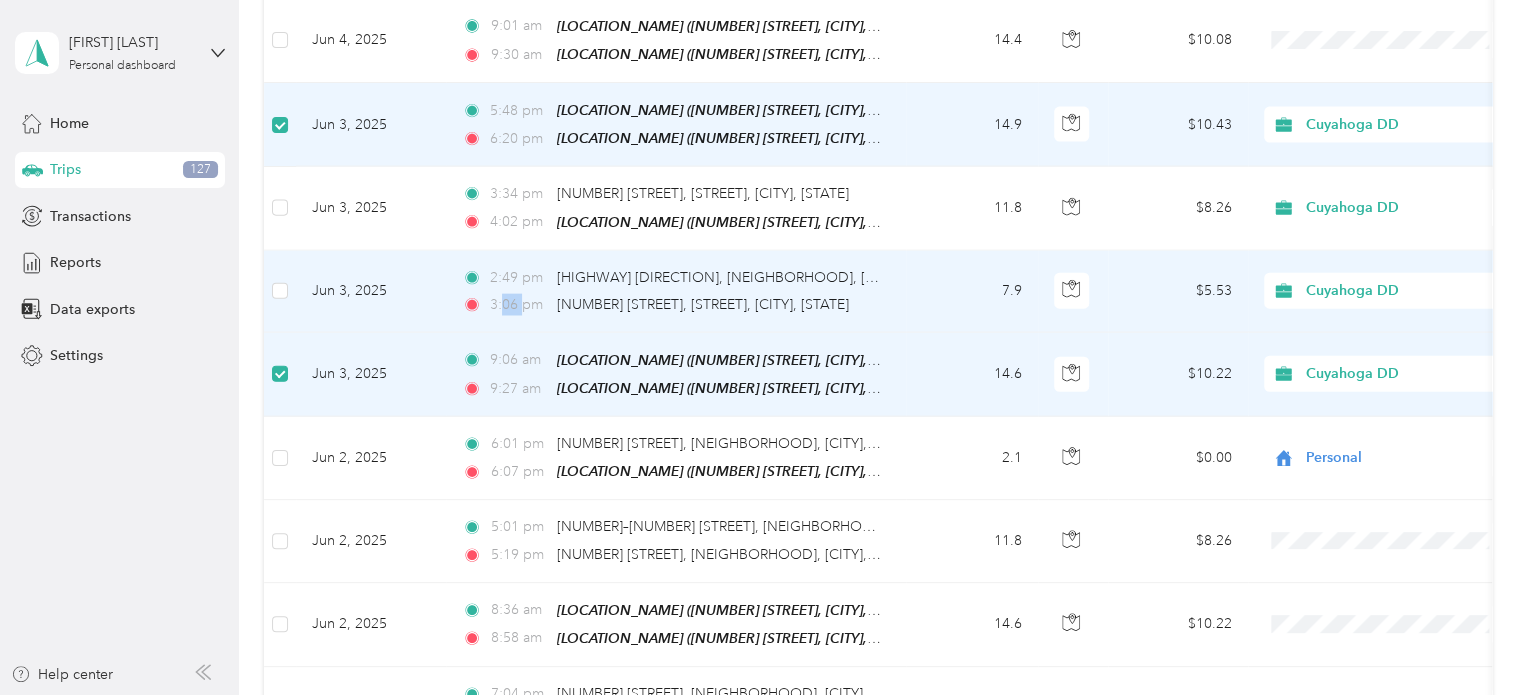 click on "3:06 pm" at bounding box center (518, 305) 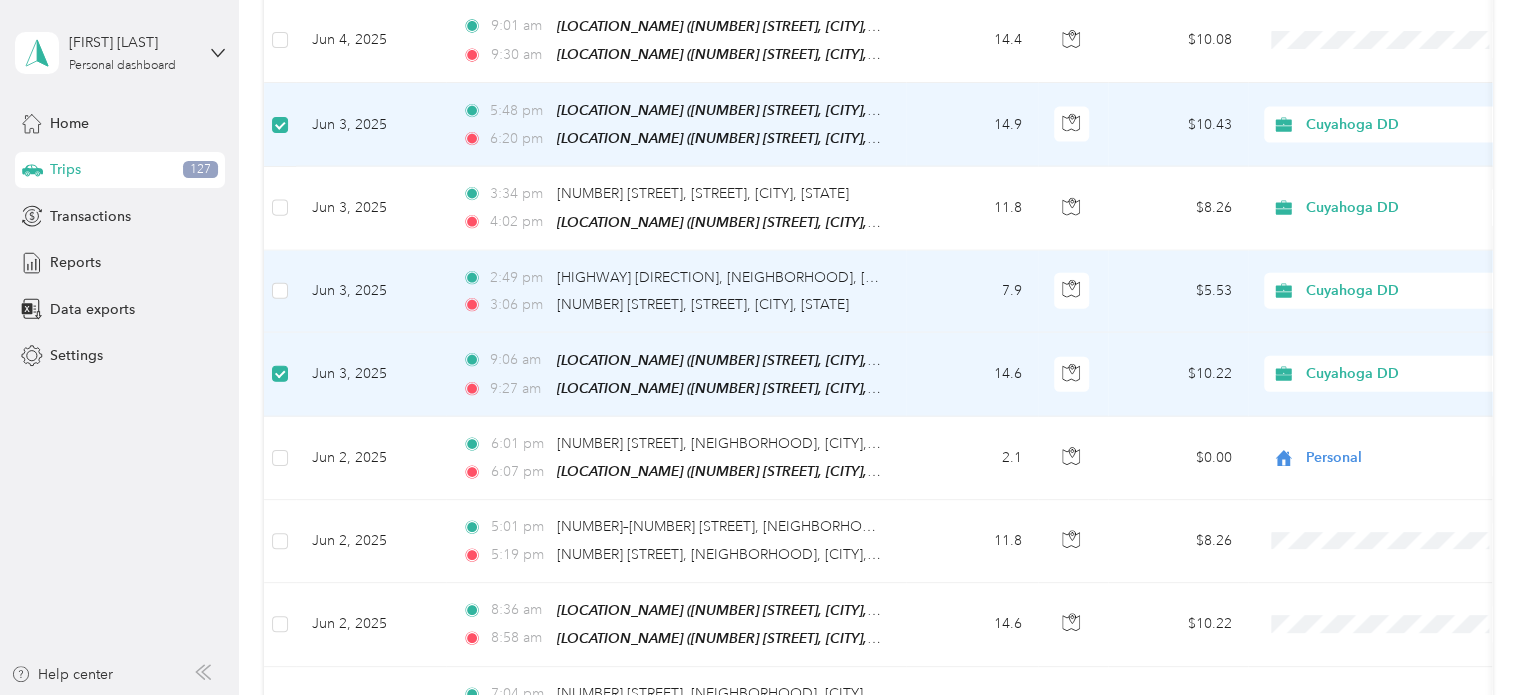 click on "Jun 3, 2025" at bounding box center [371, 292] 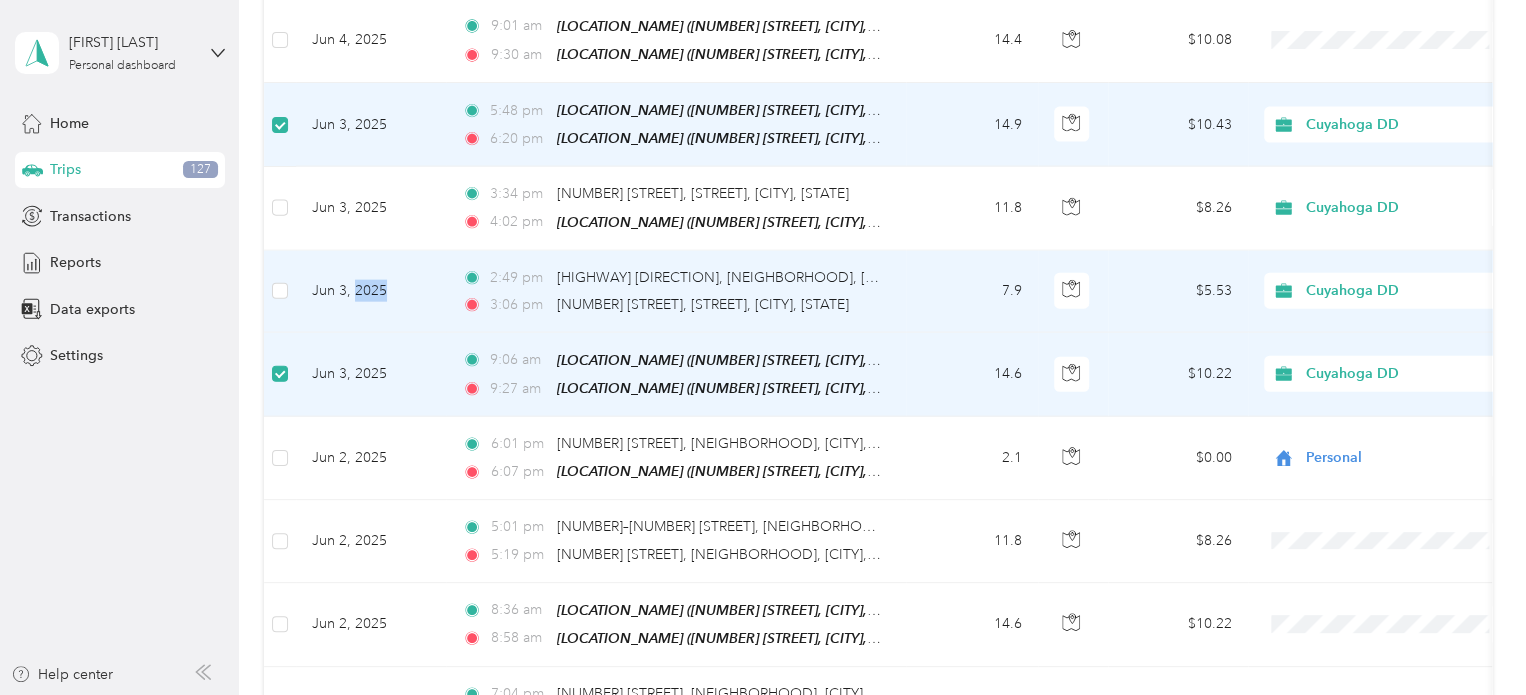 click on "Jun 3, 2025" at bounding box center (371, 292) 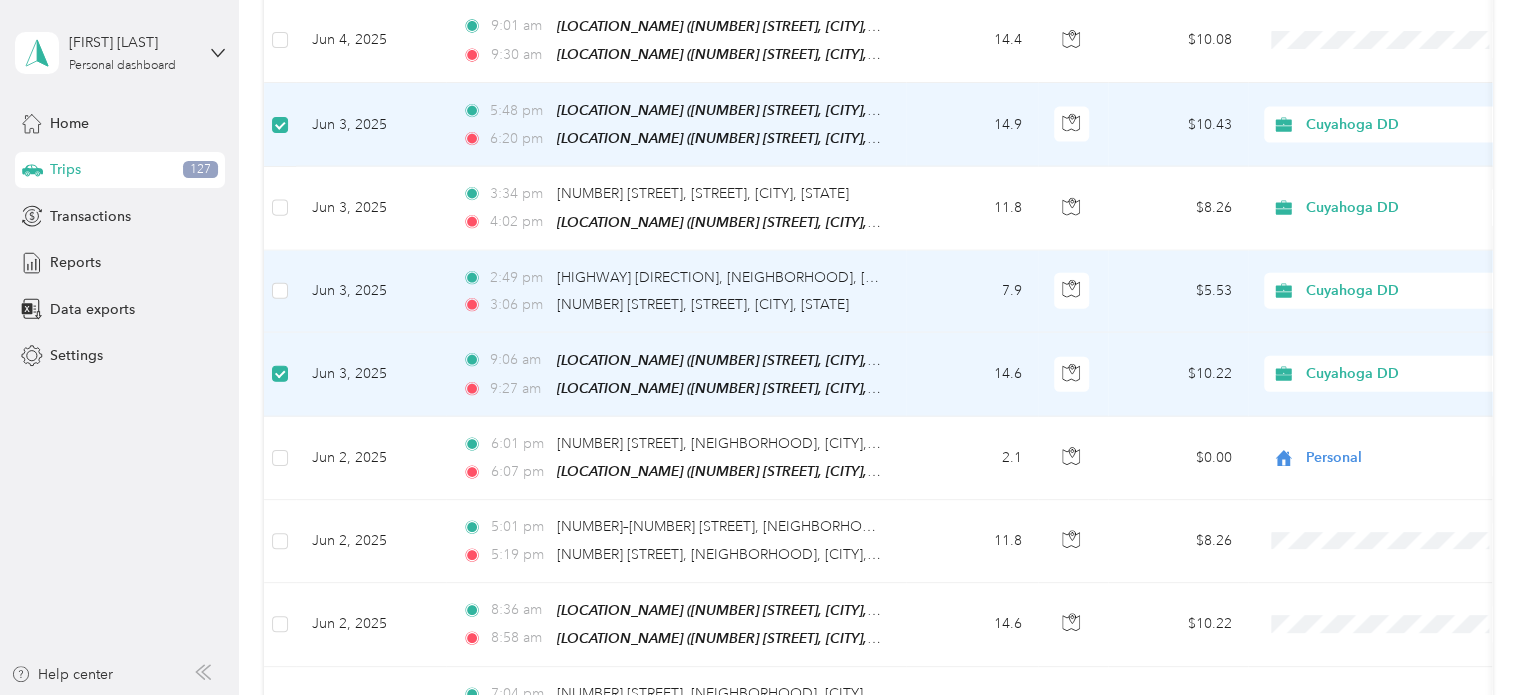 click on "Cuyahoga DD" at bounding box center [1388, 291] 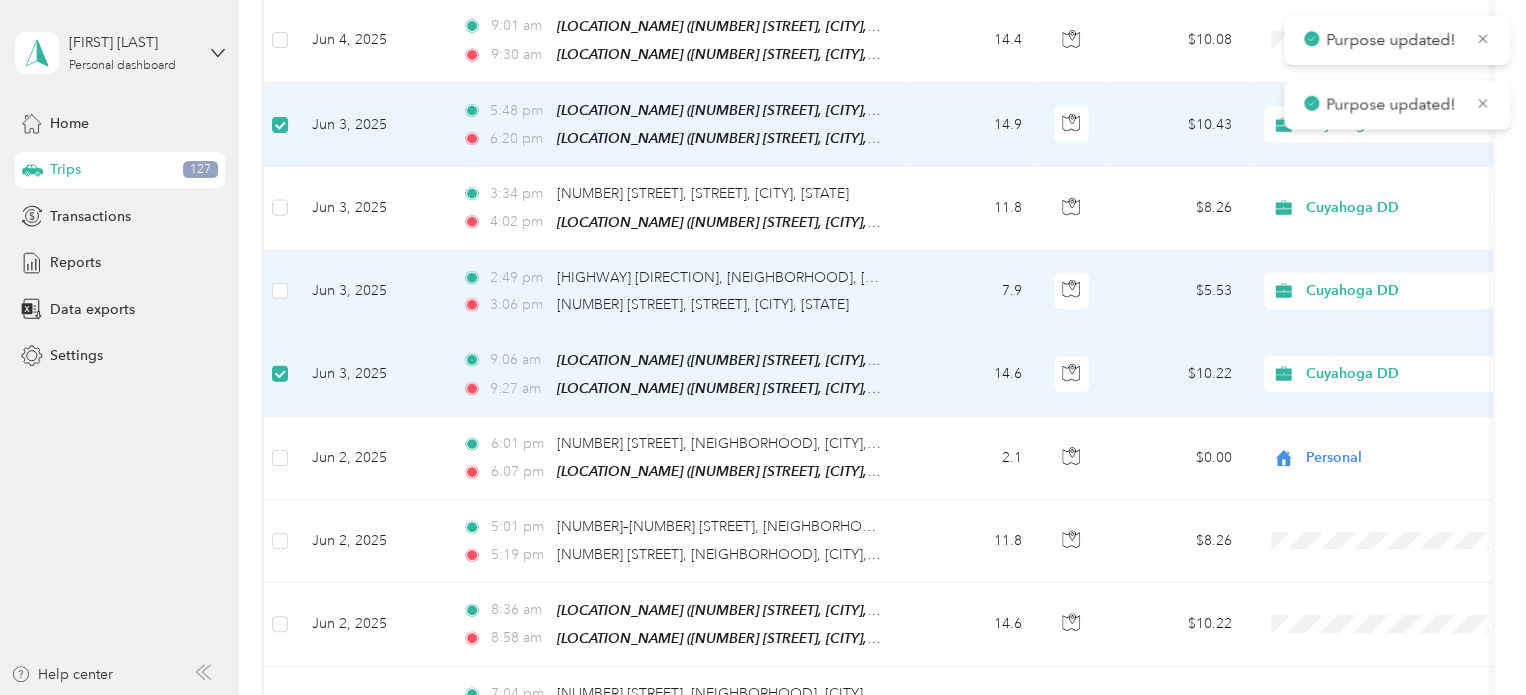 click on "Cuyahoga DD" at bounding box center (1388, 291) 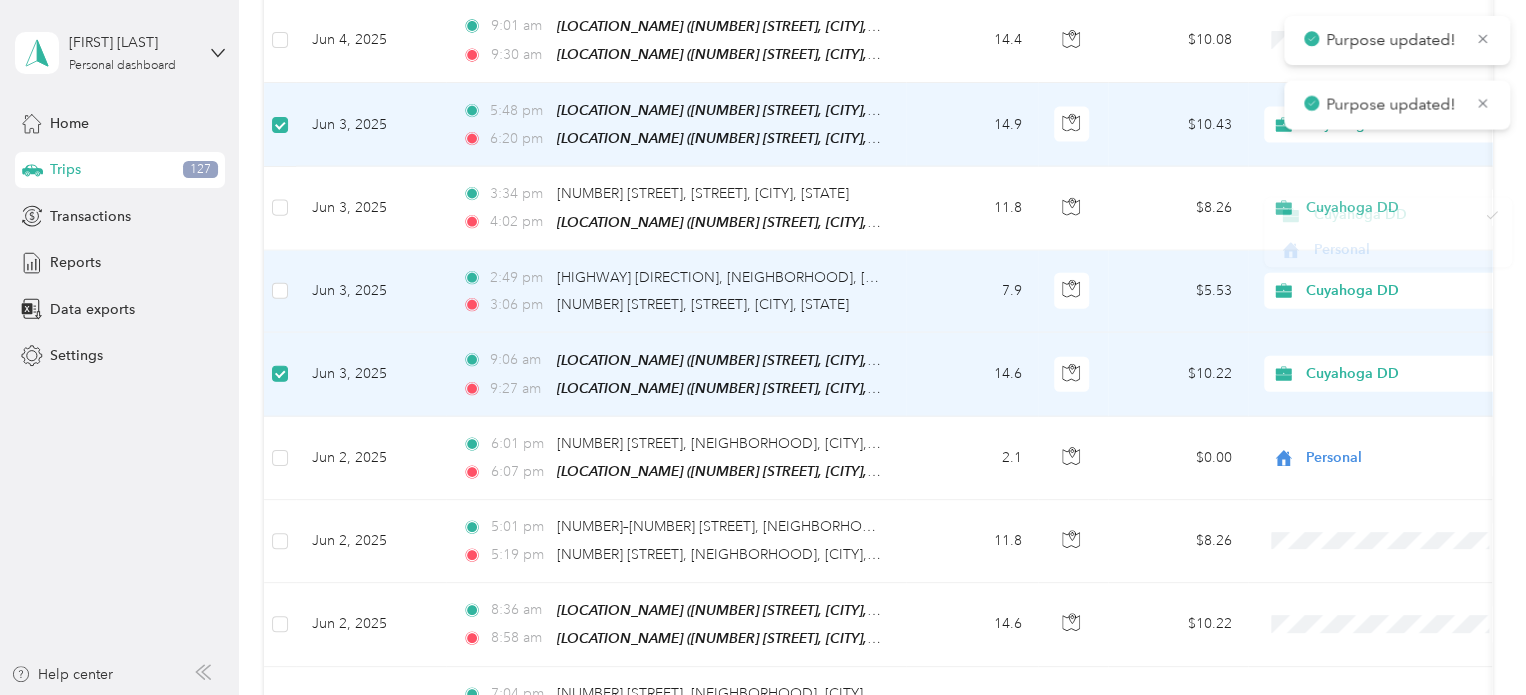 click on "Cuyahoga DD" at bounding box center [1388, 214] 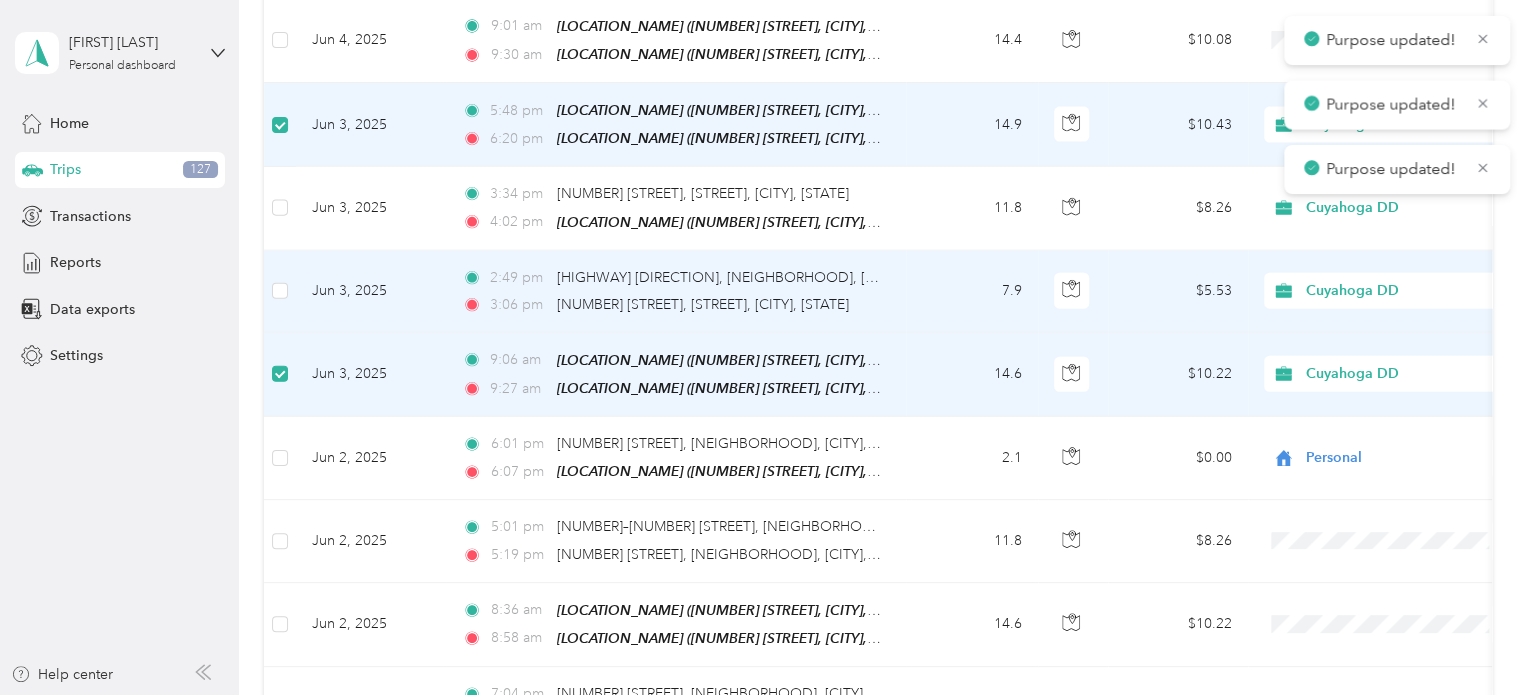 click on "Cuyahoga DD" at bounding box center (1388, 291) 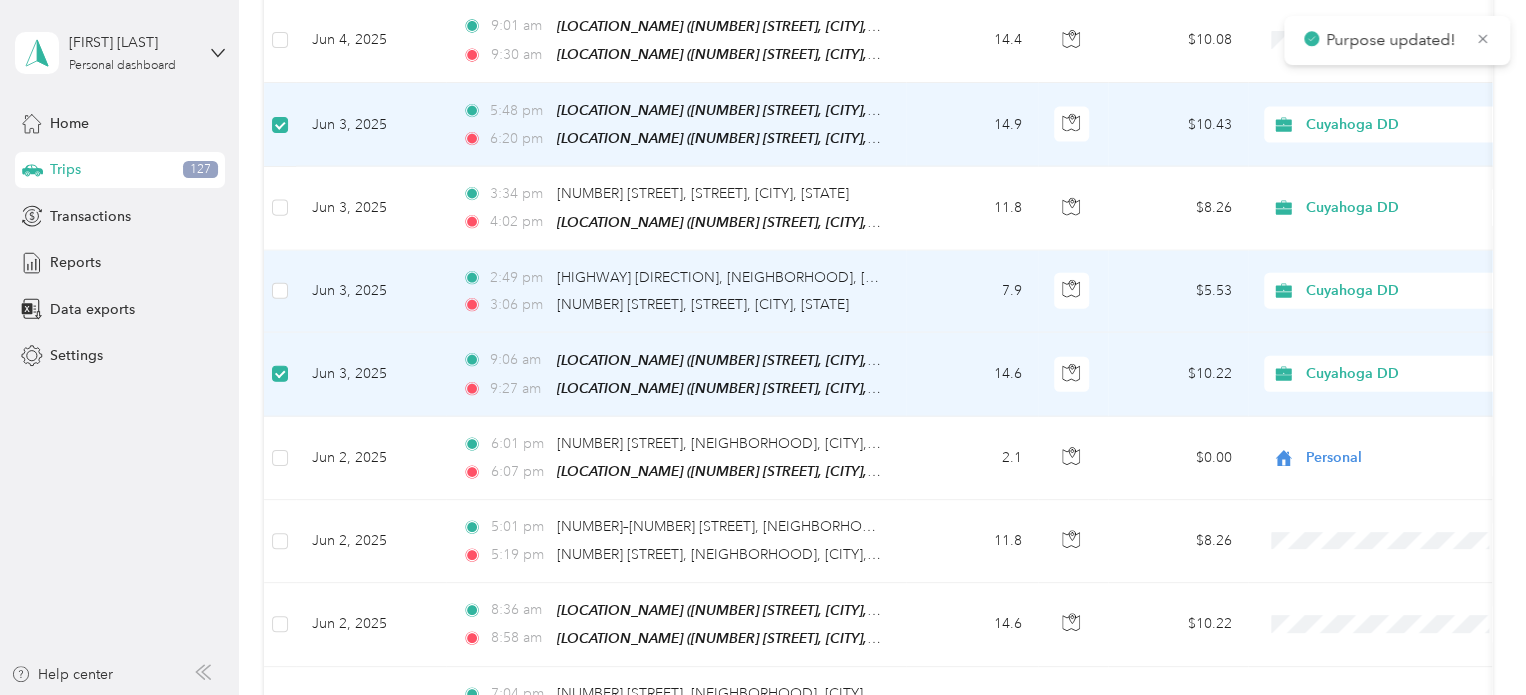 click on "Cuyahoga DD" at bounding box center [1388, 213] 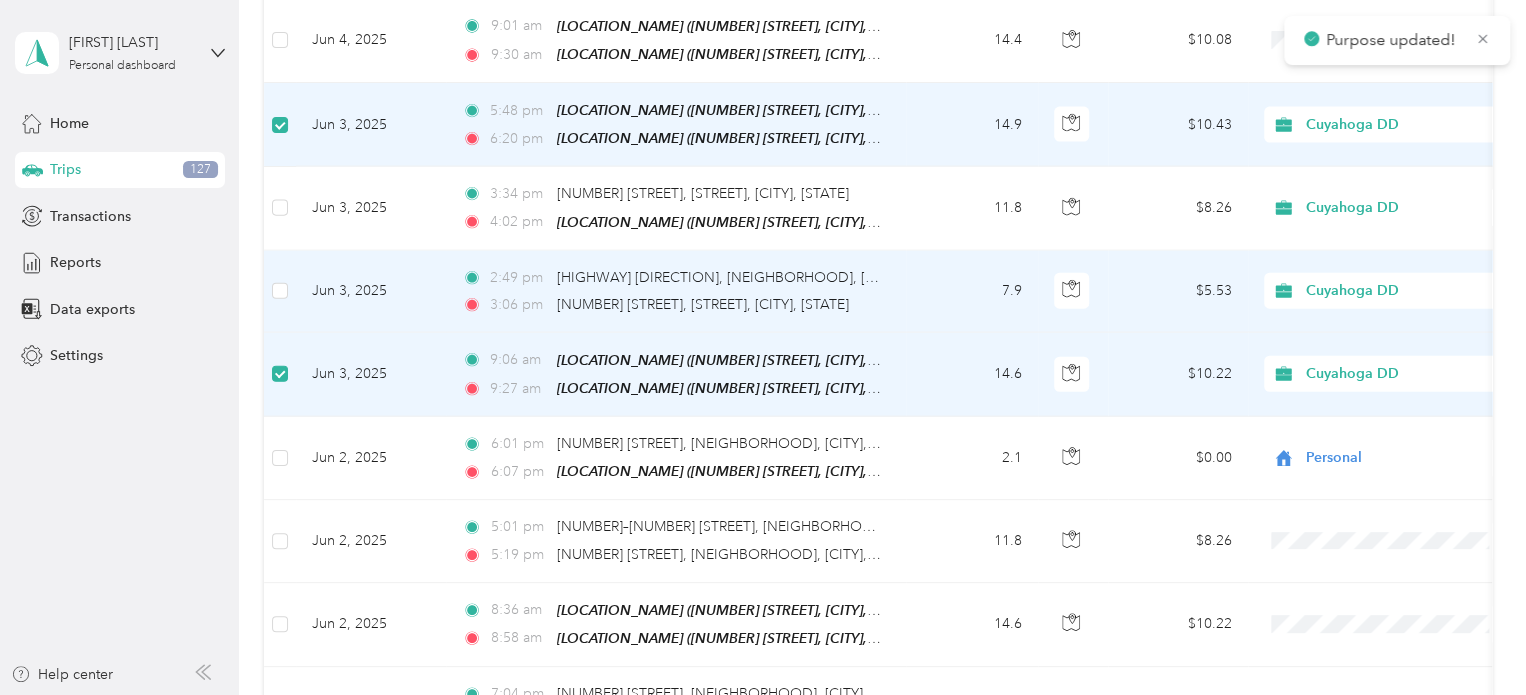 click on "$5.53" at bounding box center (1178, 292) 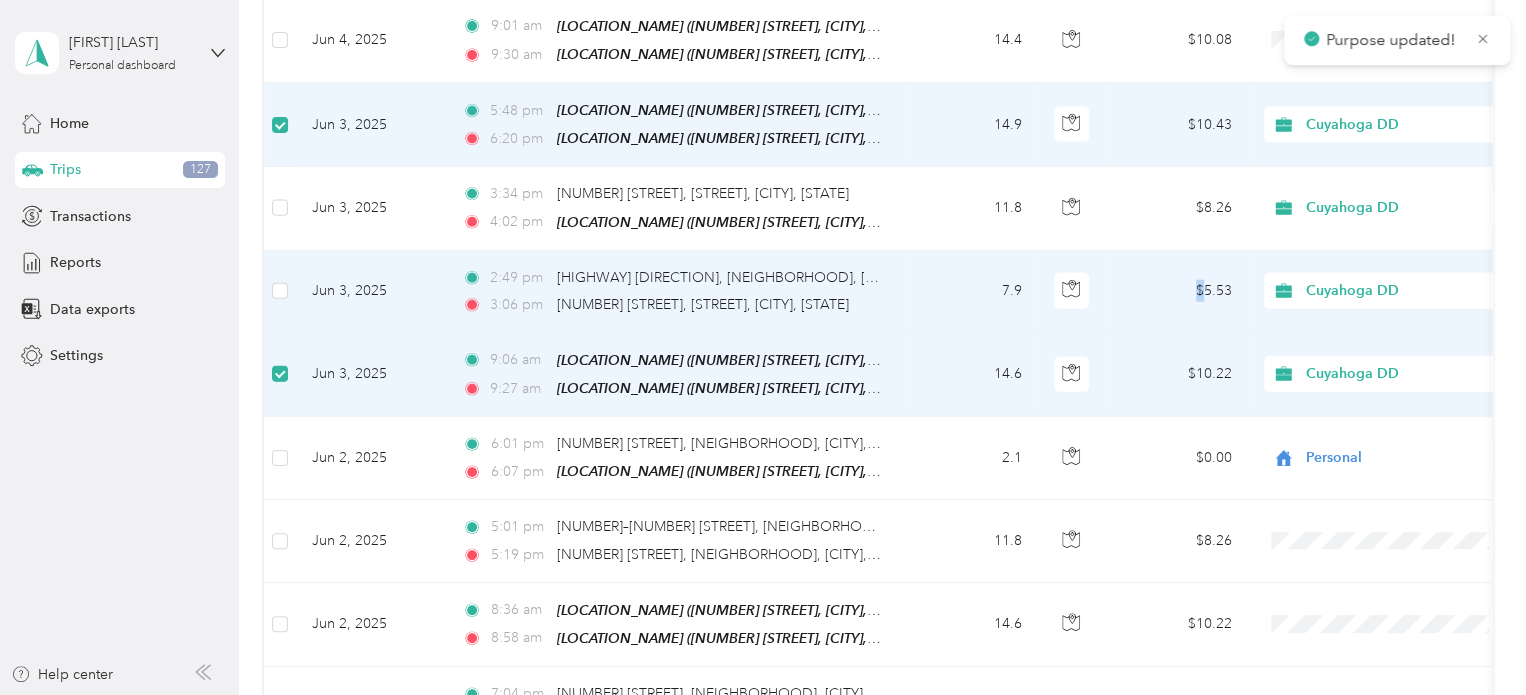 click on "$5.53" at bounding box center [1178, 292] 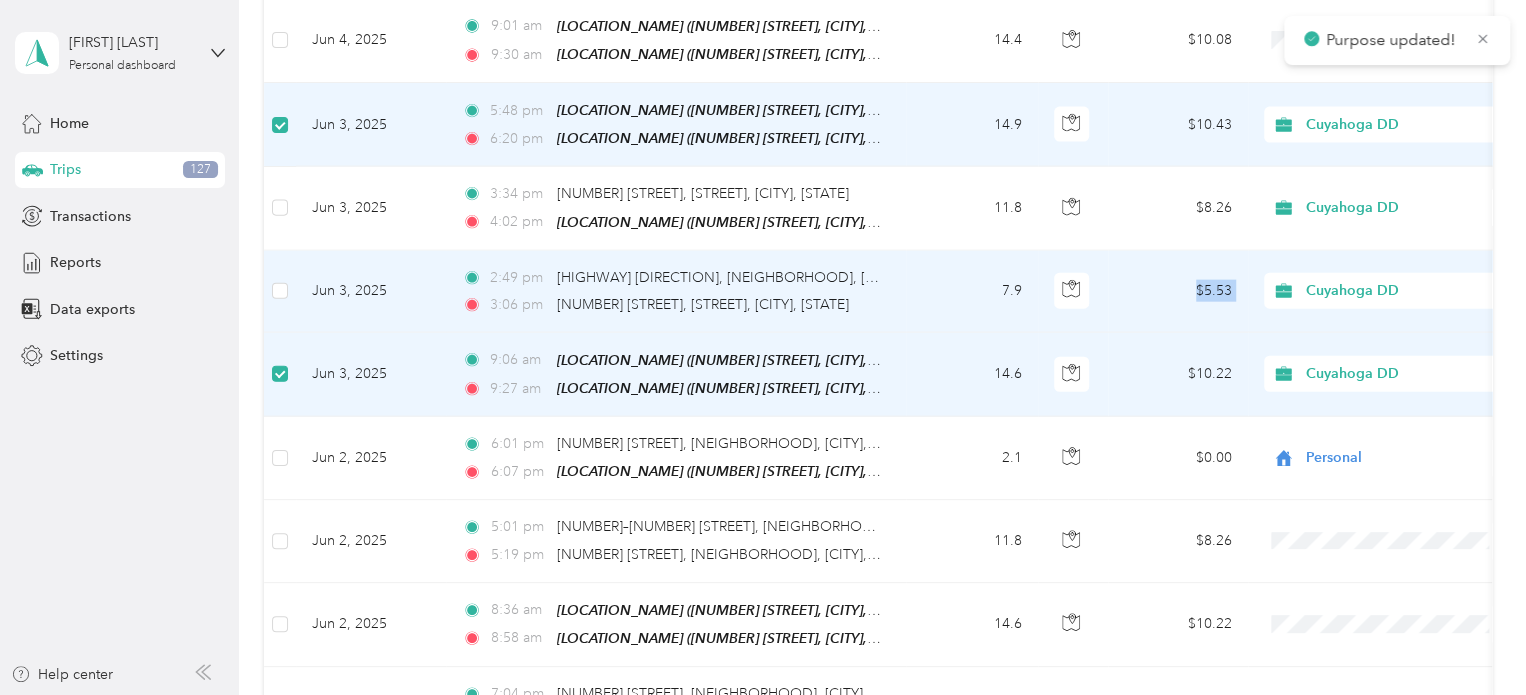 click on "$5.53" at bounding box center [1178, 292] 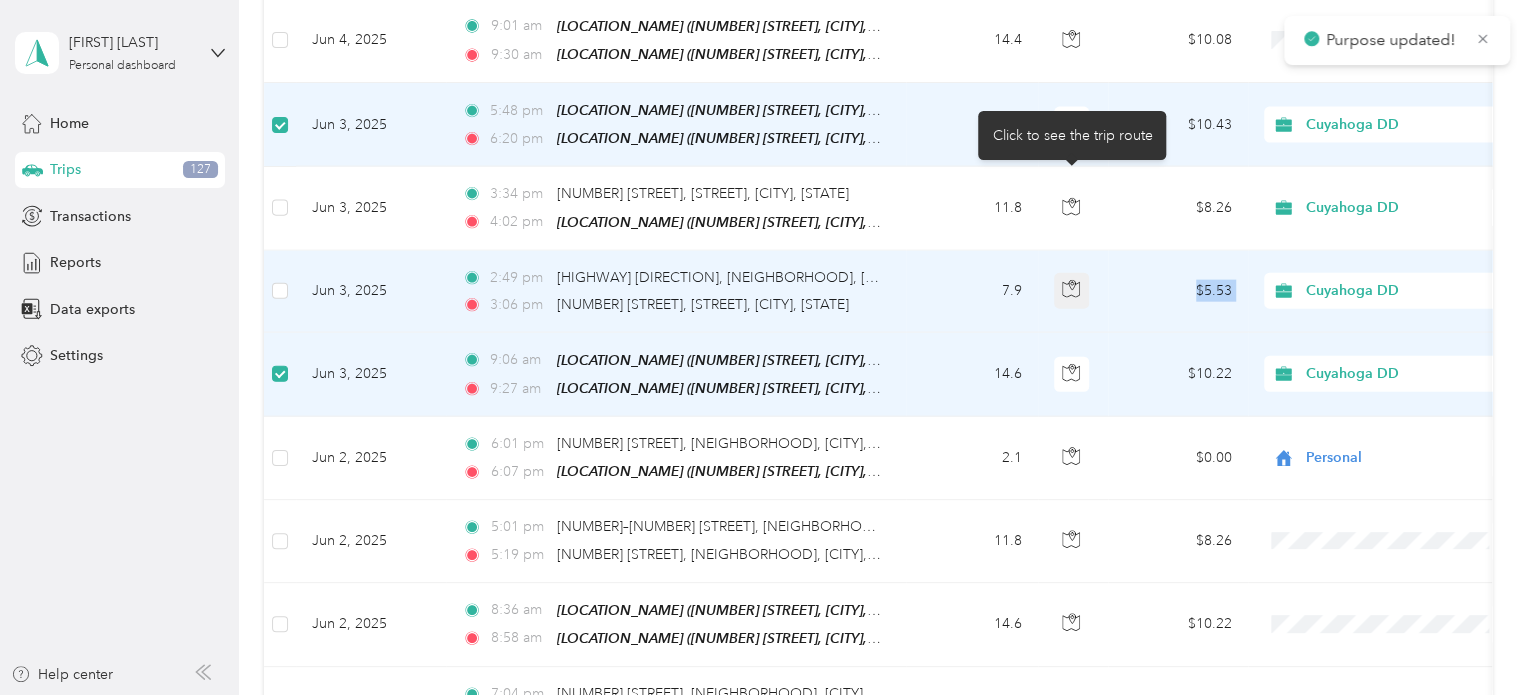 click 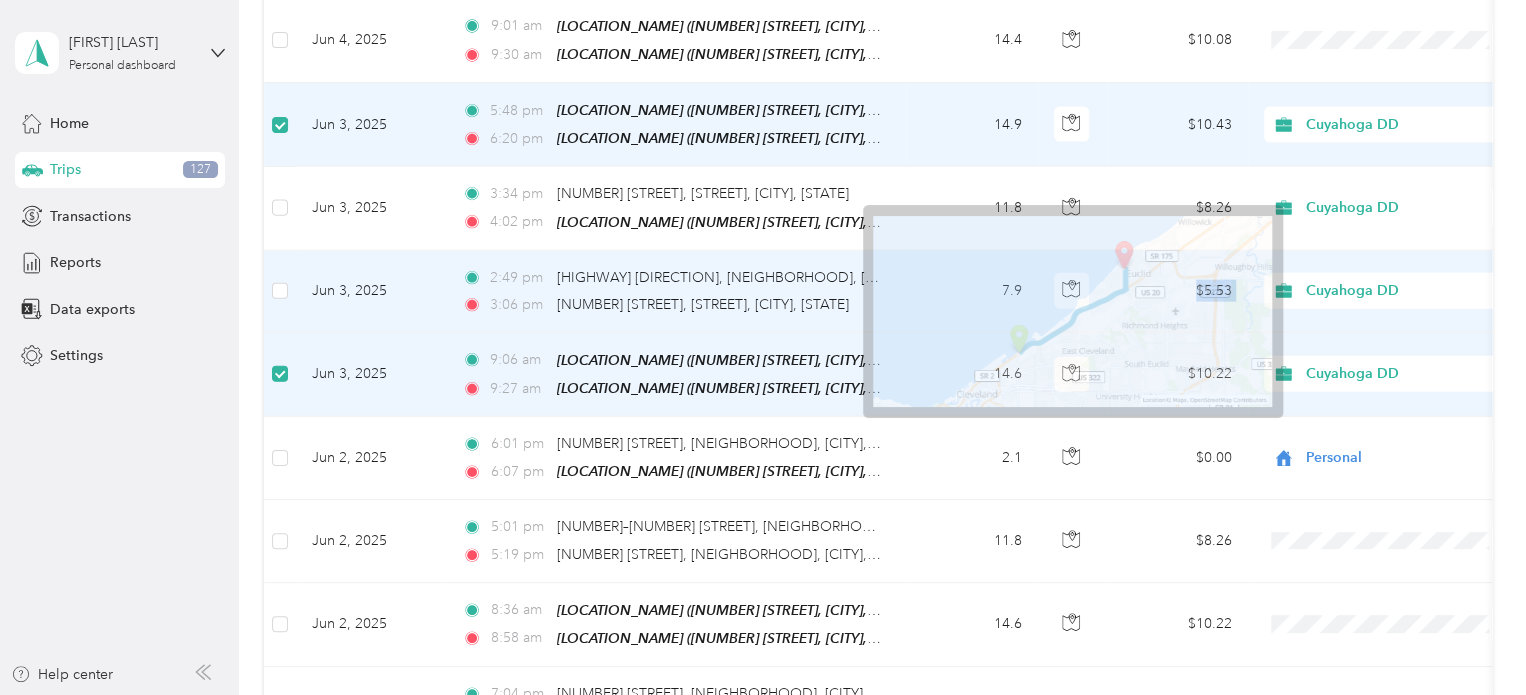 click on "$5.53" at bounding box center [1178, 292] 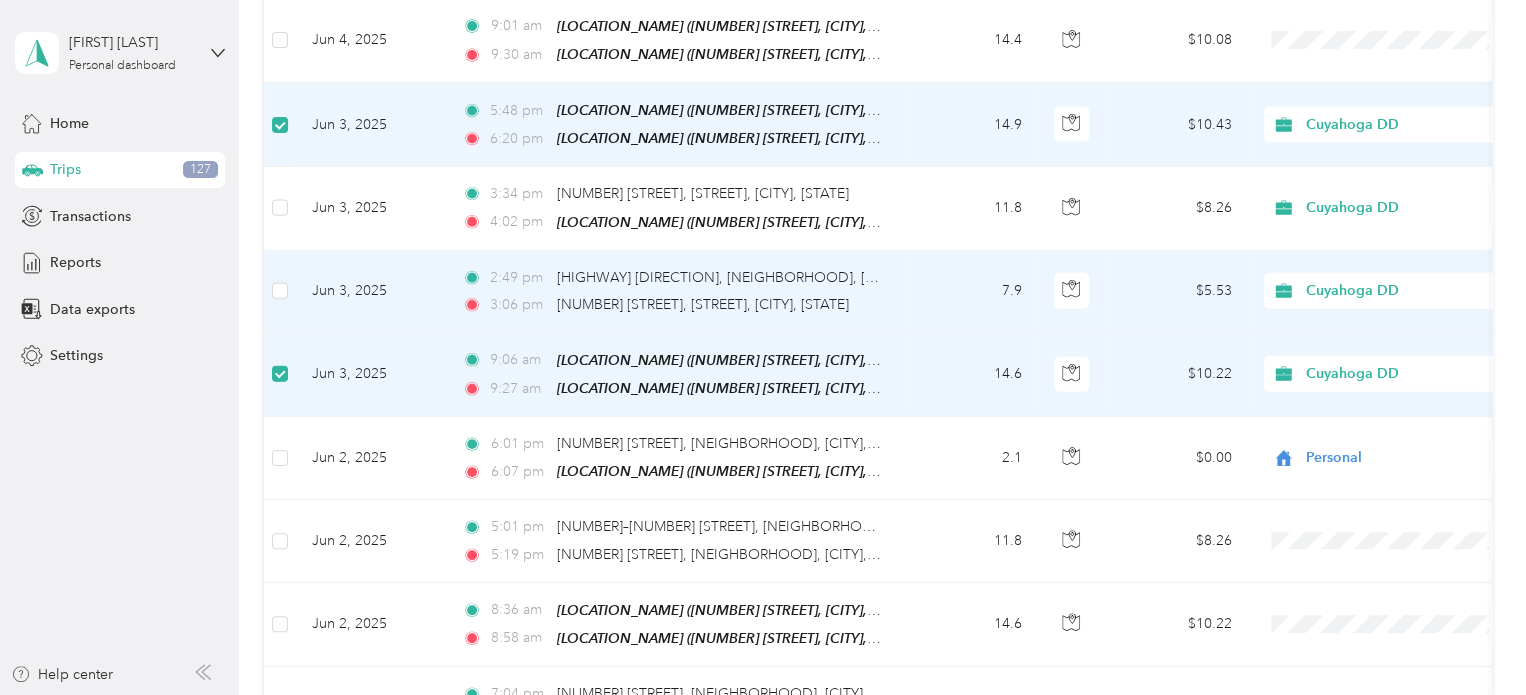 click on "$5.53" at bounding box center (1178, 292) 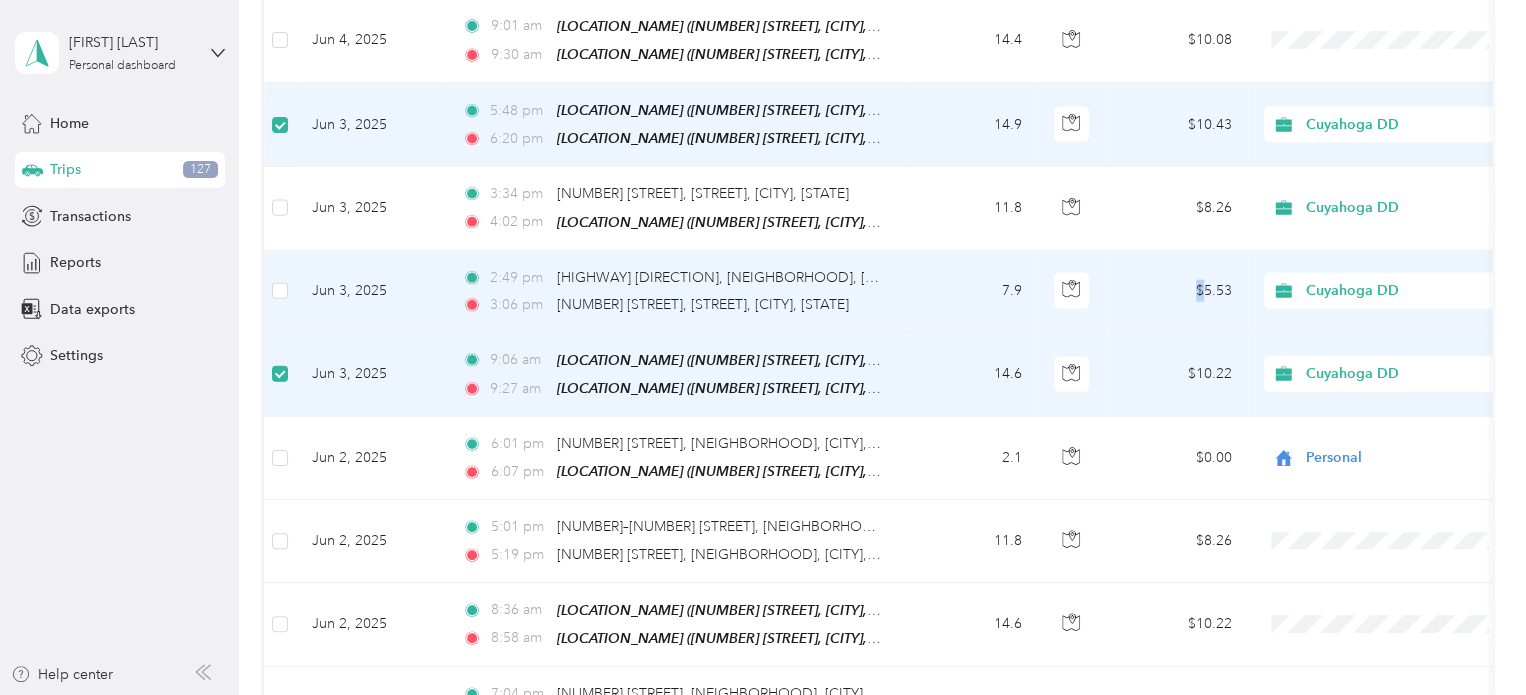 click on "$5.53" at bounding box center [1178, 292] 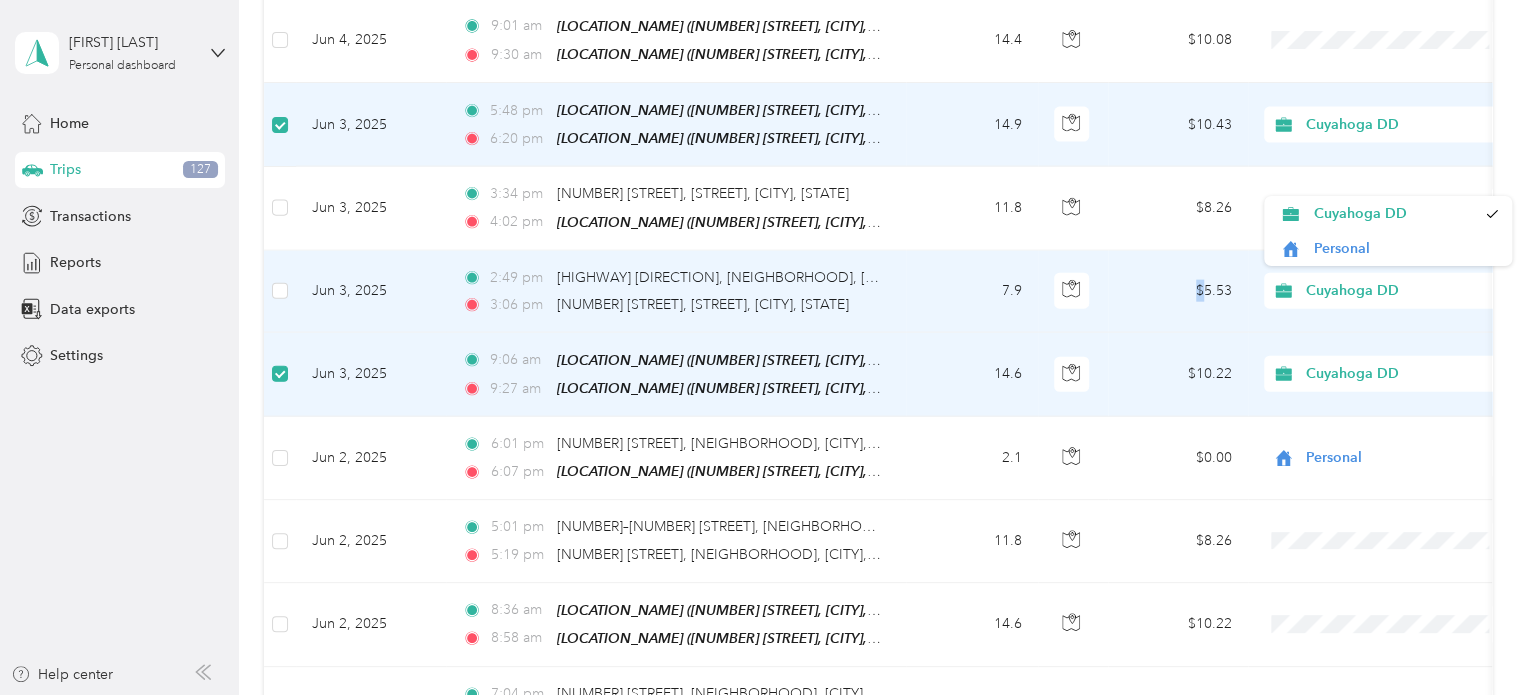 click on "Cuyahoga DD" at bounding box center [1397, 291] 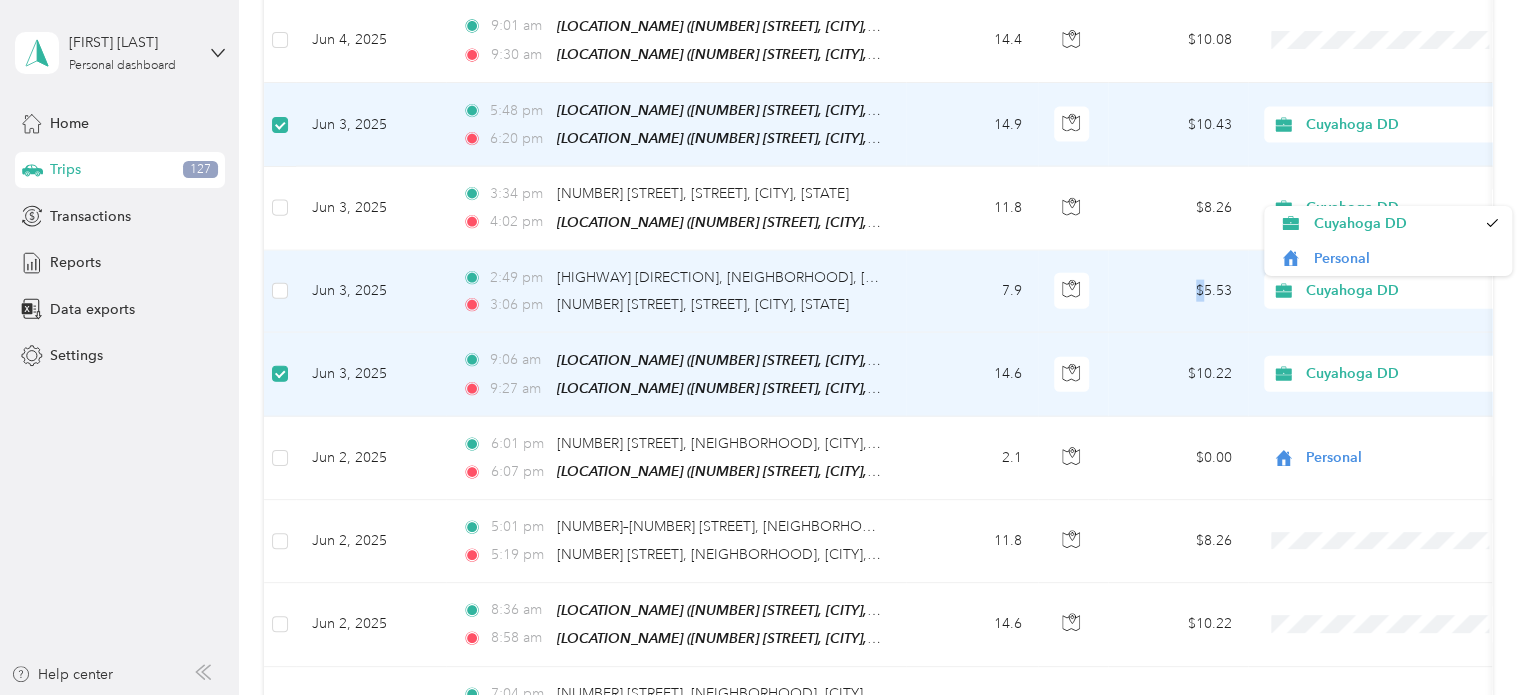 click on "Cuyahoga DD" at bounding box center (1397, 291) 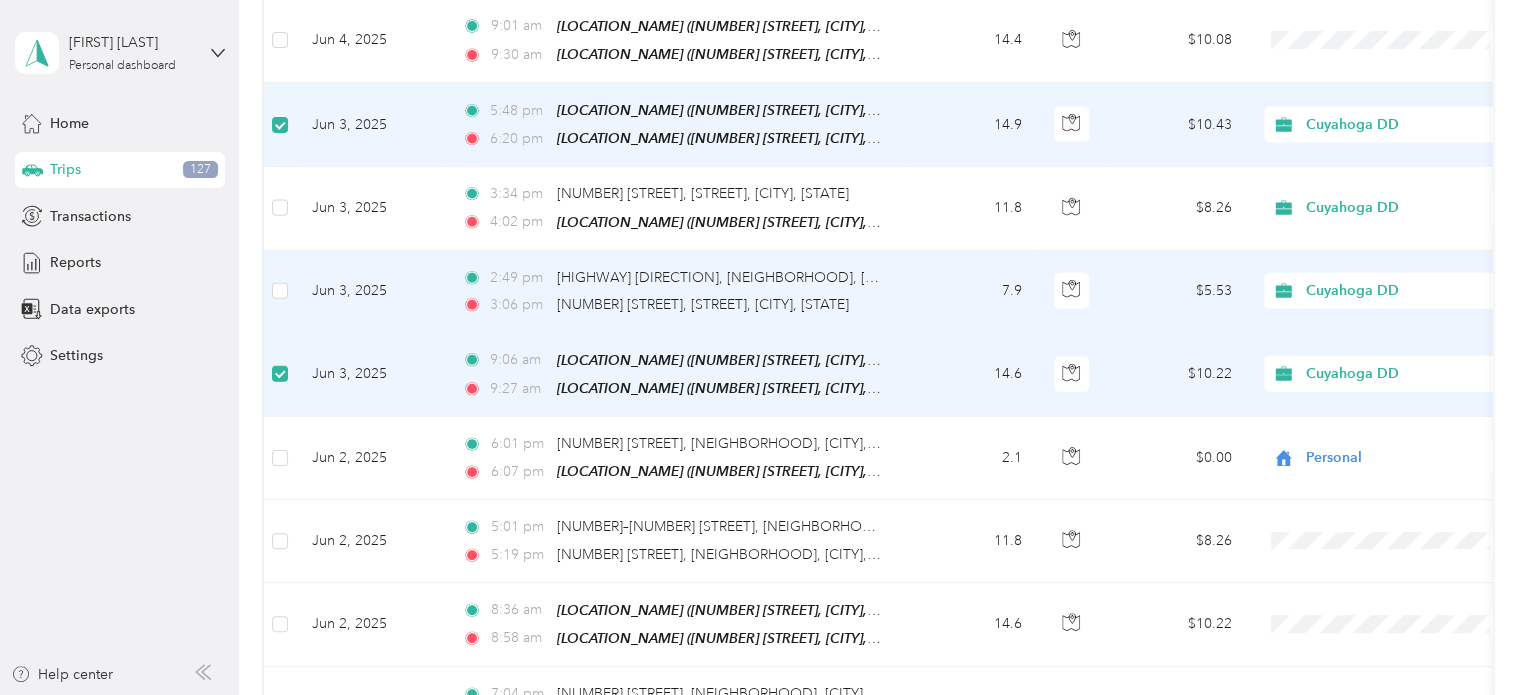 click on "Jun 3, 2025" at bounding box center (371, 292) 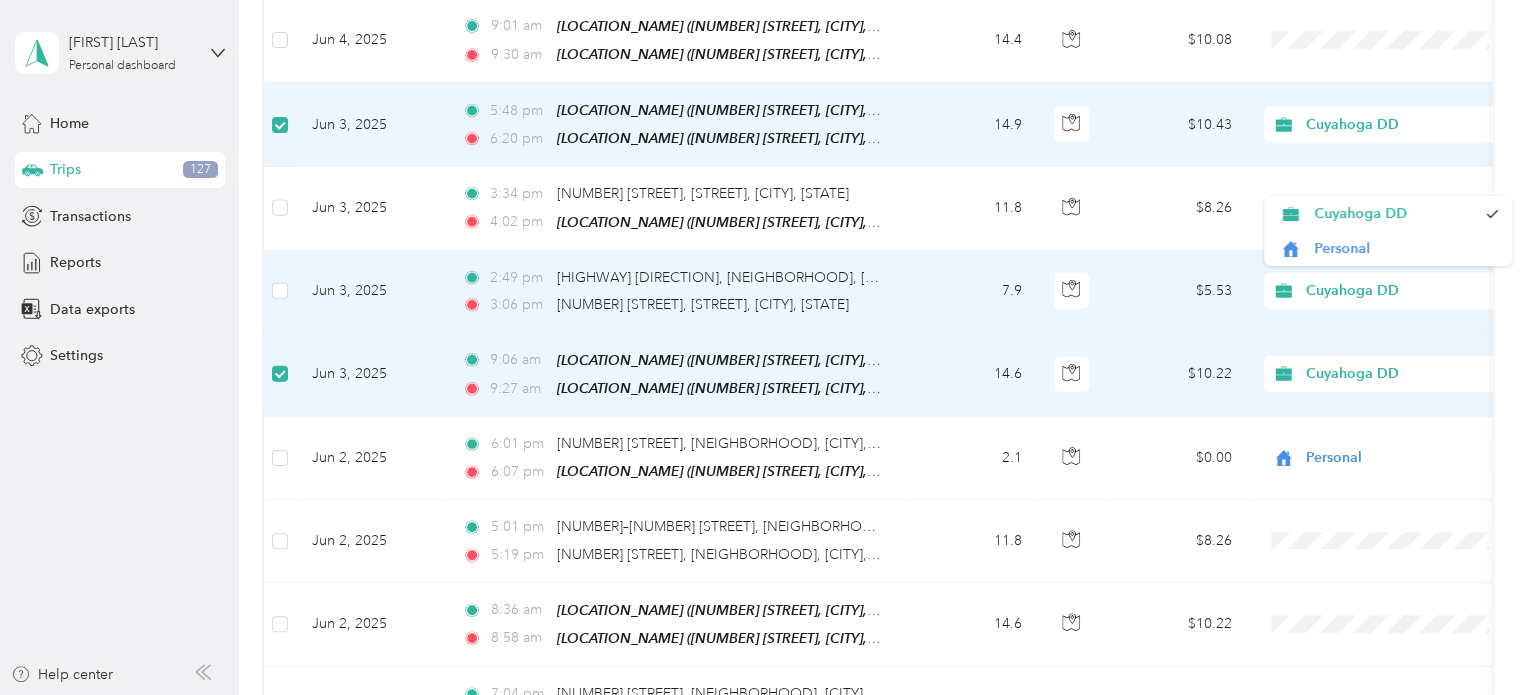 click on "Jun 3, 2025" at bounding box center (371, 292) 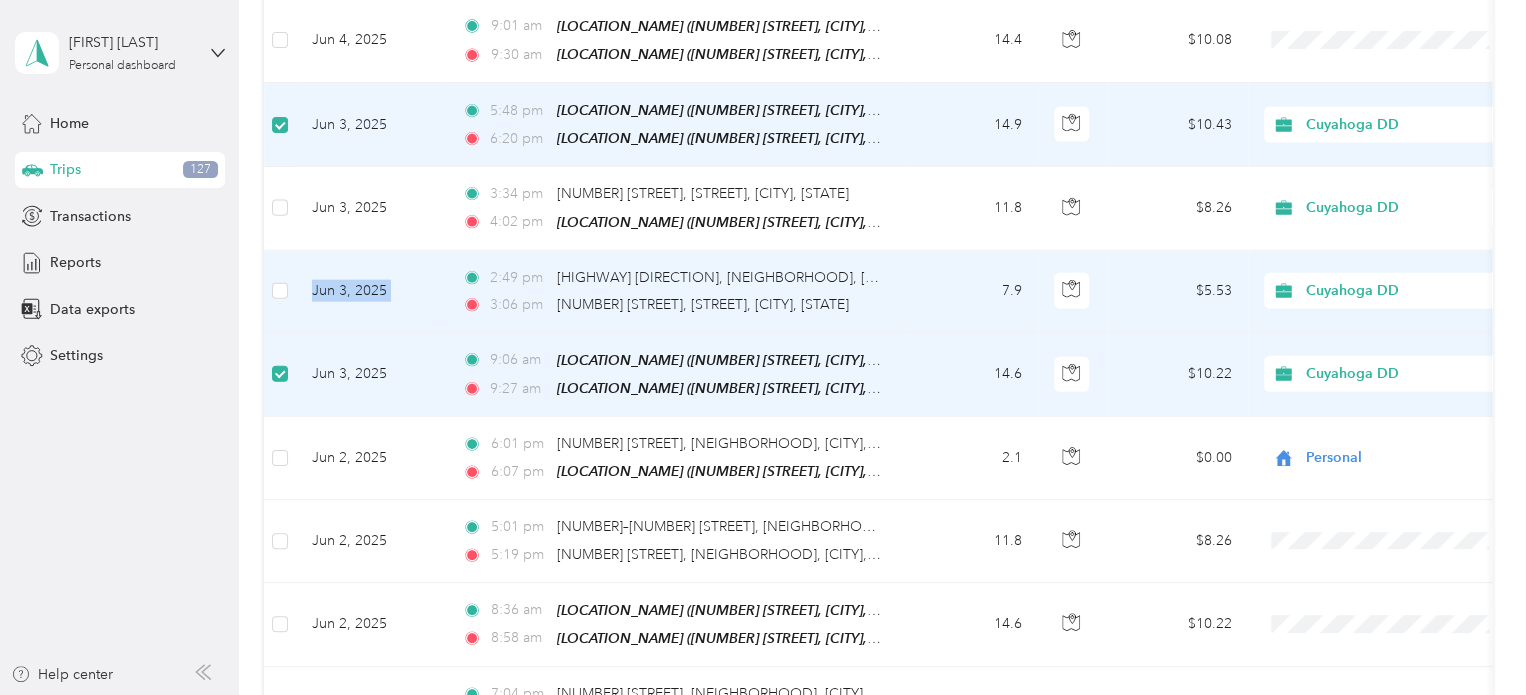 click on "Jun 3, 2025" at bounding box center [371, 292] 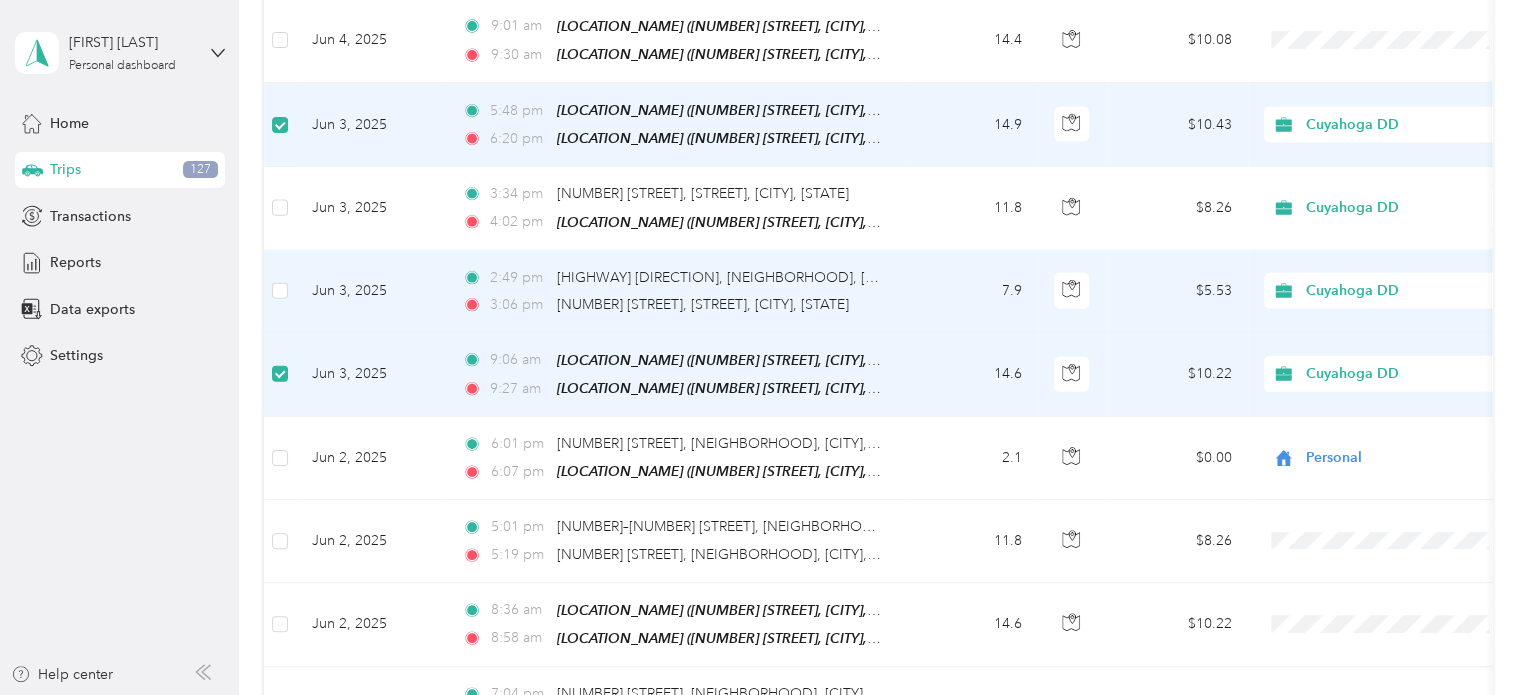 click on "Jun 3, 2025" at bounding box center [371, 292] 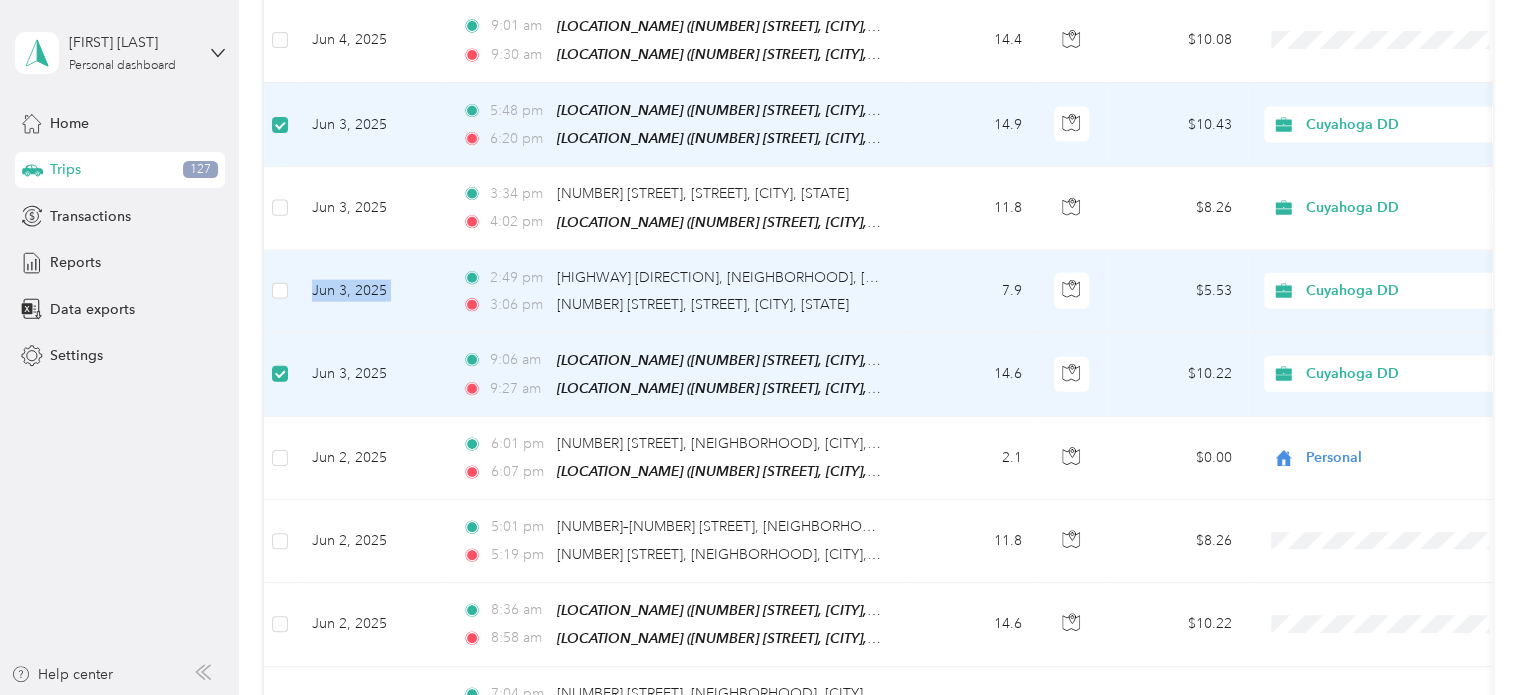 click on "Jun 3, 2025" at bounding box center (371, 292) 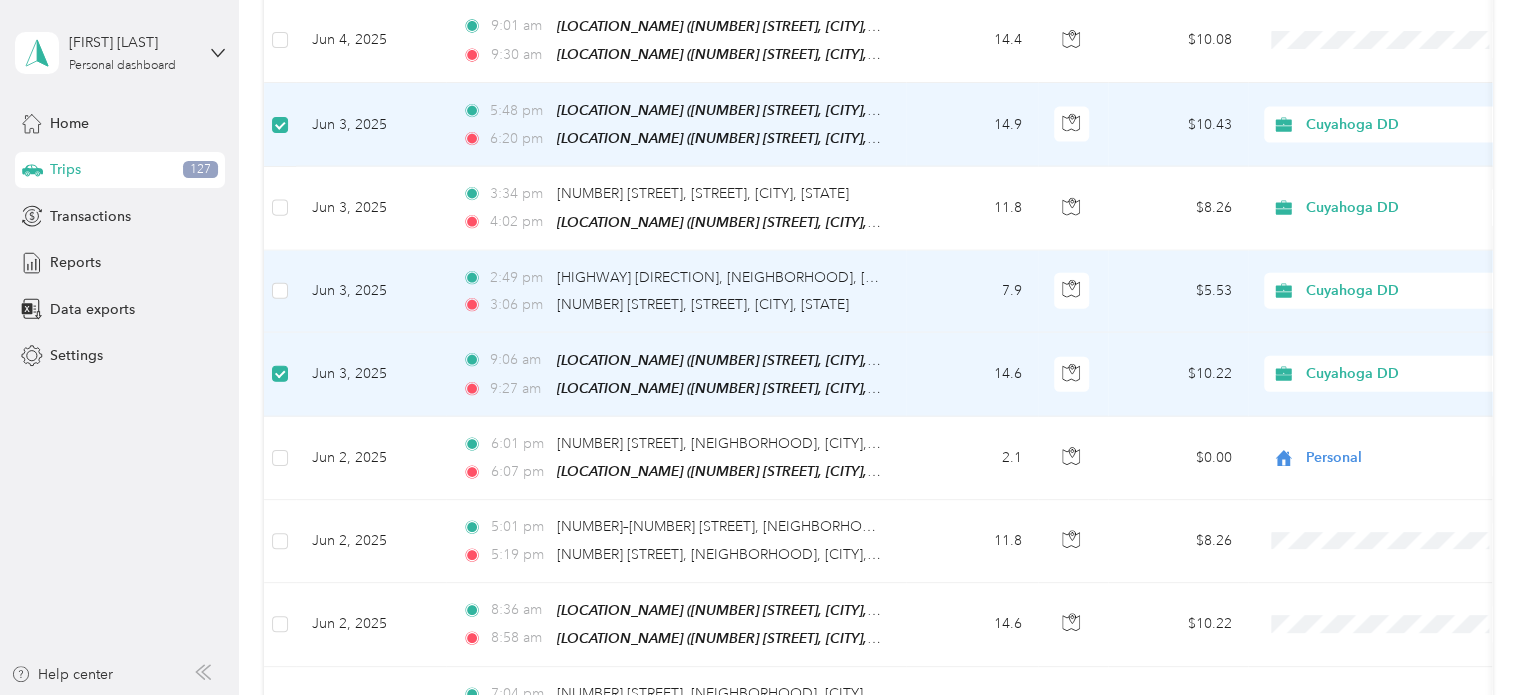 click on "7.9" at bounding box center (972, 292) 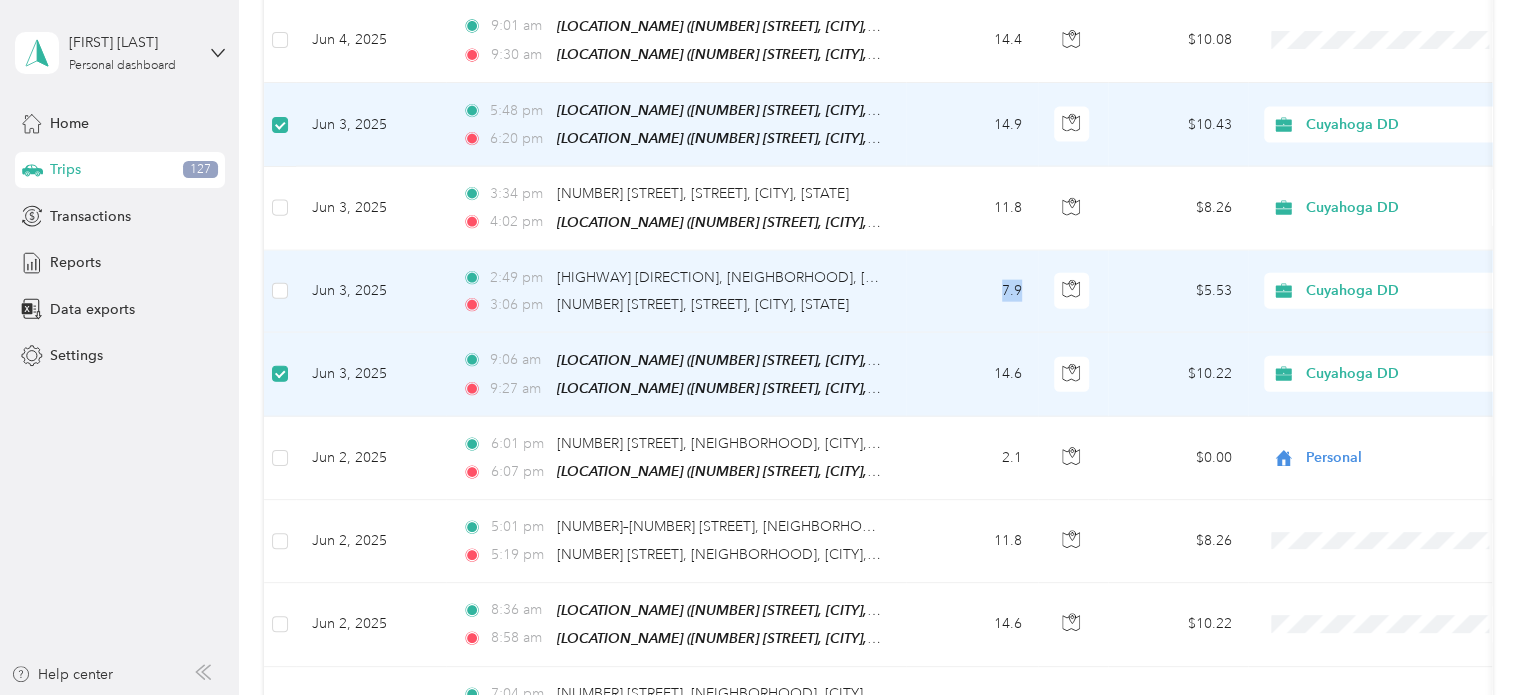 click on "7.9" at bounding box center [972, 292] 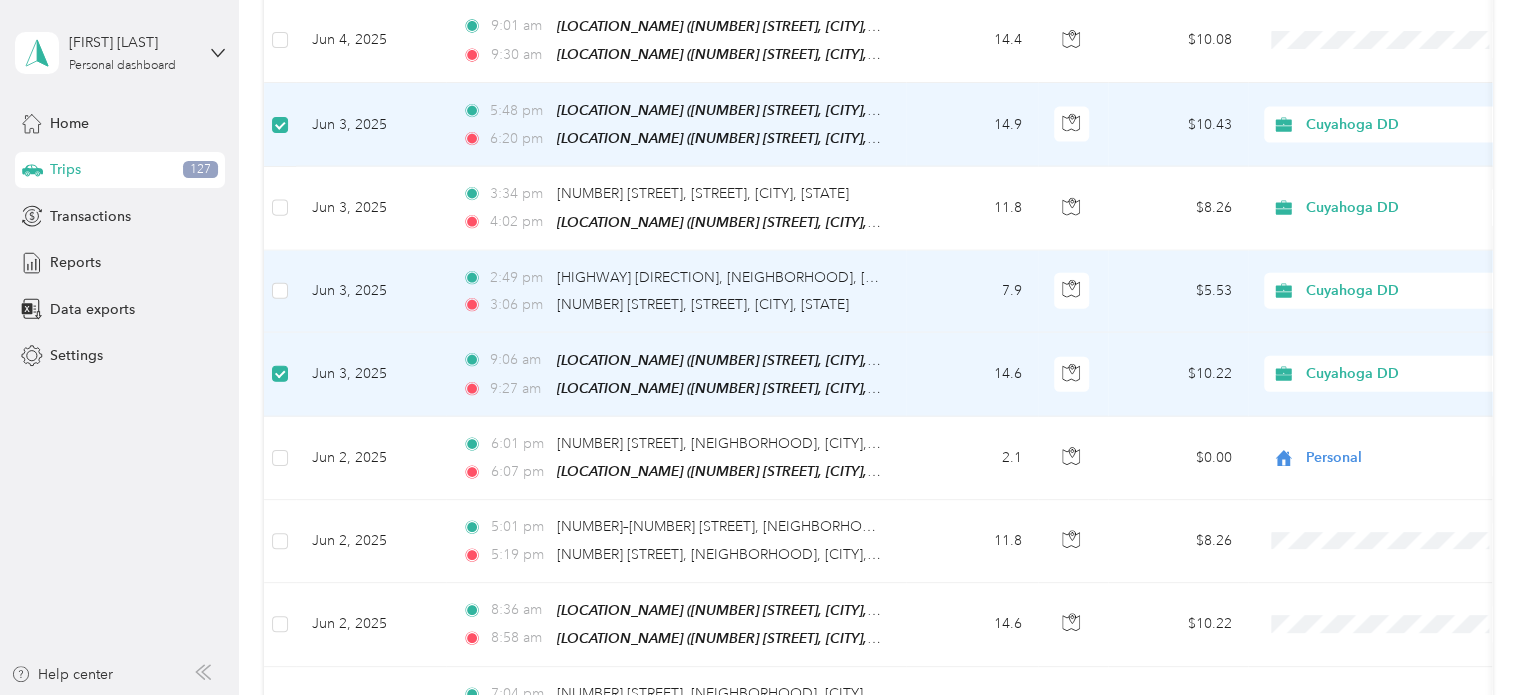 click on "[TIME] [HIGHWAY] [DIRECTION], [NEIGHBORHOOD], [CITY], [STATE] [TIME] [NUMBER] [STREET], [STREET], [CITY], [STATE]" at bounding box center (672, 291) 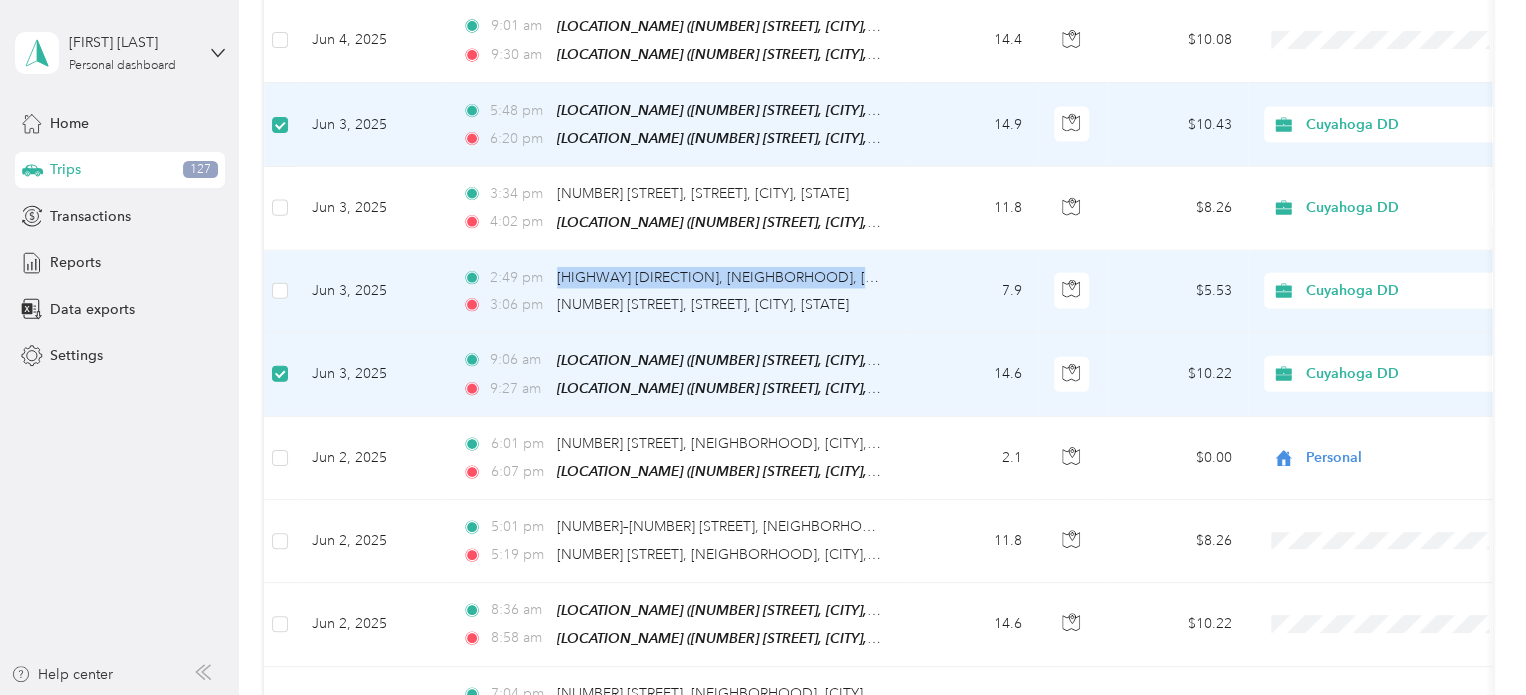 click on "[TIME] [HIGHWAY] [DIRECTION], [NEIGHBORHOOD], [CITY], [STATE] [TIME] [NUMBER] [STREET], [STREET], [CITY], [STATE]" at bounding box center (672, 291) 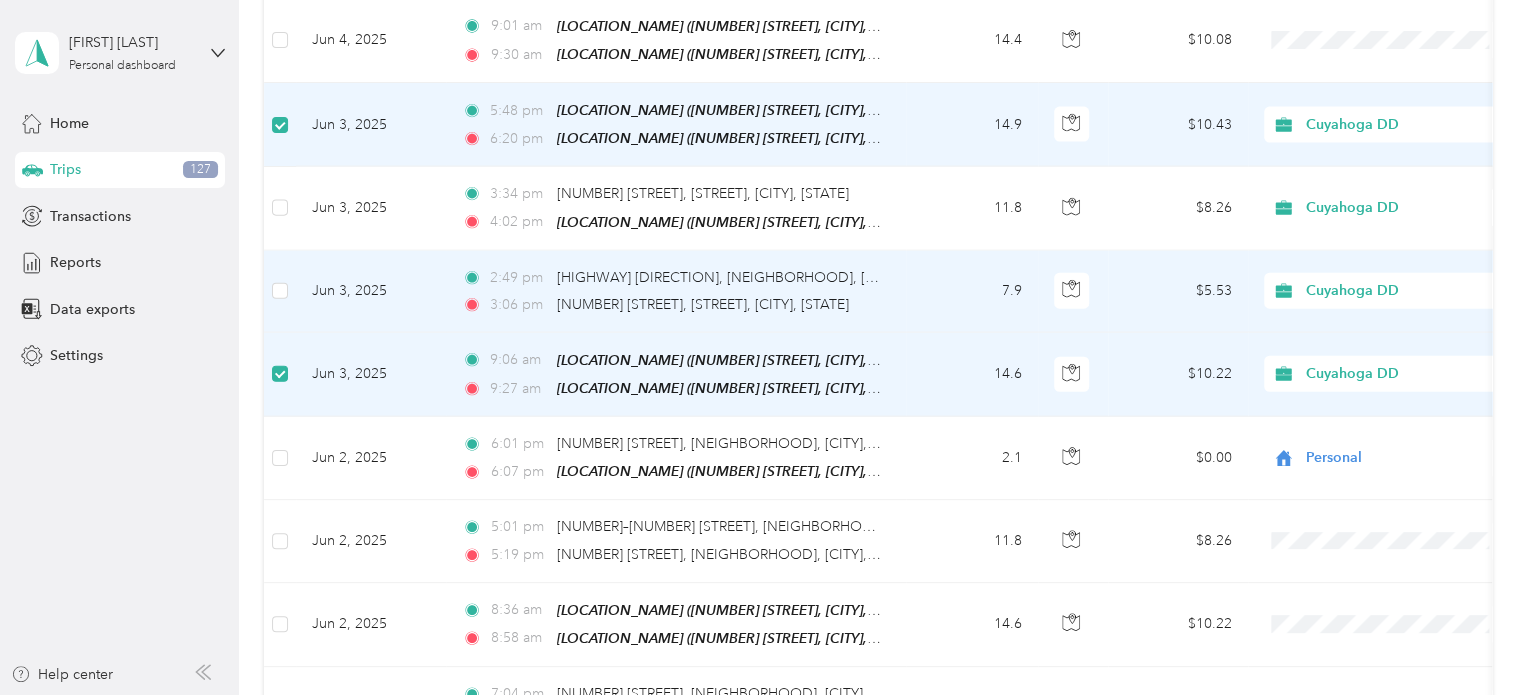click on "[TIME] [HIGHWAY] [DIRECTION], [NEIGHBORHOOD], [CITY], [STATE] [TIME] [NUMBER] [STREET], [STREET], [CITY], [STATE]" at bounding box center (672, 291) 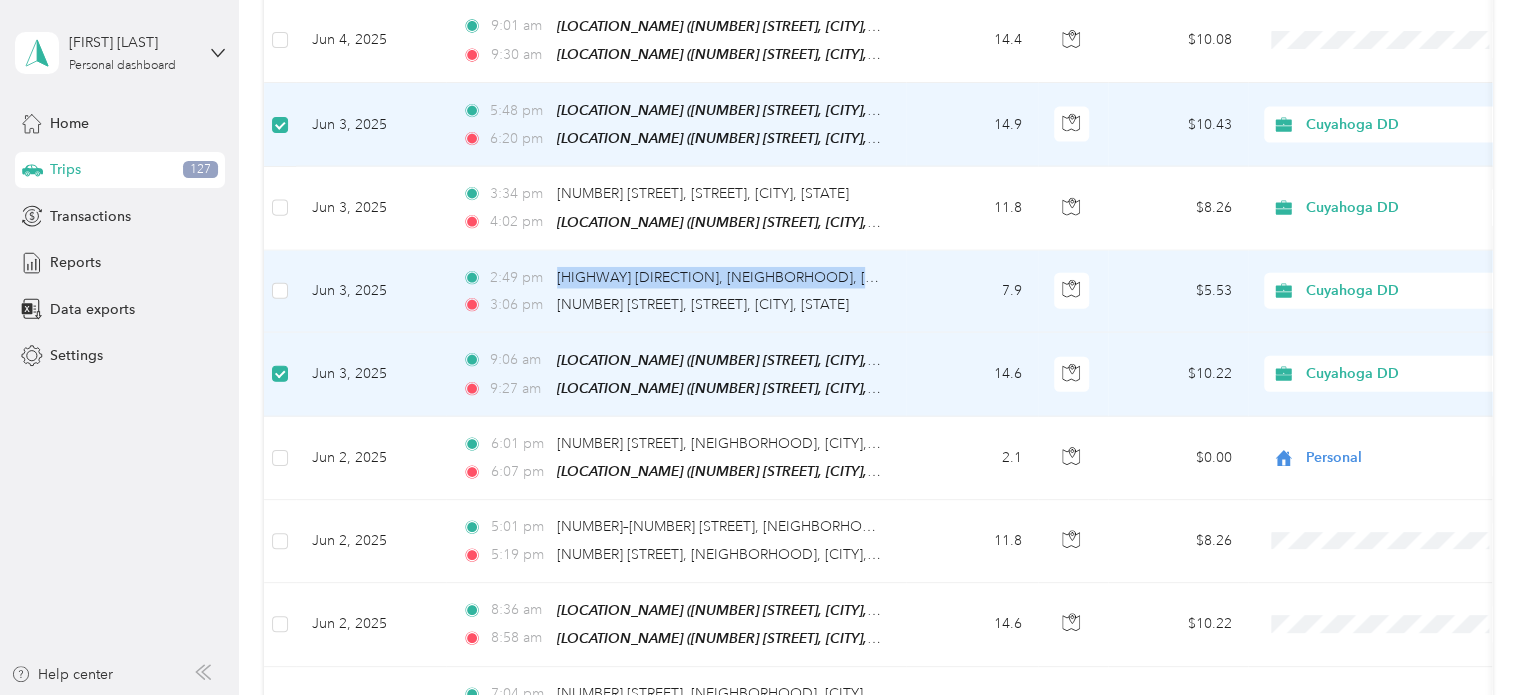 click on "[TIME] [HIGHWAY] [DIRECTION], [NEIGHBORHOOD], [CITY], [STATE] [TIME] [NUMBER] [STREET], [STREET], [CITY], [STATE]" at bounding box center (672, 291) 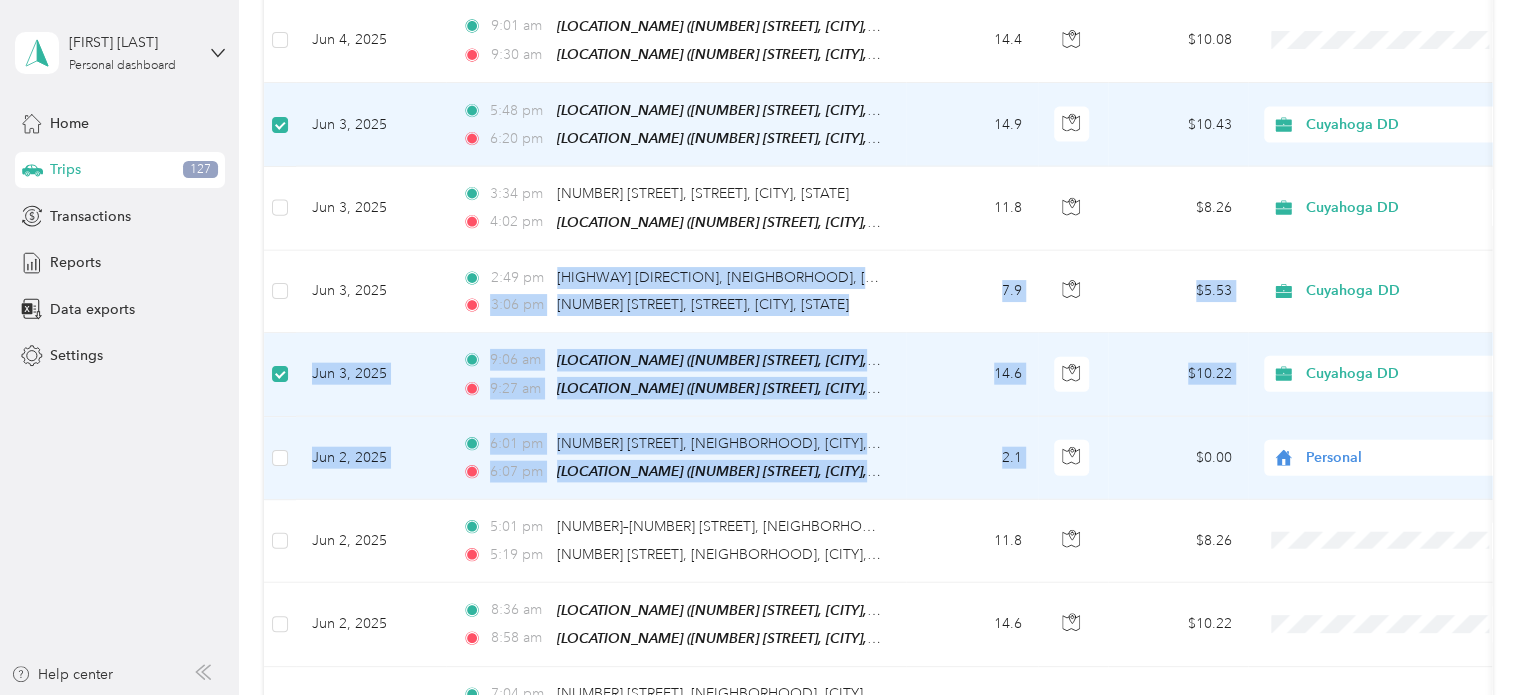 drag, startPoint x: 882, startPoint y: 184, endPoint x: 906, endPoint y: 311, distance: 129.24782 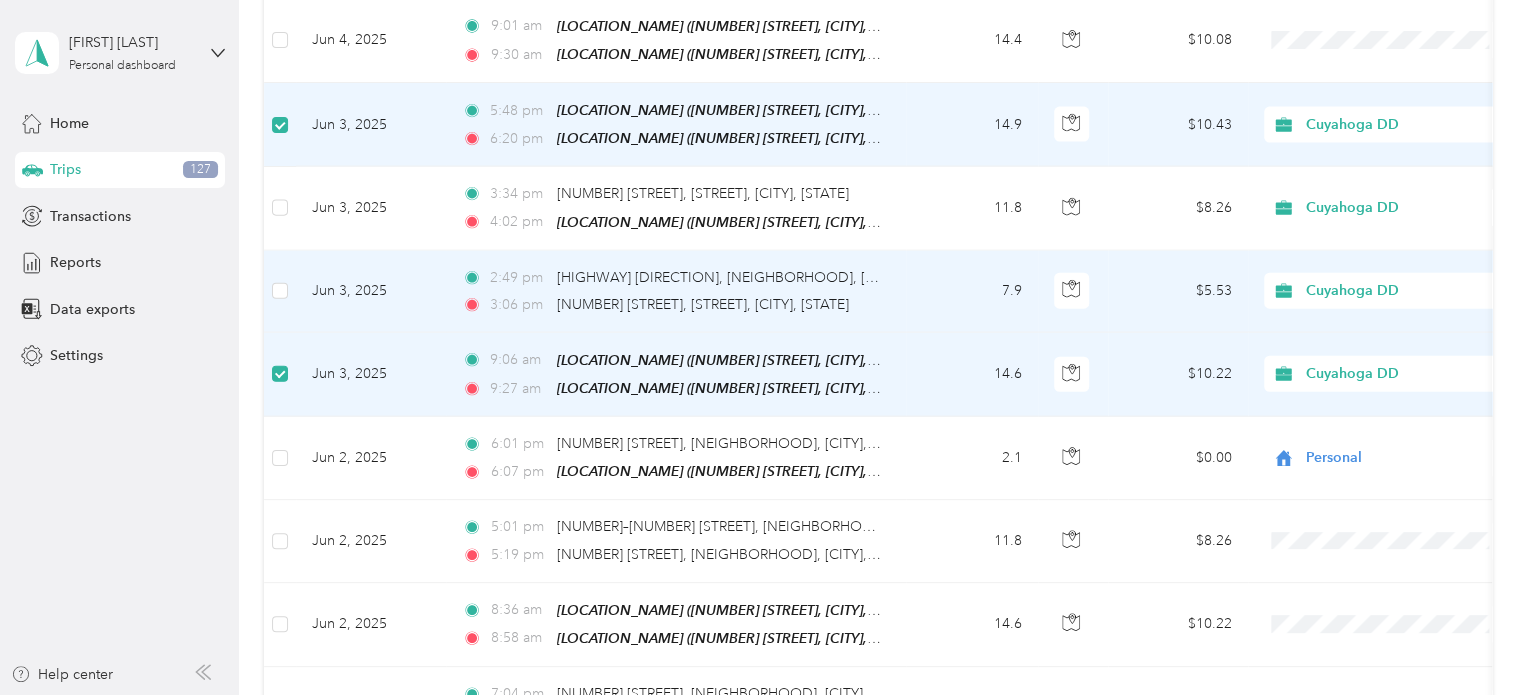 click on "[TIME] [HIGHWAY] [DIRECTION], [NEIGHBORHOOD], [CITY], [STATE] [TIME] [NUMBER] [STREET], [STREET], [CITY], [STATE]" at bounding box center (672, 291) 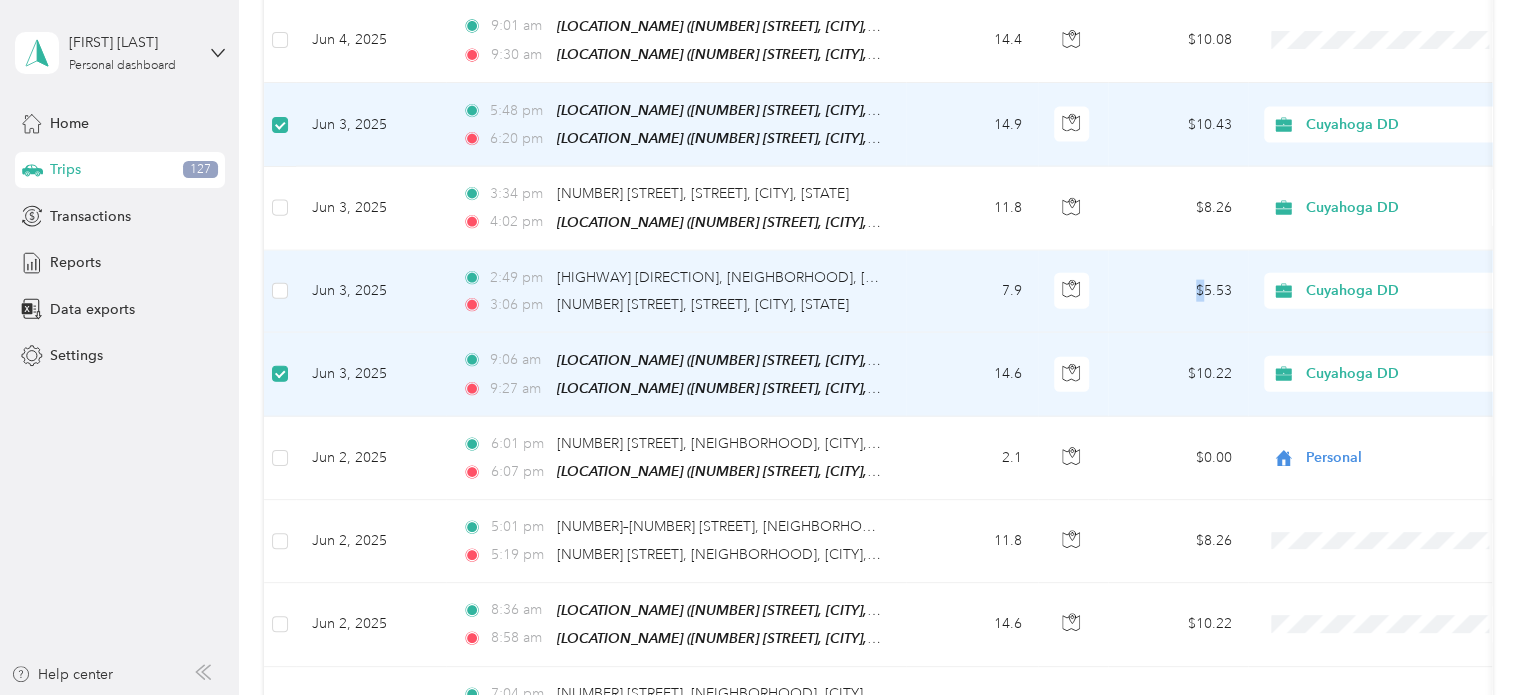 click on "$5.53" at bounding box center [1178, 292] 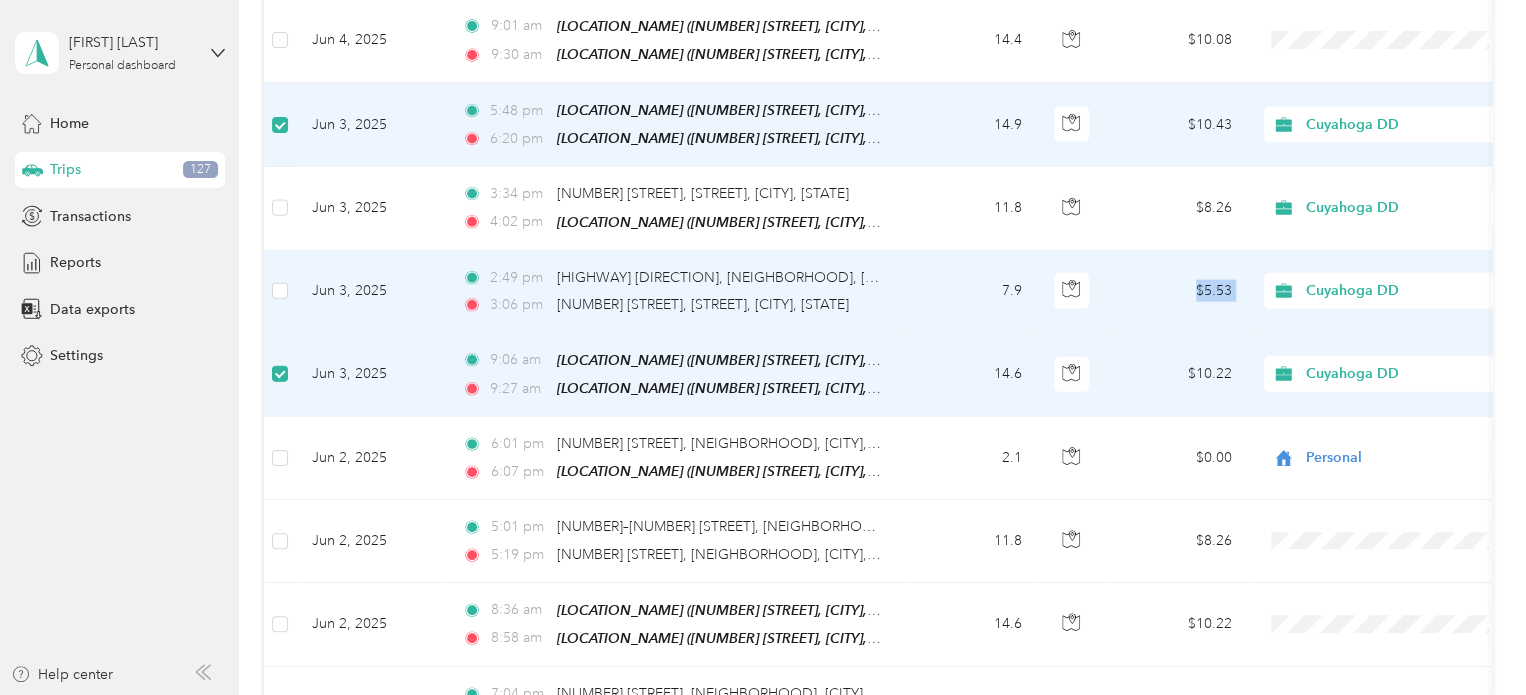 click on "$5.53" at bounding box center [1178, 292] 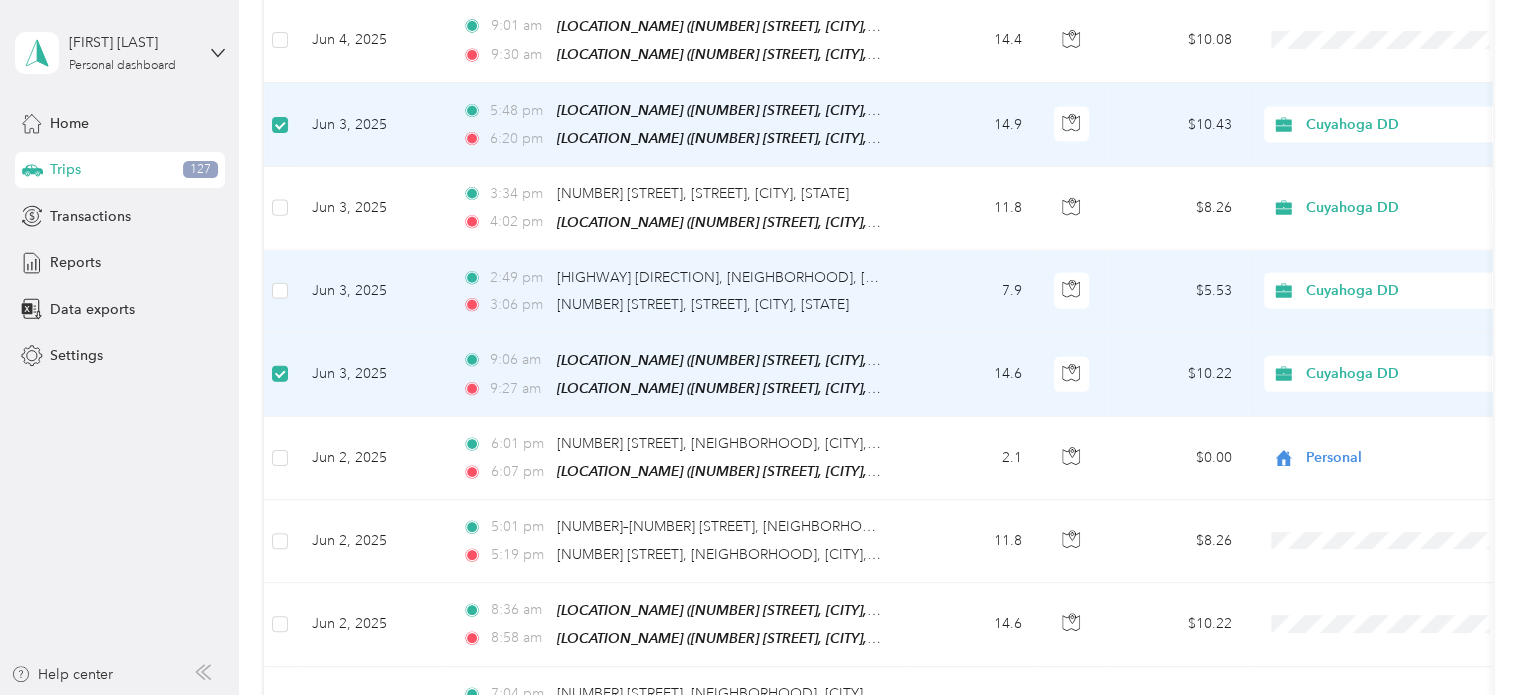 click at bounding box center [1073, 292] 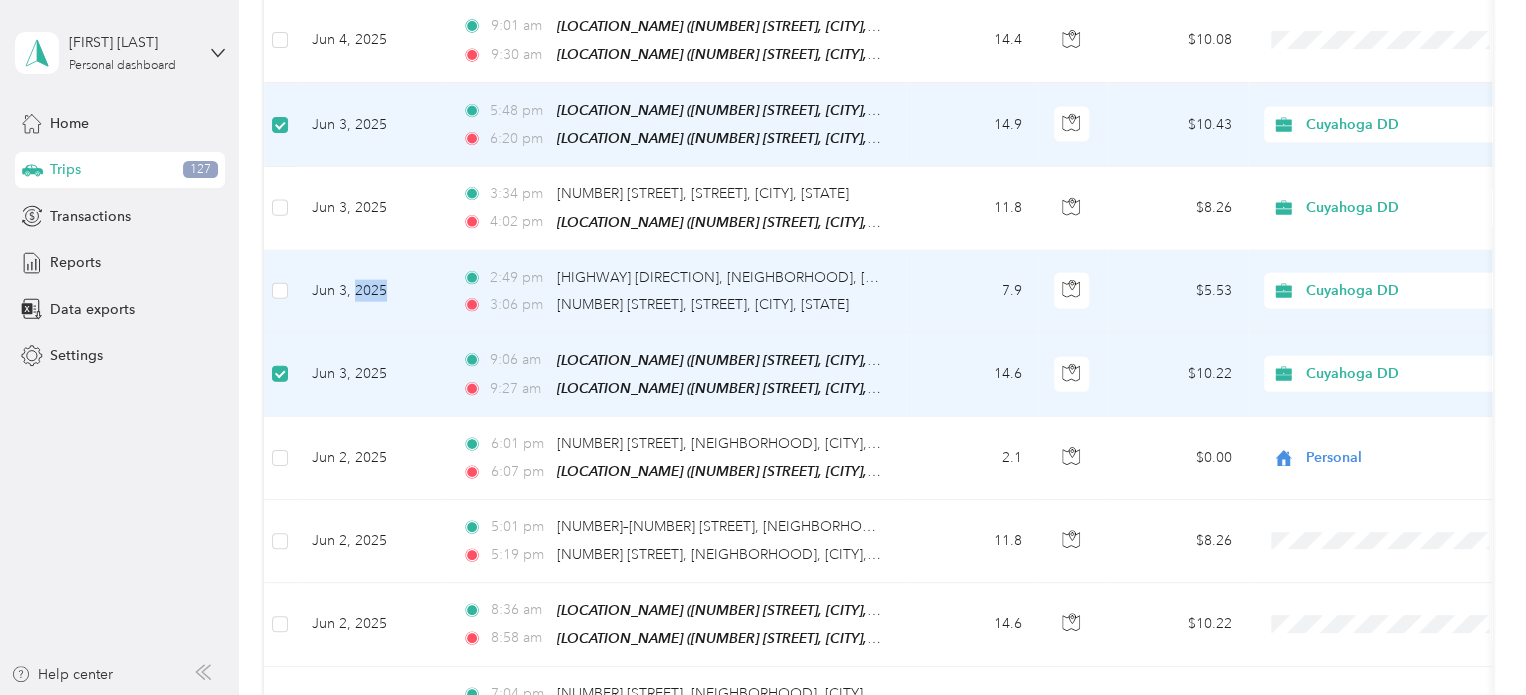 click on "Jun 3, 2025" at bounding box center [371, 292] 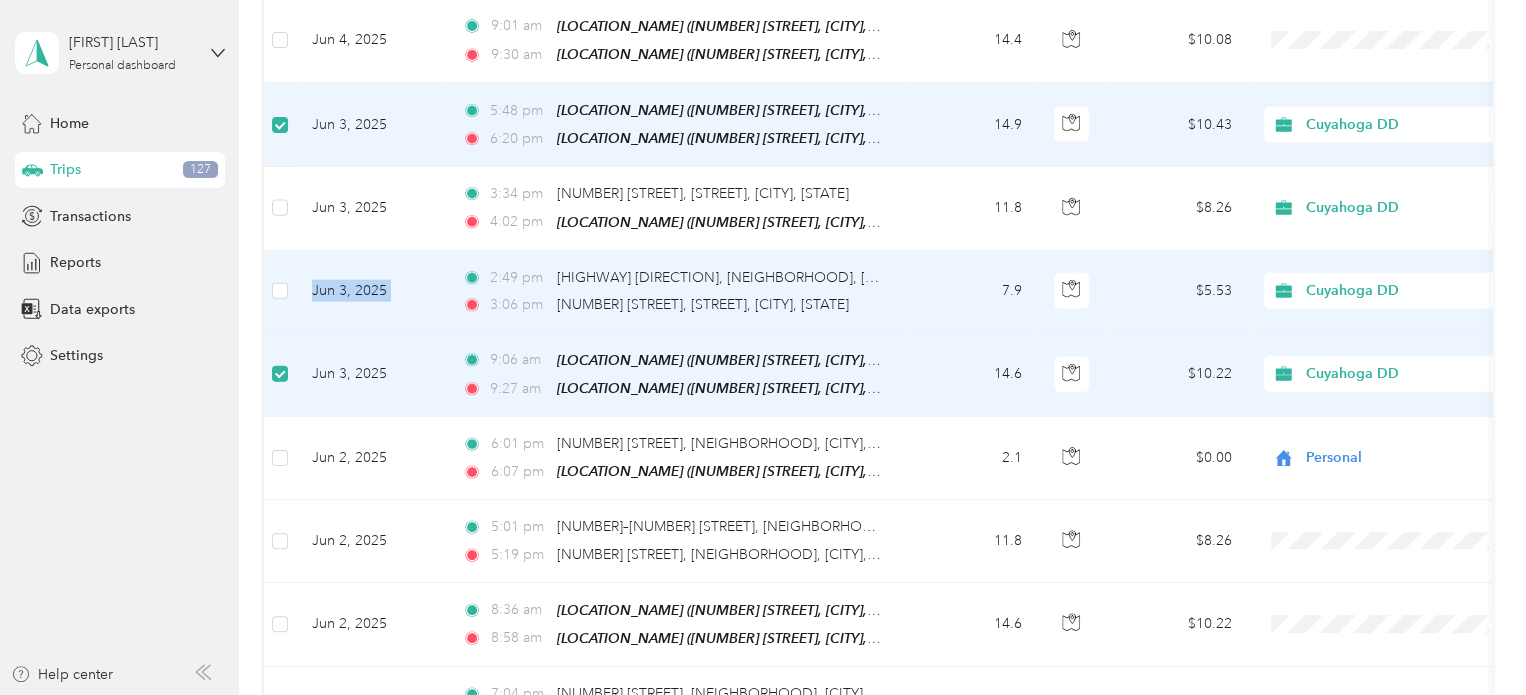 click on "Jun 3, 2025" at bounding box center [371, 292] 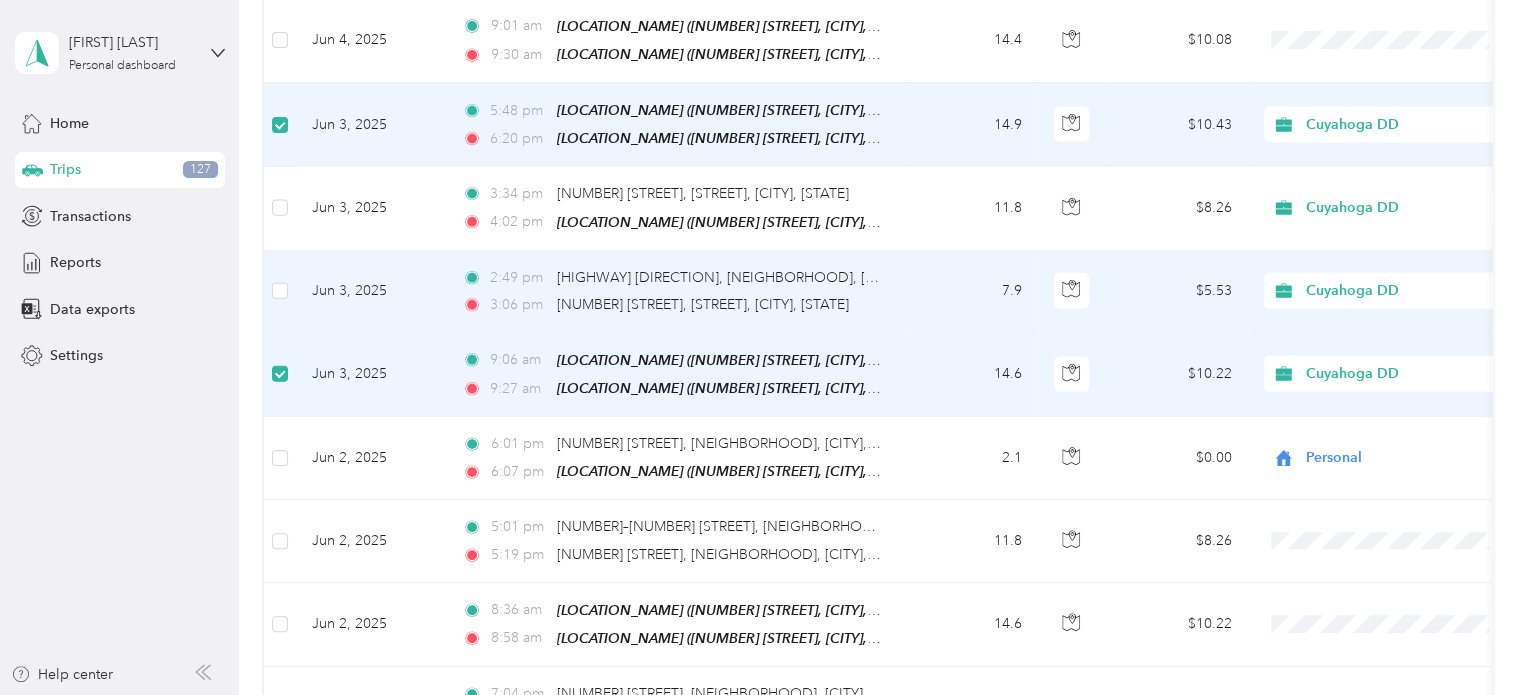 click on "[TIME] [HIGHWAY] [DIRECTION], [NEIGHBORHOOD], [CITY], [STATE] [TIME] [NUMBER] [STREET], [STREET], [CITY], [STATE]" at bounding box center [676, 292] 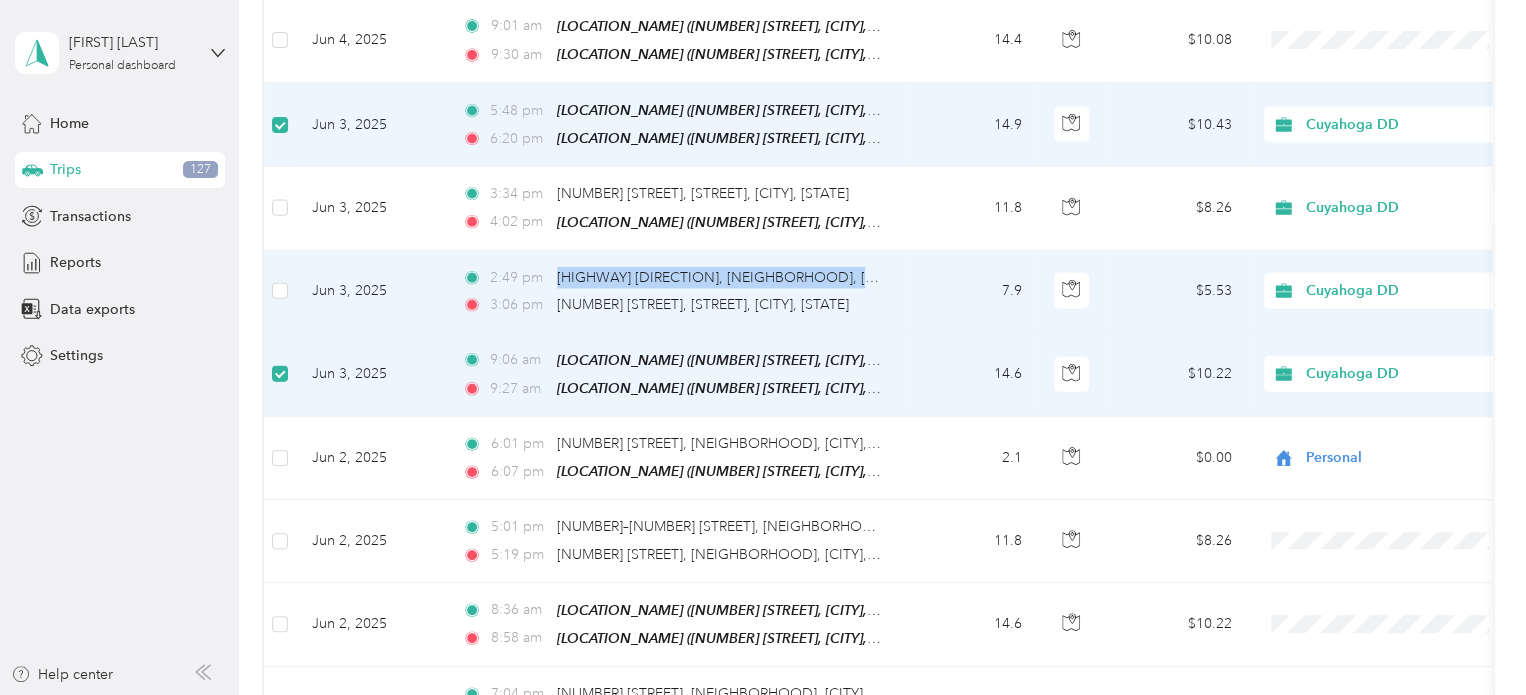 click on "[TIME] [HIGHWAY] [DIRECTION], [NEIGHBORHOOD], [CITY], [STATE] [TIME] [NUMBER] [STREET], [STREET], [CITY], [STATE]" at bounding box center [676, 292] 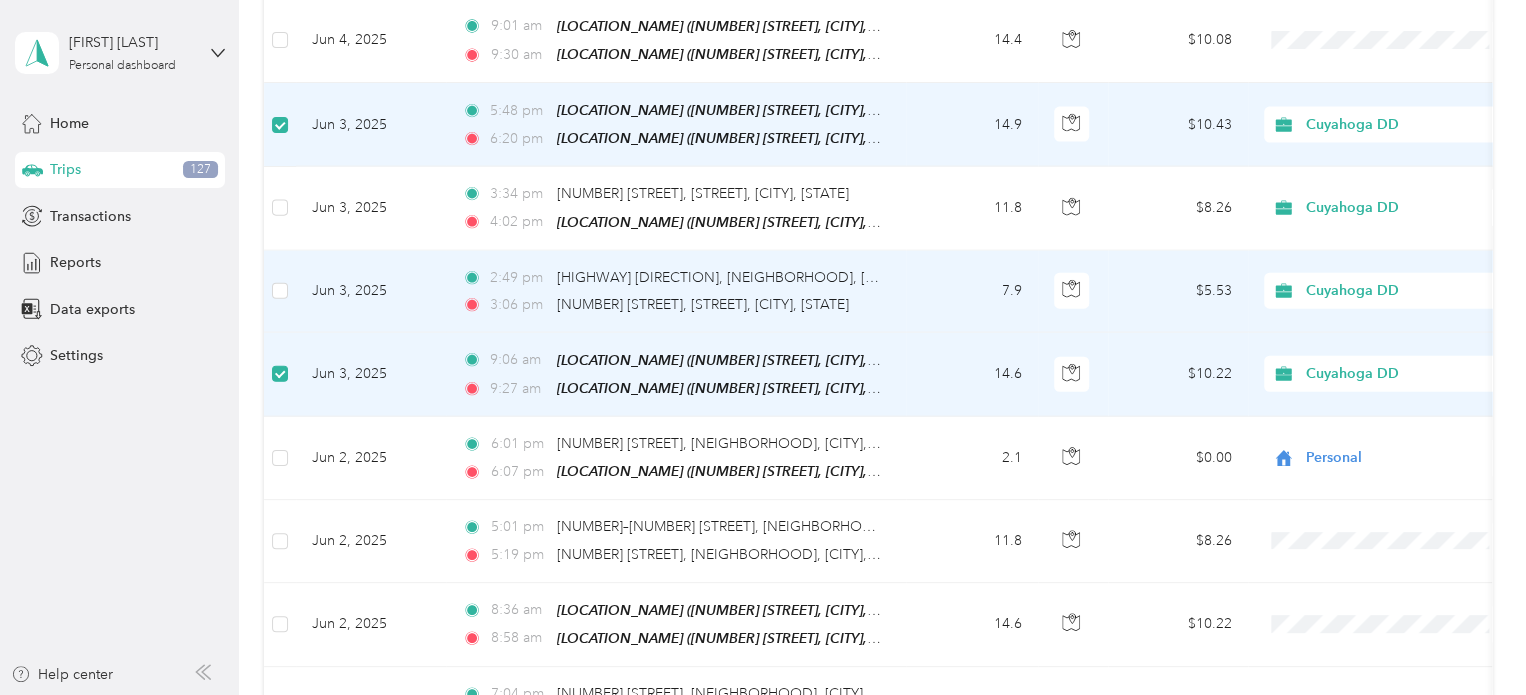 click on "[TIME] [HIGHWAY] [DIRECTION], [NEIGHBORHOOD], [CITY], [STATE] [TIME] [NUMBER] [STREET], [STREET], [CITY], [STATE]" at bounding box center [676, 292] 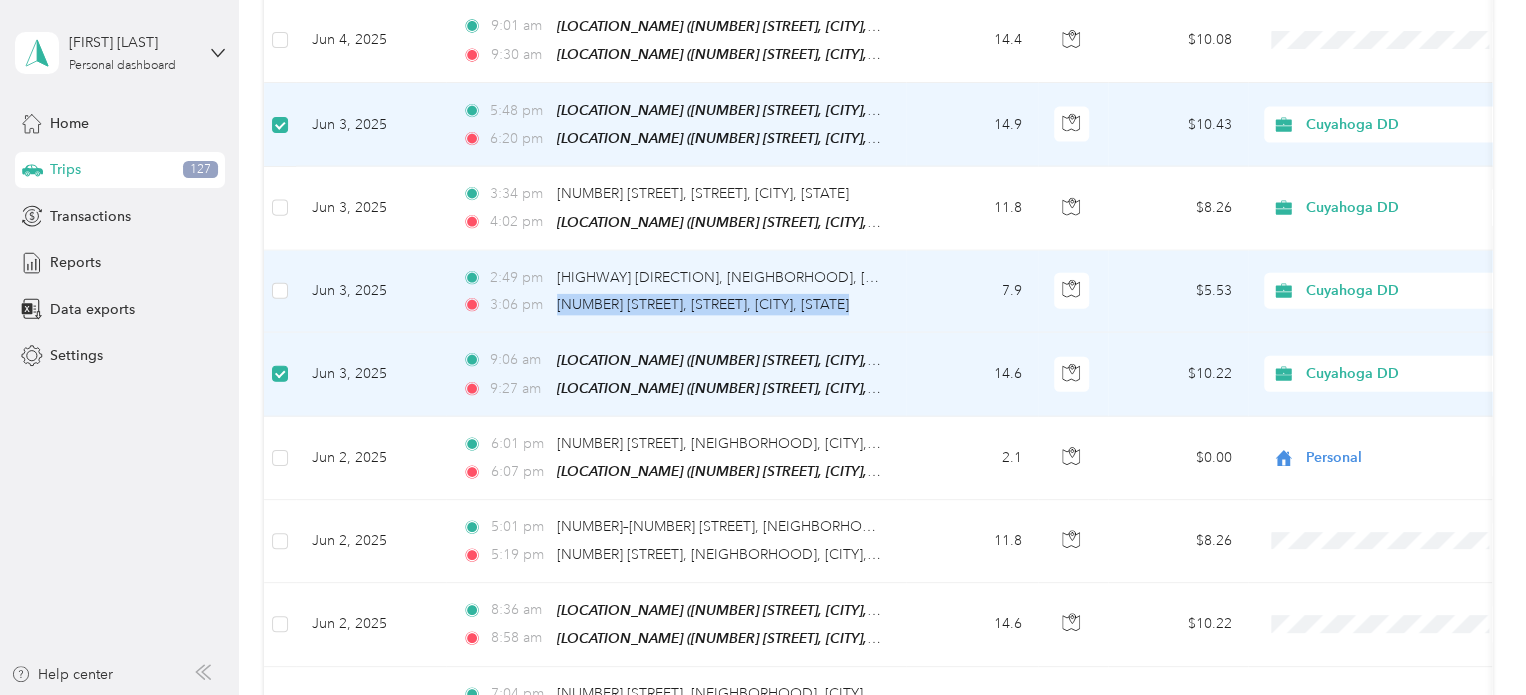 click on "[TIME] [HIGHWAY] [DIRECTION], [NEIGHBORHOOD], [CITY], [STATE] [TIME] [NUMBER] [STREET], [STREET], [CITY], [STATE]" at bounding box center [676, 292] 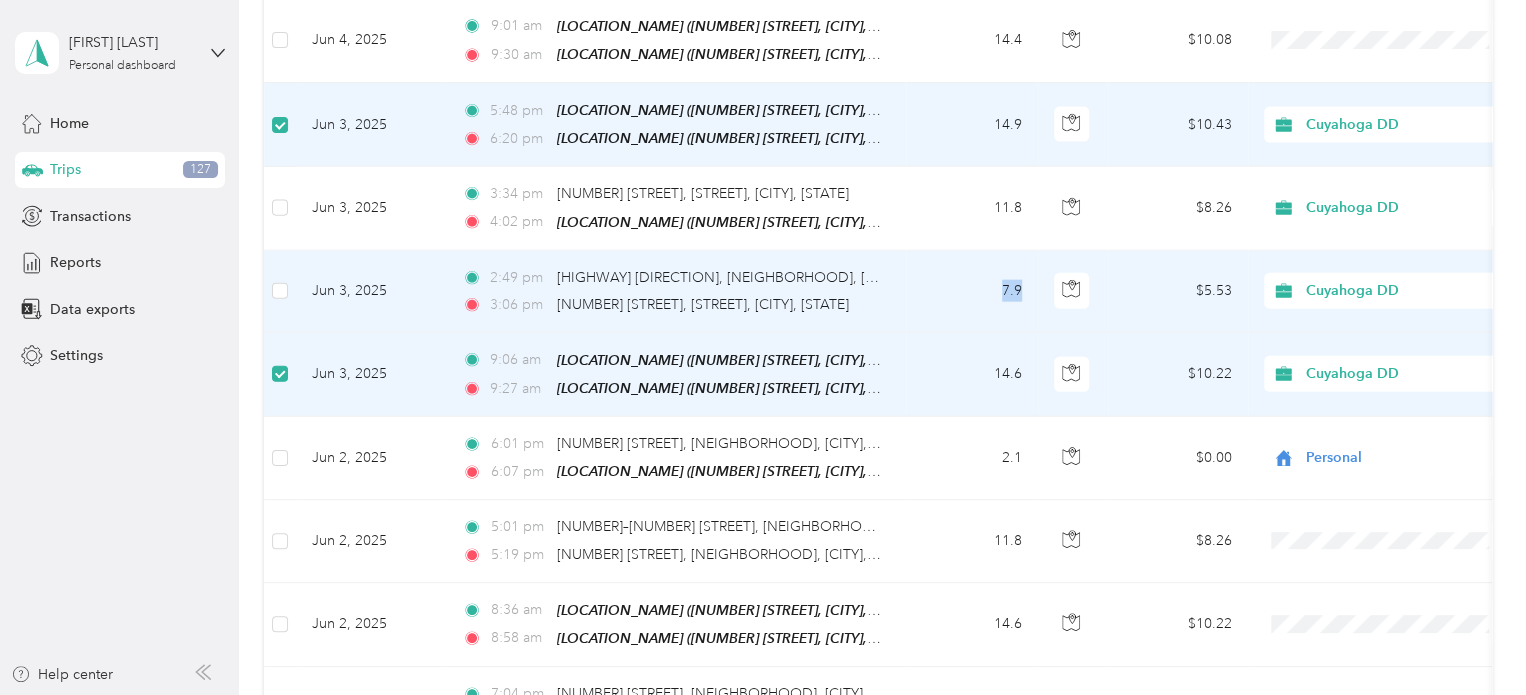 click on "7.9" at bounding box center (972, 292) 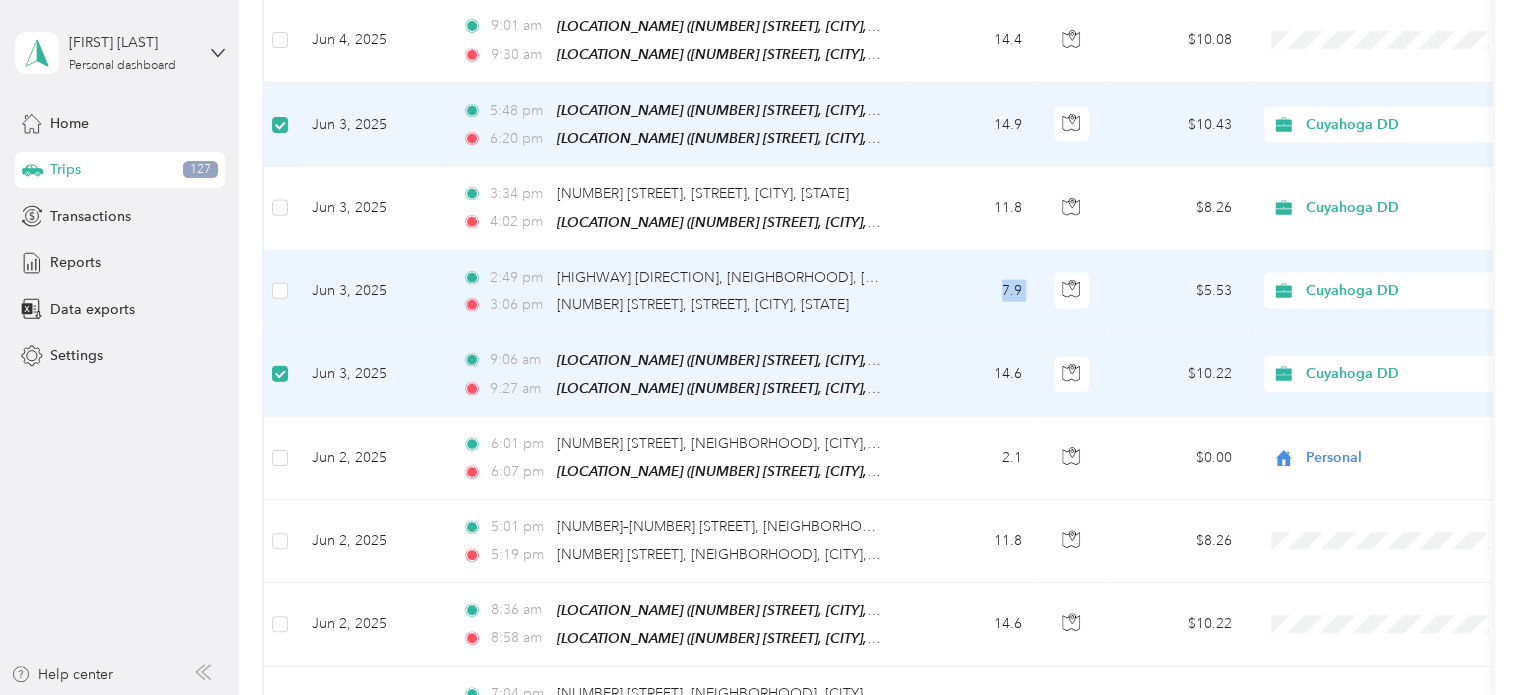 click on "7.9" at bounding box center [972, 292] 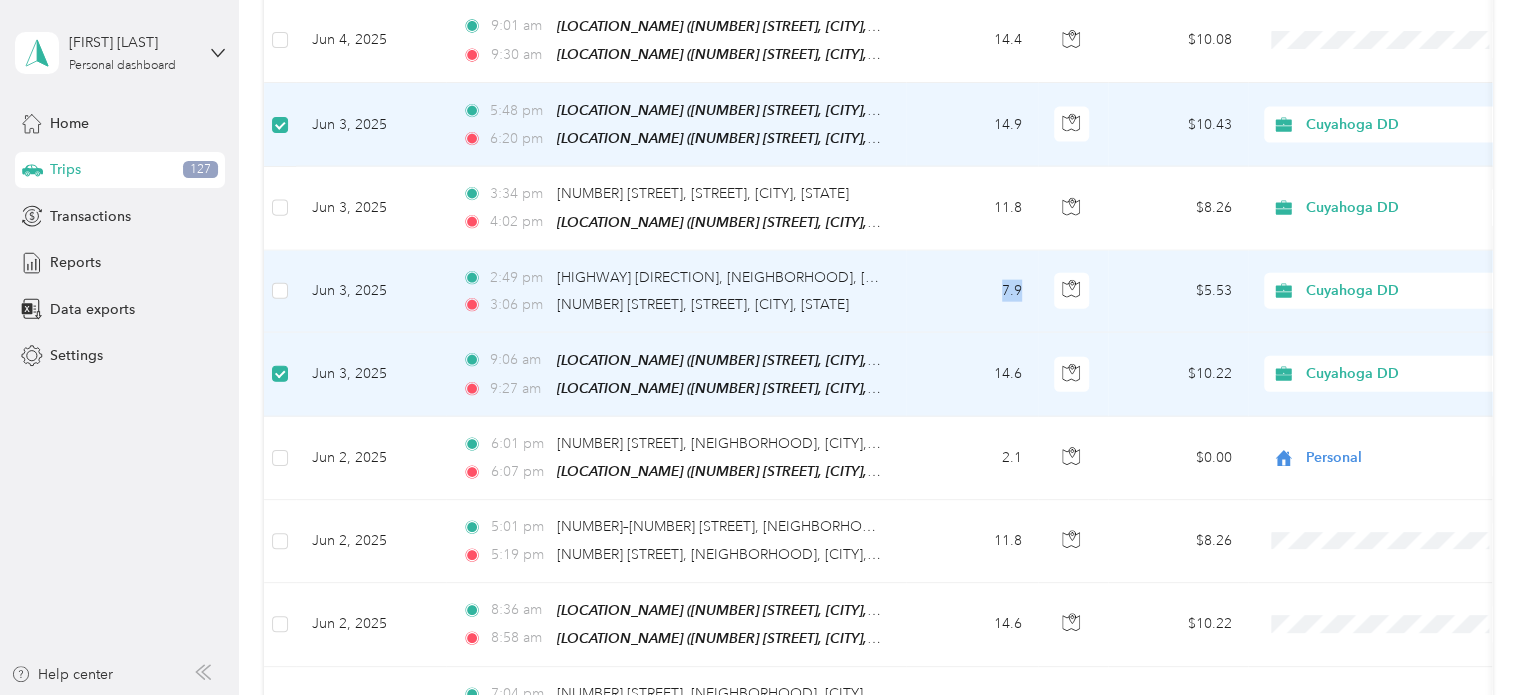 click on "7.9" at bounding box center [972, 292] 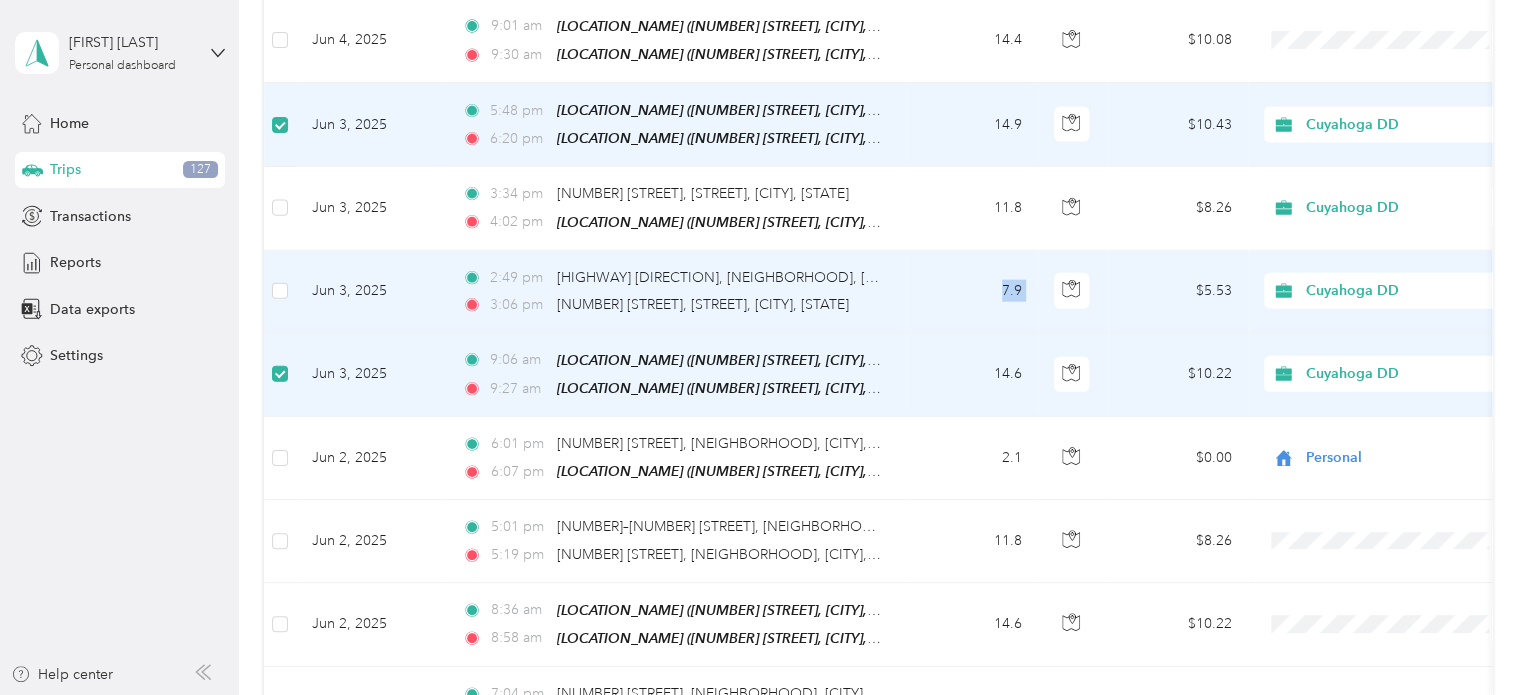 click on "7.9" at bounding box center (972, 292) 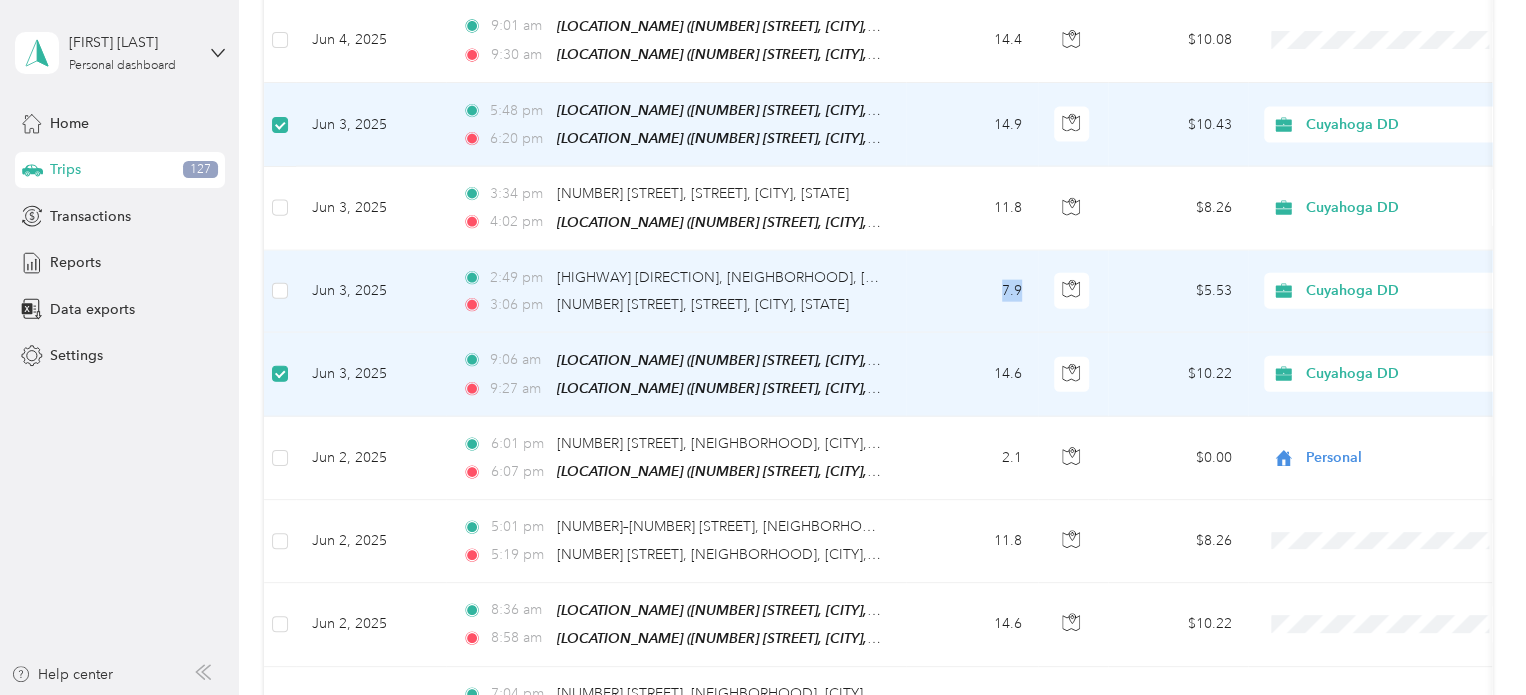 click on "7.9" at bounding box center [972, 292] 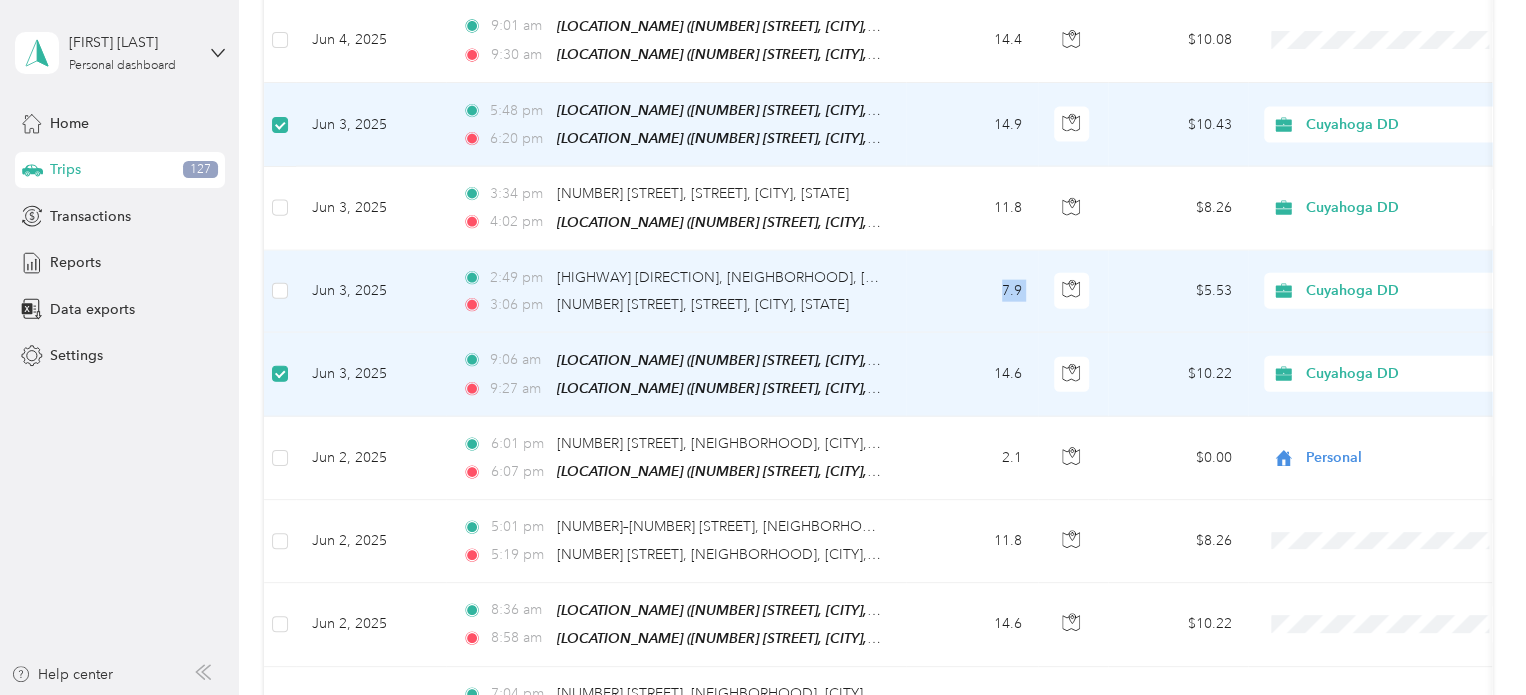click on "7.9" at bounding box center (972, 292) 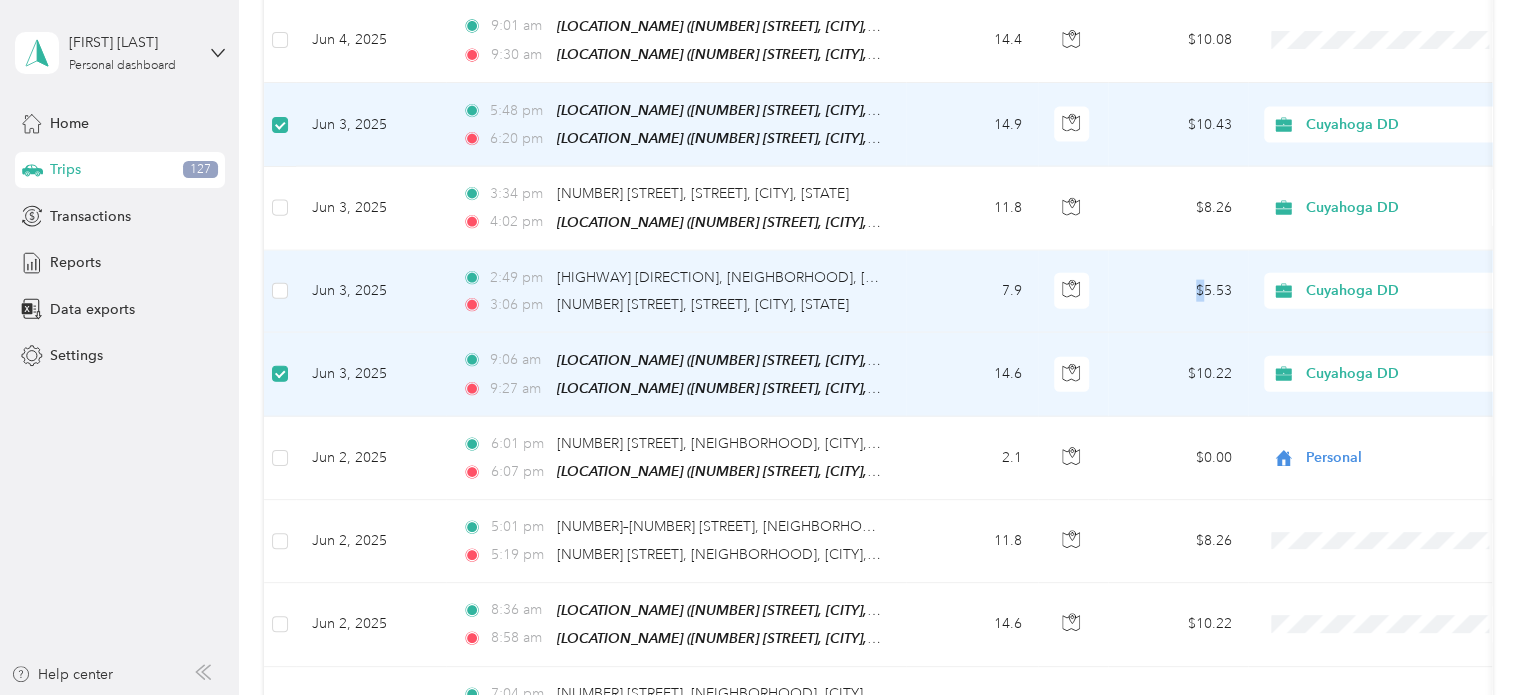 click on "$5.53" at bounding box center [1178, 292] 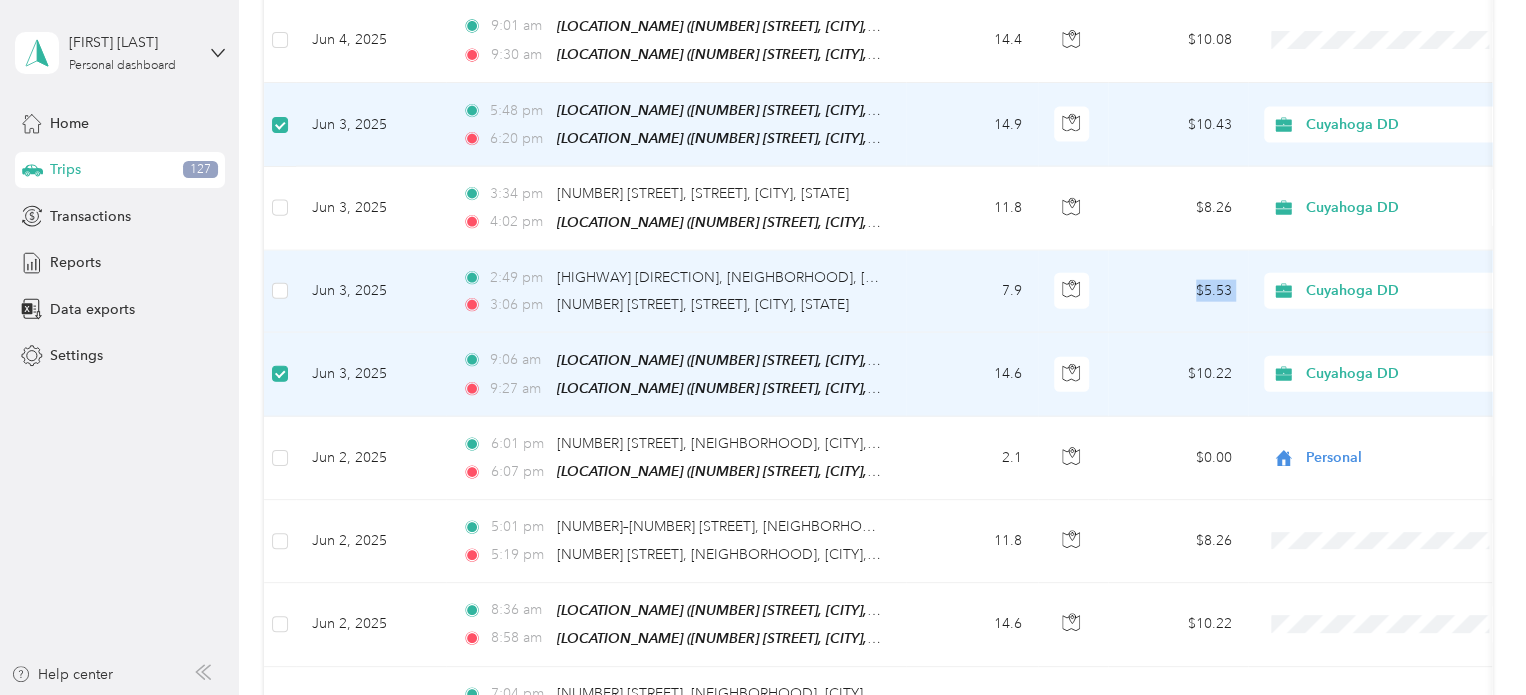 click on "$5.53" at bounding box center [1178, 292] 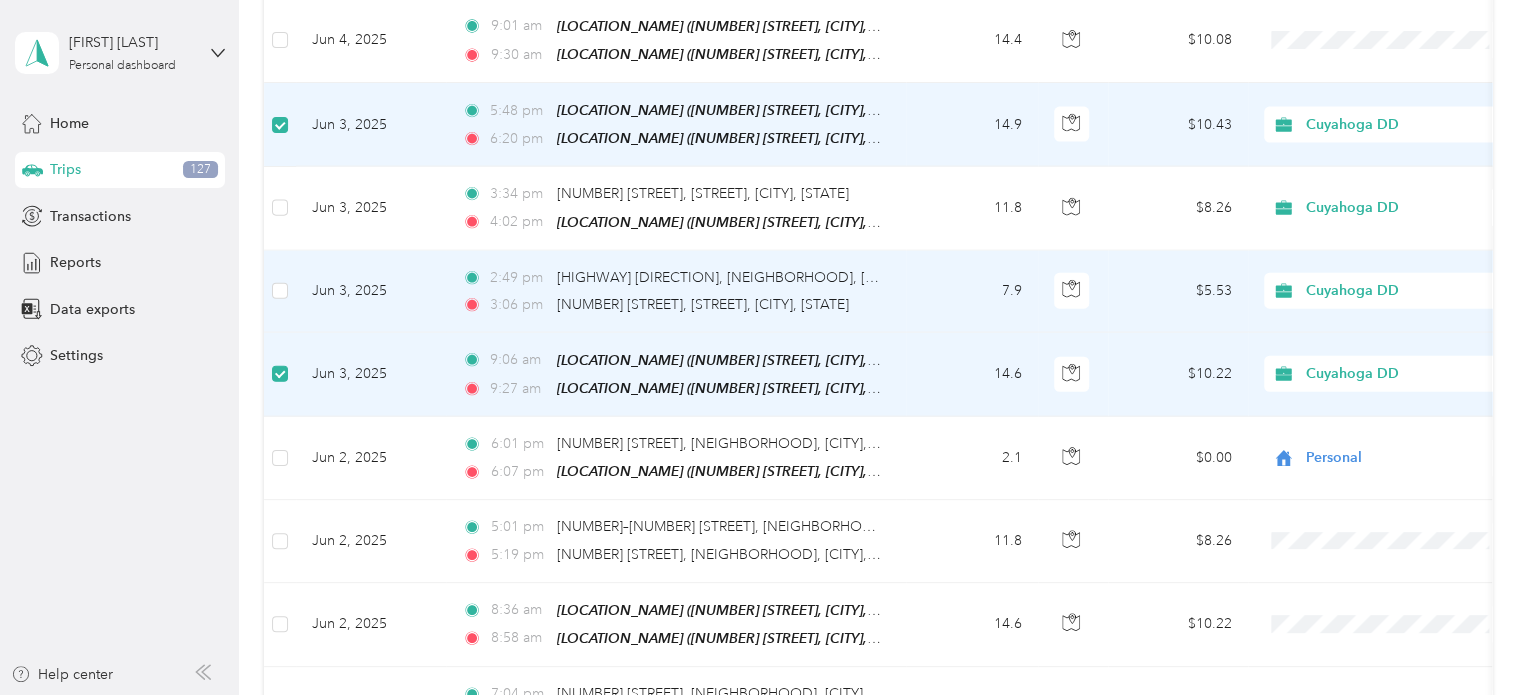click on "[TIME] [HIGHWAY] [DIRECTION], [NEIGHBORHOOD], [CITY], [STATE]" at bounding box center (672, 278) 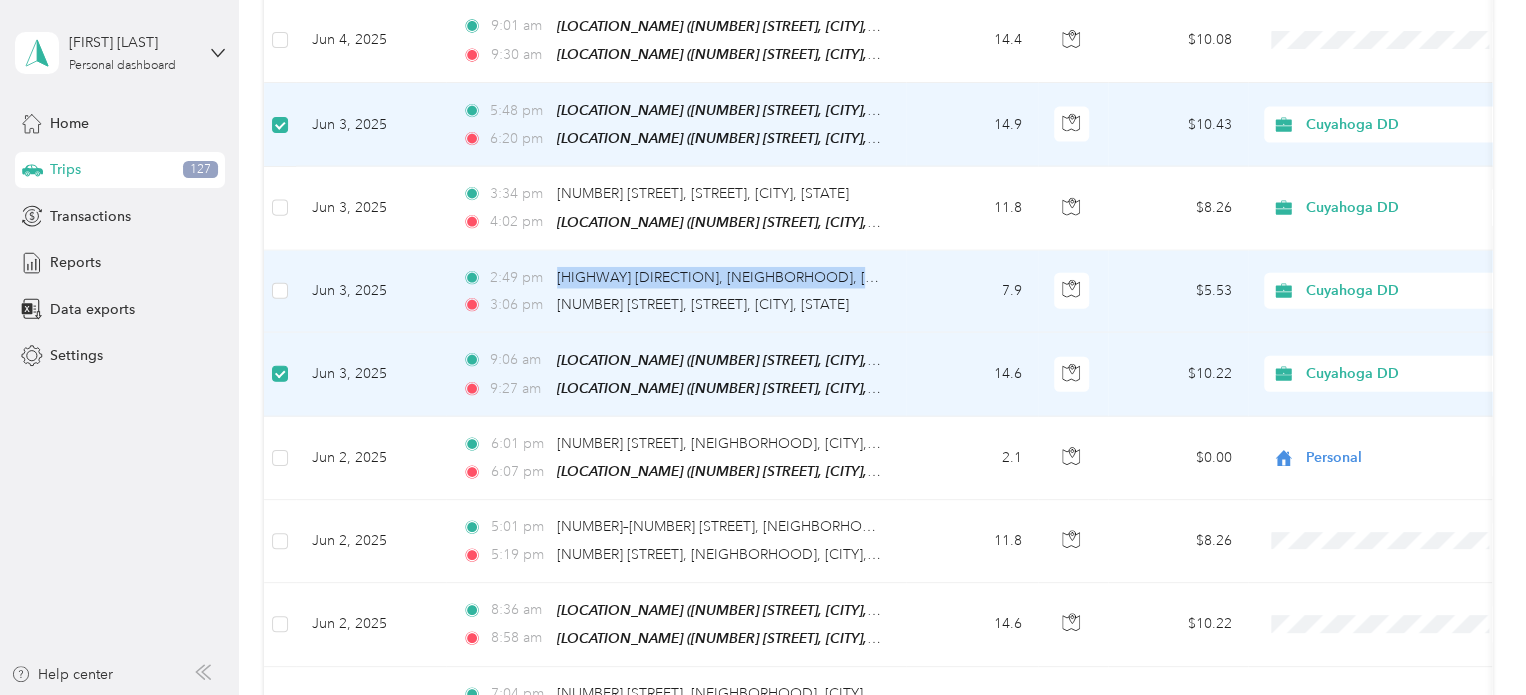click on "[TIME] [HIGHWAY] [DIRECTION], [NEIGHBORHOOD], [CITY], [STATE]" at bounding box center [672, 278] 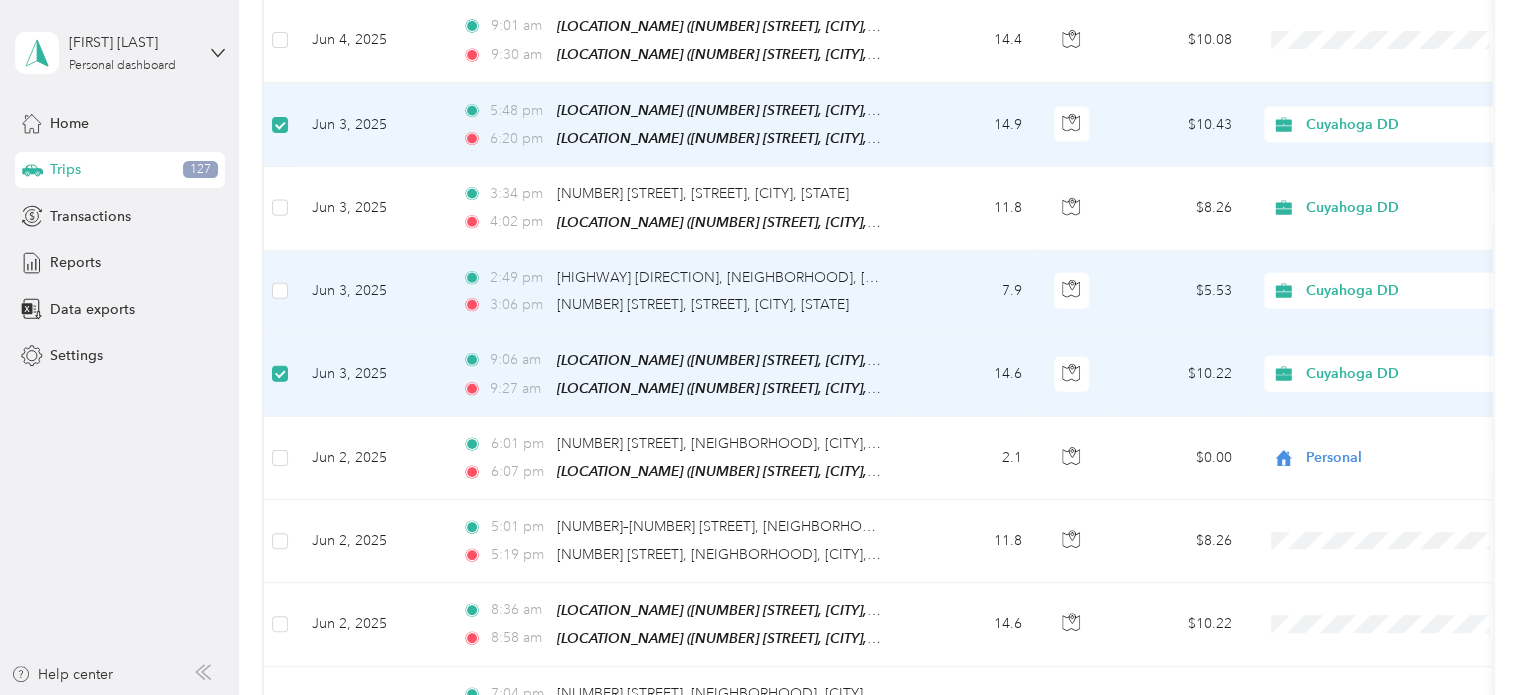 click on "[TIME] [HIGHWAY] [DIRECTION], [NEIGHBORHOOD], [CITY], [STATE]" at bounding box center [672, 278] 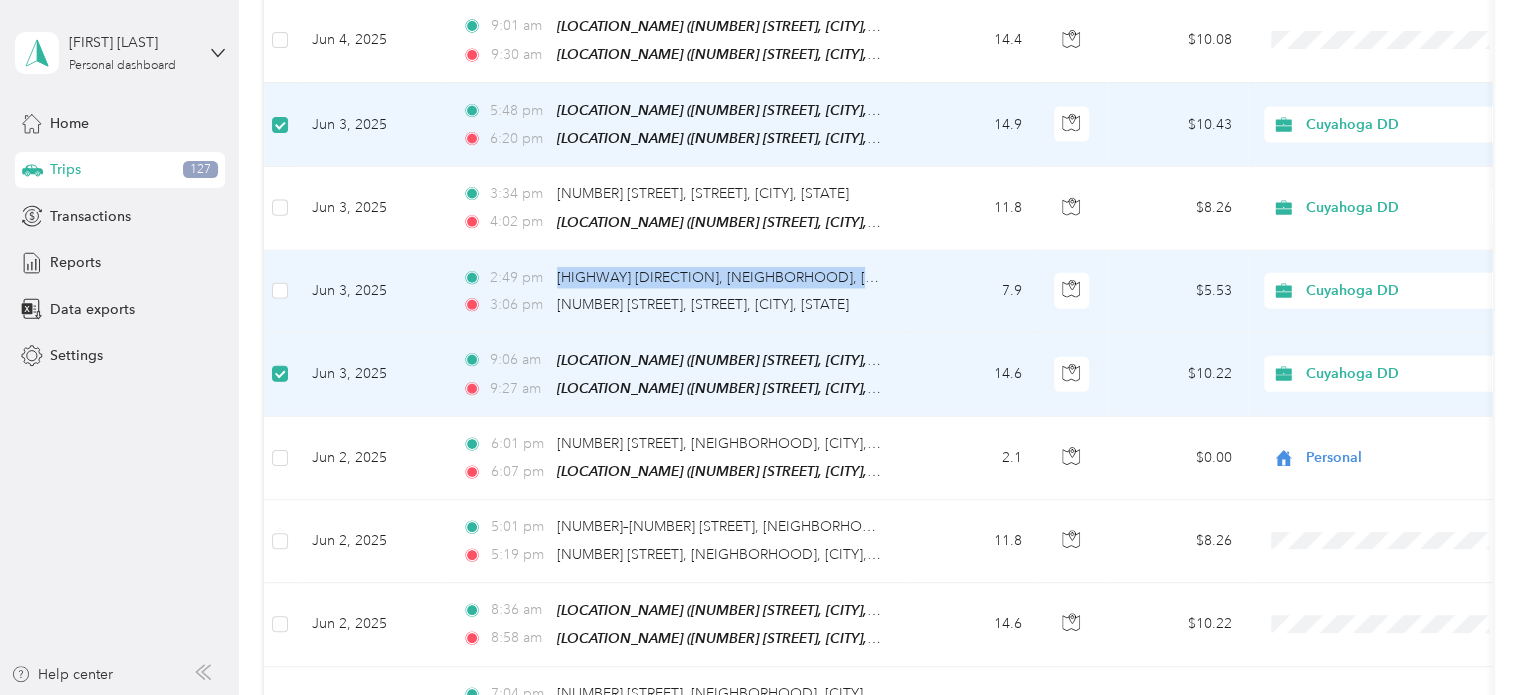 click on "[TIME] [HIGHWAY] [DIRECTION], [NEIGHBORHOOD], [CITY], [STATE]" at bounding box center [672, 278] 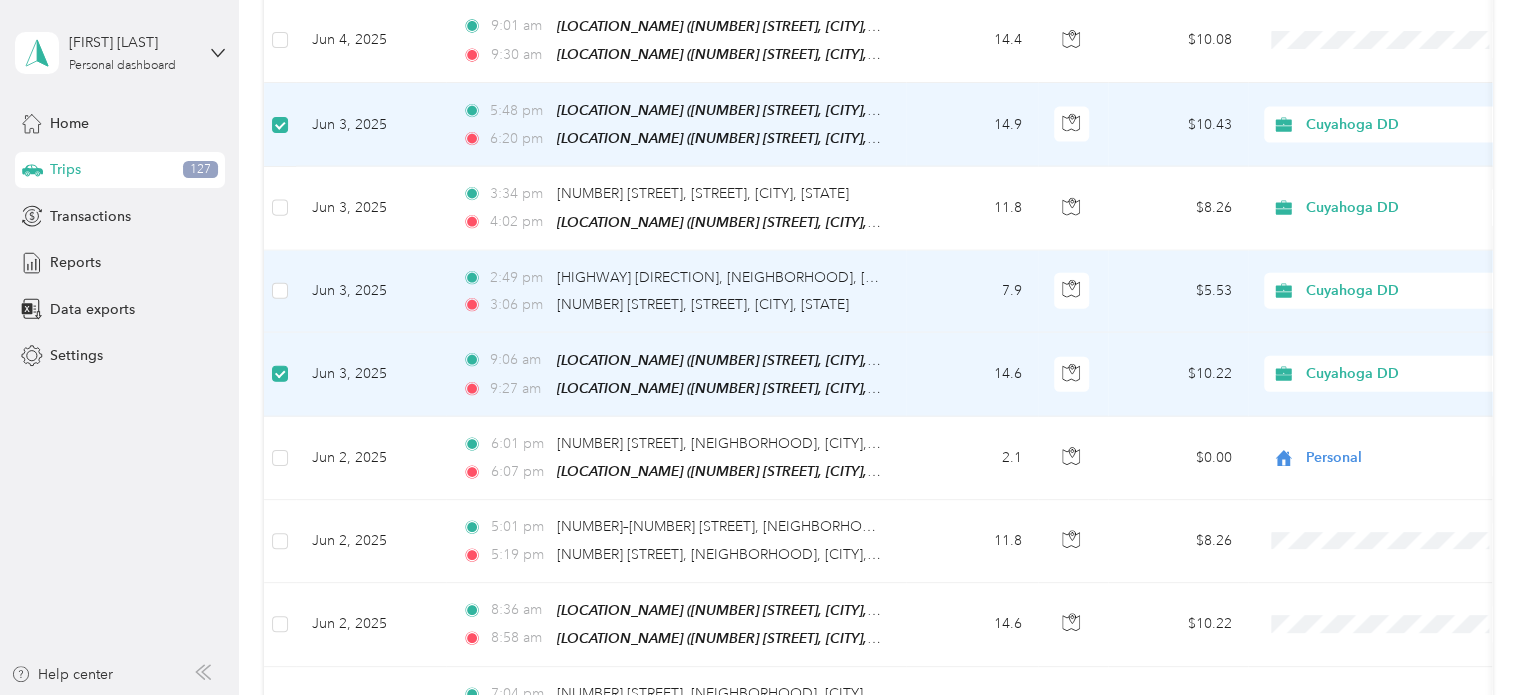 click on "2:49 pm" at bounding box center (518, 278) 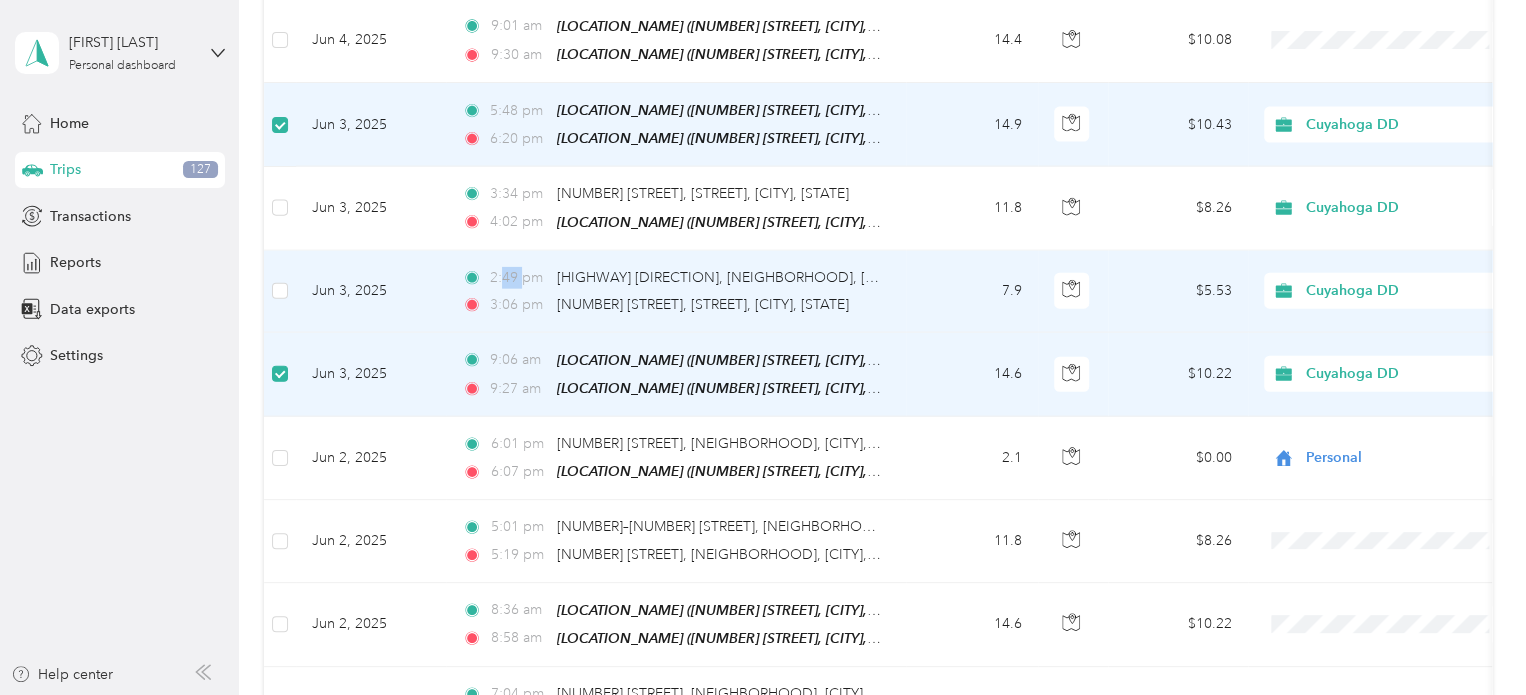 click on "2:49 pm" at bounding box center (518, 278) 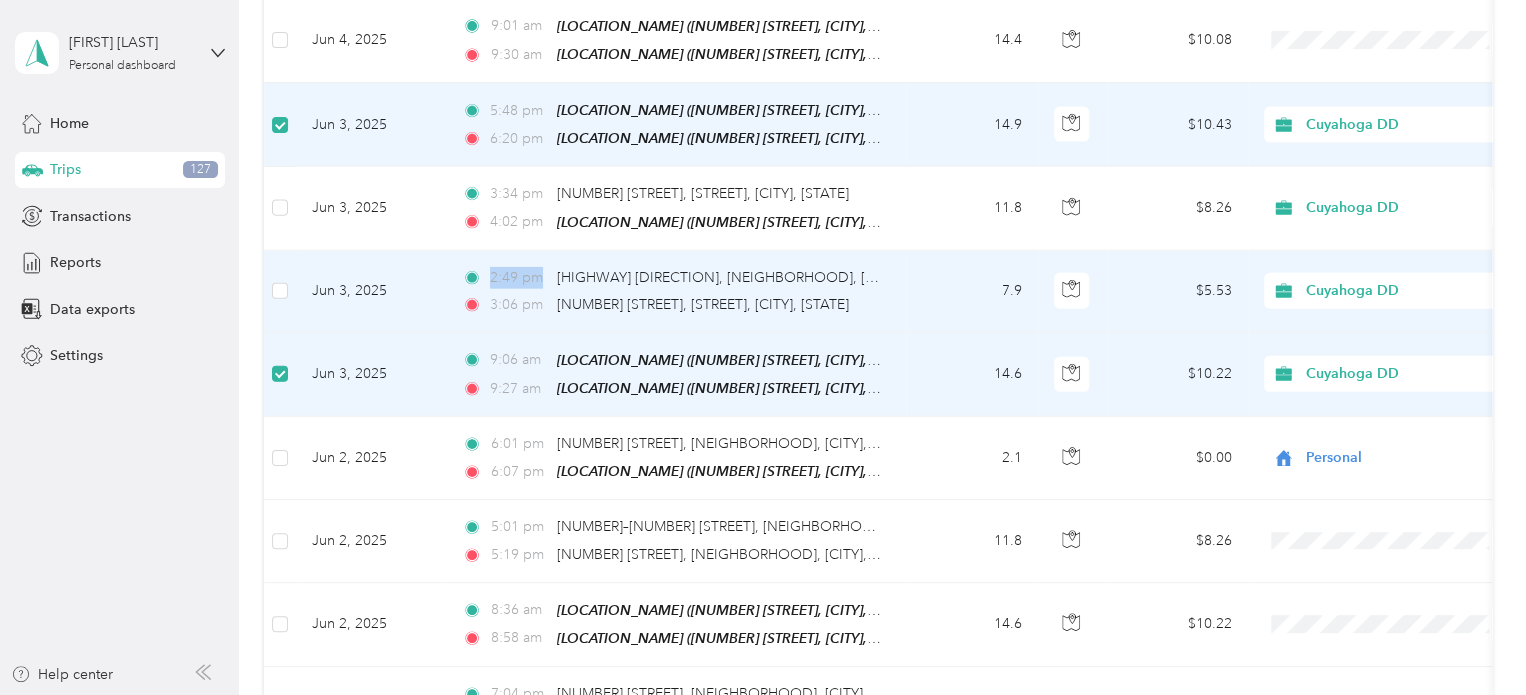 click on "2:49 pm" at bounding box center (518, 278) 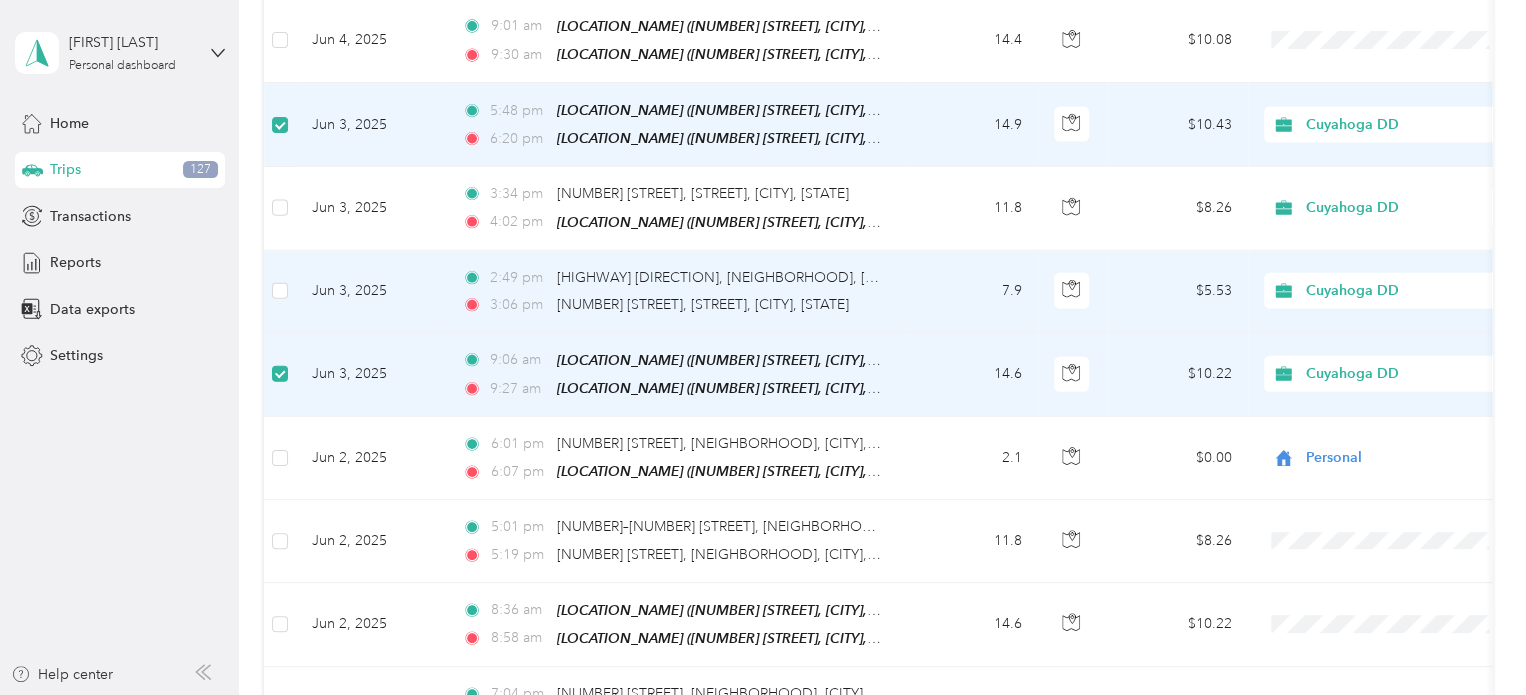 click on "[TIME] [NUMBER] [STREET], [STREET], [CITY], [STATE]" at bounding box center (672, 305) 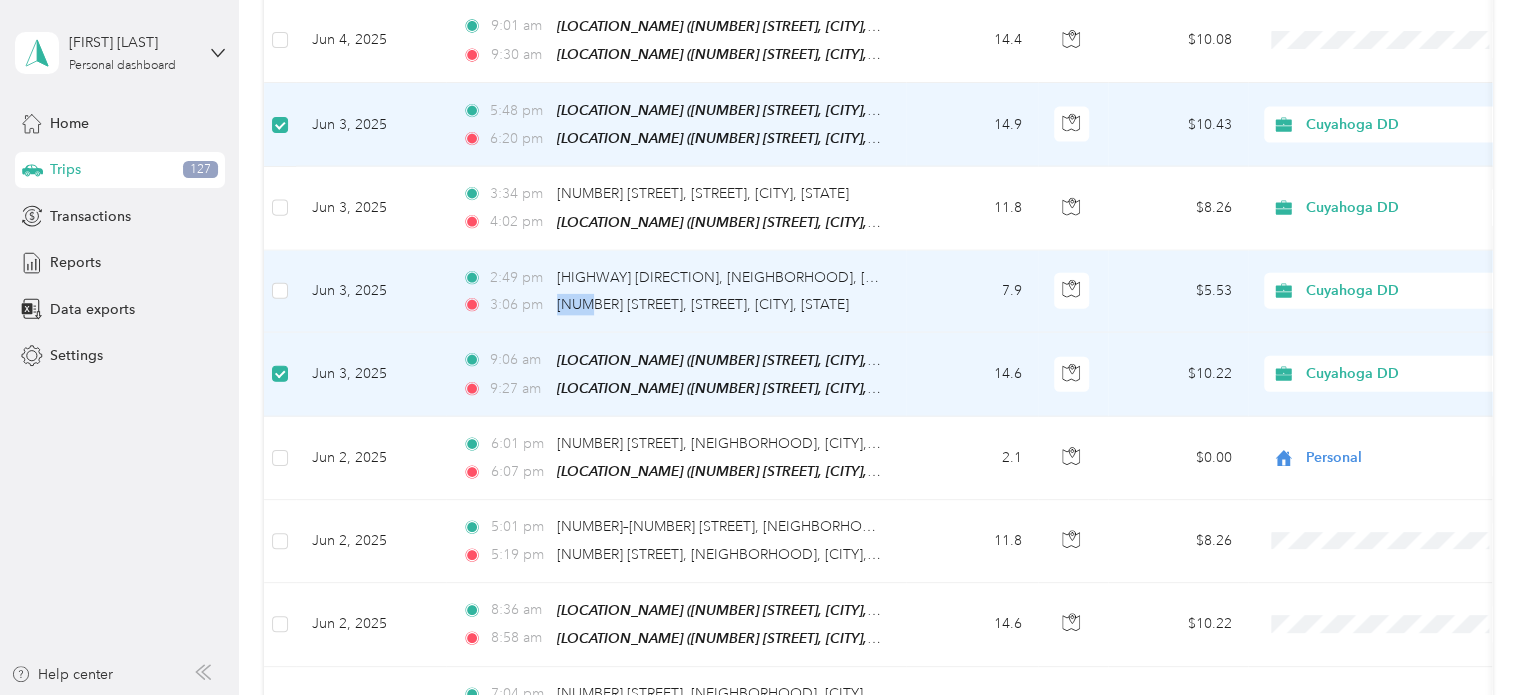 click on "[TIME] [NUMBER] [STREET], [STREET], [CITY], [STATE]" at bounding box center (672, 305) 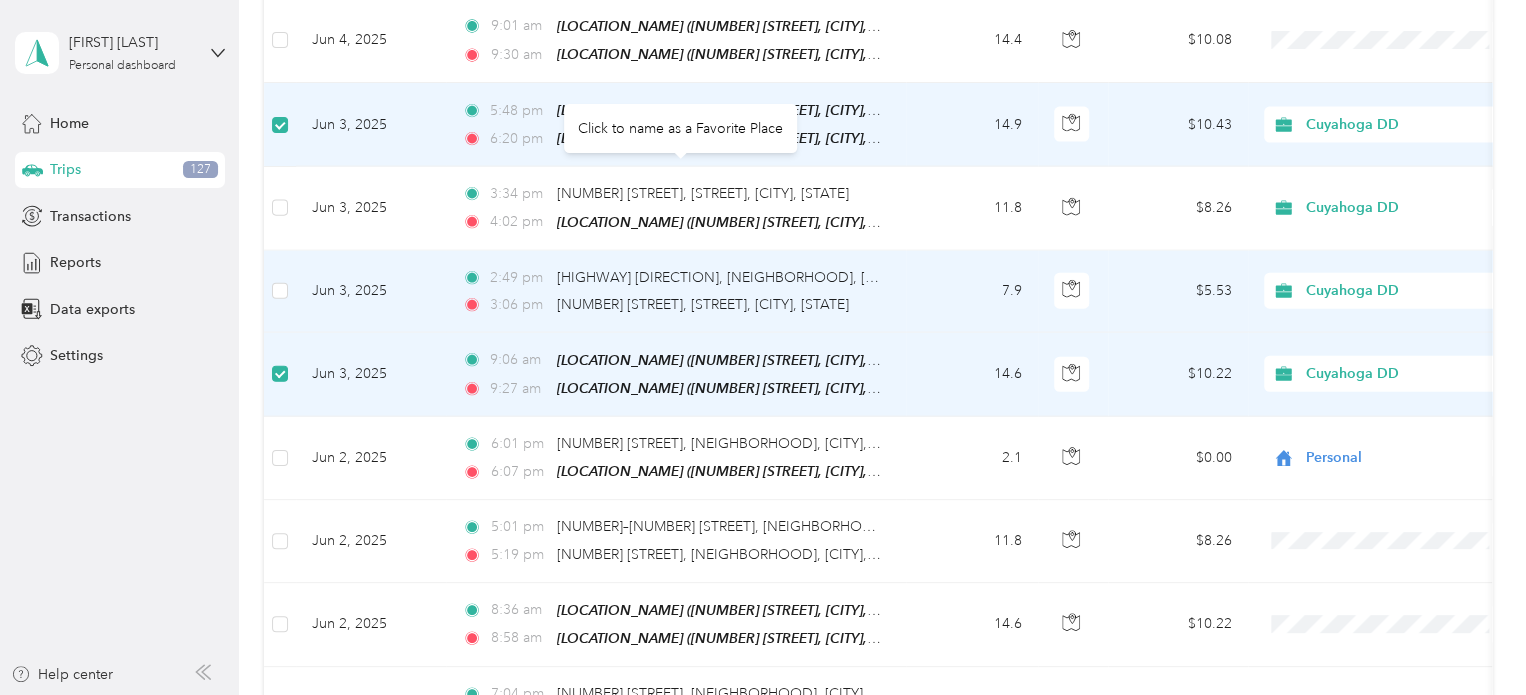 click on "[HIGHWAY] [DIRECTION], [NEIGHBORHOOD], [CITY], [STATE]" at bounding box center (719, 278) 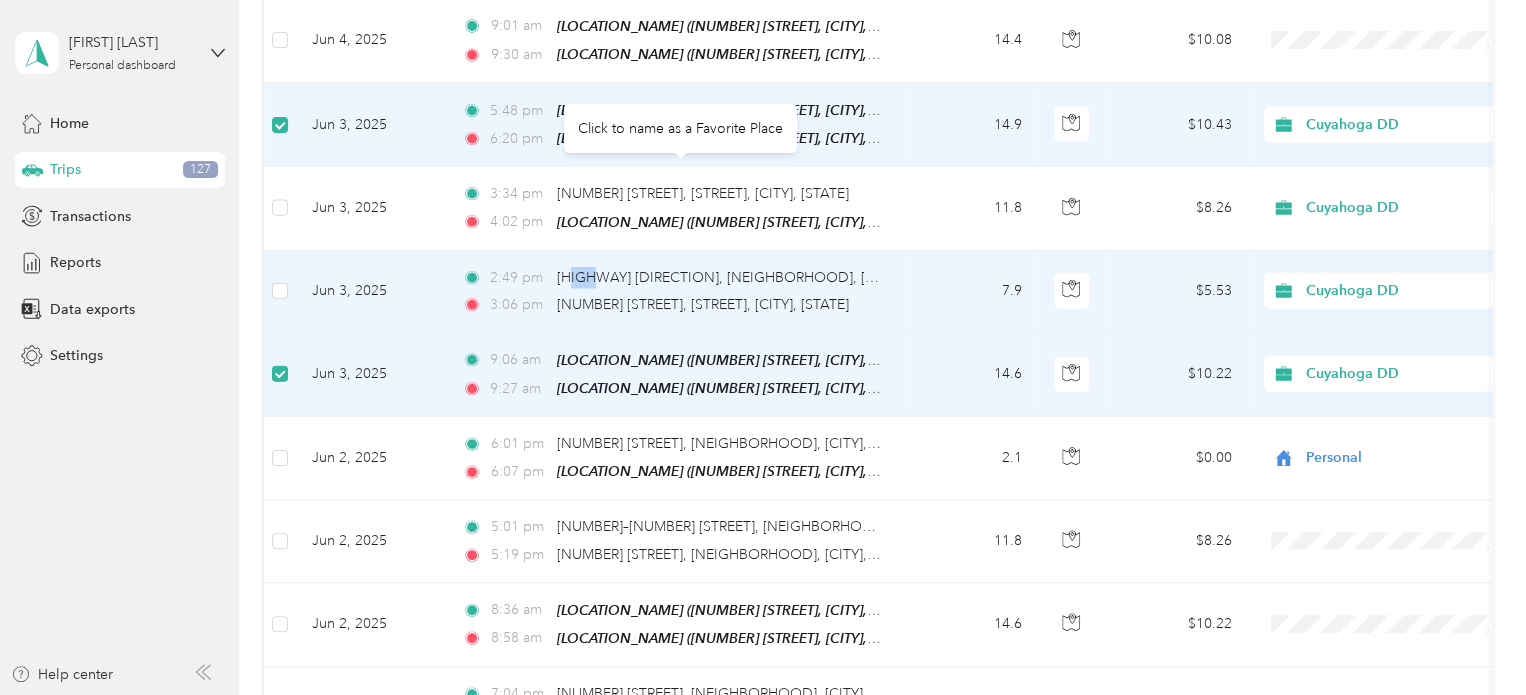 click on "[HIGHWAY] [DIRECTION], [NEIGHBORHOOD], [CITY], [STATE]" at bounding box center [719, 278] 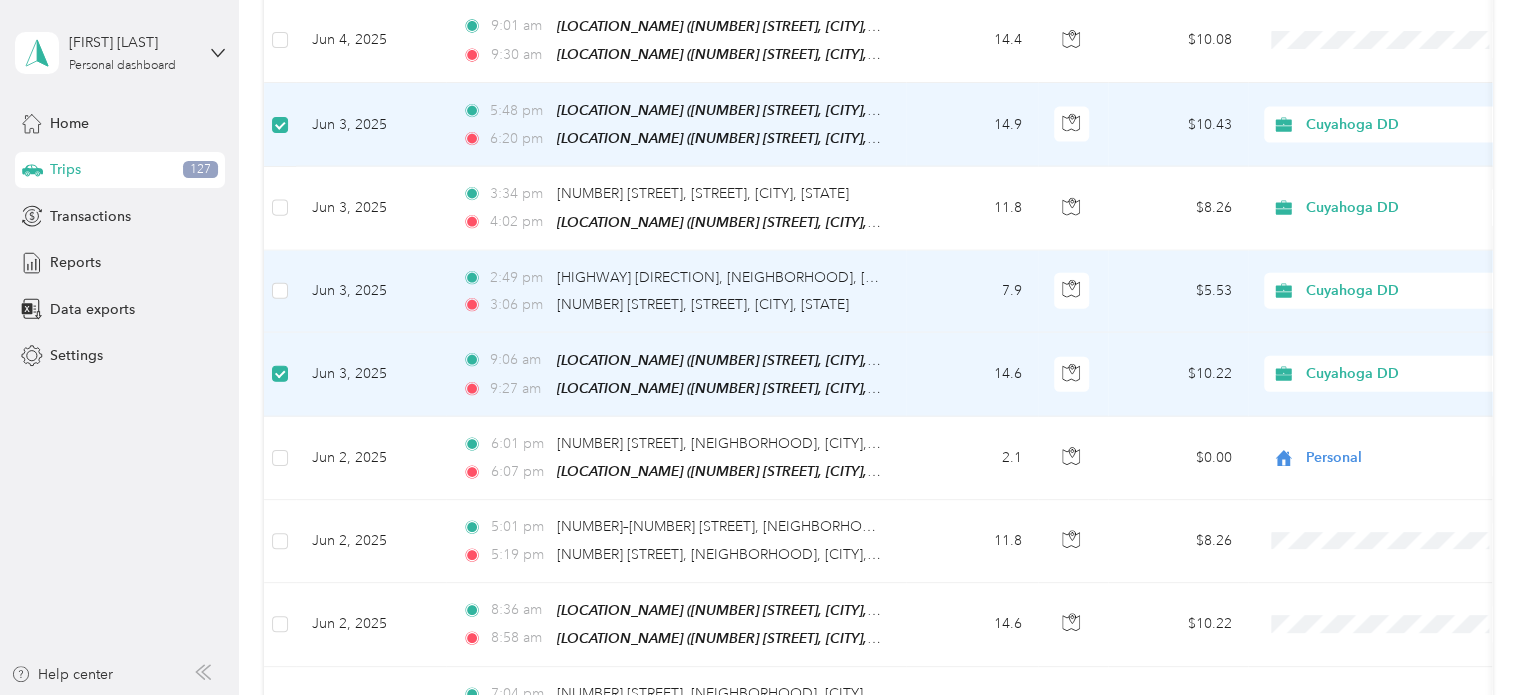 click on "[TIME] [HIGHWAY] [DIRECTION], [NEIGHBORHOOD], [CITY], [STATE]" at bounding box center [672, 278] 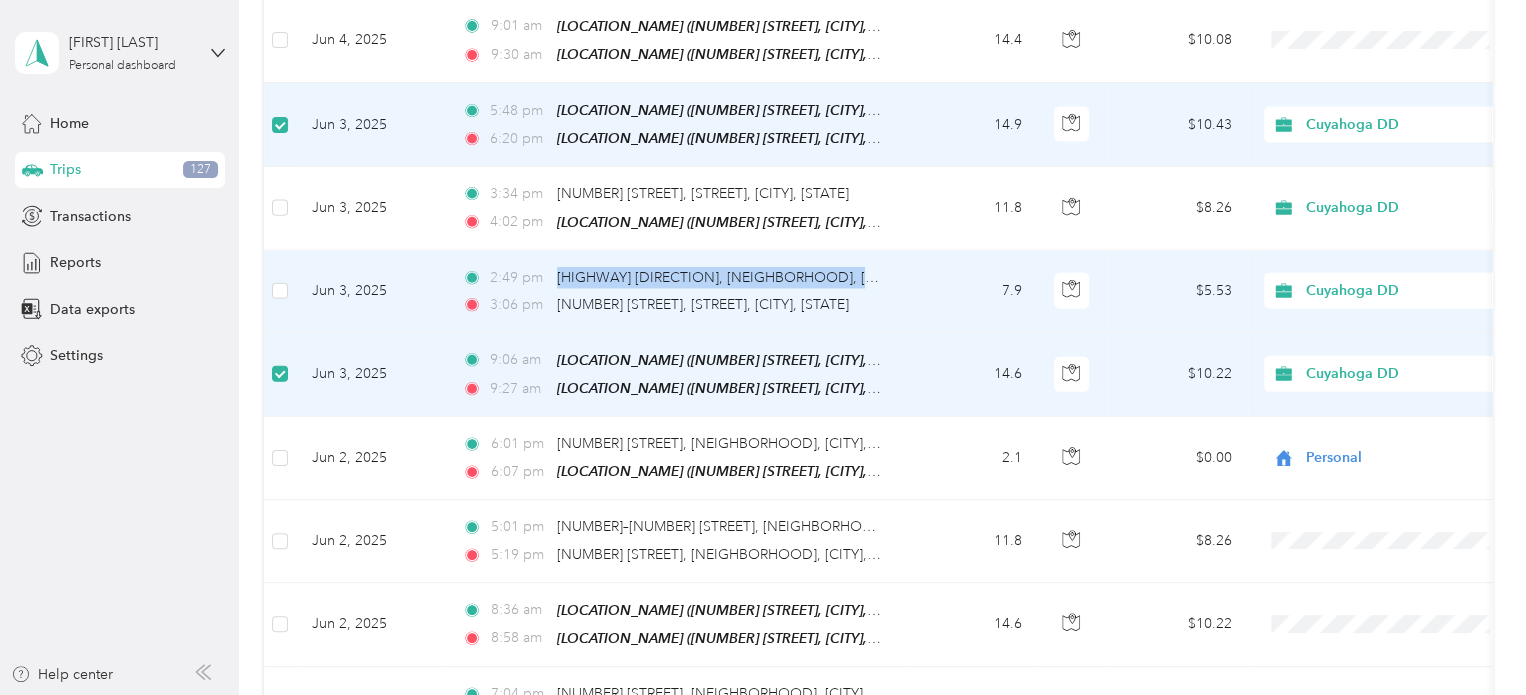 click on "[TIME] [HIGHWAY] [DIRECTION], [NEIGHBORHOOD], [CITY], [STATE]" at bounding box center [672, 278] 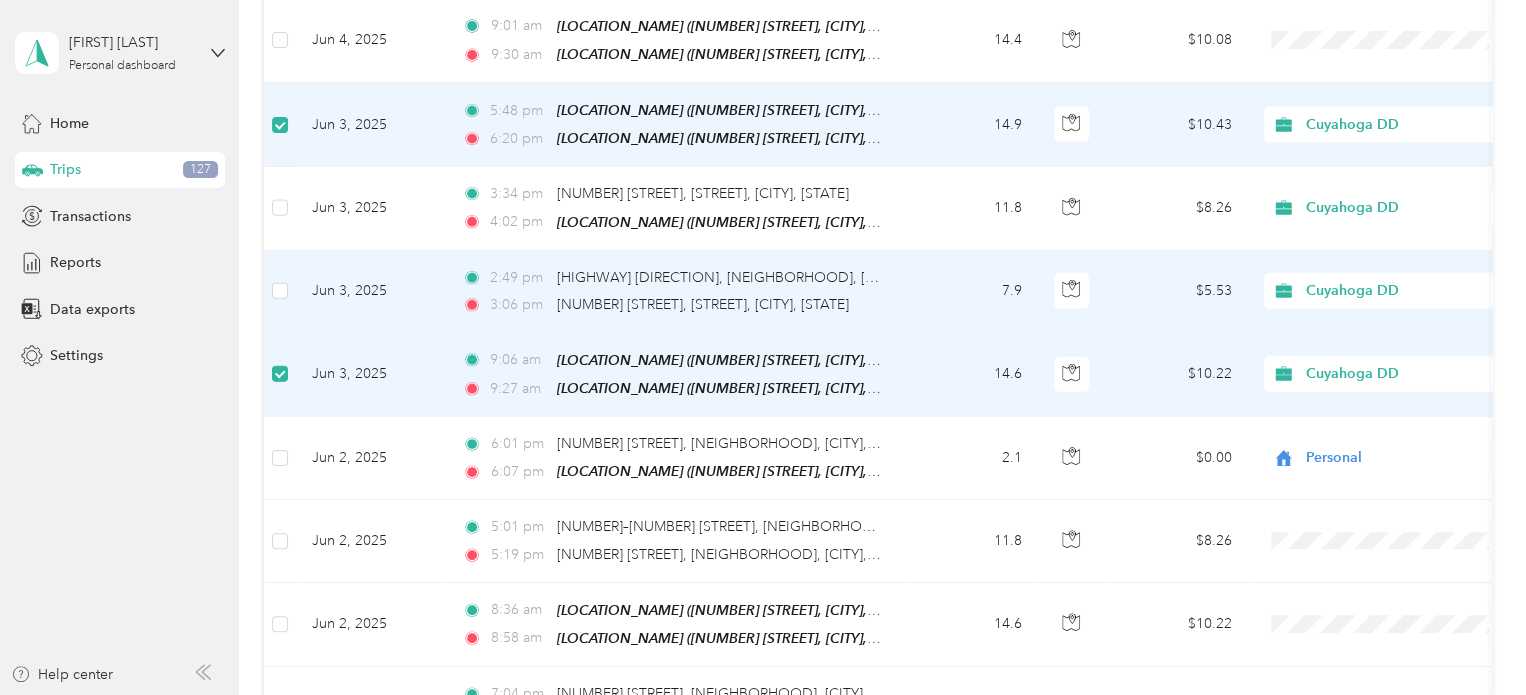 click on "[TIME] [HIGHWAY] [DIRECTION], [NEIGHBORHOOD], [CITY], [STATE]" at bounding box center [672, 278] 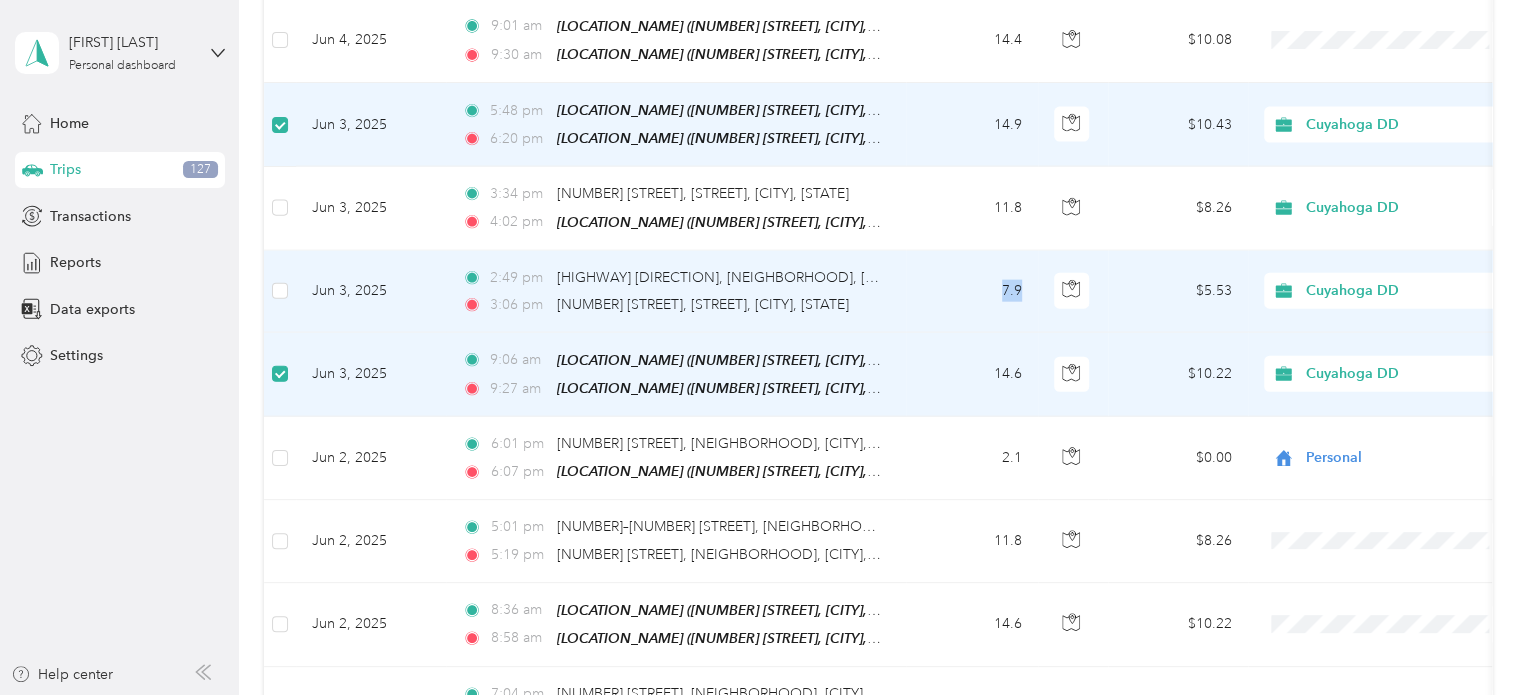 click on "7.9" at bounding box center (972, 292) 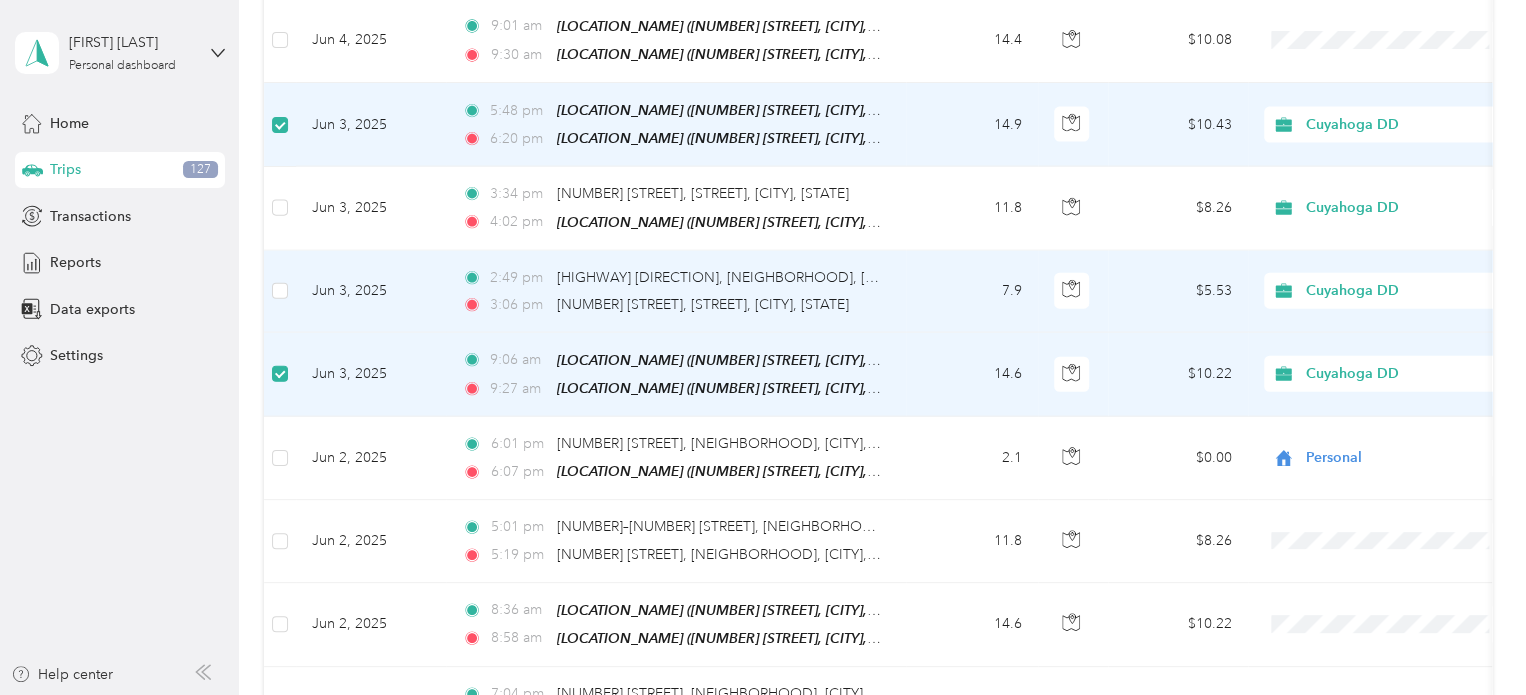 click on "$5.53" at bounding box center (1178, 292) 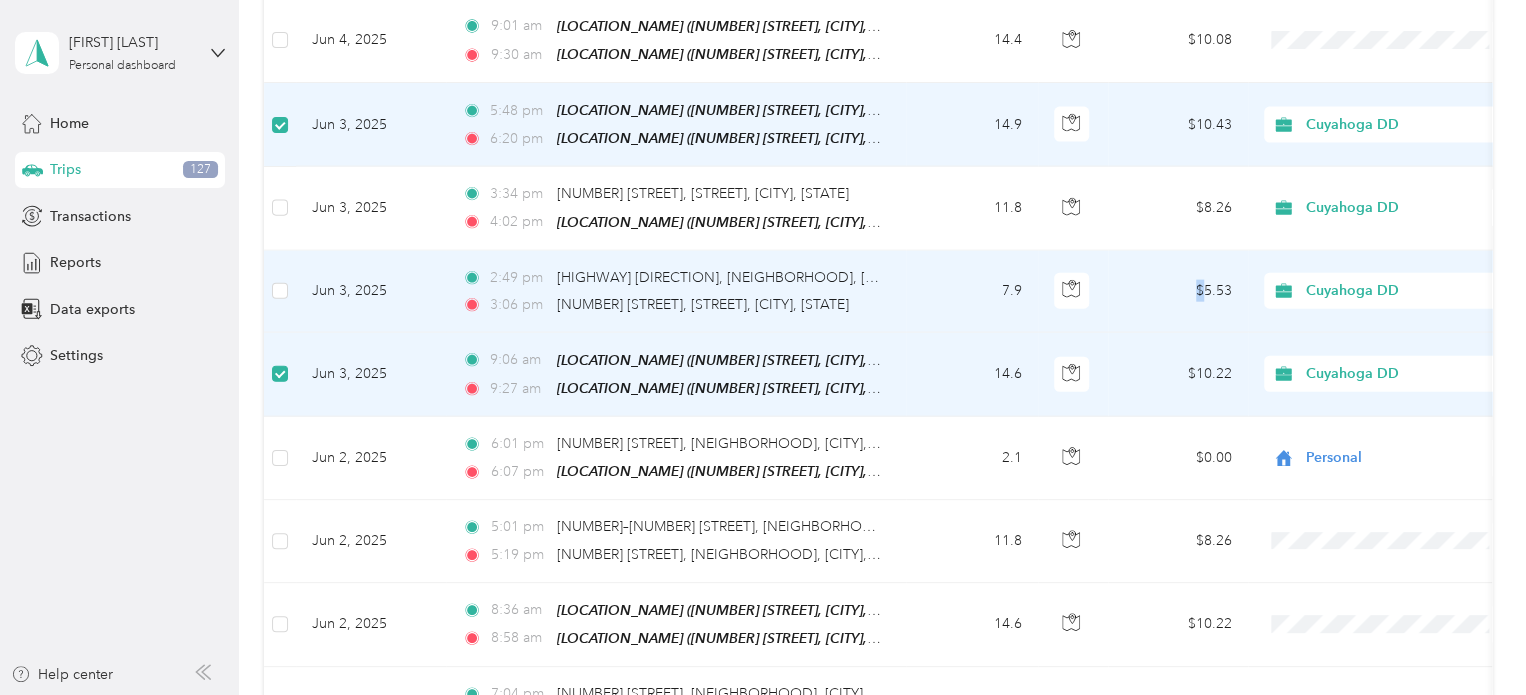 click on "$5.53" at bounding box center (1178, 292) 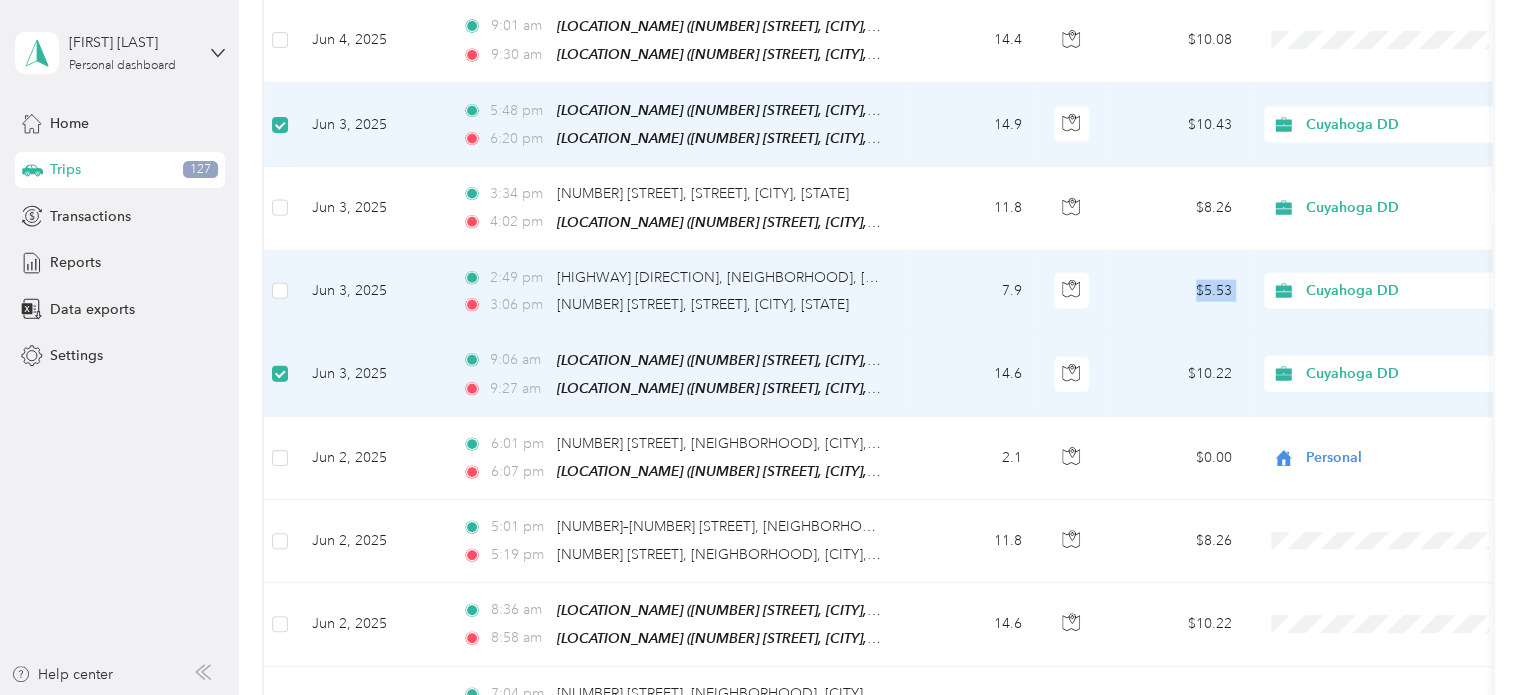 click on "$5.53" at bounding box center (1178, 292) 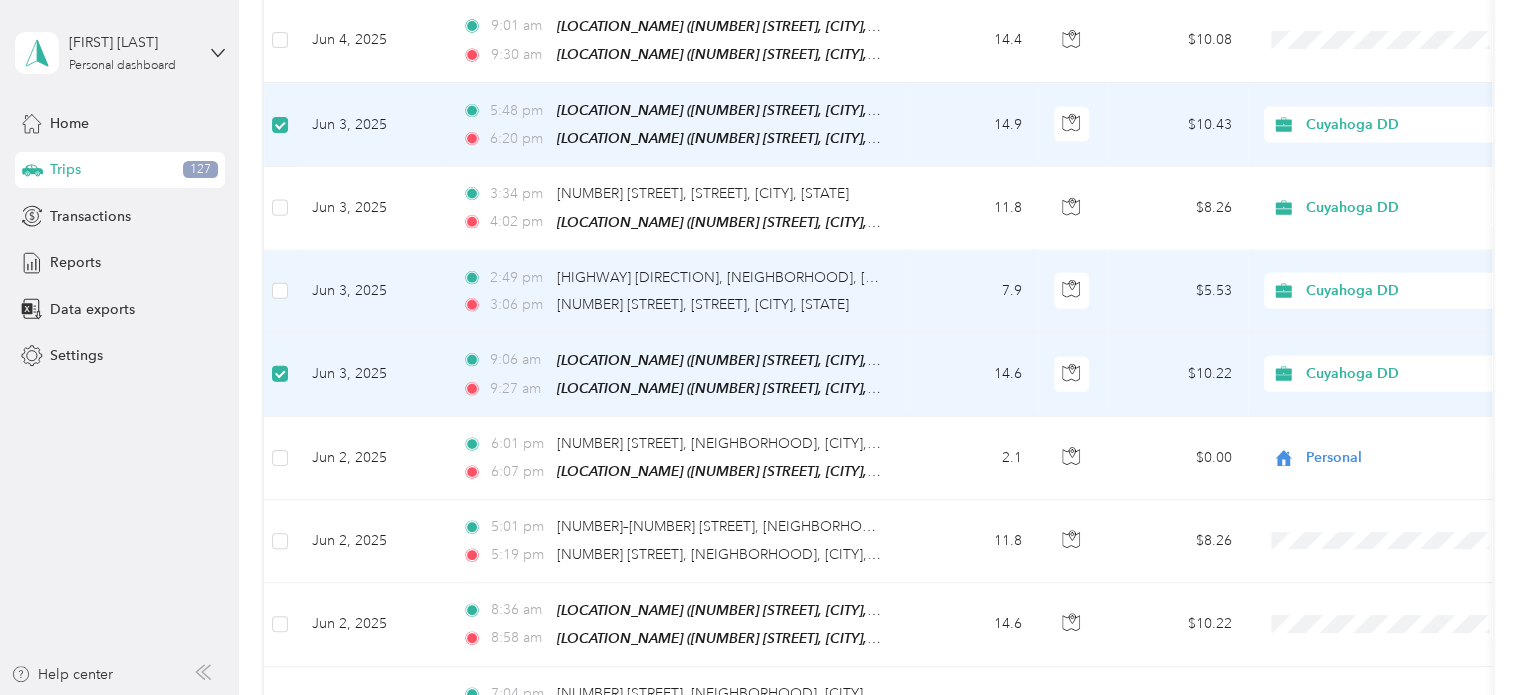 click on "[TIME] [HIGHWAY] [DIRECTION], [NEIGHBORHOOD], [CITY], [STATE]" at bounding box center (672, 278) 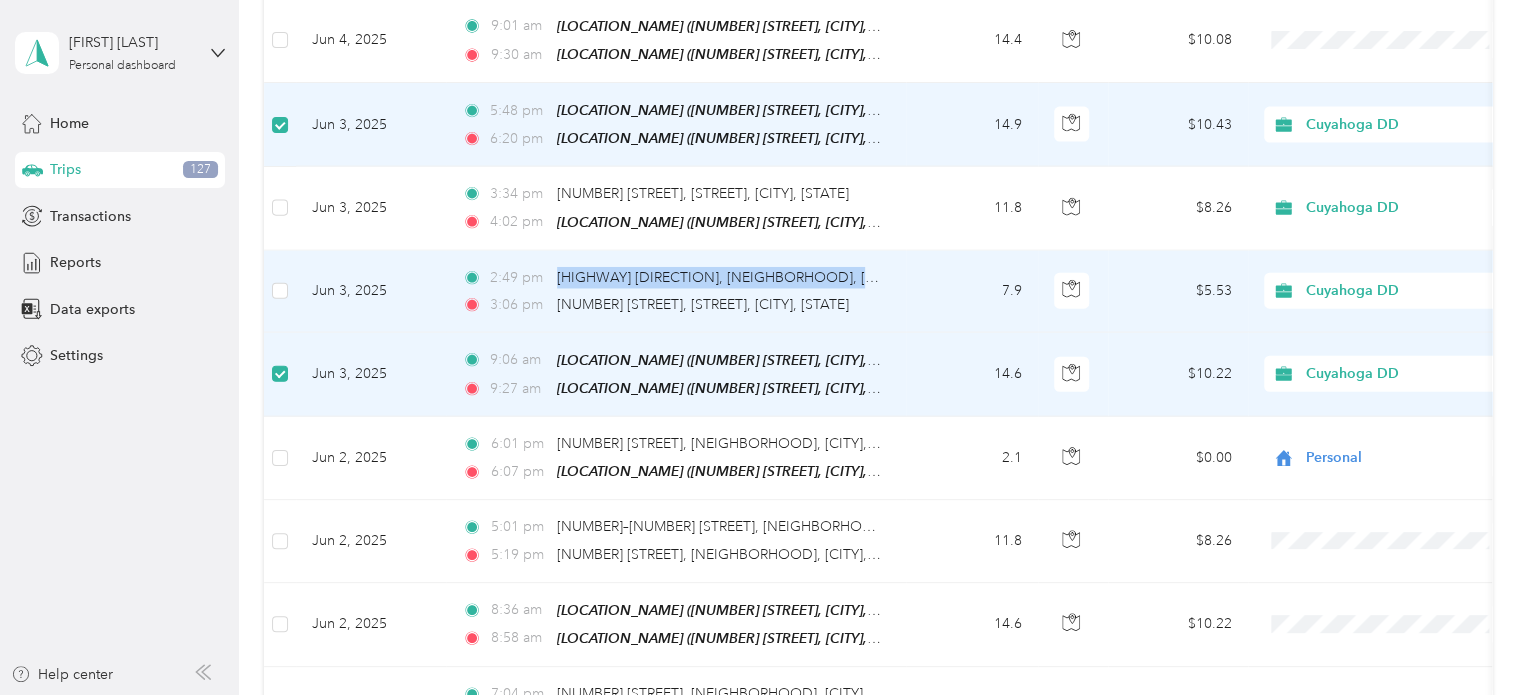 click on "[TIME] [HIGHWAY] [DIRECTION], [NEIGHBORHOOD], [CITY], [STATE]" at bounding box center (672, 278) 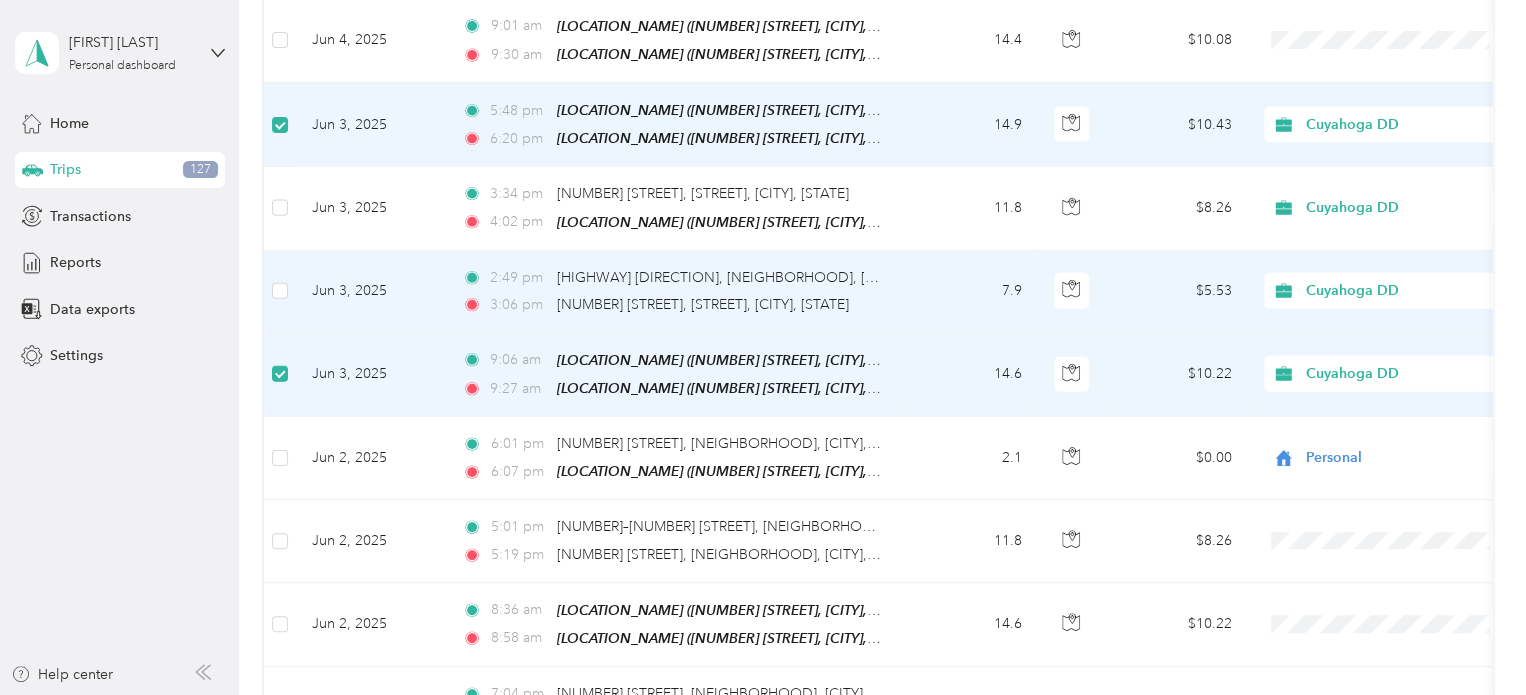 click on "Jun 3, 2025" at bounding box center [371, 292] 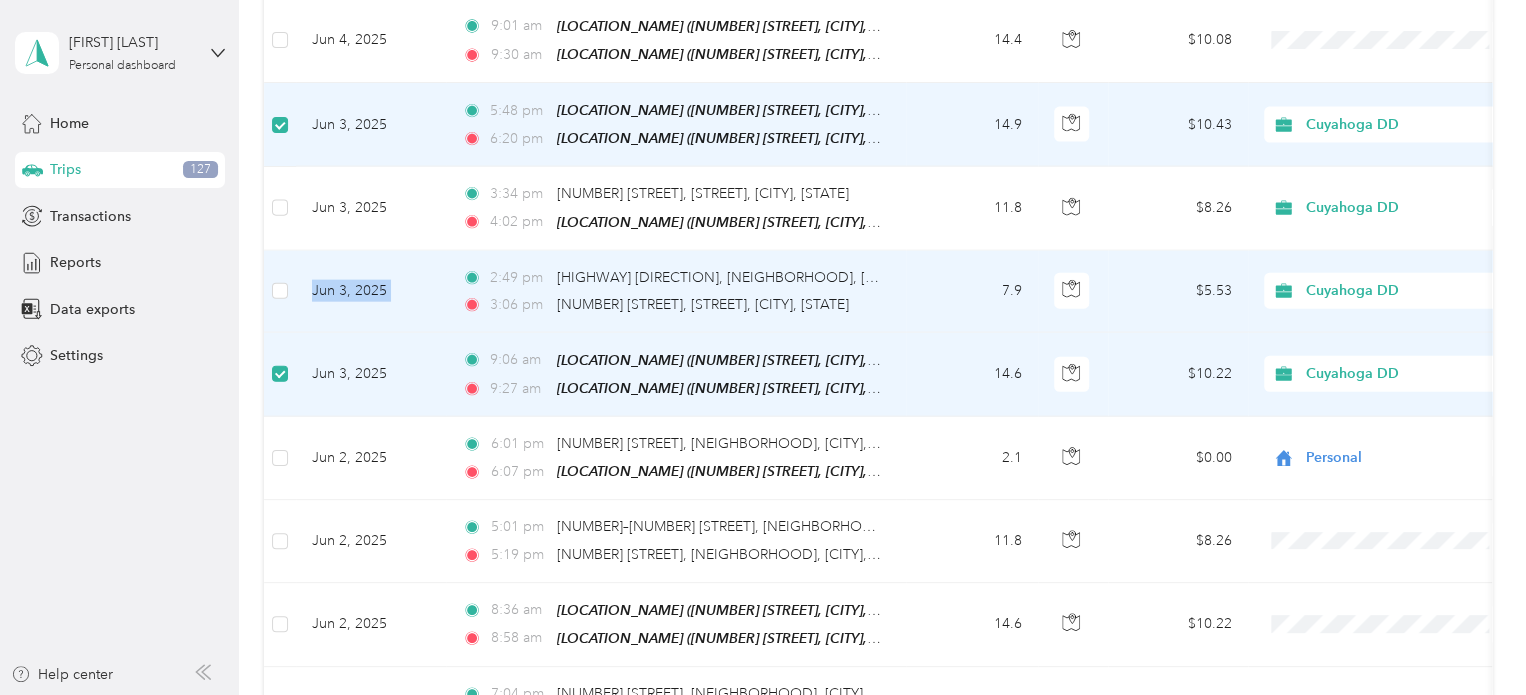 click on "Jun 3, 2025" at bounding box center [371, 292] 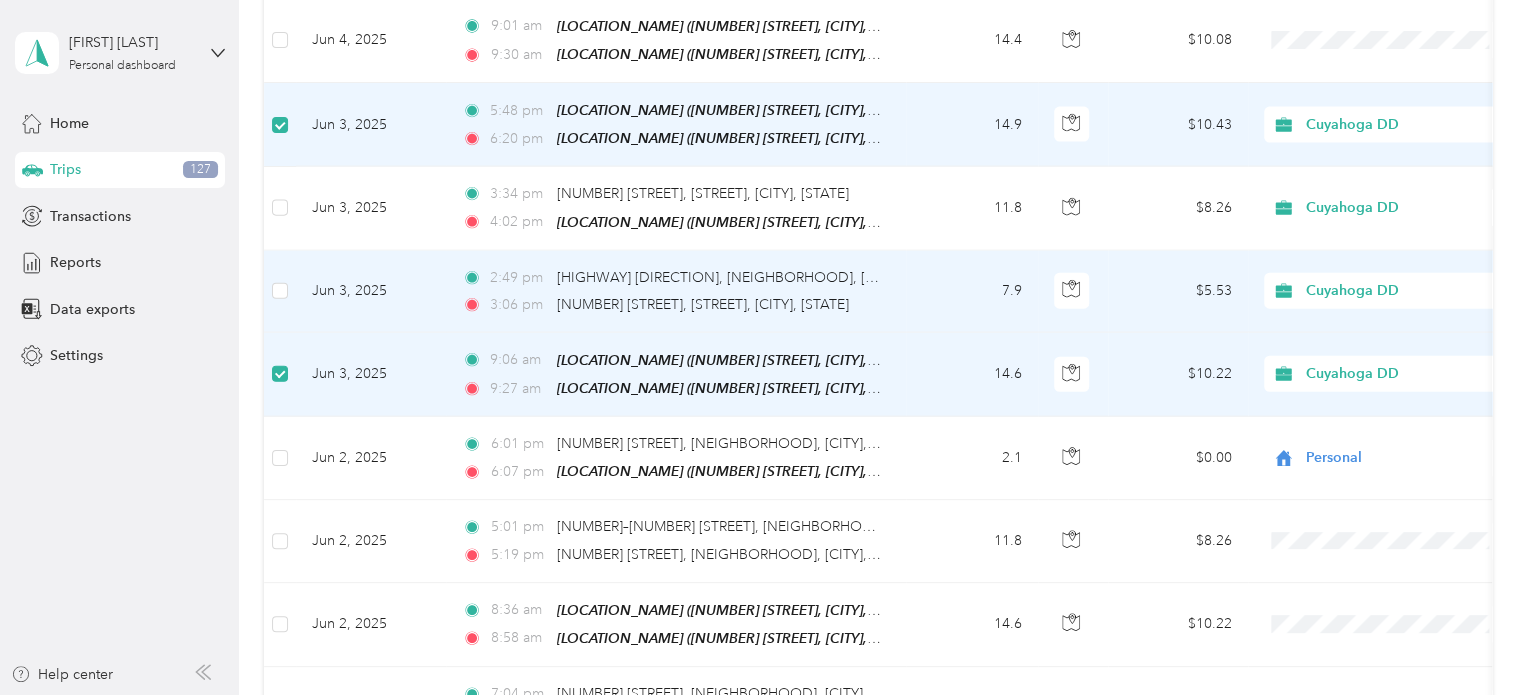 click on "[TIME] [HIGHWAY] [DIRECTION], [NEIGHBORHOOD], [CITY], [STATE] [TIME] [NUMBER] [STREET], [STREET], [CITY], [STATE]" at bounding box center (676, 292) 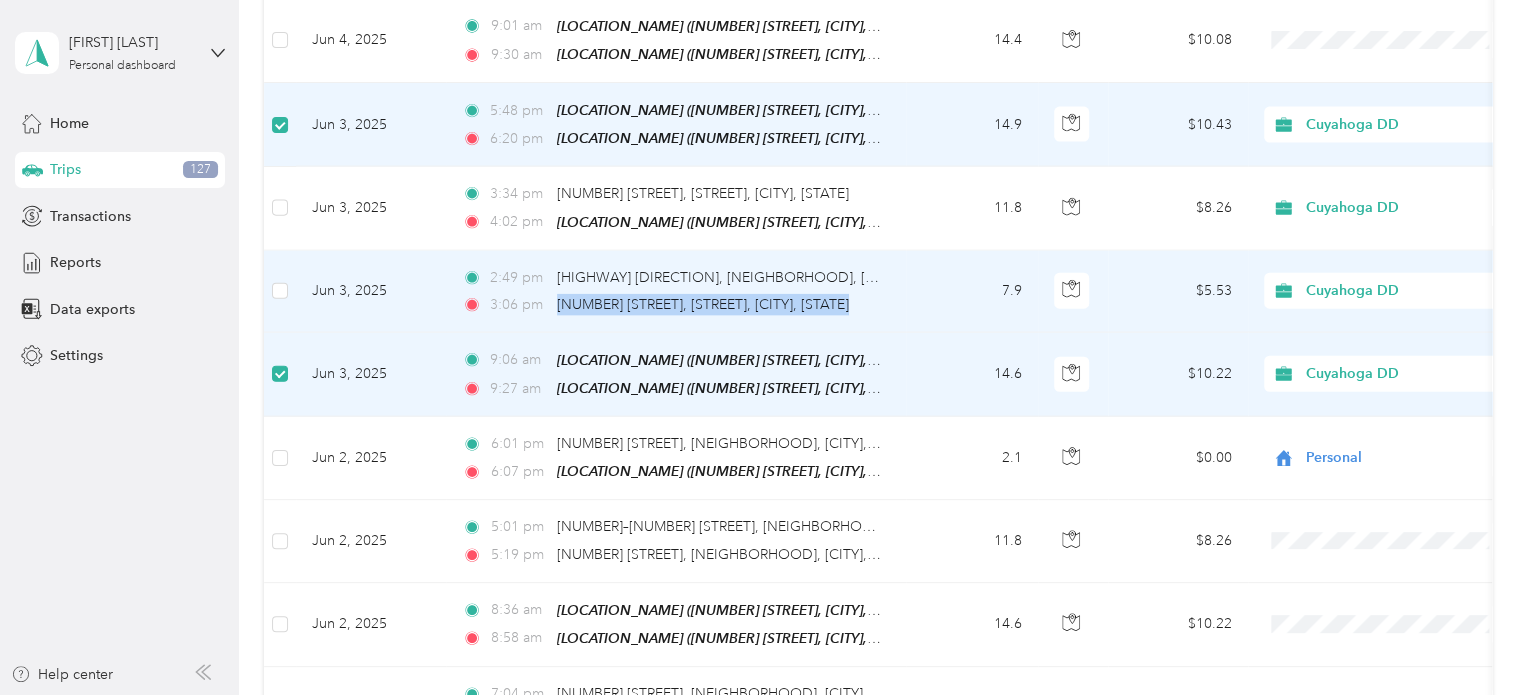 click on "[TIME] [HIGHWAY] [DIRECTION], [NEIGHBORHOOD], [CITY], [STATE] [TIME] [NUMBER] [STREET], [STREET], [CITY], [STATE]" at bounding box center (676, 292) 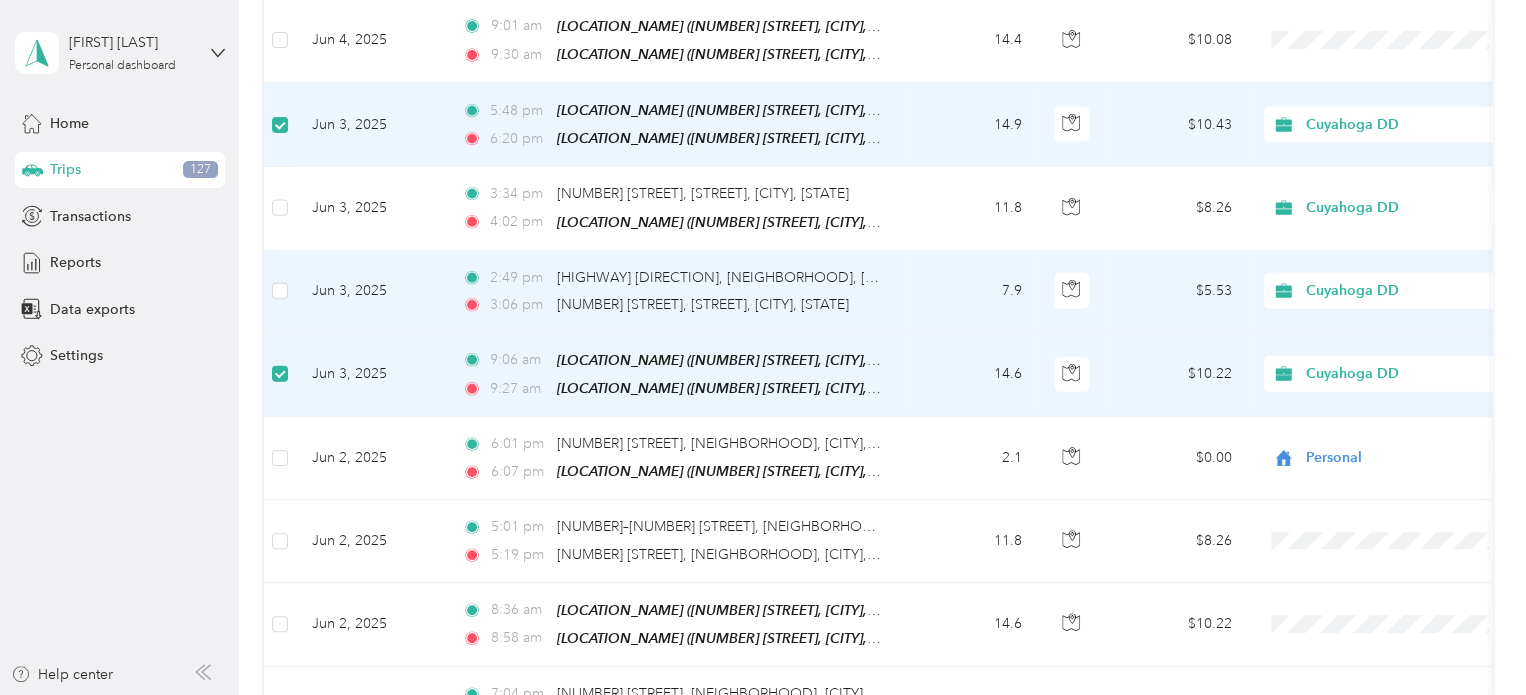click on "[TIME] [HIGHWAY] [DIRECTION], [NEIGHBORHOOD], [CITY], [STATE] [TIME] [NUMBER] [STREET], [STREET], [CITY], [STATE]" at bounding box center (676, 292) 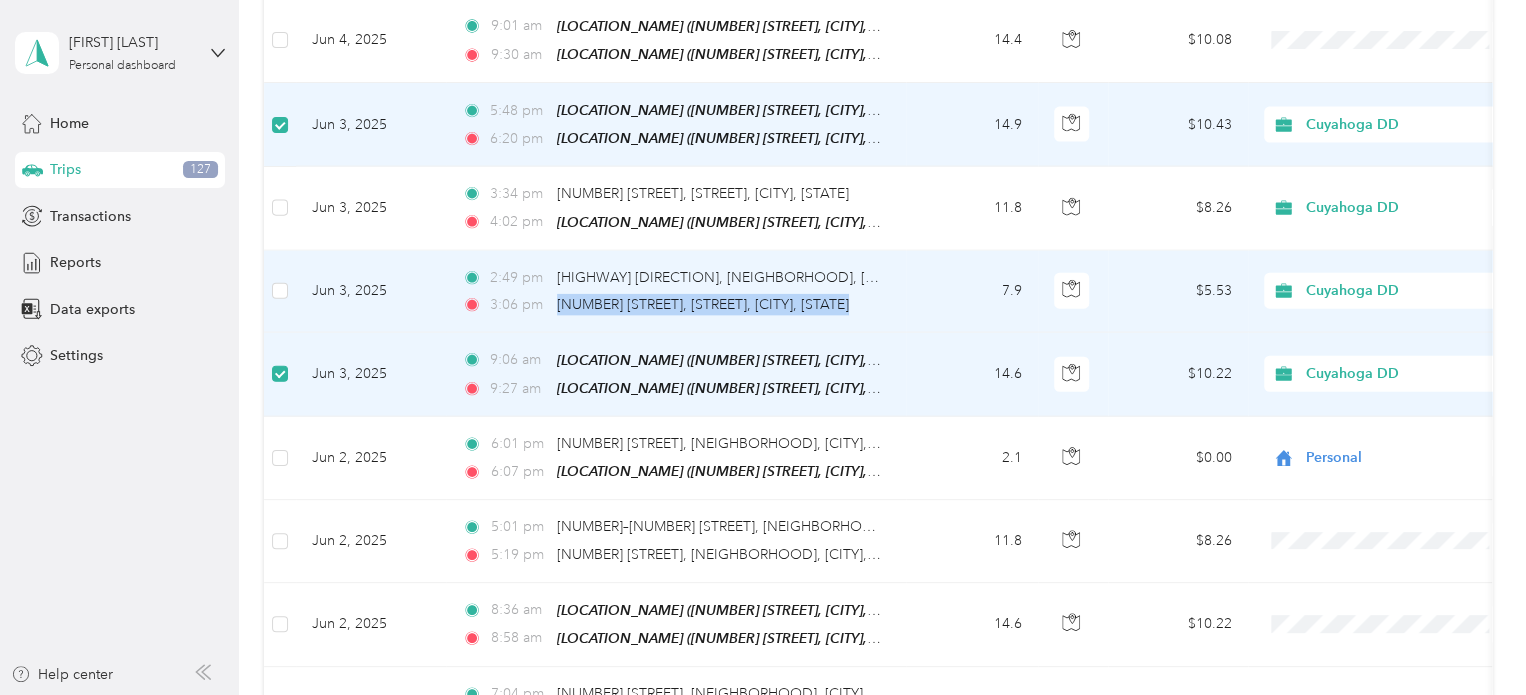 click on "[TIME] [HIGHWAY] [DIRECTION], [NEIGHBORHOOD], [CITY], [STATE] [TIME] [NUMBER] [STREET], [STREET], [CITY], [STATE]" at bounding box center (676, 292) 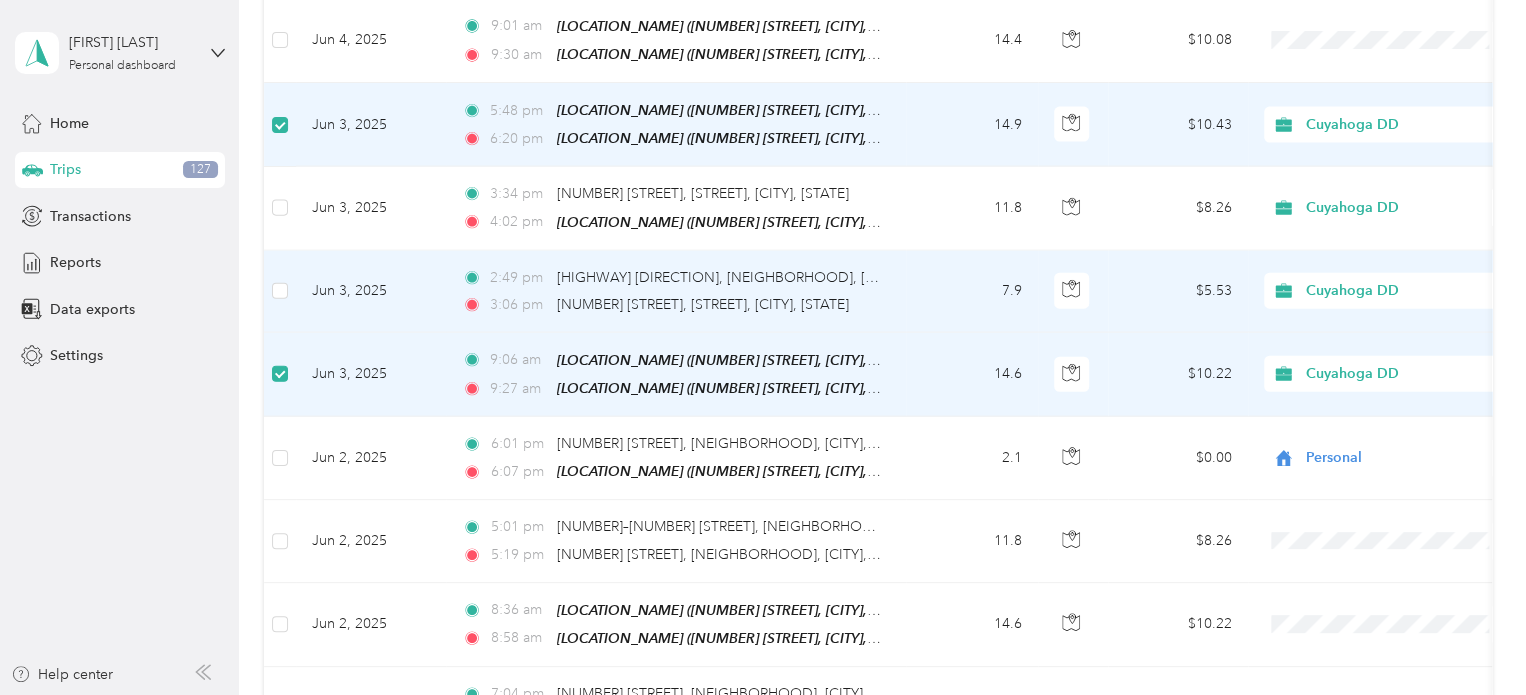 click on "[TIME] [HIGHWAY] [DIRECTION], [NEIGHBORHOOD], [CITY], [STATE] [TIME] [NUMBER] [STREET], [STREET], [CITY], [STATE]" at bounding box center [676, 292] 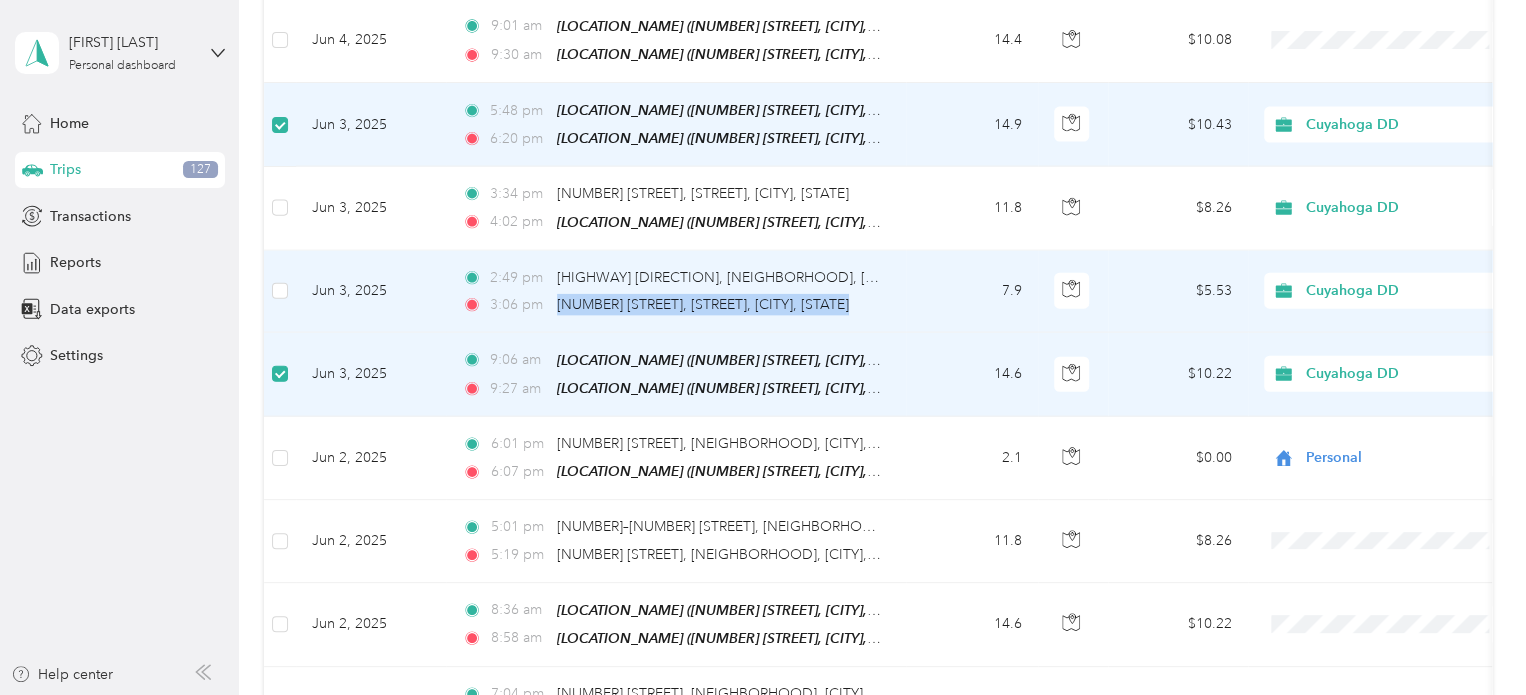 click on "[TIME] [HIGHWAY] [DIRECTION], [NEIGHBORHOOD], [CITY], [STATE] [TIME] [NUMBER] [STREET], [STREET], [CITY], [STATE]" at bounding box center (676, 292) 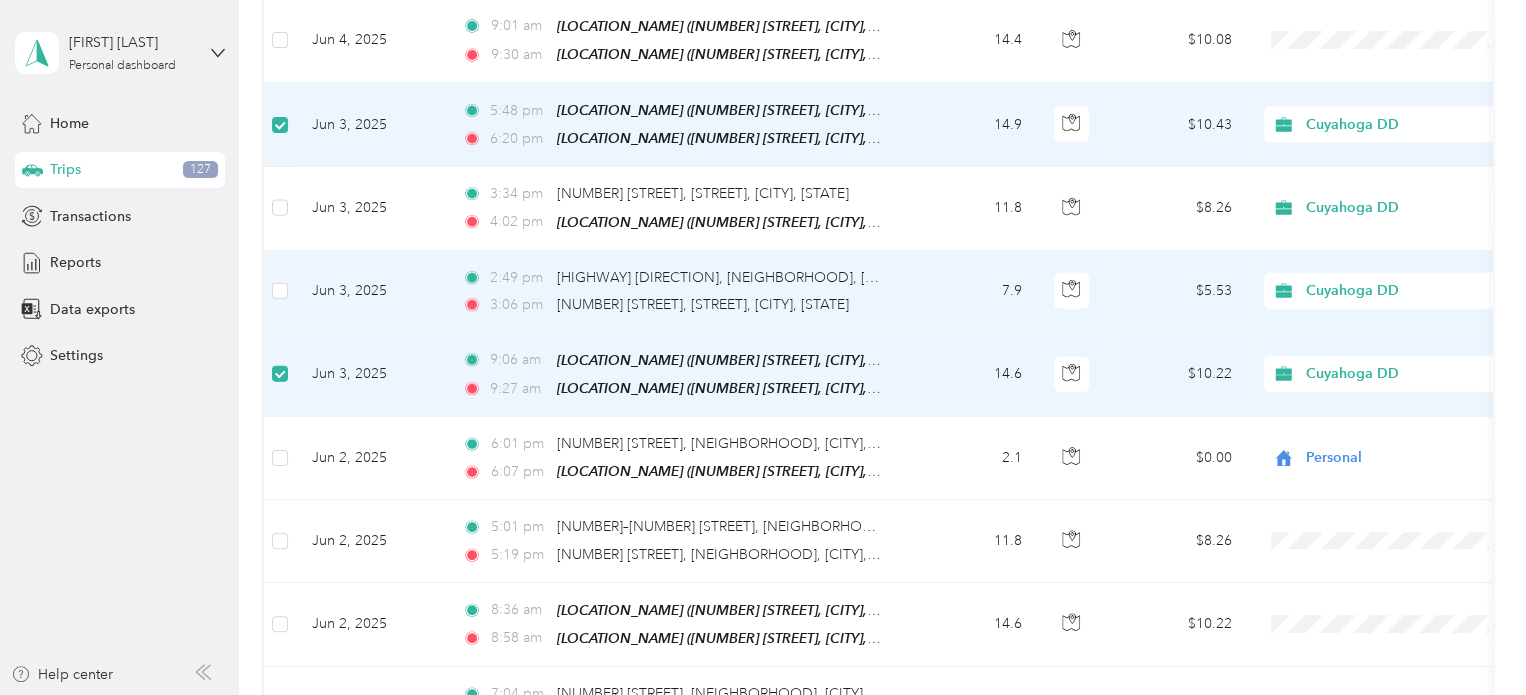 click on "$5.53" at bounding box center [1178, 292] 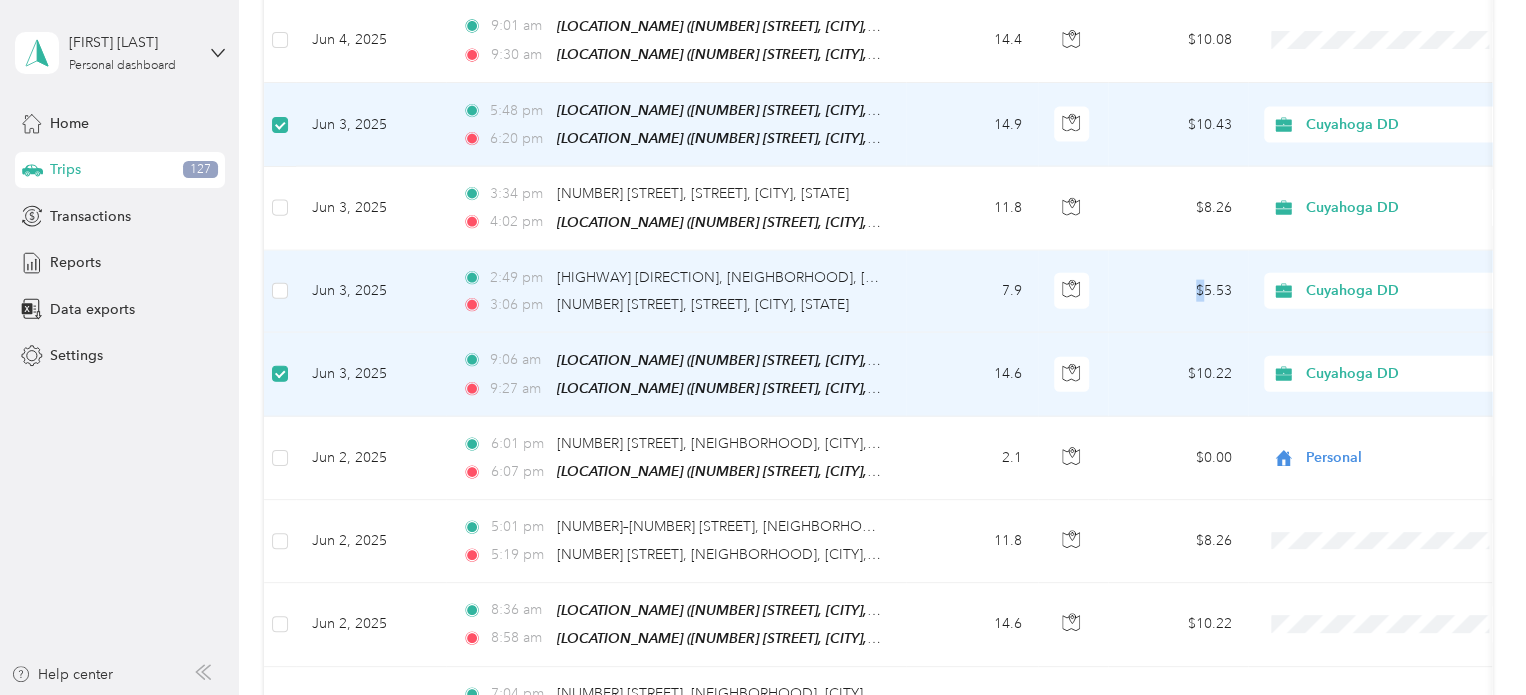 click on "$5.53" at bounding box center [1178, 292] 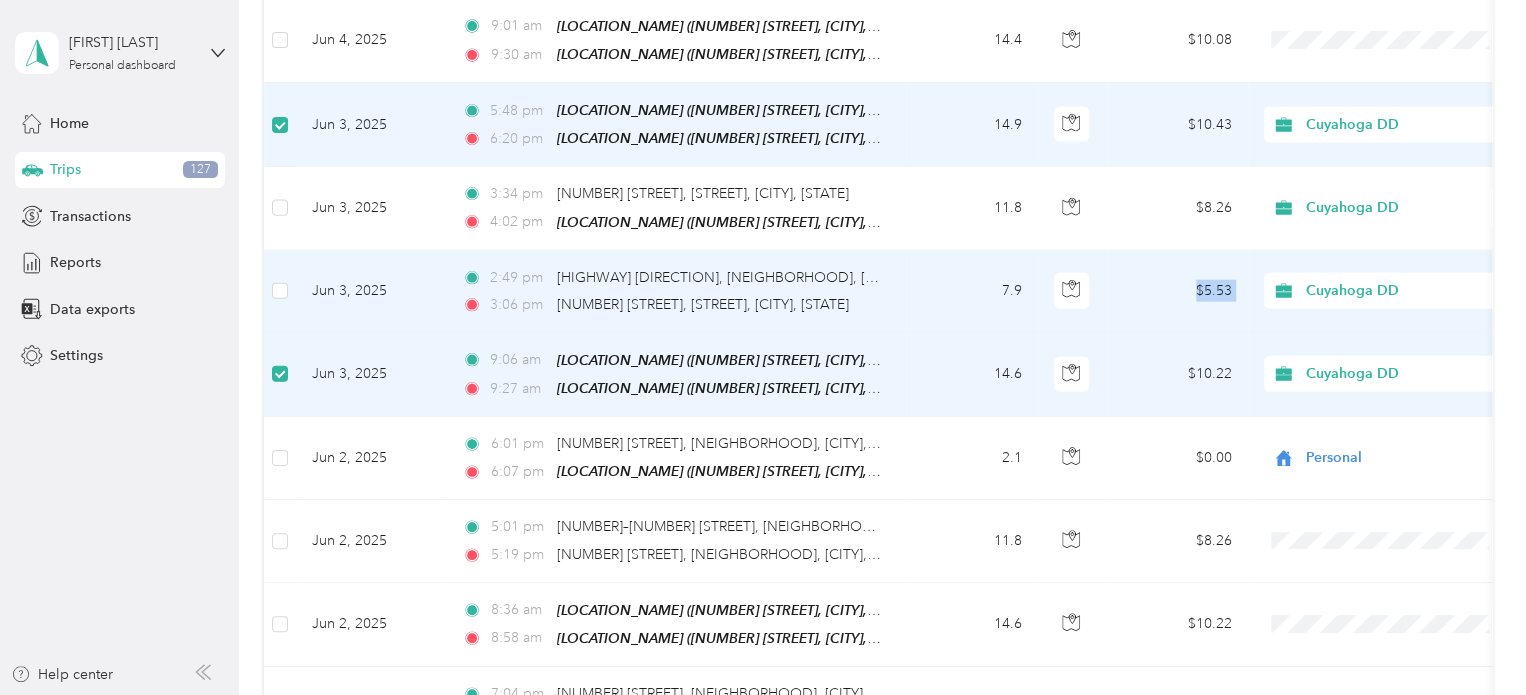 click on "$5.53" at bounding box center (1178, 292) 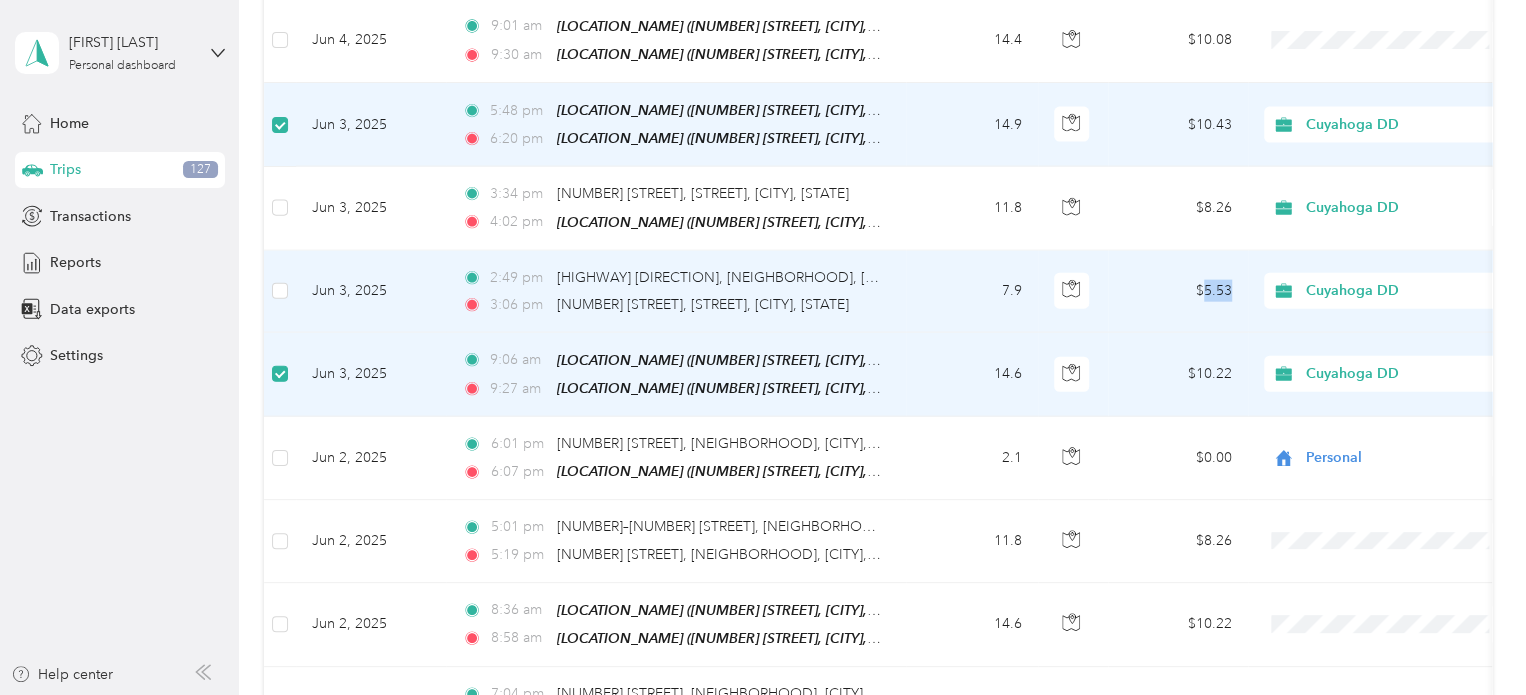 click on "$5.53" at bounding box center (1178, 292) 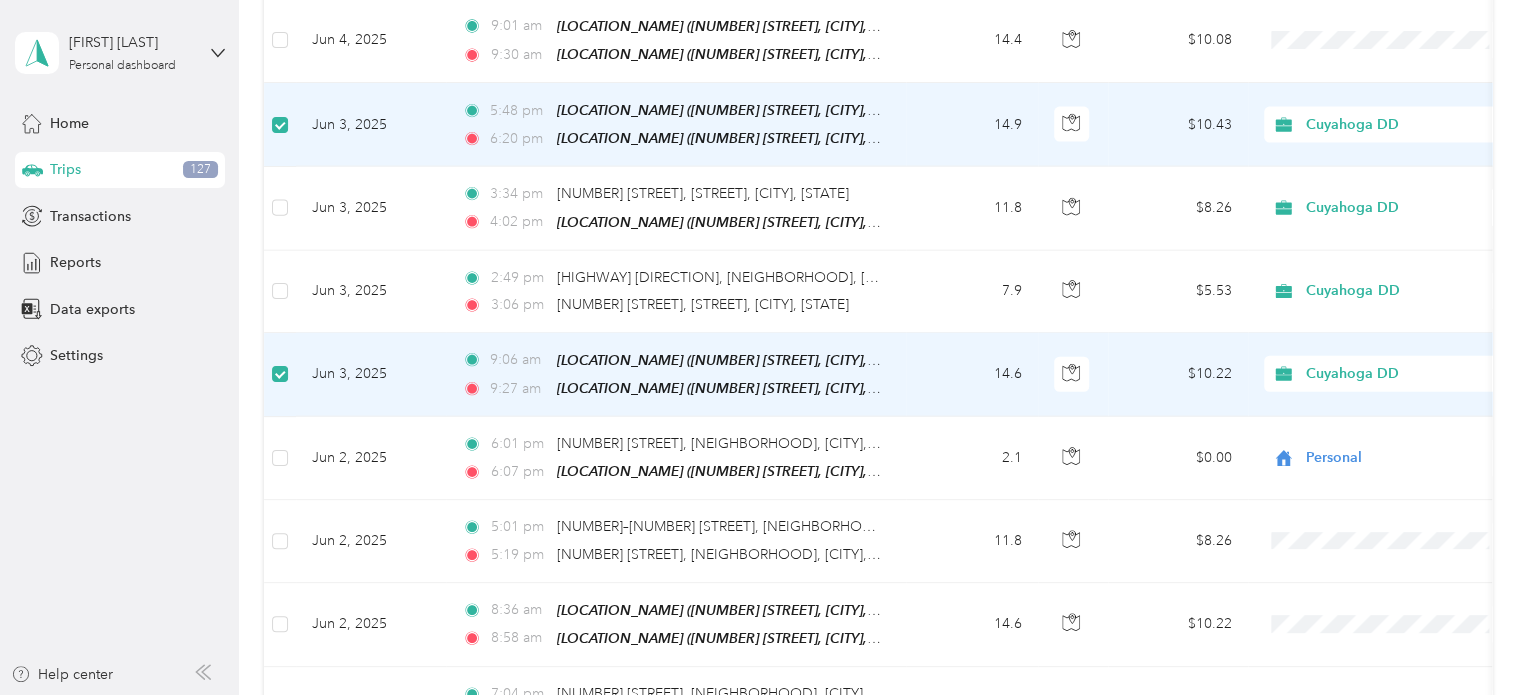 click on "[LAST] Personal dashboard Home Trips [NUMBER] Transactions Reports Data exports Settings Help center" at bounding box center (119, 347) 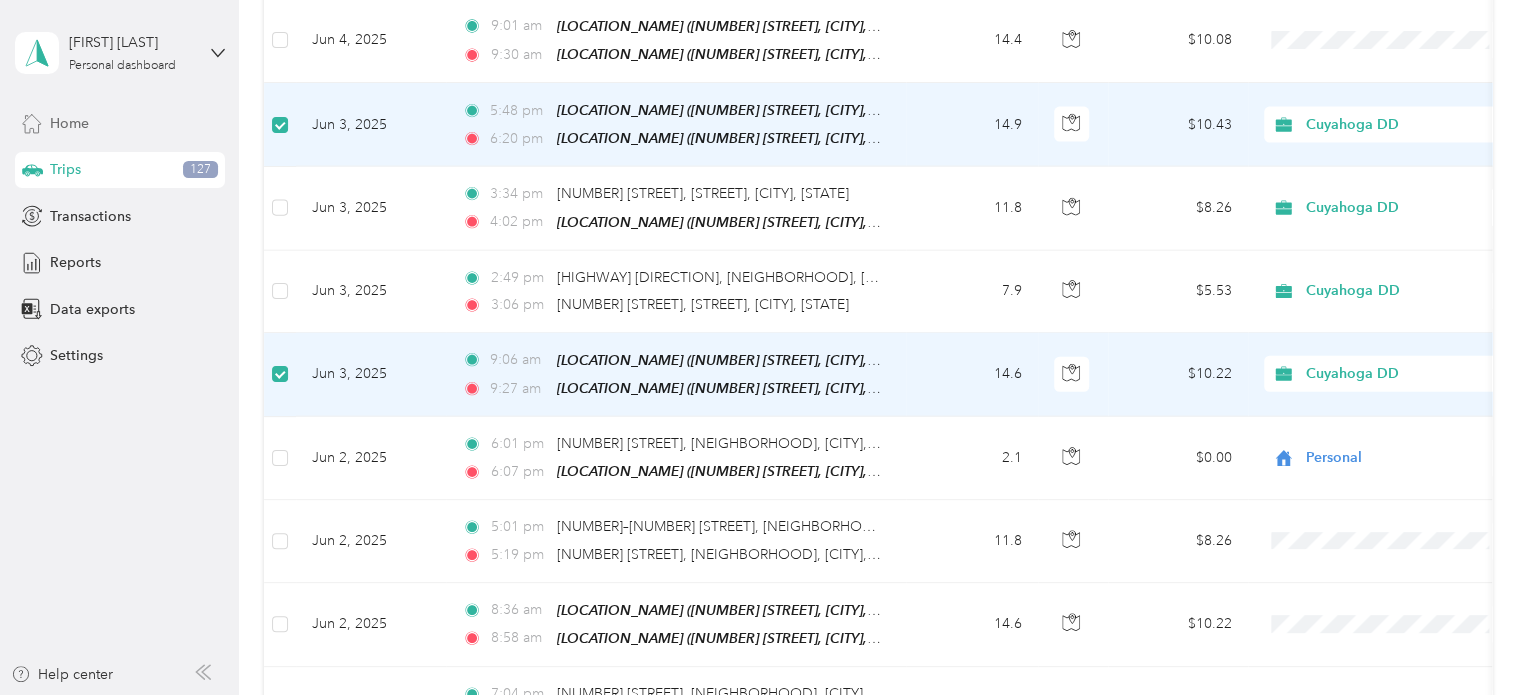 click on "Home" at bounding box center [120, 123] 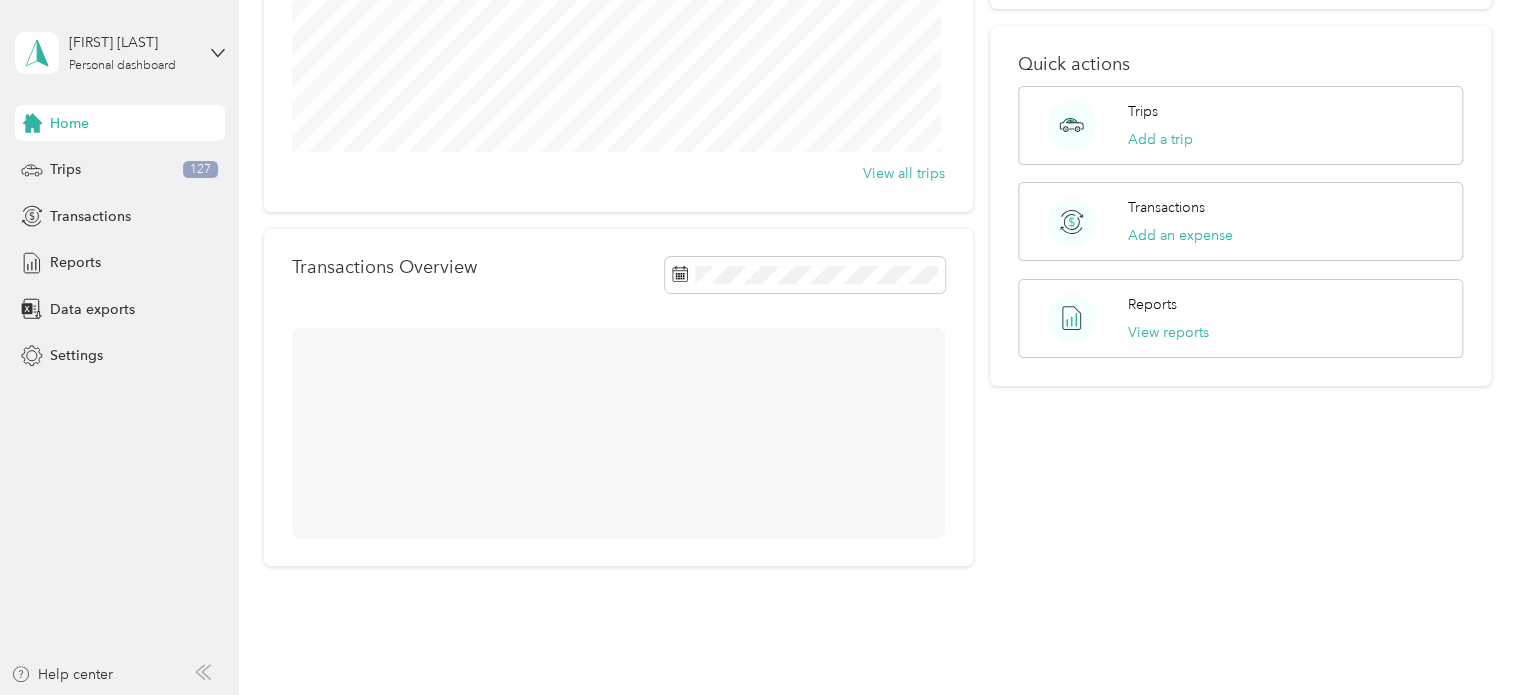 scroll, scrollTop: 300, scrollLeft: 0, axis: vertical 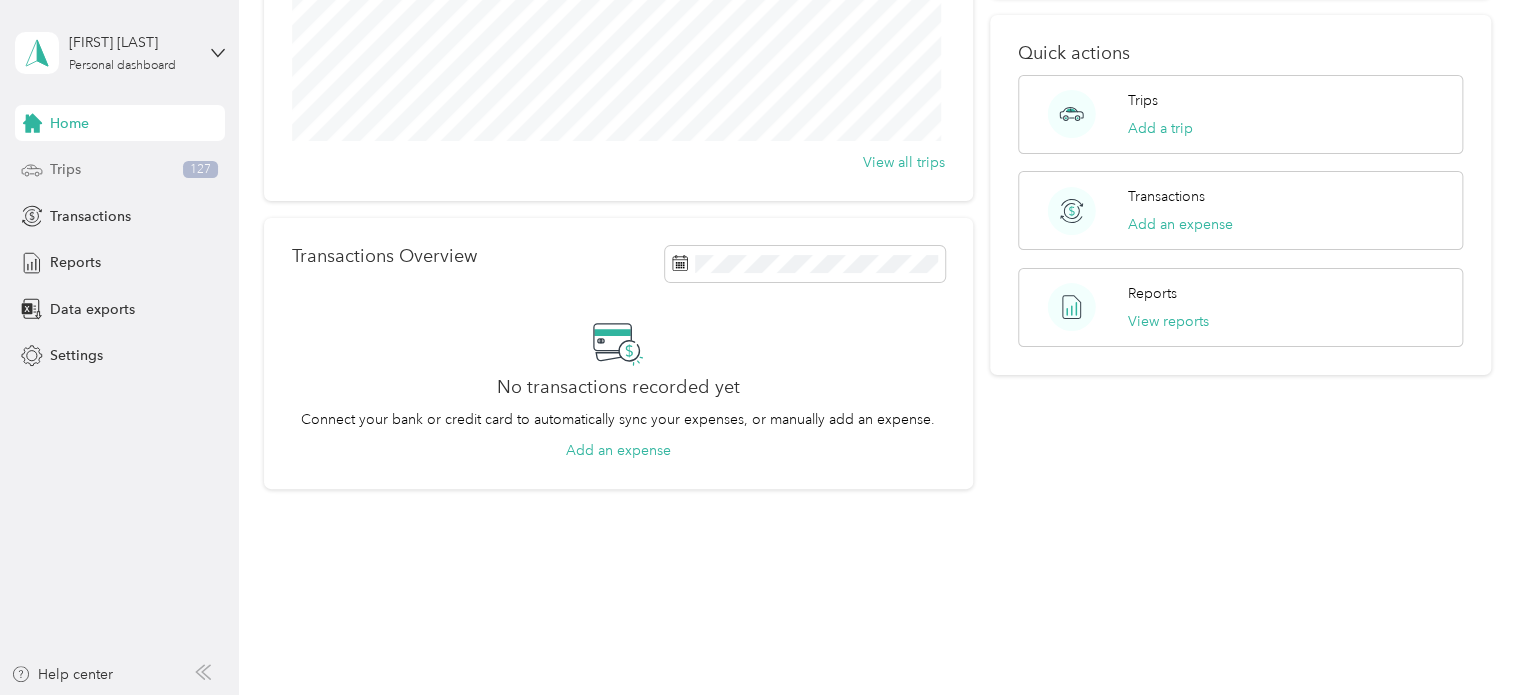 click on "Trips 127" at bounding box center [120, 170] 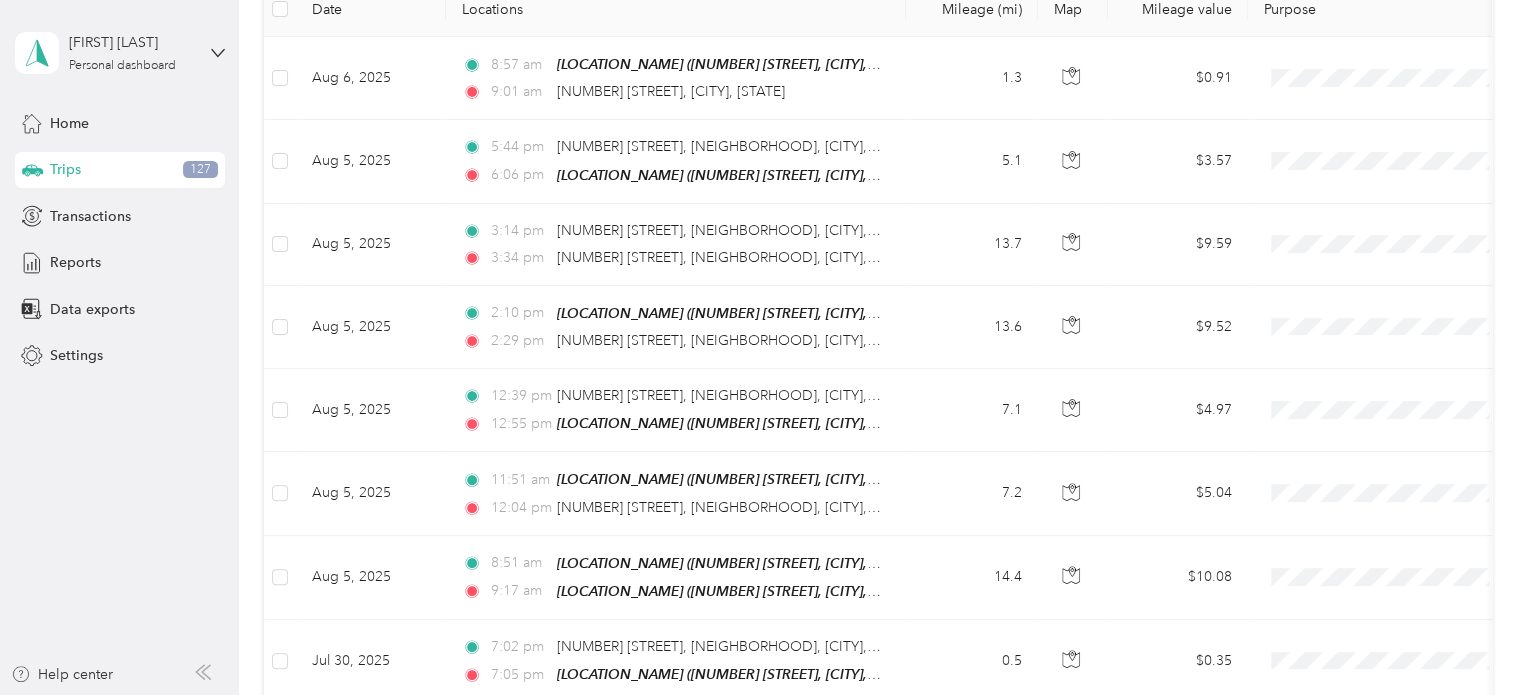 scroll, scrollTop: 6261, scrollLeft: 0, axis: vertical 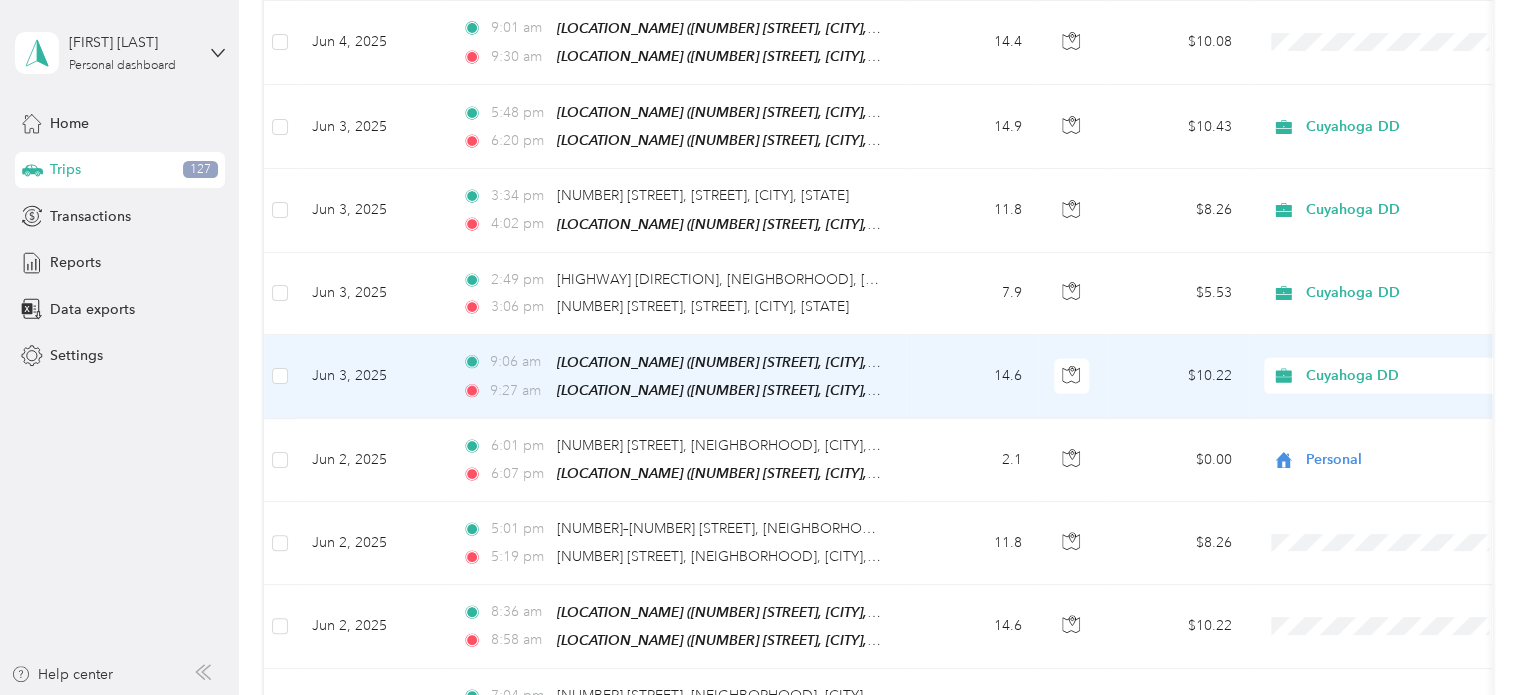 click on "14.6" at bounding box center (972, 377) 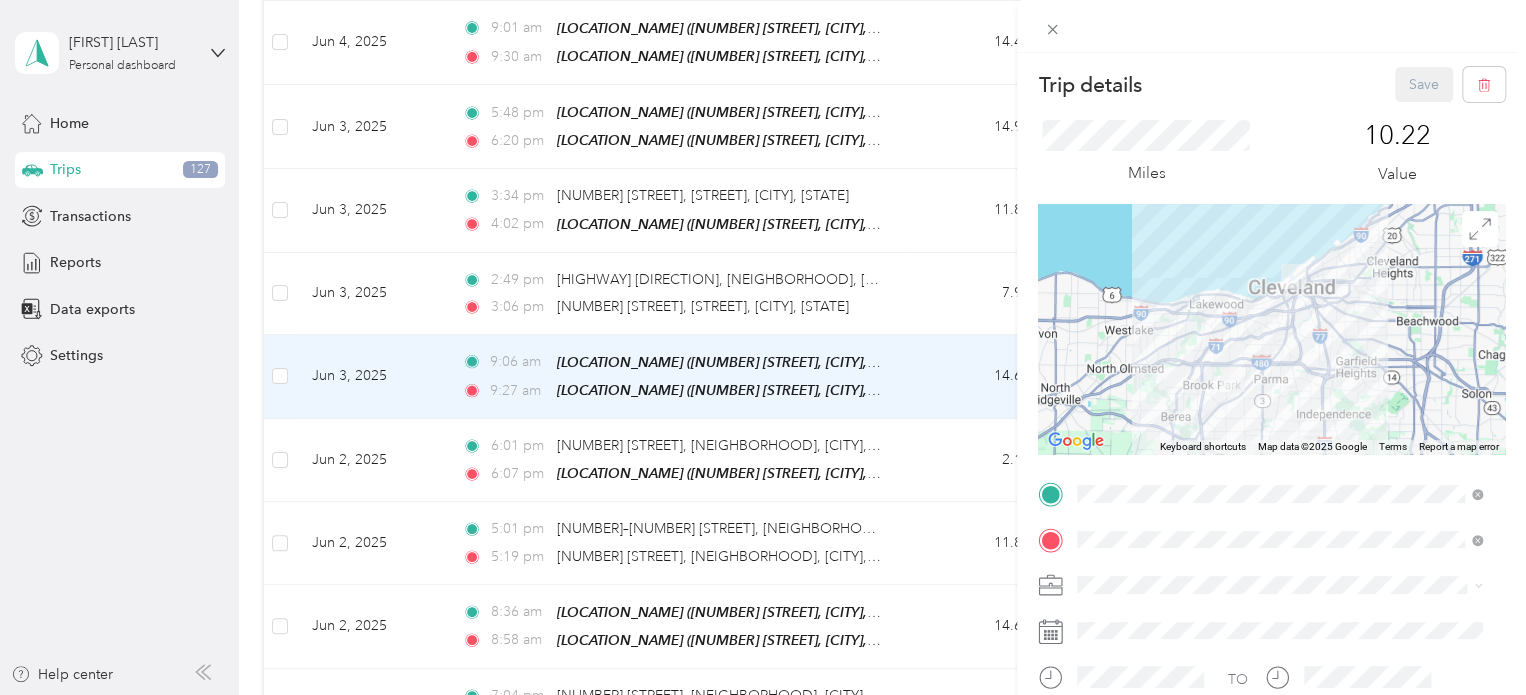 click on "Trip details Save This trip cannot be edited because it is either under review, approved, or paid. Contact your Team Manager to edit it. Miles 10.22 Value  ← Move left → Move right ↑ Move up ↓ Move down + Zoom in - Zoom out Home Jump left by 75% End Jump right by 75% Page Up Jump up by 75% Page Down Jump down by 75% Keyboard shortcuts Map Data Map data ©2025 Google Map data ©2025 Google 5 km  Click to toggle between metric and imperial units Terms Report a map error TO Add photo" at bounding box center (763, 347) 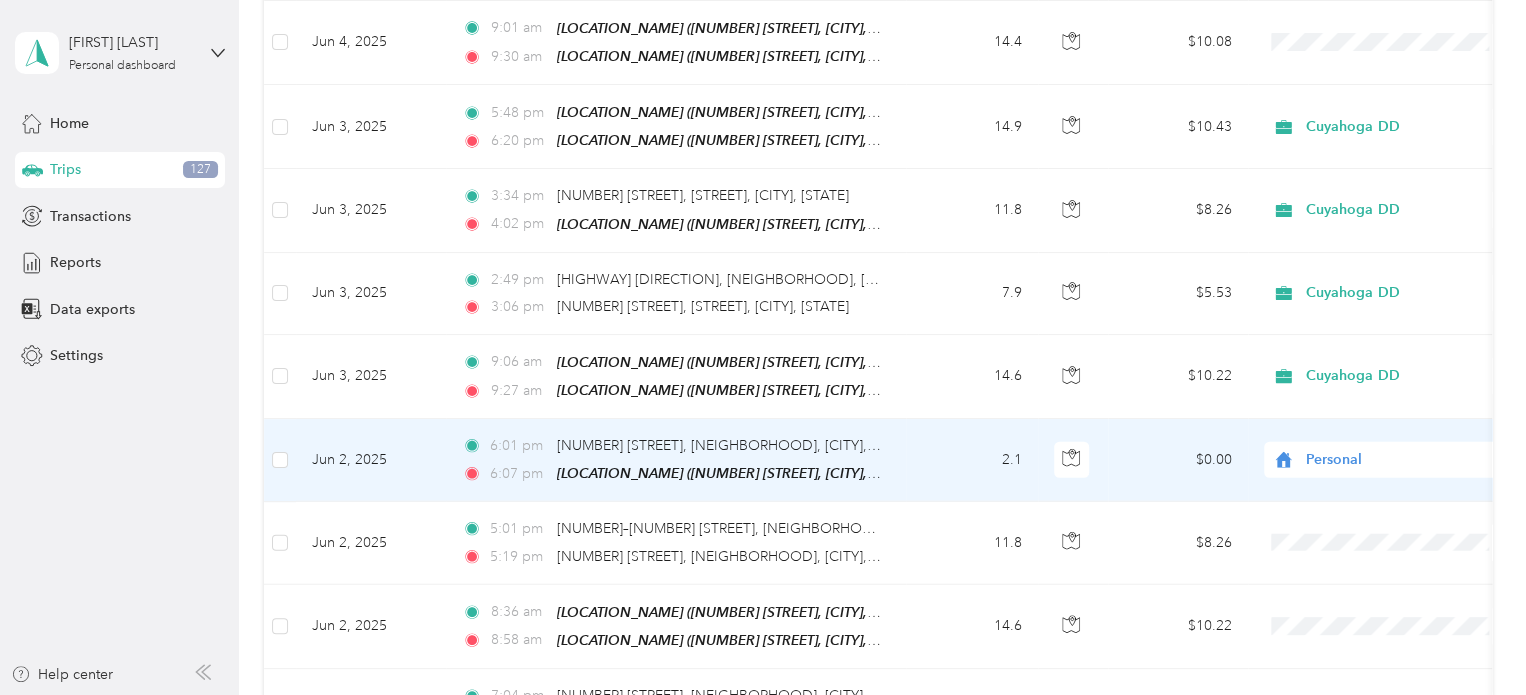 click on "Jun 2, 2025" at bounding box center [371, 460] 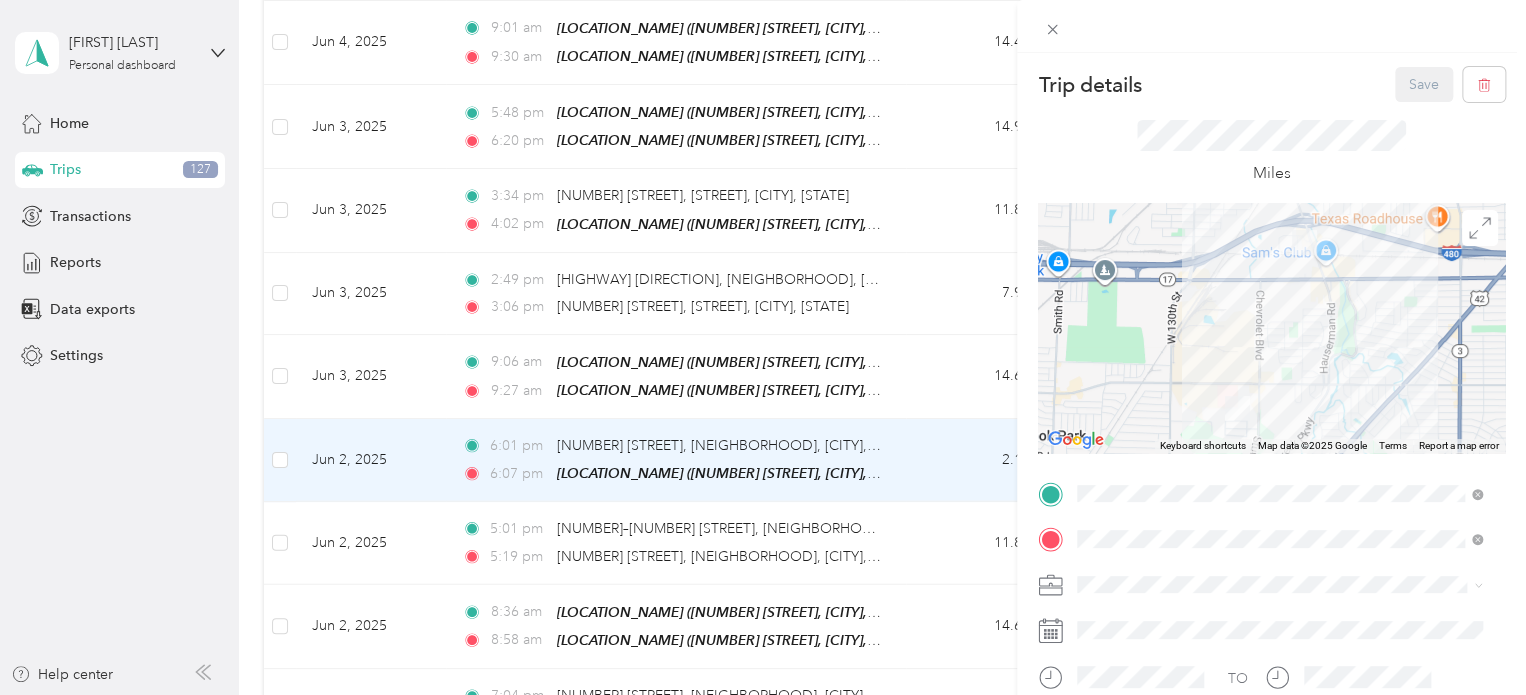 click on "Trip details Save This trip cannot be edited because it is either under review, approved, or paid. Contact your Team Manager to edit it. Miles ← Move left → Move right ↑ Move up ↓ Move down + Zoom in - Zoom out Home Jump left by 75% End Jump right by 75% Page Up Jump up by 75% Page Down Jump down by 75% Keyboard shortcuts Map Data Map data ©2025 Google Map data ©2025 Google 1 km  Click to toggle between metric and imperial units Terms Report a map error TO Add photo" at bounding box center [763, 347] 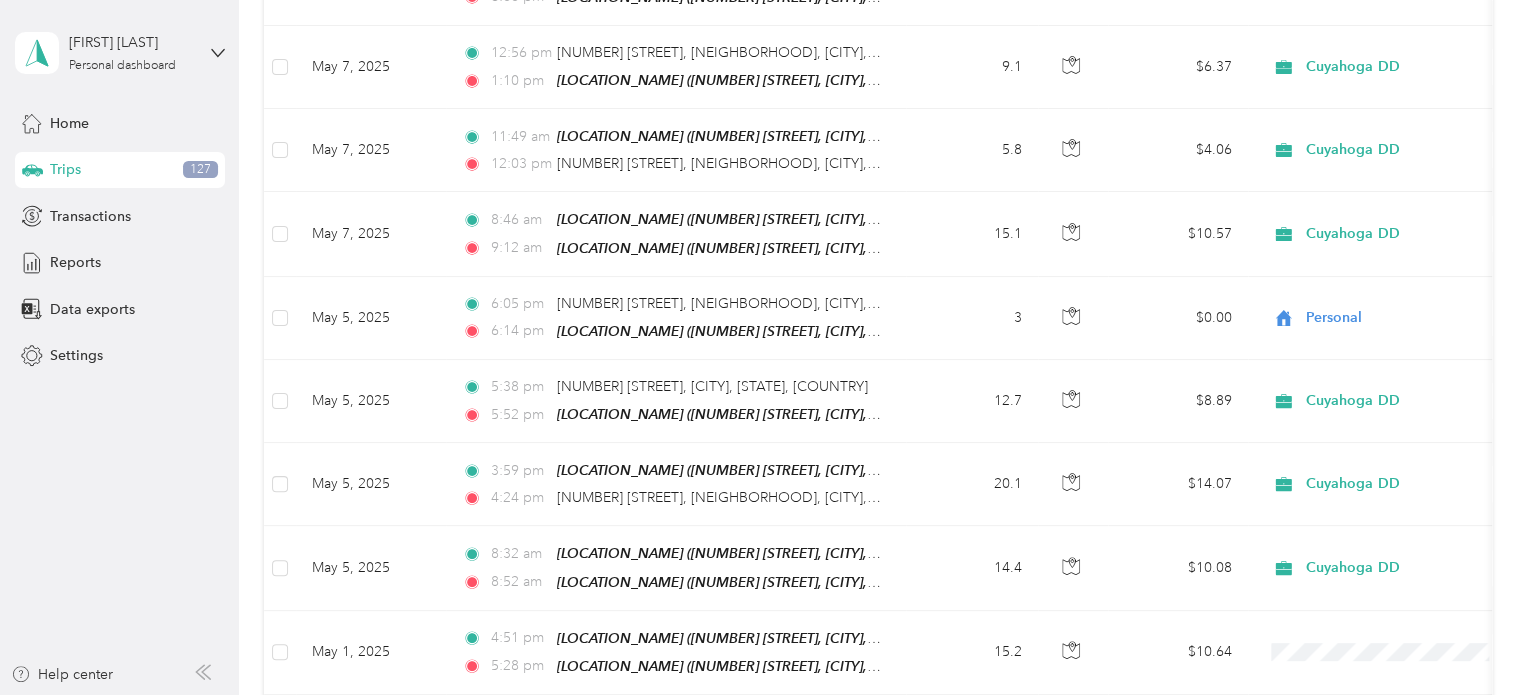 scroll, scrollTop: 7760, scrollLeft: 0, axis: vertical 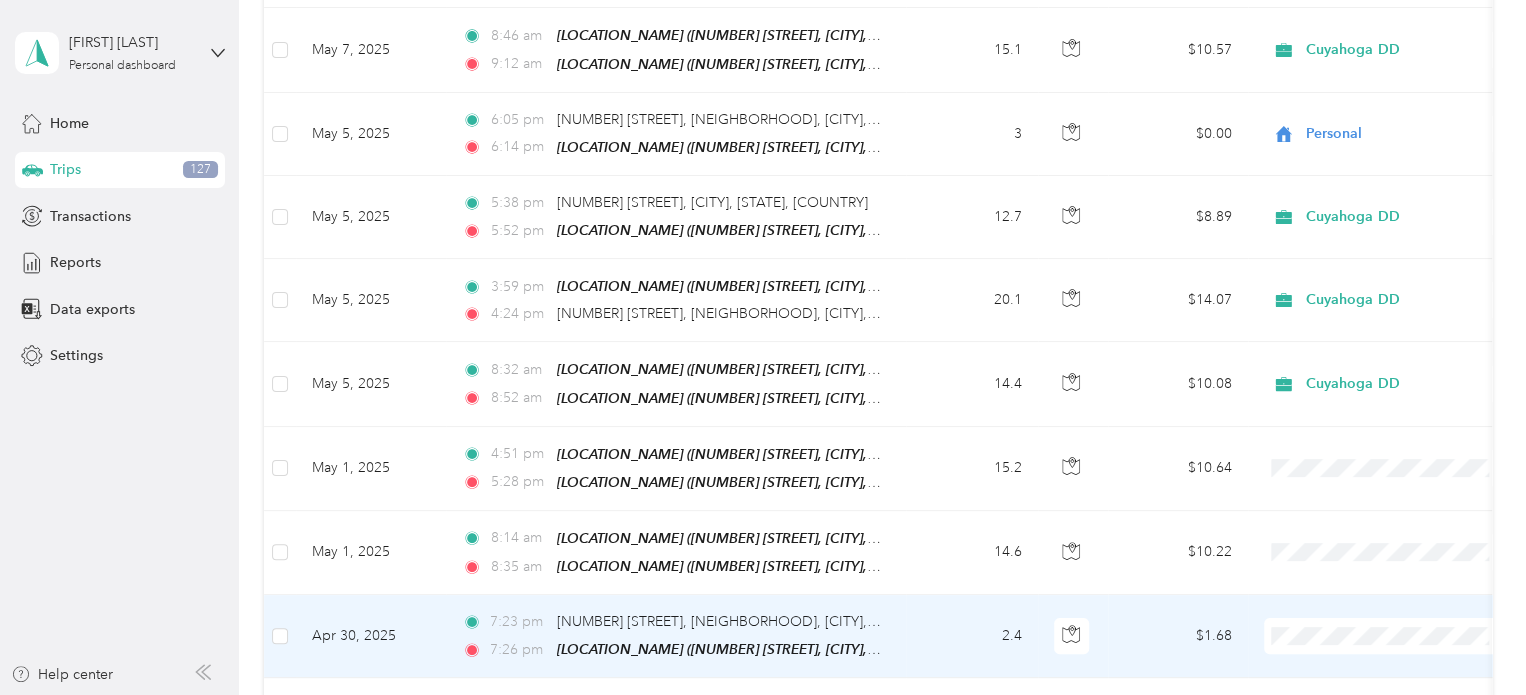 click on "[TIME] [NUMBER] [STREET], [NEIGHBORHOOD], [CITY], [STATE] [TIME] [LOCATION_NAME] ([NUMBER] [STREET], [CITY], [STATE])" at bounding box center (676, 636) 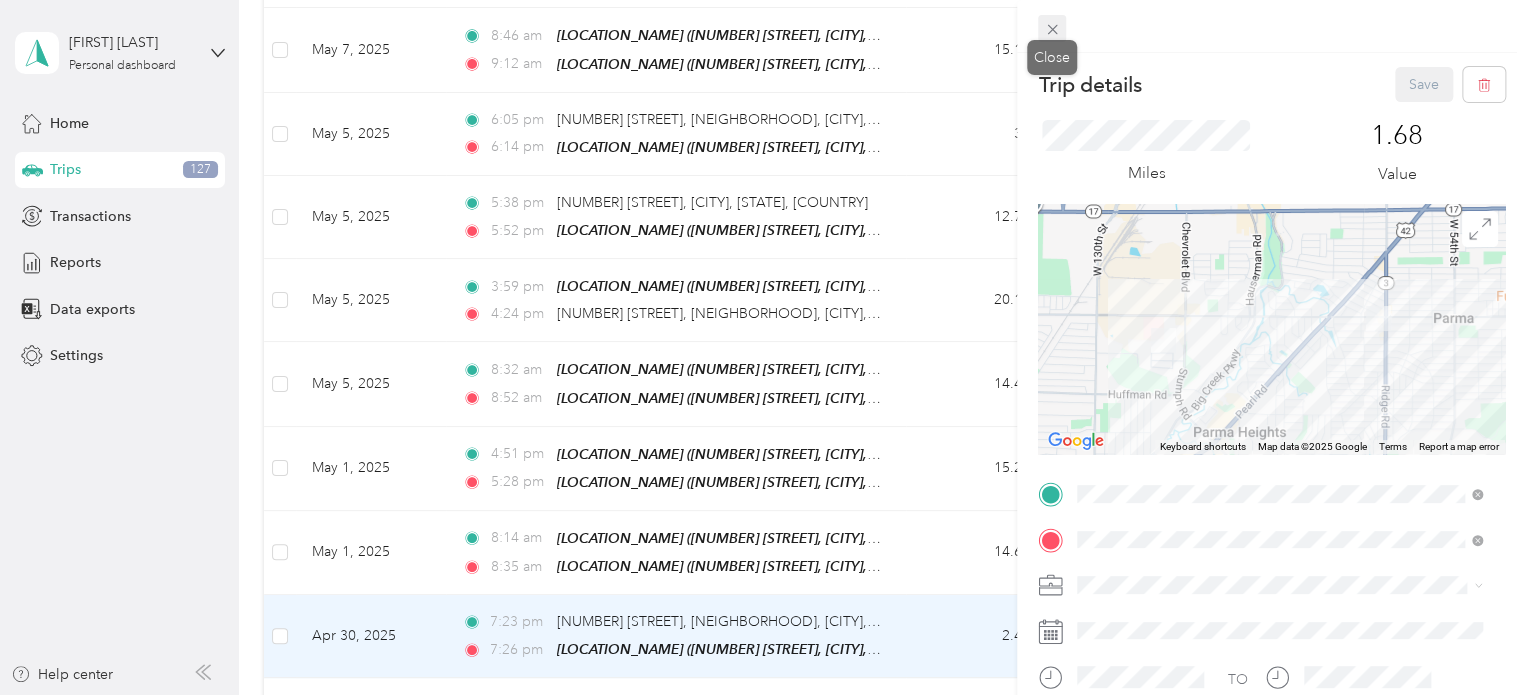 click 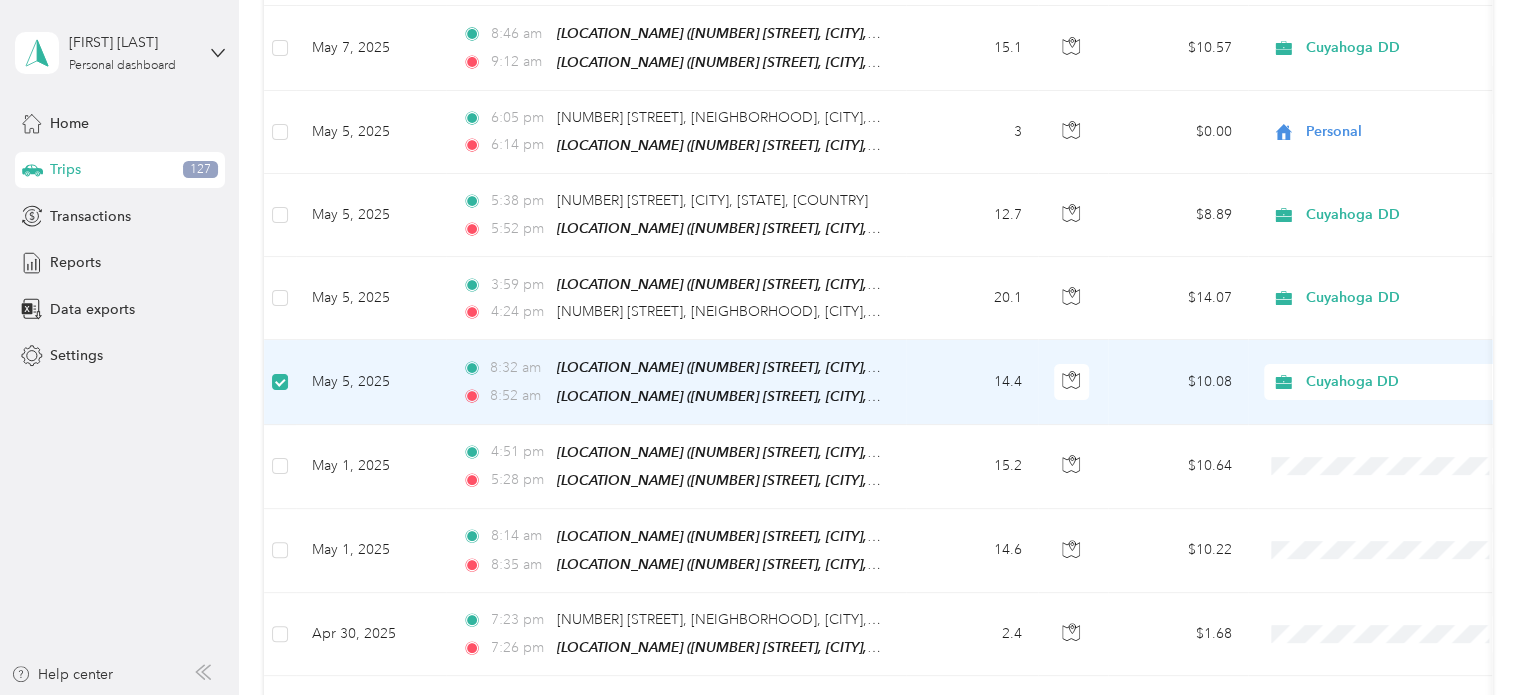 scroll, scrollTop: 7758, scrollLeft: 0, axis: vertical 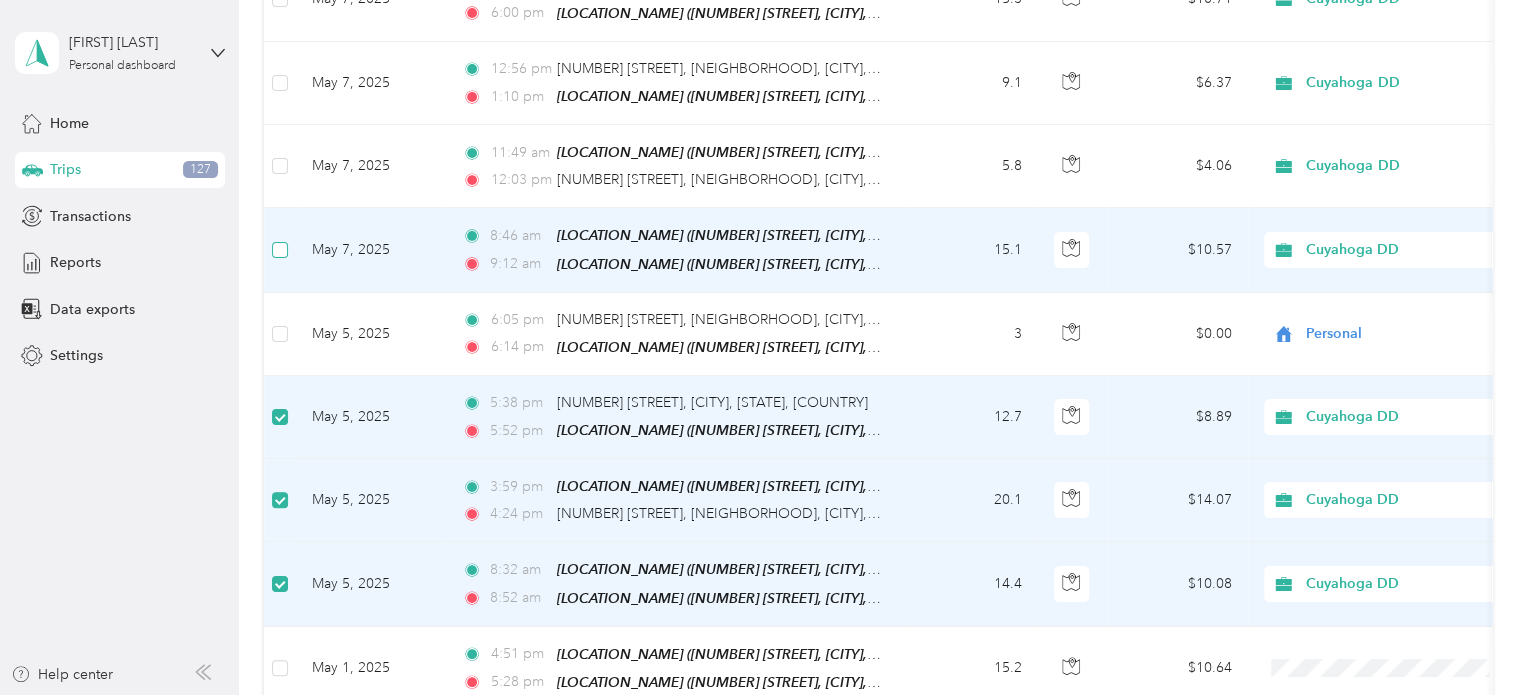 click at bounding box center [280, 250] 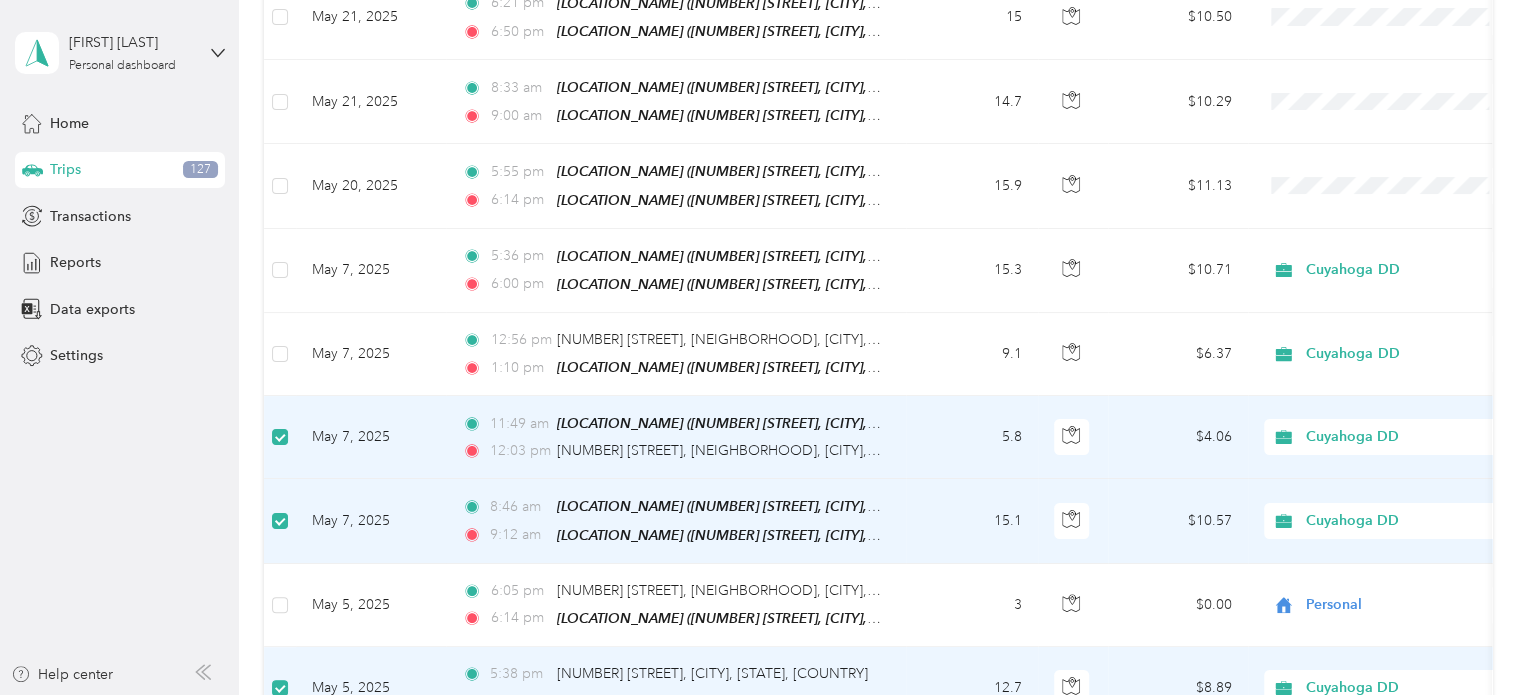 scroll, scrollTop: 7278, scrollLeft: 0, axis: vertical 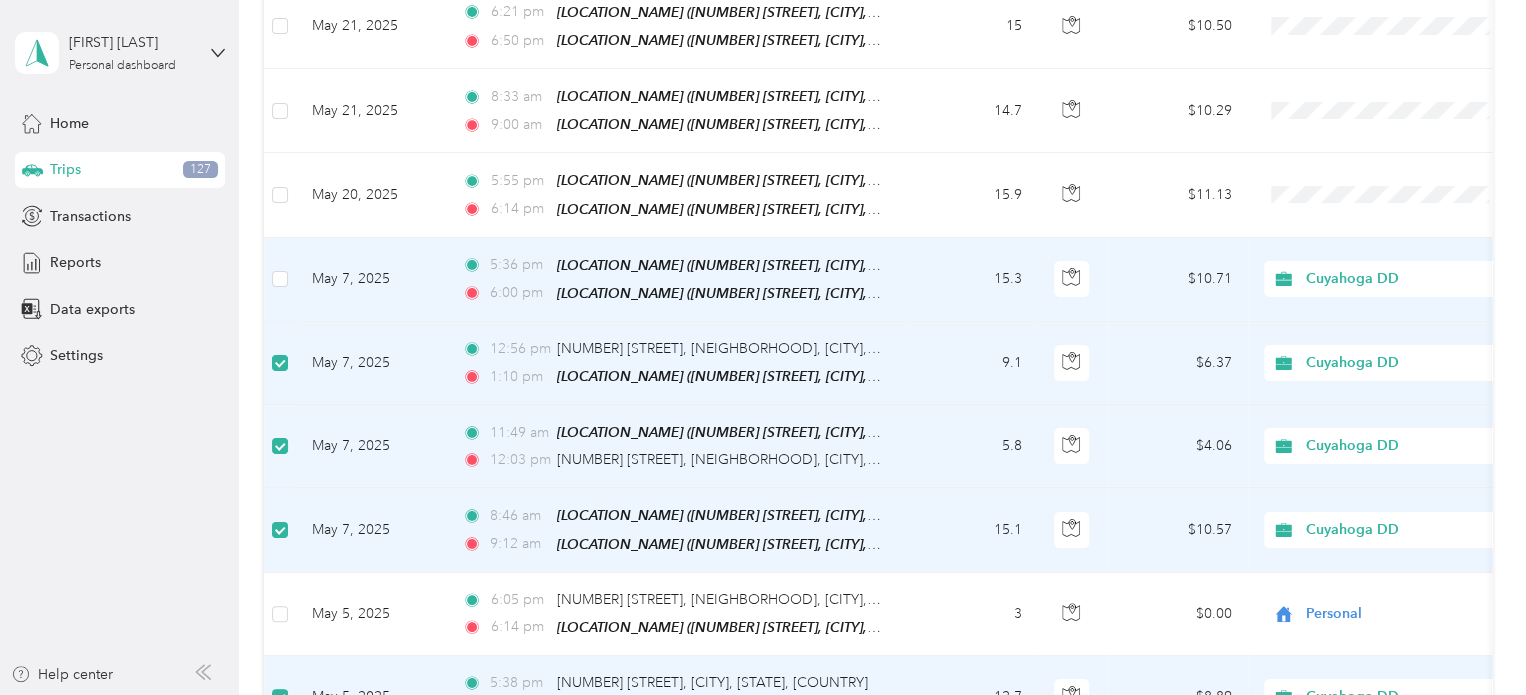 click at bounding box center [280, 280] 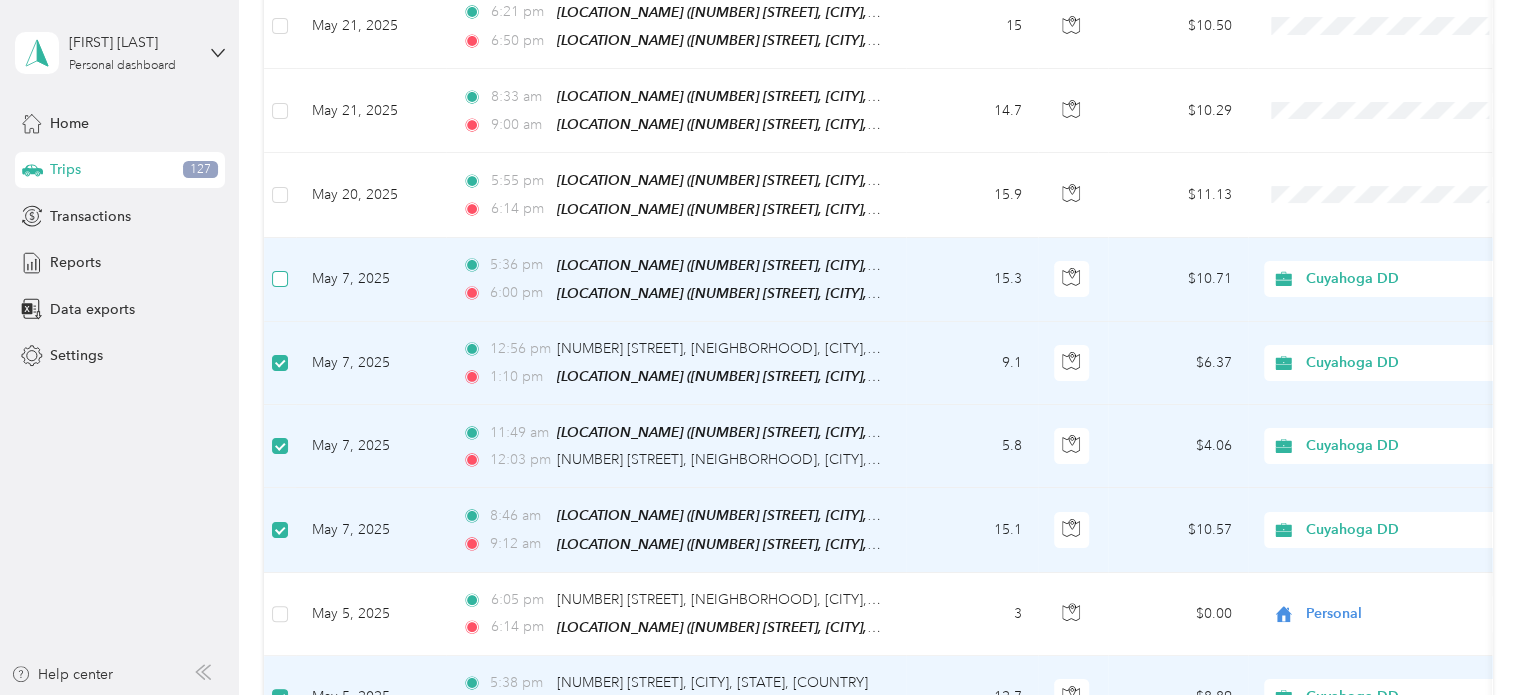 click at bounding box center [280, 279] 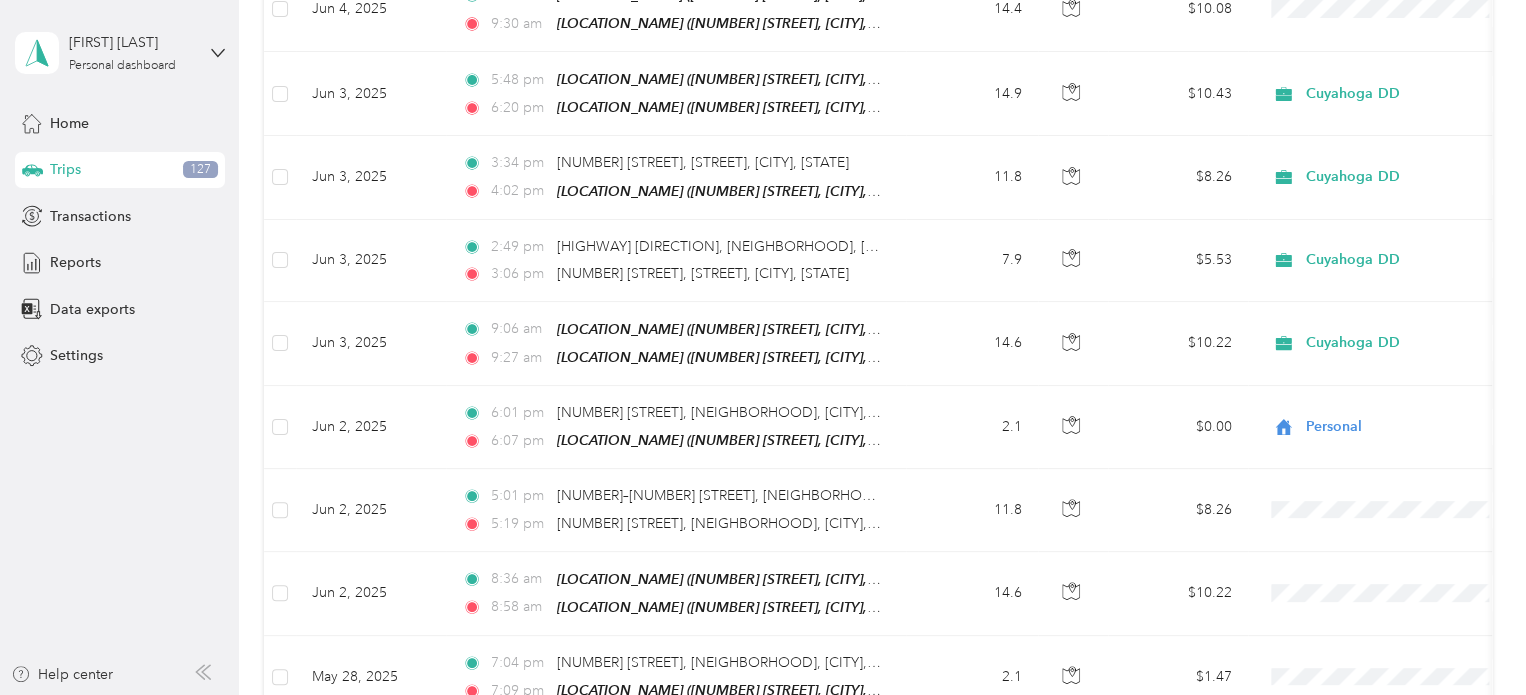 scroll, scrollTop: 6278, scrollLeft: 0, axis: vertical 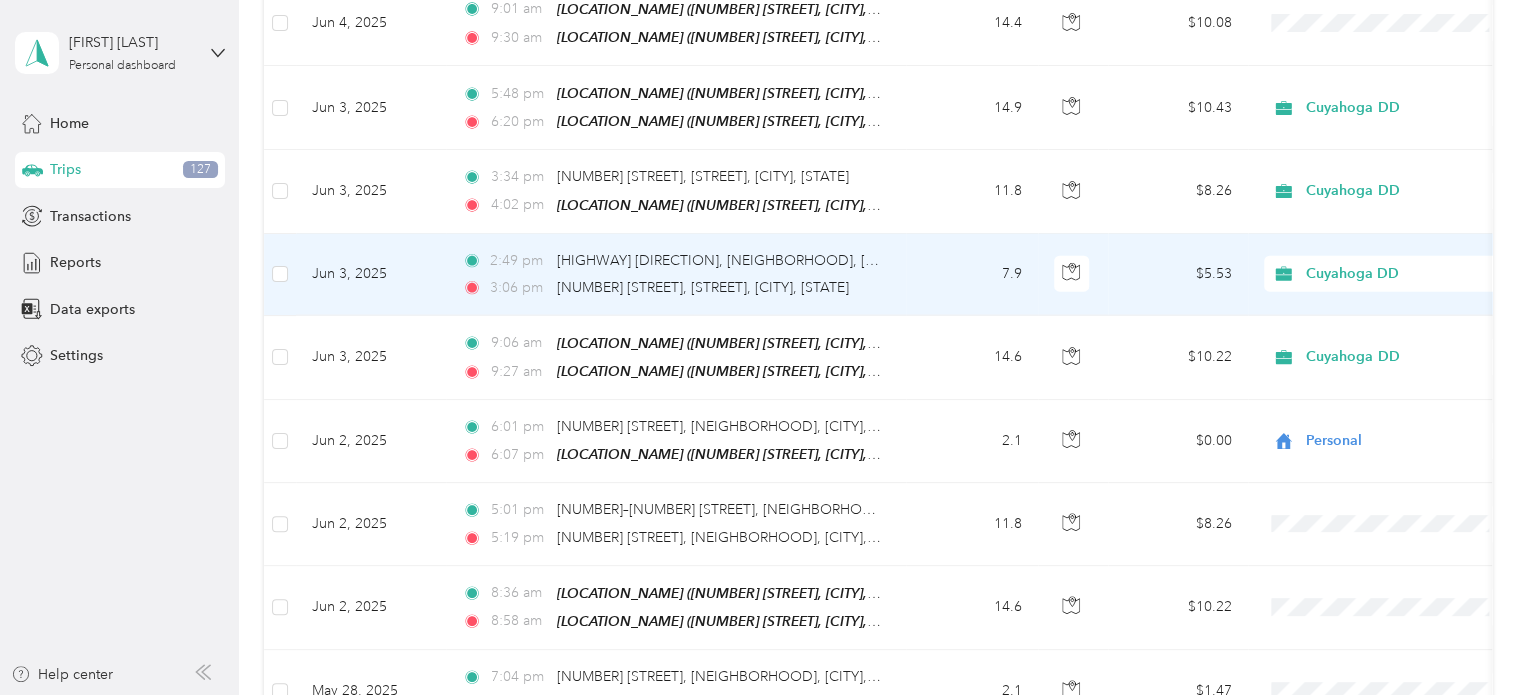 click on "[TIME] [HIGHWAY] [DIRECTION], [NEIGHBORHOOD], [CITY], [STATE] [TIME] [NUMBER] [STREET], [STREET], [CITY], [STATE]" at bounding box center (672, 274) 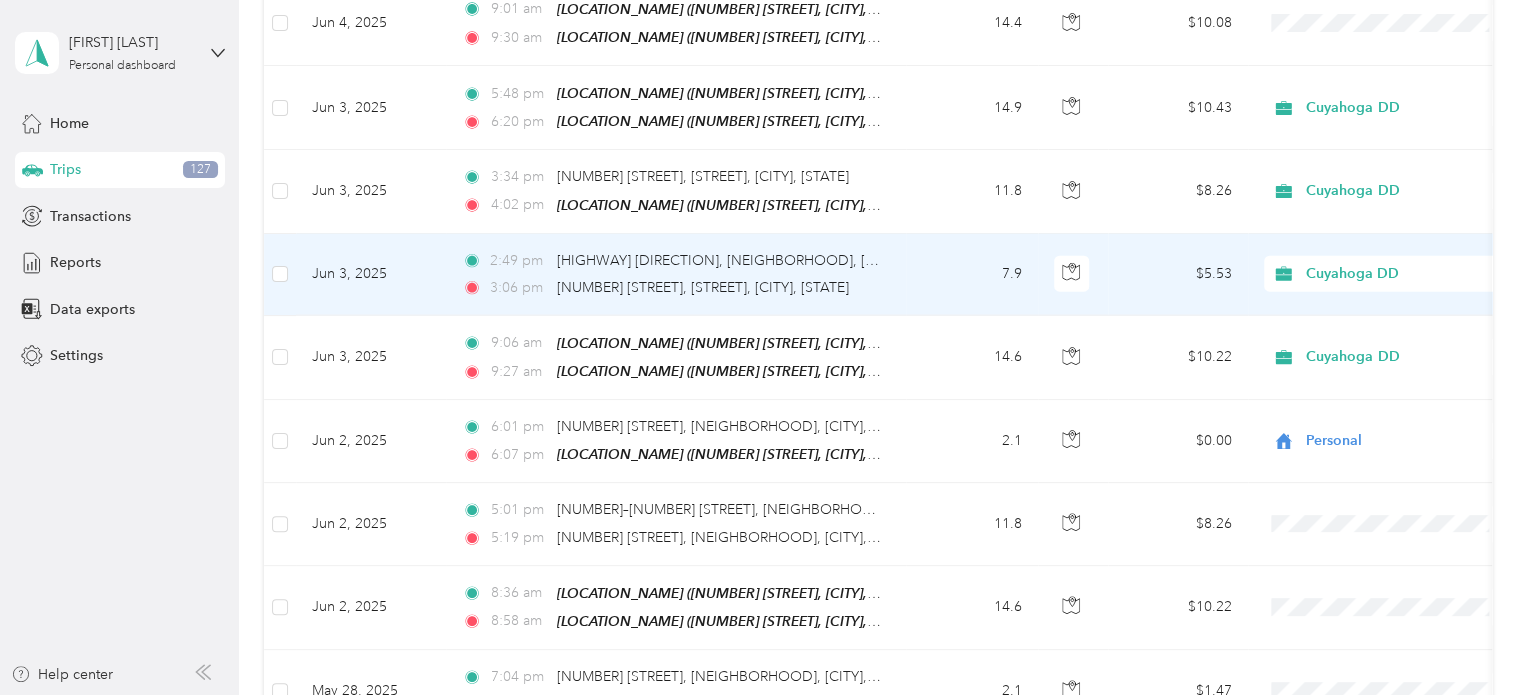 click on "[TIME] [NUMBER] [STREET], [STREET], [CITY], [STATE]" at bounding box center (672, 288) 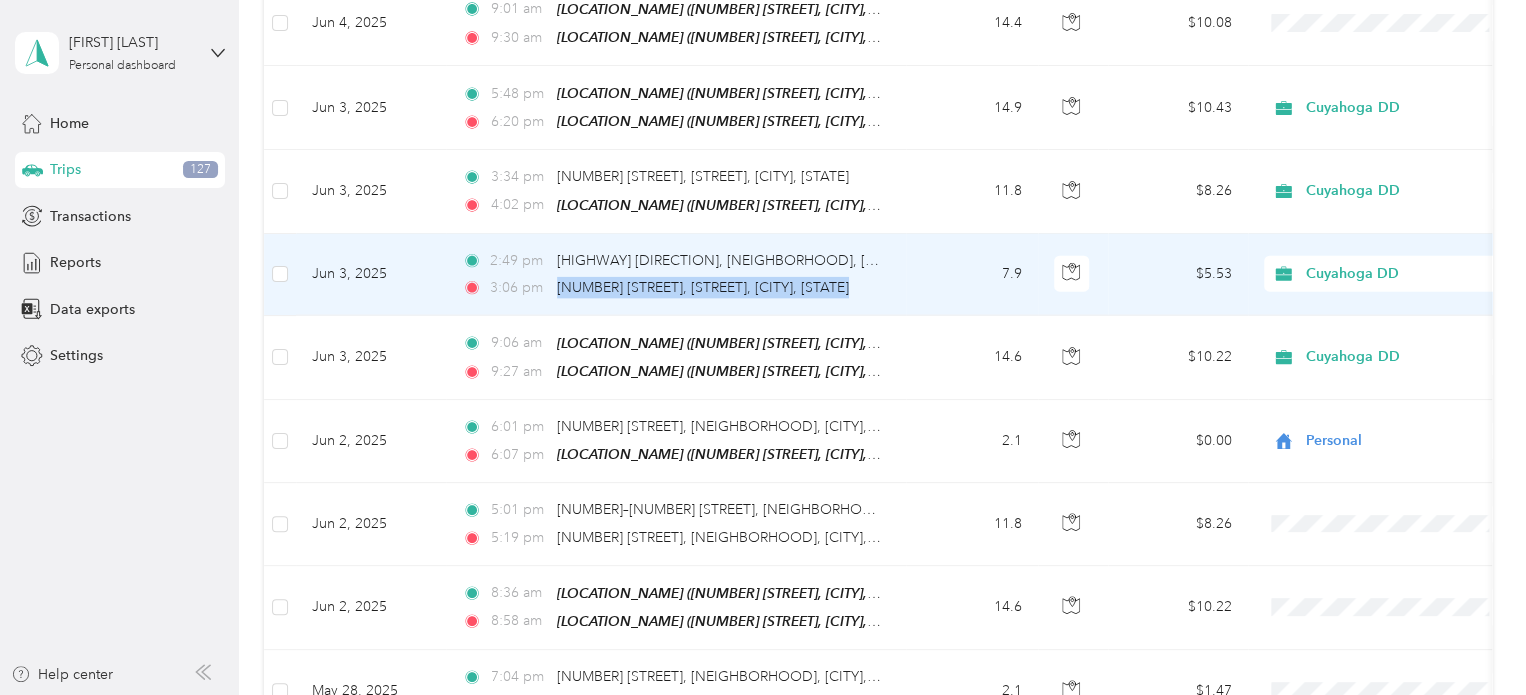 click on "[TIME] [NUMBER] [STREET], [STREET], [CITY], [STATE]" at bounding box center (672, 288) 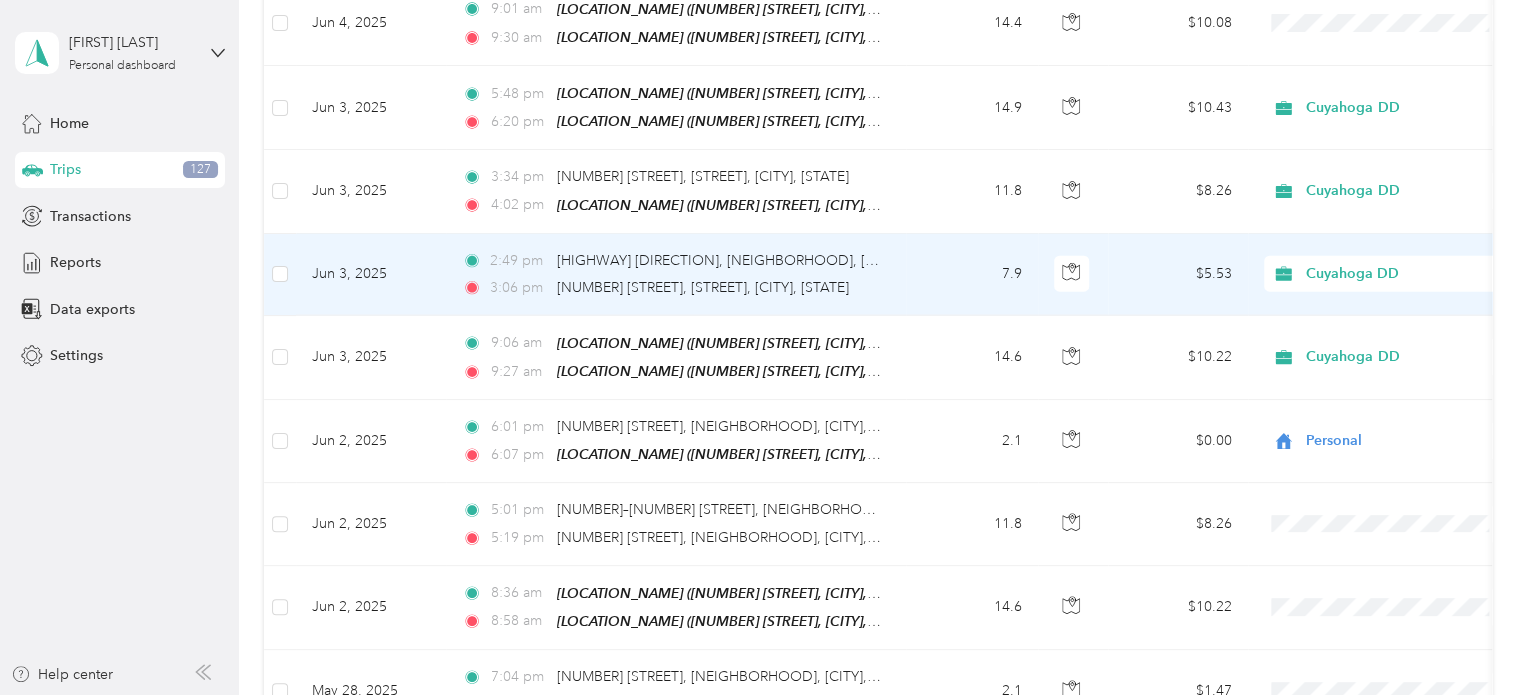 click on "[TIME] [NUMBER] [STREET], [STREET], [CITY], [STATE]" at bounding box center (672, 288) 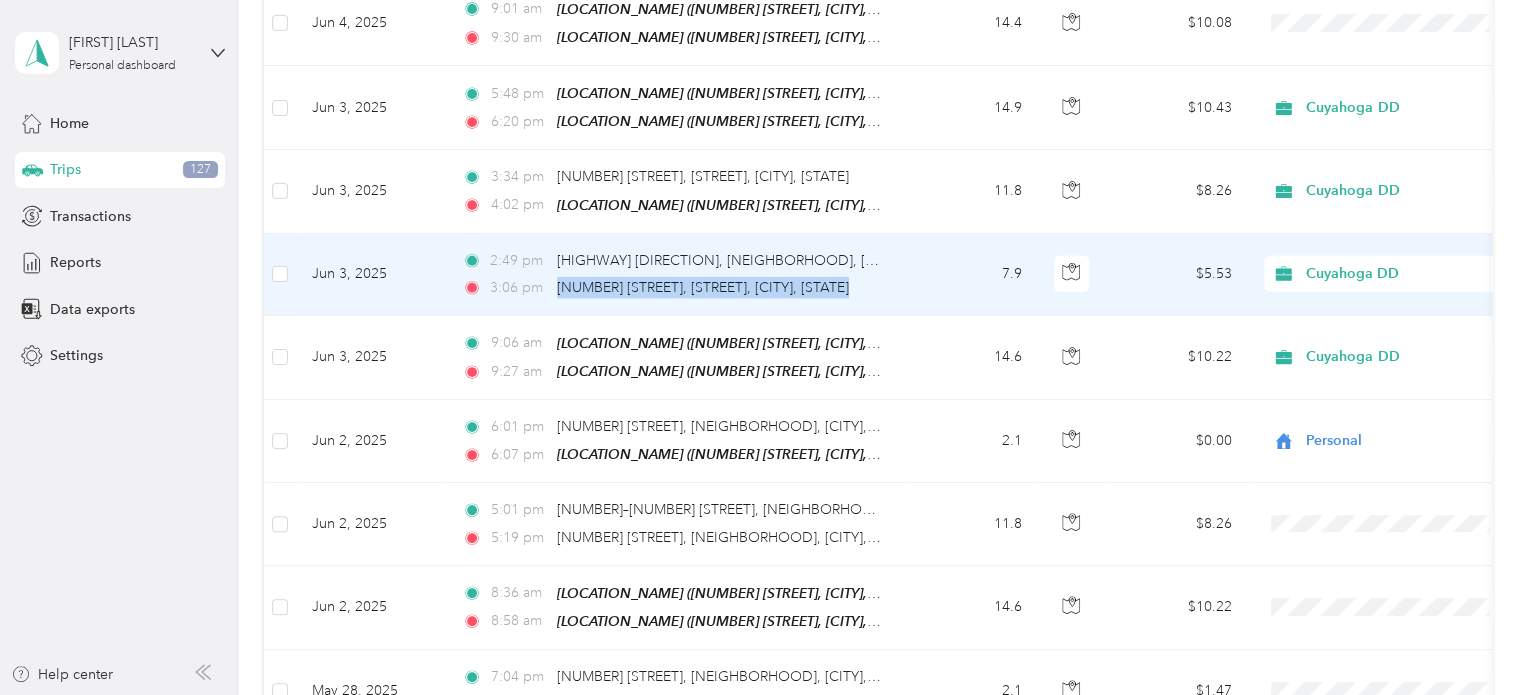 click on "[TIME] [NUMBER] [STREET], [STREET], [CITY], [STATE]" at bounding box center (672, 288) 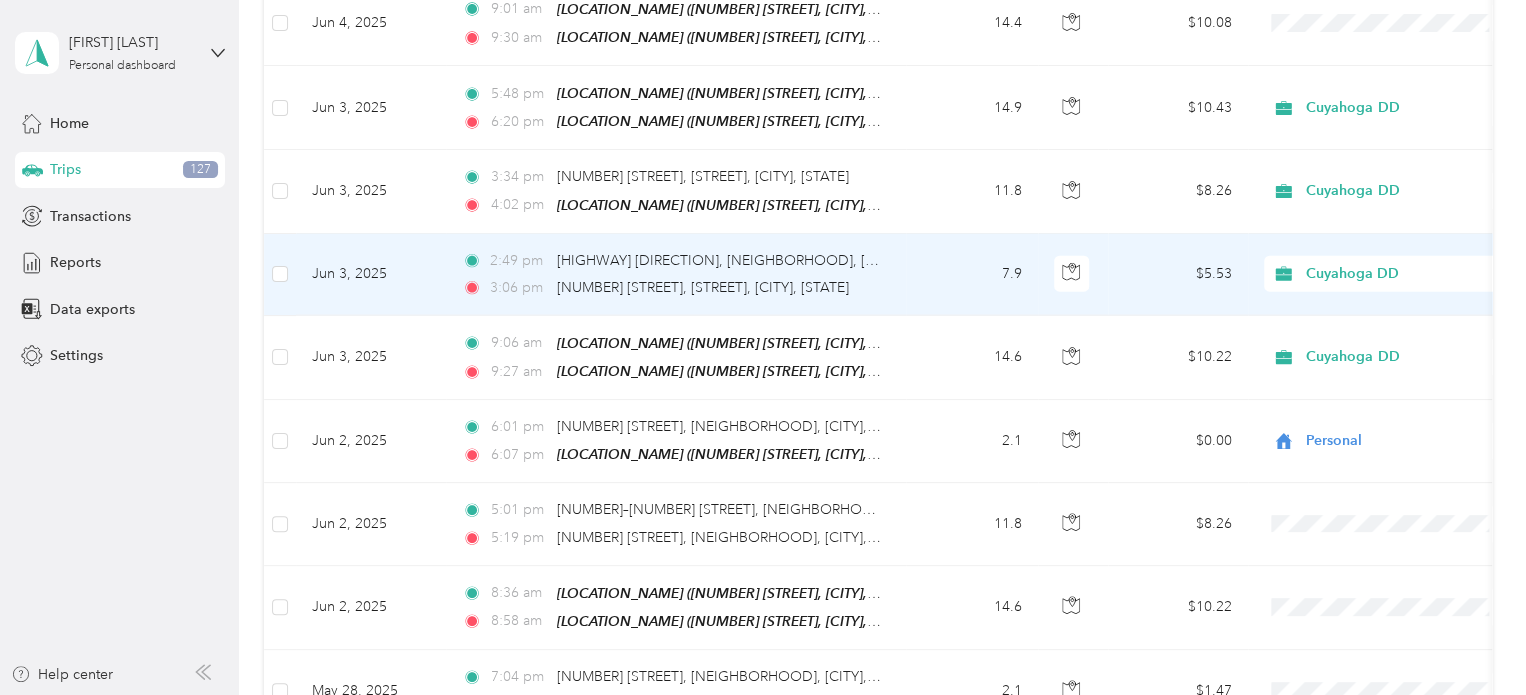 click on "[TIME] [HIGHWAY] [DIRECTION], [NEIGHBORHOOD], [CITY], [STATE] [TIME] [NUMBER] [STREET], [STREET], [CITY], [STATE]" at bounding box center [676, 275] 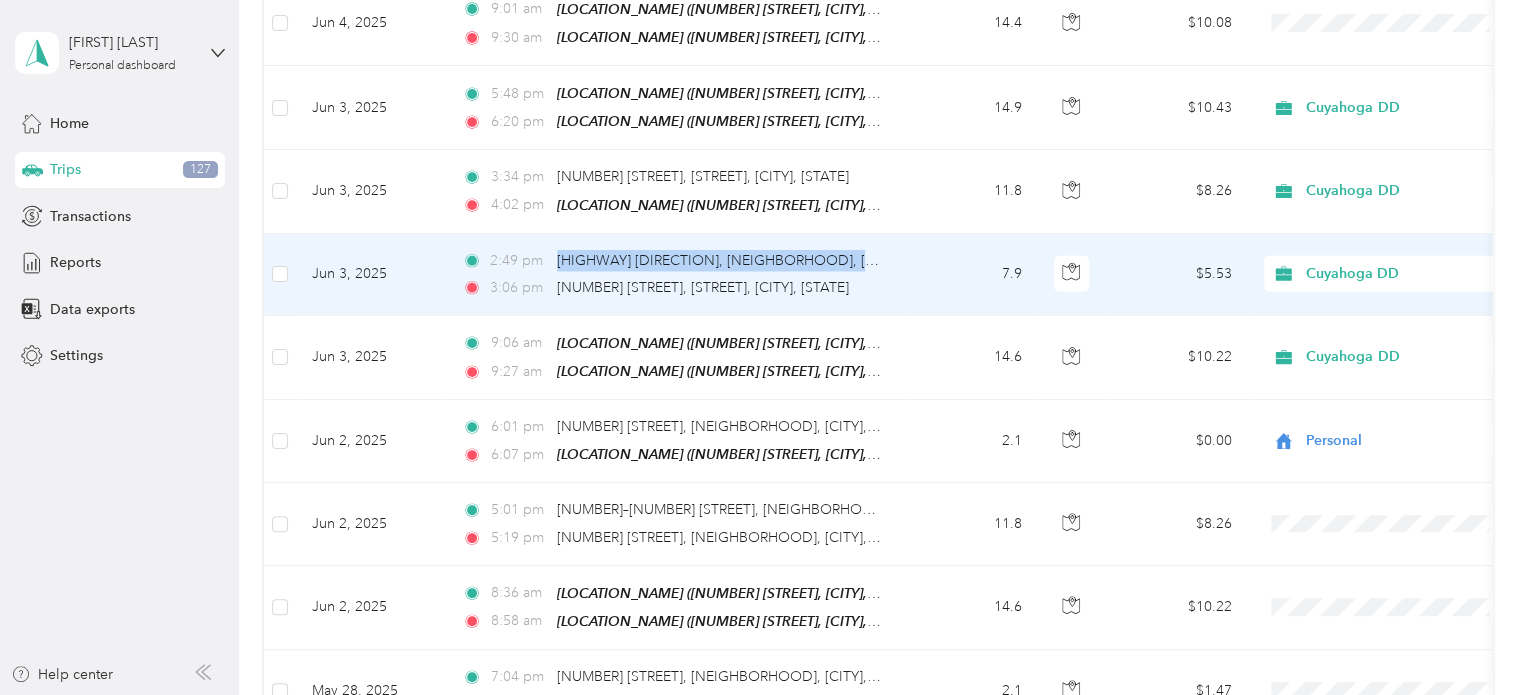 click on "[TIME] [HIGHWAY] [DIRECTION], [NEIGHBORHOOD], [CITY], [STATE]" at bounding box center (672, 261) 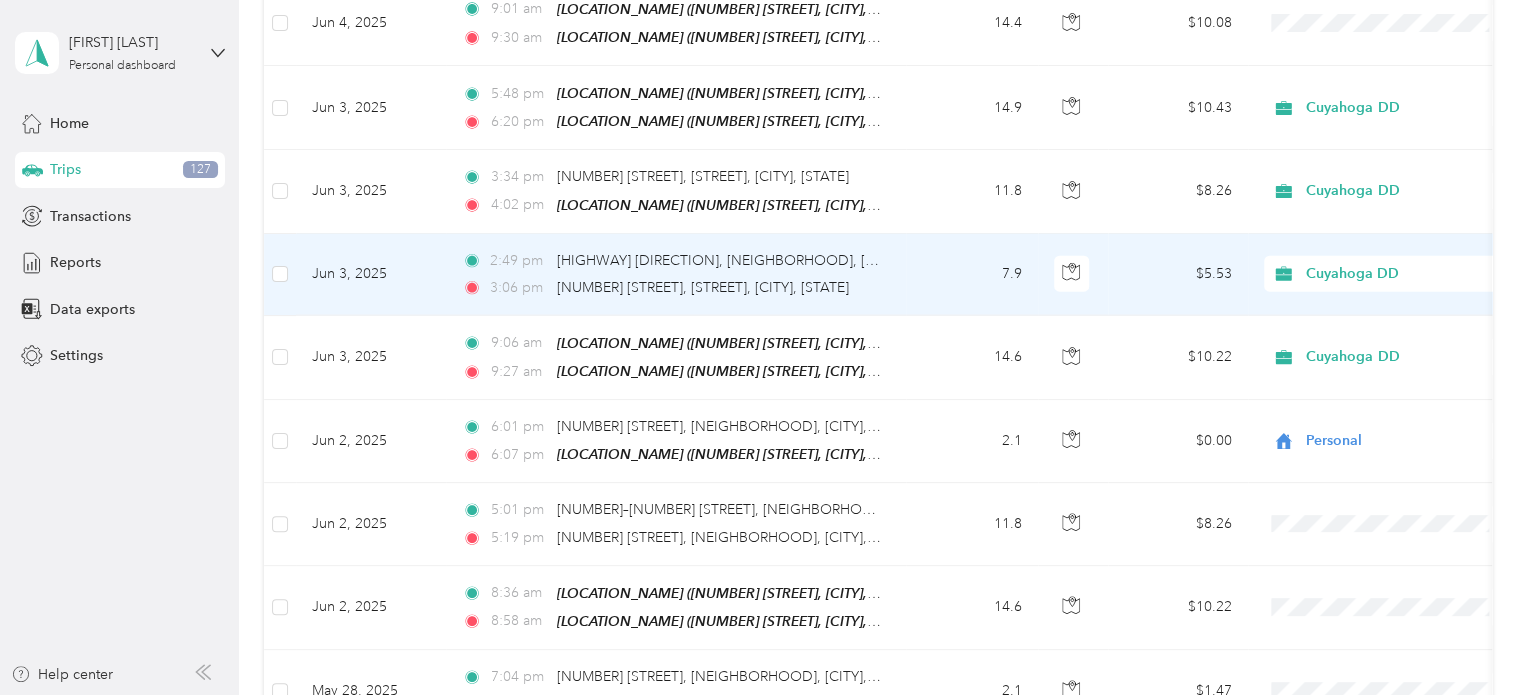 click on "[TIME] [HIGHWAY] [DIRECTION], [NEIGHBORHOOD], [CITY], [STATE]" at bounding box center [672, 261] 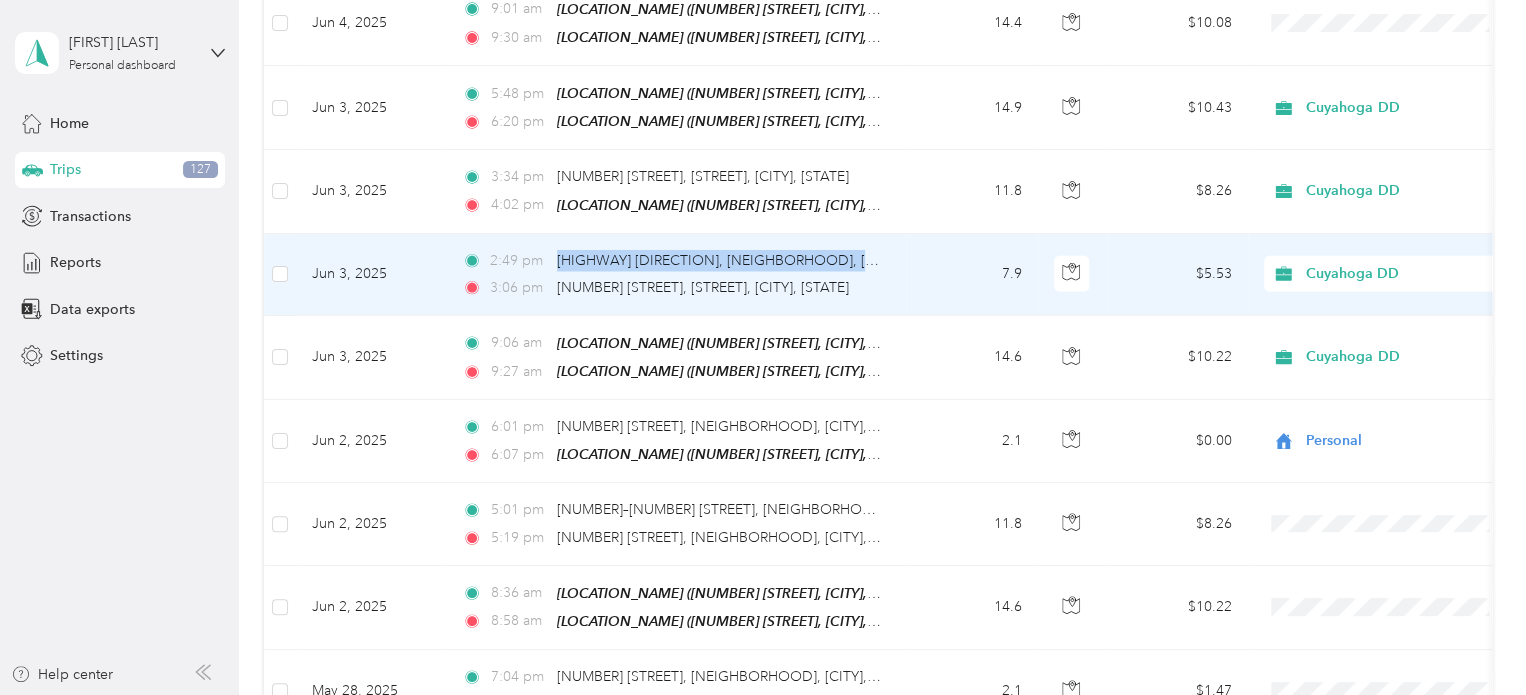 click on "[TIME] [HIGHWAY] [DIRECTION], [NEIGHBORHOOD], [CITY], [STATE]" at bounding box center [672, 261] 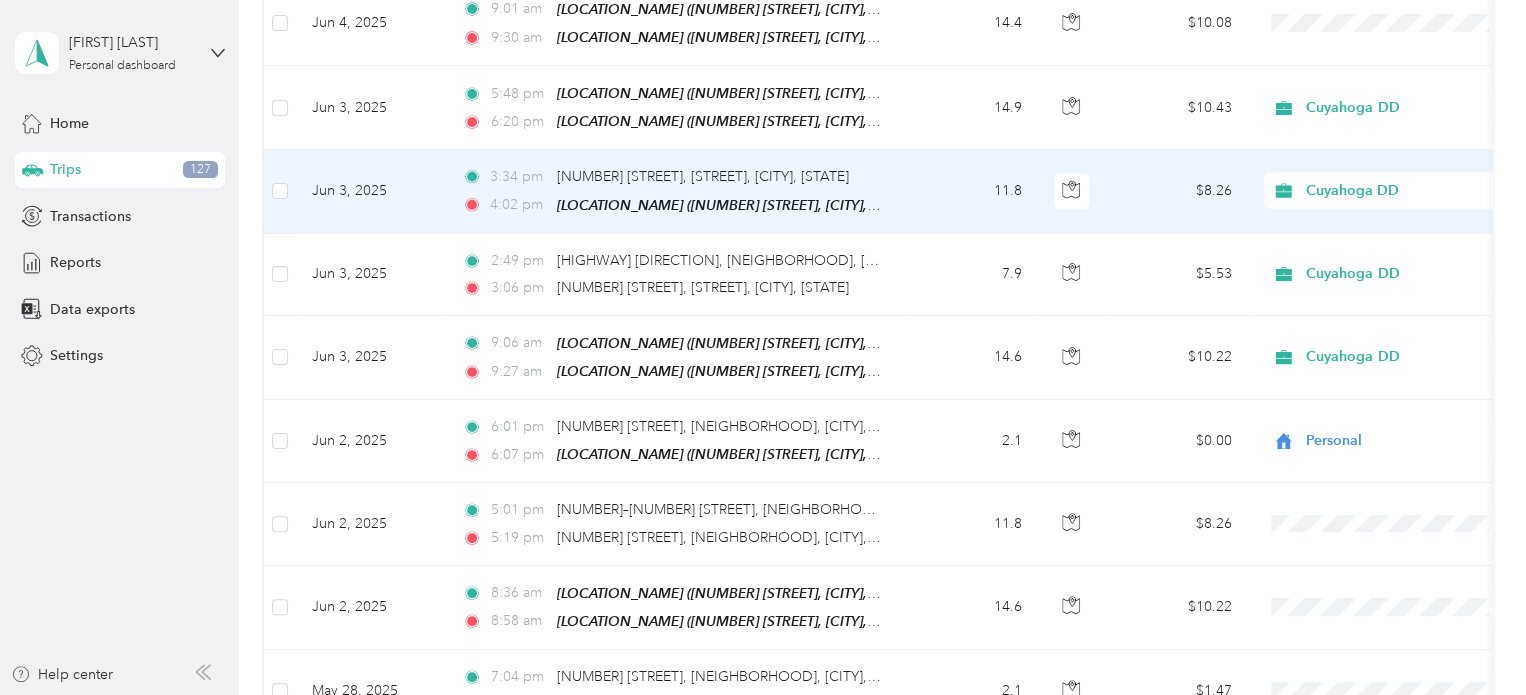 click on "[TIME] [NUMBER] [STREET], [STREET], [CITY], [STATE]" at bounding box center (672, 177) 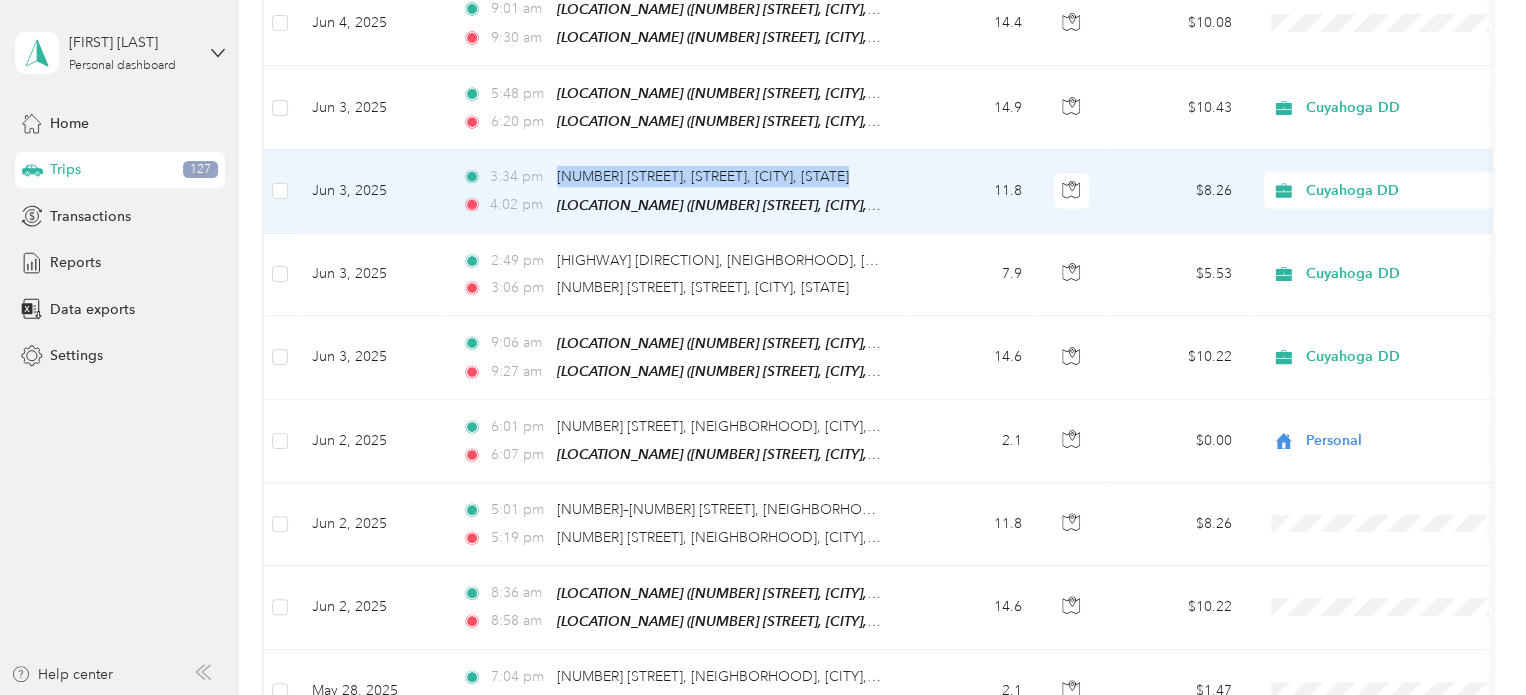click on "[TIME] [NUMBER] [STREET], [STREET], [CITY], [STATE]" at bounding box center [672, 177] 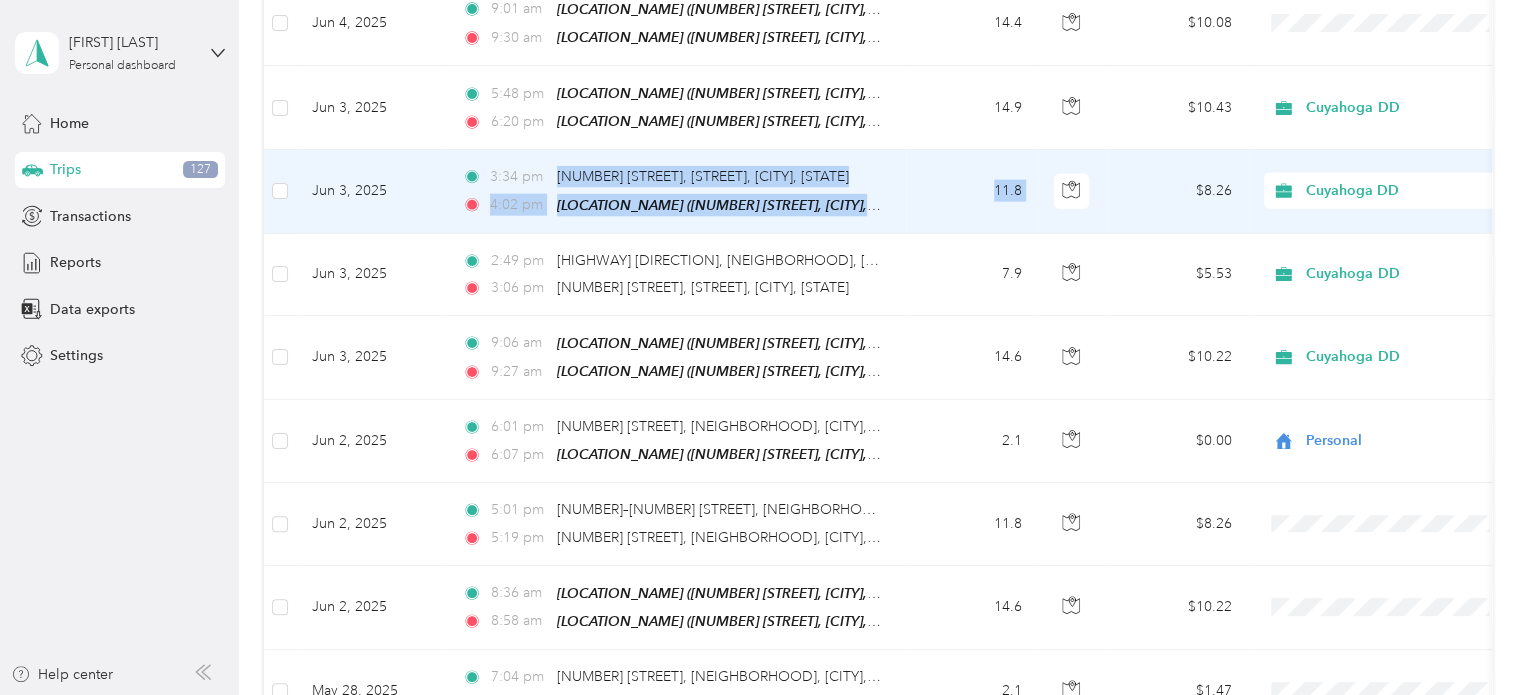 drag, startPoint x: 867, startPoint y: 67, endPoint x: 980, endPoint y: 127, distance: 127.94139 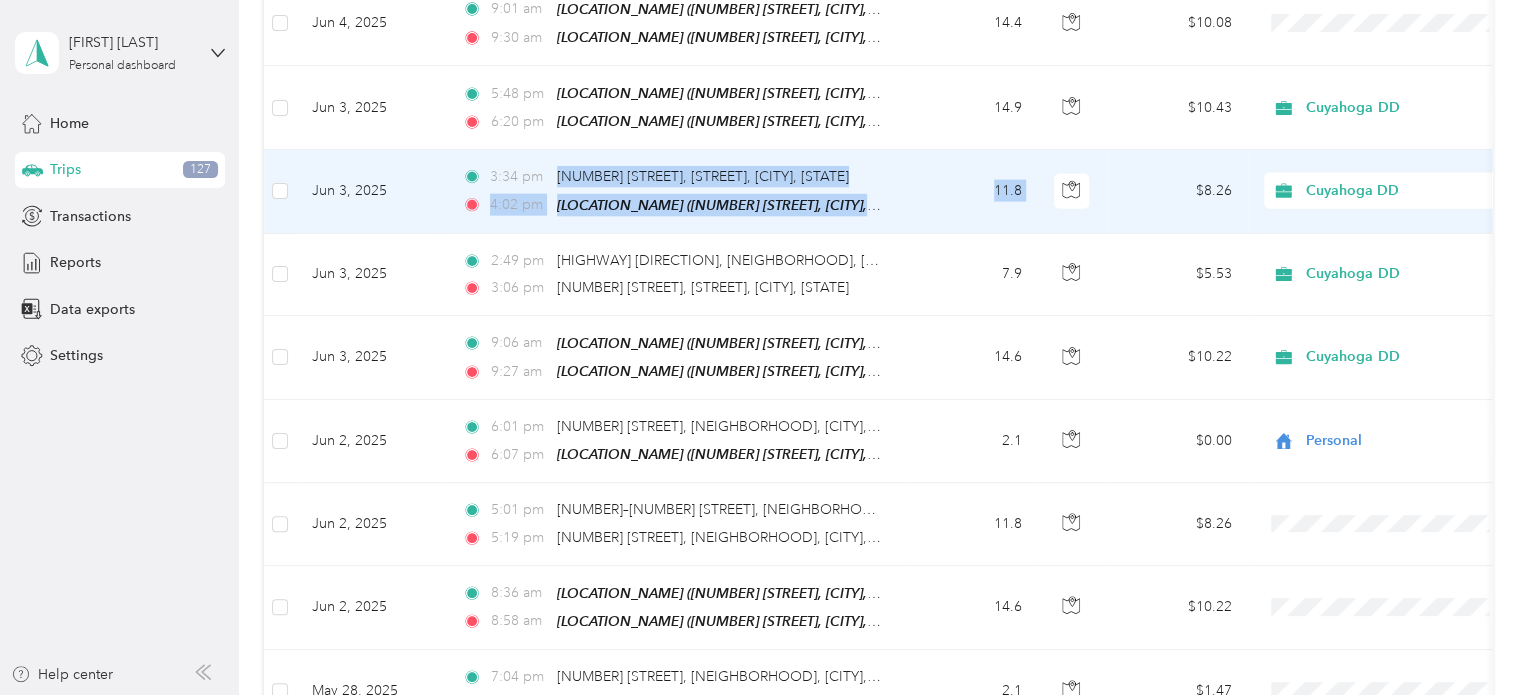 click on "$8.26" at bounding box center [1178, 191] 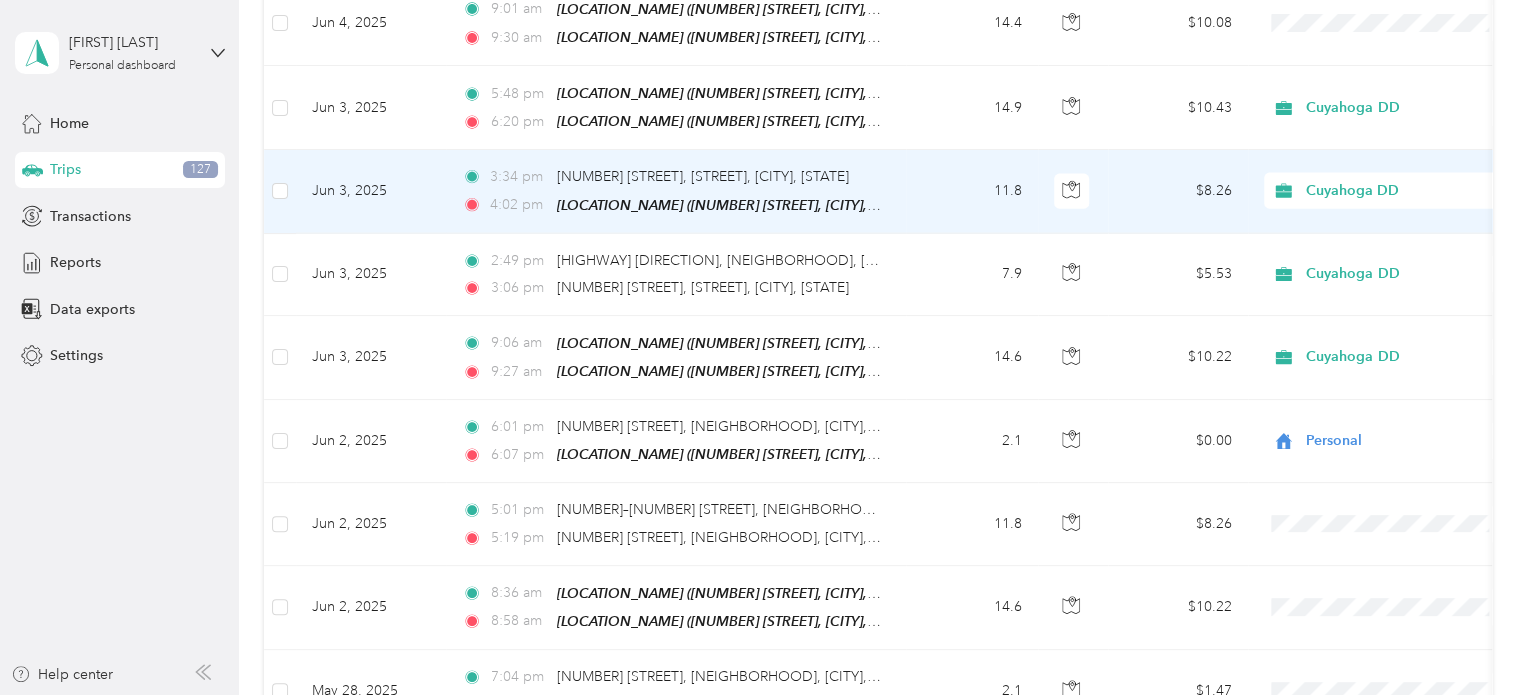 click on "$8.26" at bounding box center [1178, 191] 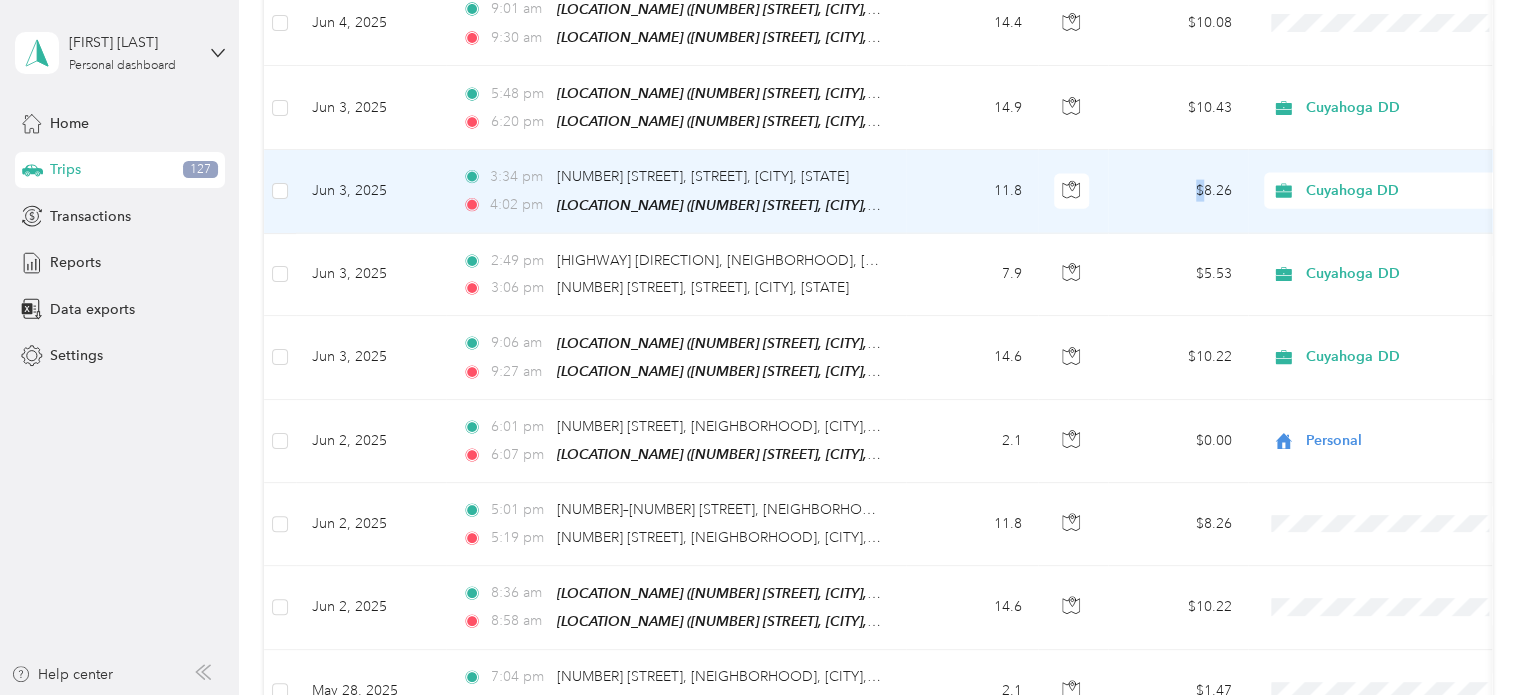 click on "$8.26" at bounding box center (1178, 191) 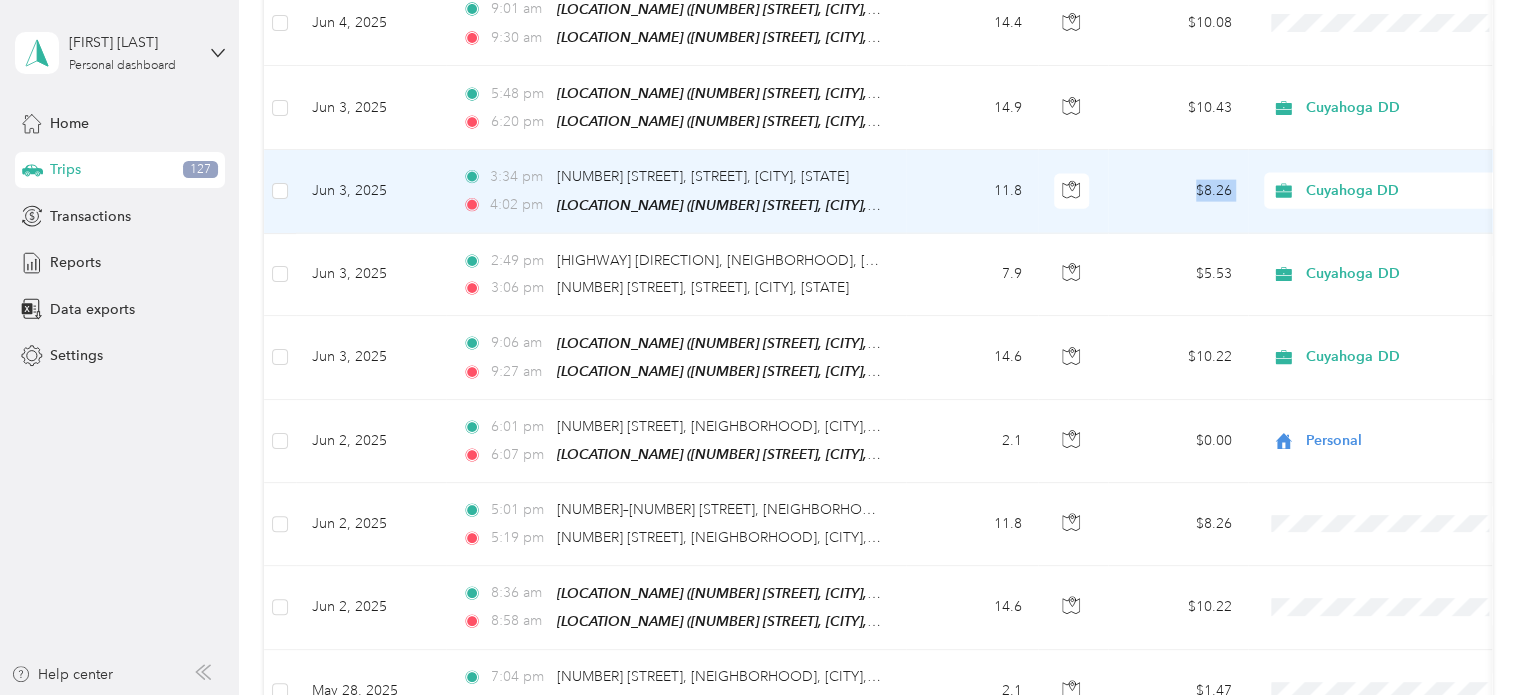 click on "$8.26" at bounding box center (1178, 191) 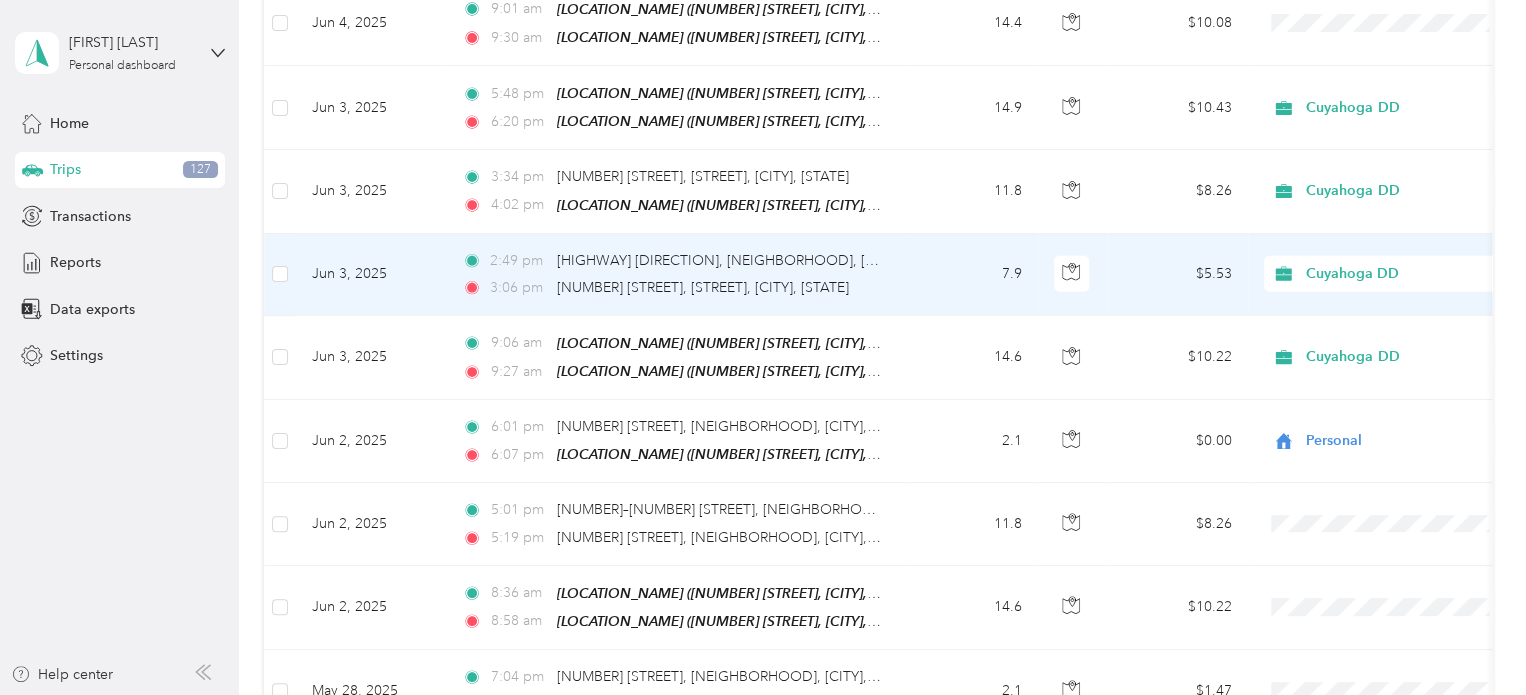 click on "[TIME] [NUMBER] [STREET], [STREET], [CITY], [STATE]" at bounding box center [672, 288] 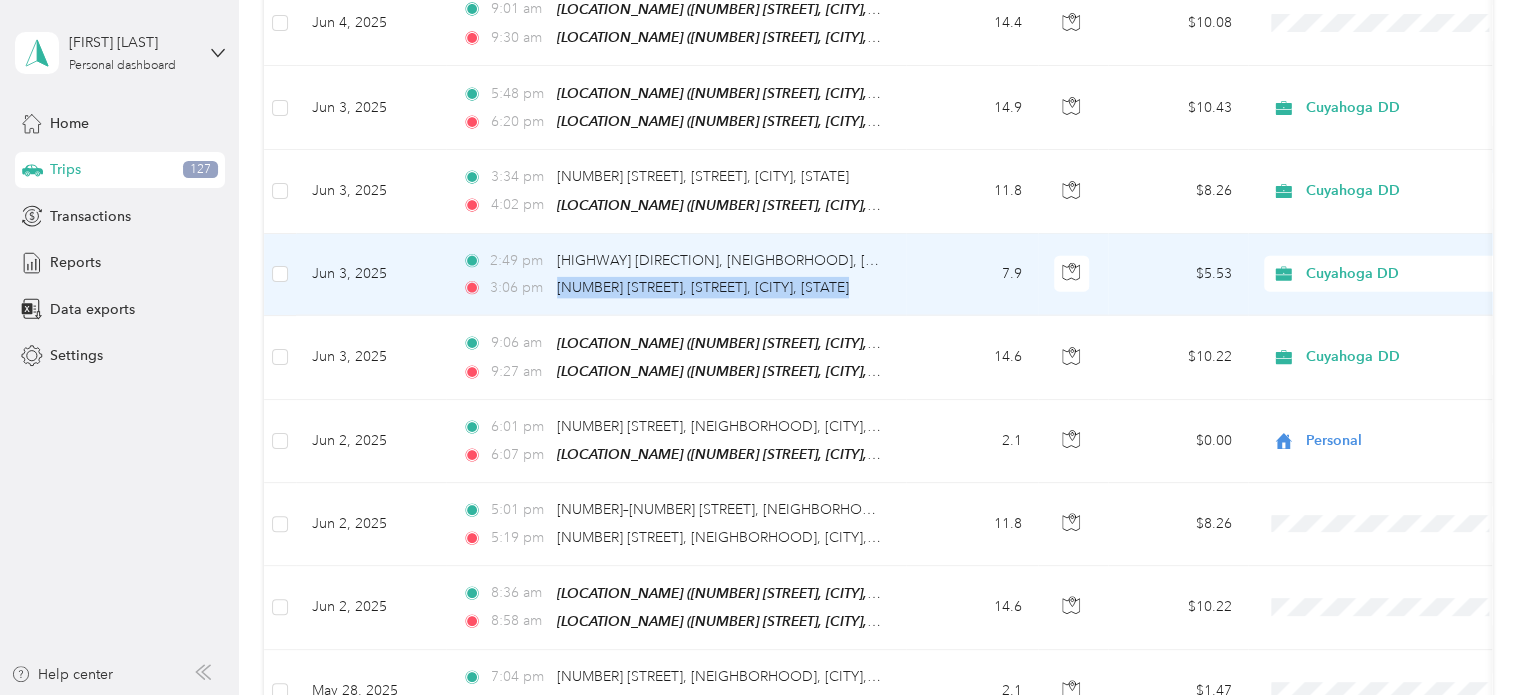 click on "[TIME] [NUMBER] [STREET], [STREET], [CITY], [STATE]" at bounding box center [672, 288] 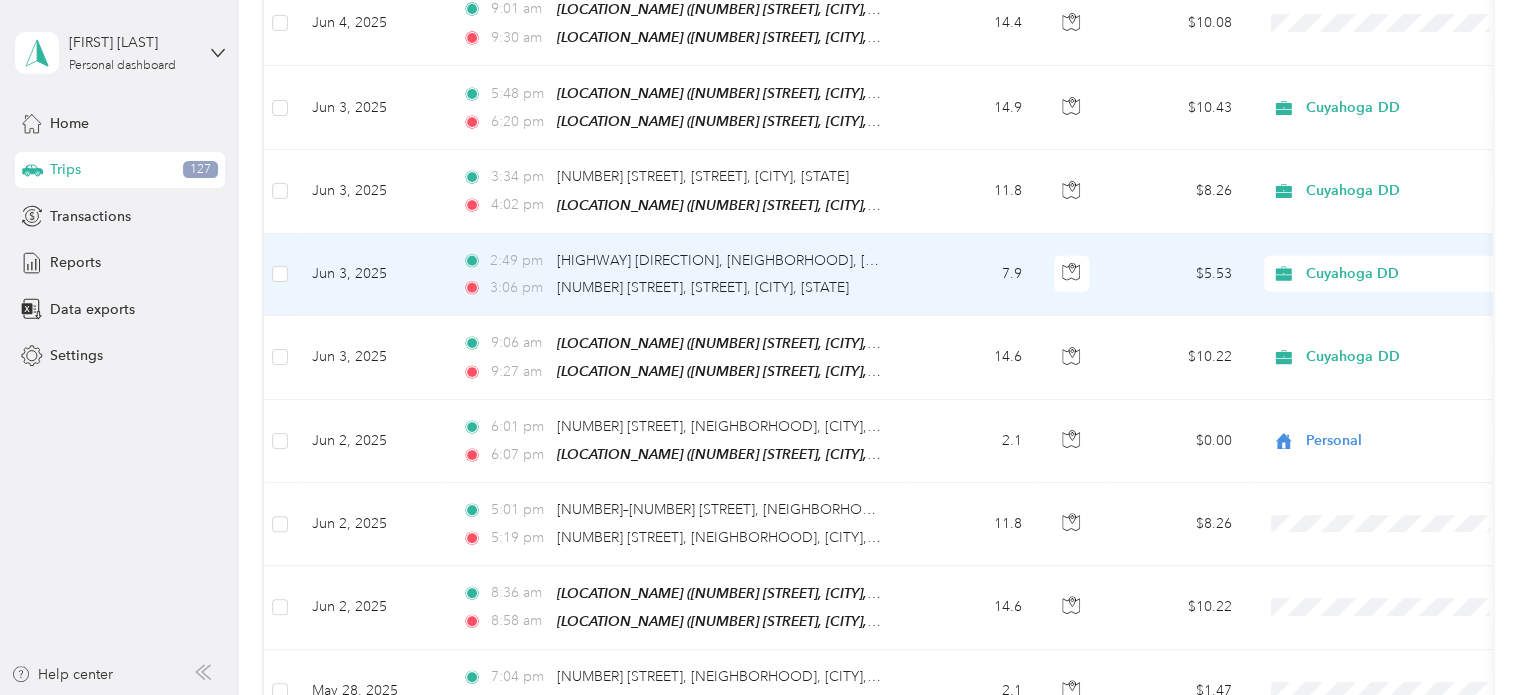click on "[TIME] [HIGHWAY] [DIRECTION], [NEIGHBORHOOD], [CITY], [STATE]" at bounding box center (672, 261) 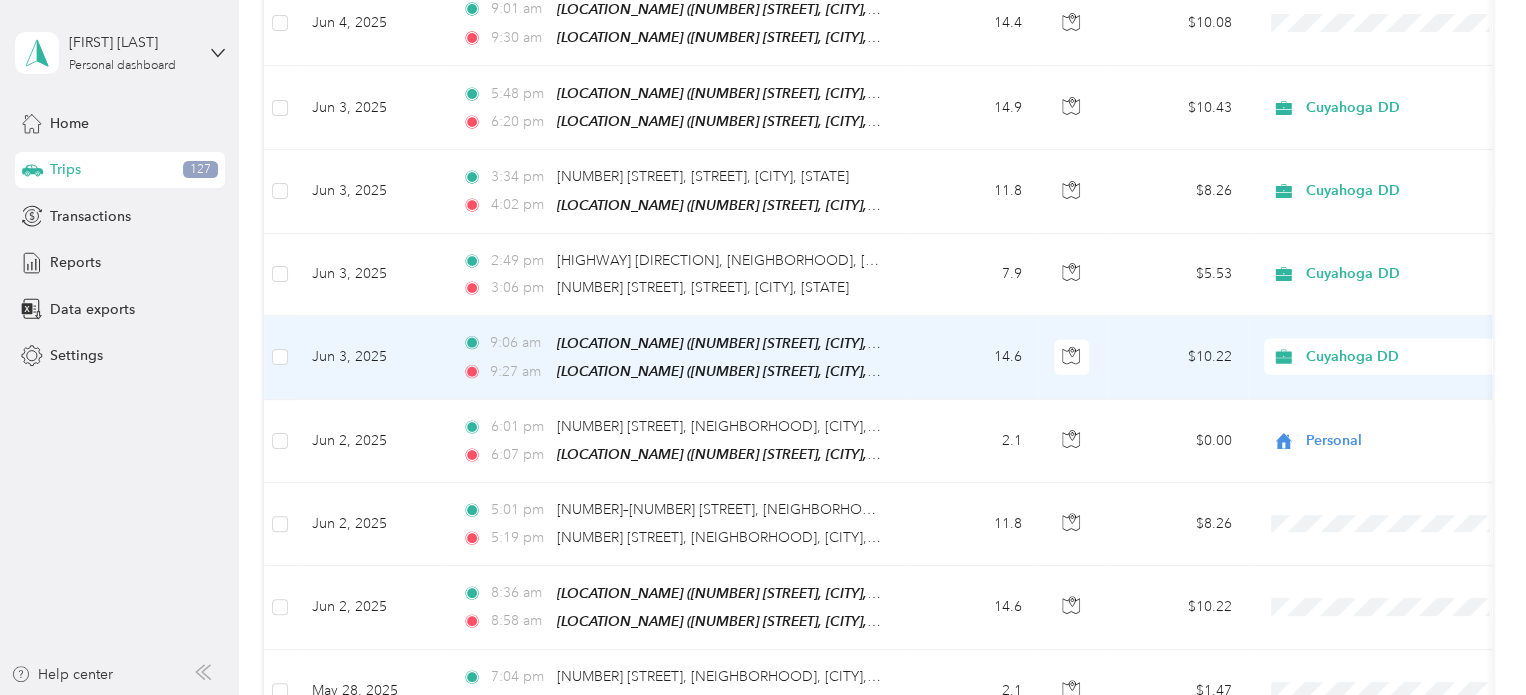 click on "[TIME] [LOCATION_NAME] ([NUMBER] [STREET], [CITY], [STATE])" at bounding box center (672, 371) 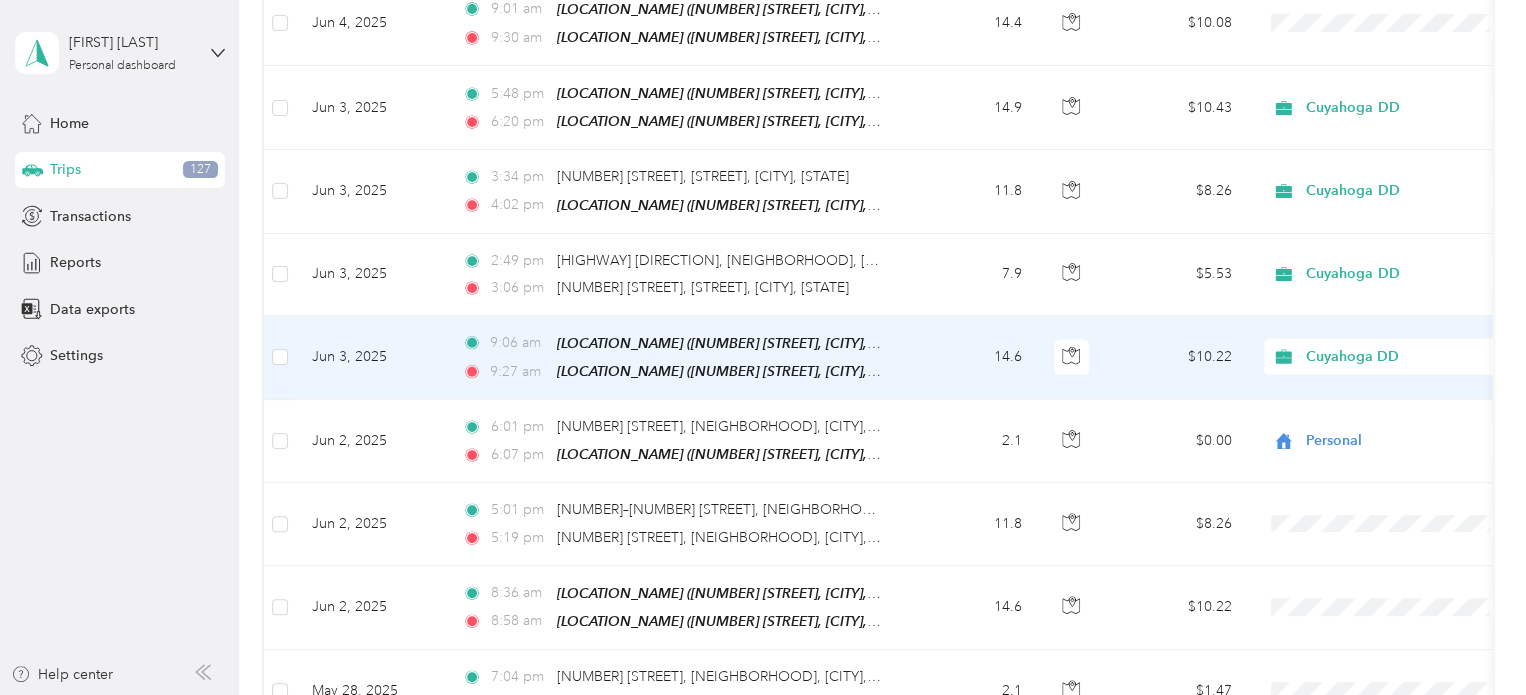 click on "[TIME] [LOCATION_NAME] ([NUMBER] [STREET], [CITY], [STATE]) [TIME] [LOCATION_NAME] ([NUMBER] [STREET], [CITY], [STATE])" at bounding box center [676, 358] 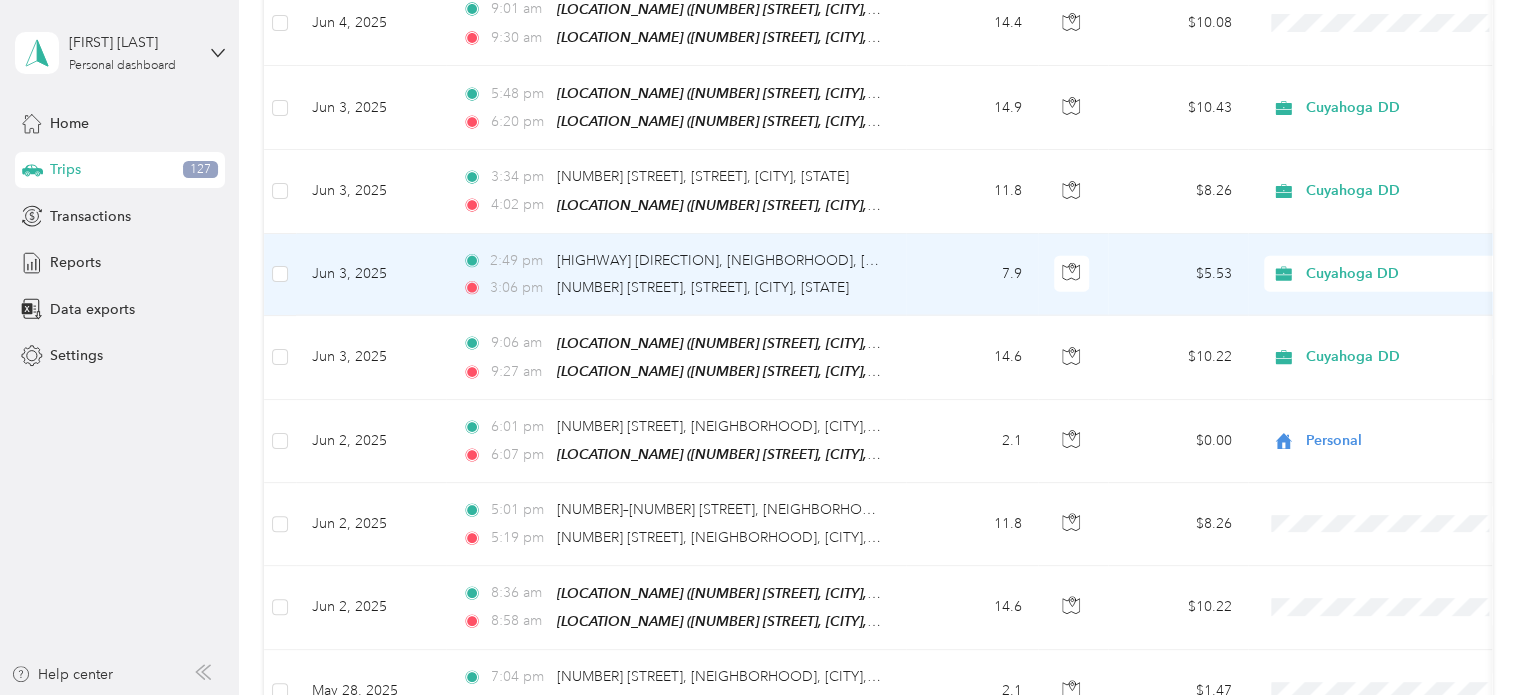 click on "[TIME] [HIGHWAY] [DIRECTION], [NEIGHBORHOOD], [CITY], [STATE] [TIME] [NUMBER] [STREET], [STREET], [CITY], [STATE]" at bounding box center (676, 275) 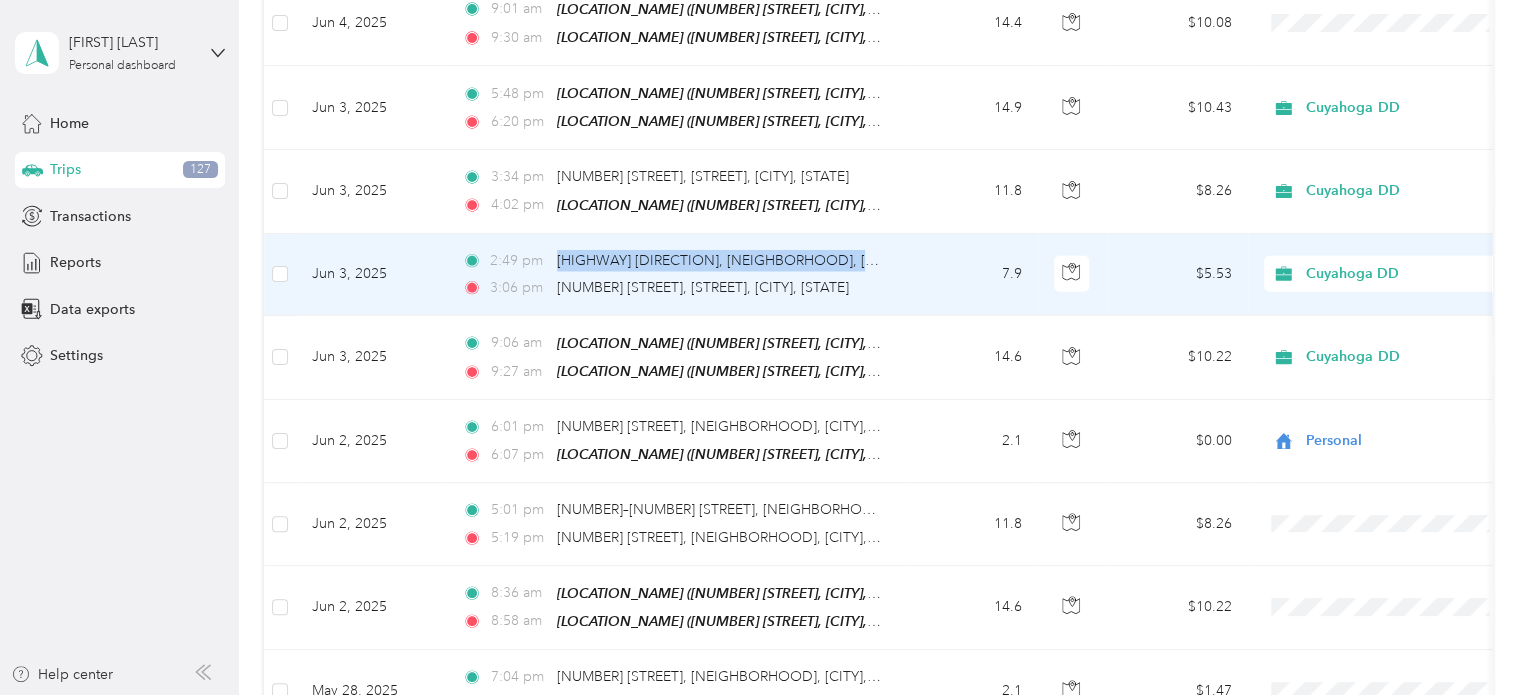 click on "[TIME] [HIGHWAY] [DIRECTION], [NEIGHBORHOOD], [CITY], [STATE] [TIME] [NUMBER] [STREET], [STREET], [CITY], [STATE]" at bounding box center [676, 275] 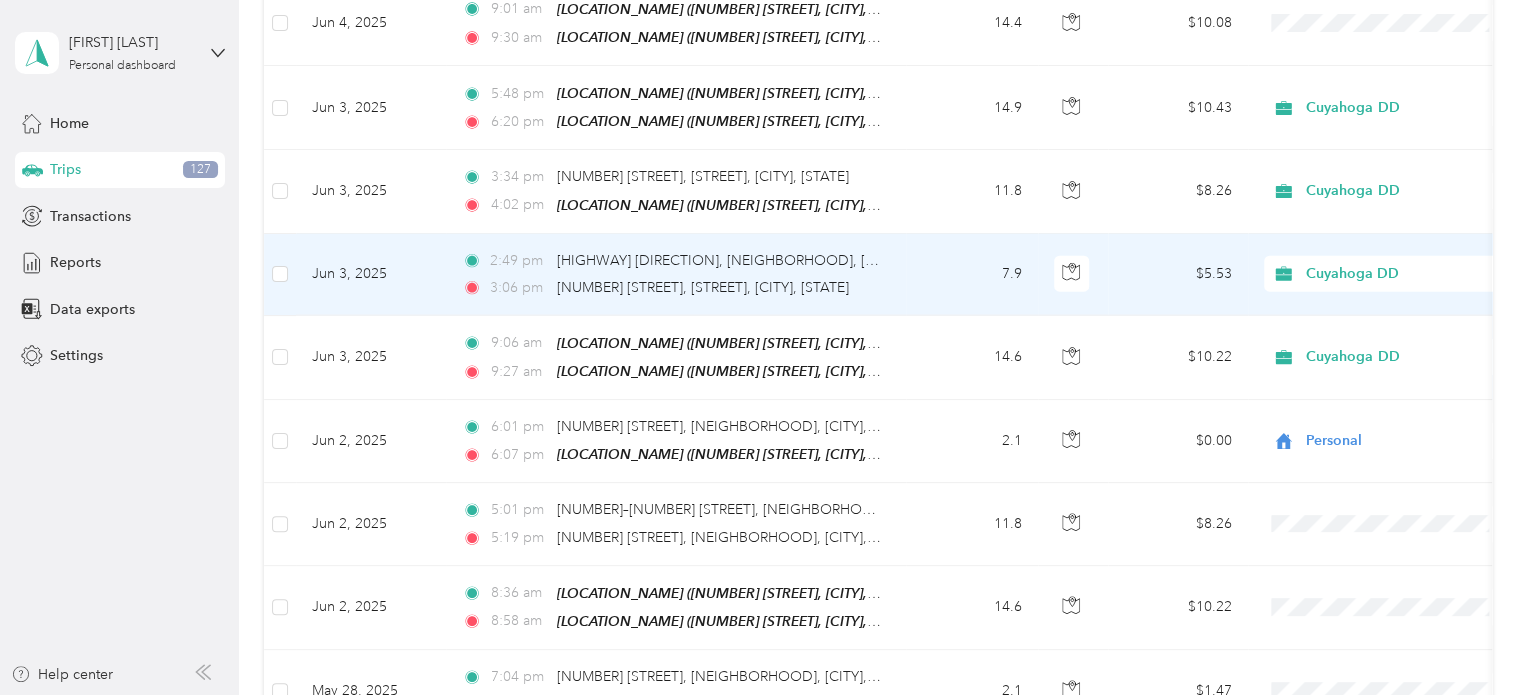 click on "[TIME] [HIGHWAY] [DIRECTION], [NEIGHBORHOOD], [CITY], [STATE] [TIME] [NUMBER] [STREET], [STREET], [CITY], [STATE]" at bounding box center (676, 275) 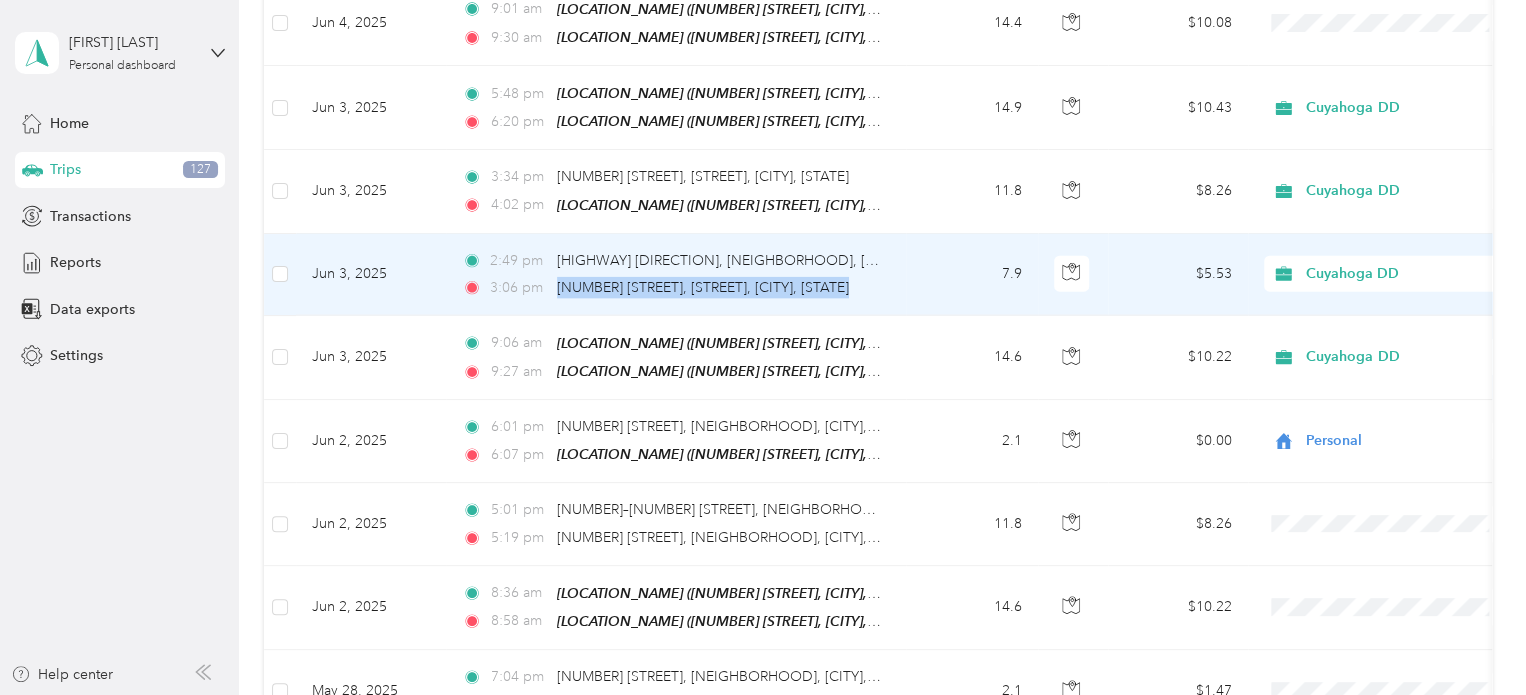 click on "[TIME] [HIGHWAY] [DIRECTION], [NEIGHBORHOOD], [CITY], [STATE] [TIME] [NUMBER] [STREET], [STREET], [CITY], [STATE]" at bounding box center [676, 275] 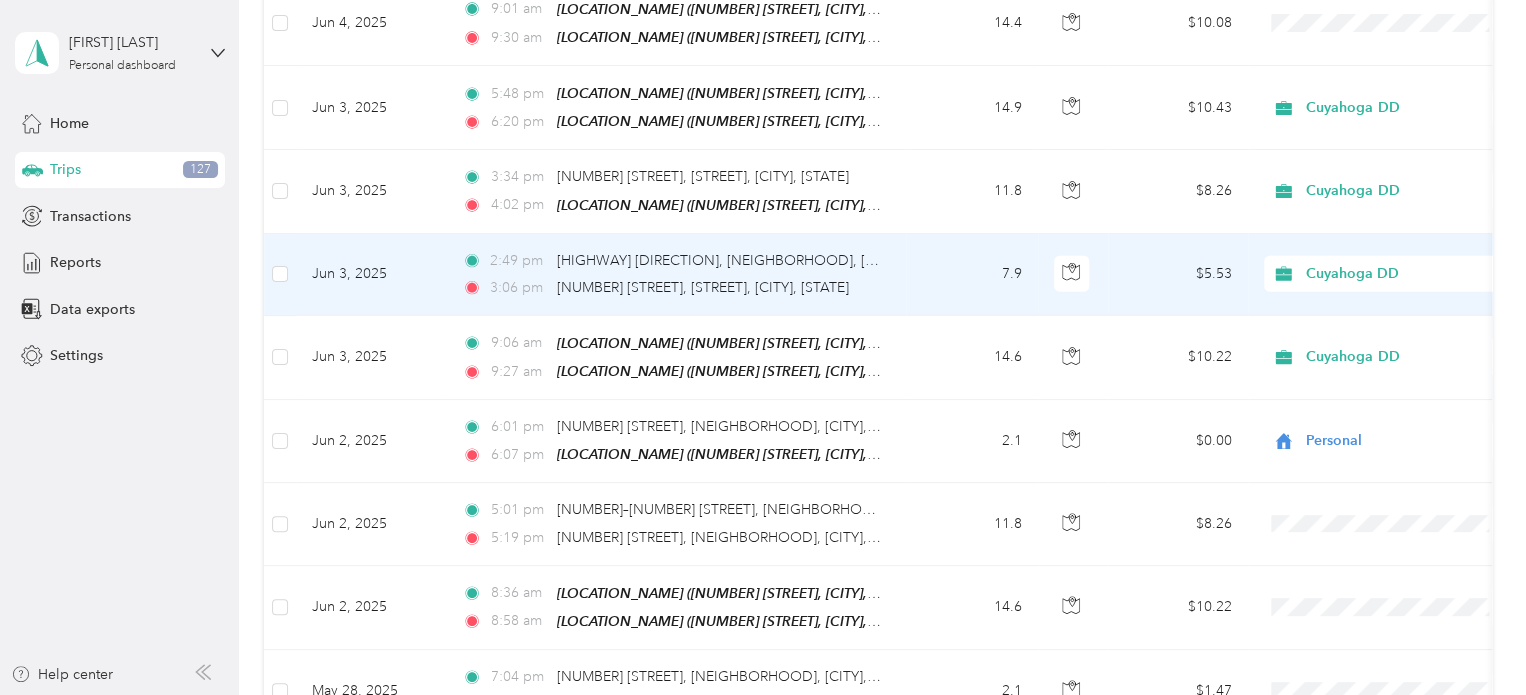 click on "[TIME] [HIGHWAY] [DIRECTION], [NEIGHBORHOOD], [CITY], [STATE] [TIME] [NUMBER] [STREET], [STREET], [CITY], [STATE]" at bounding box center (676, 275) 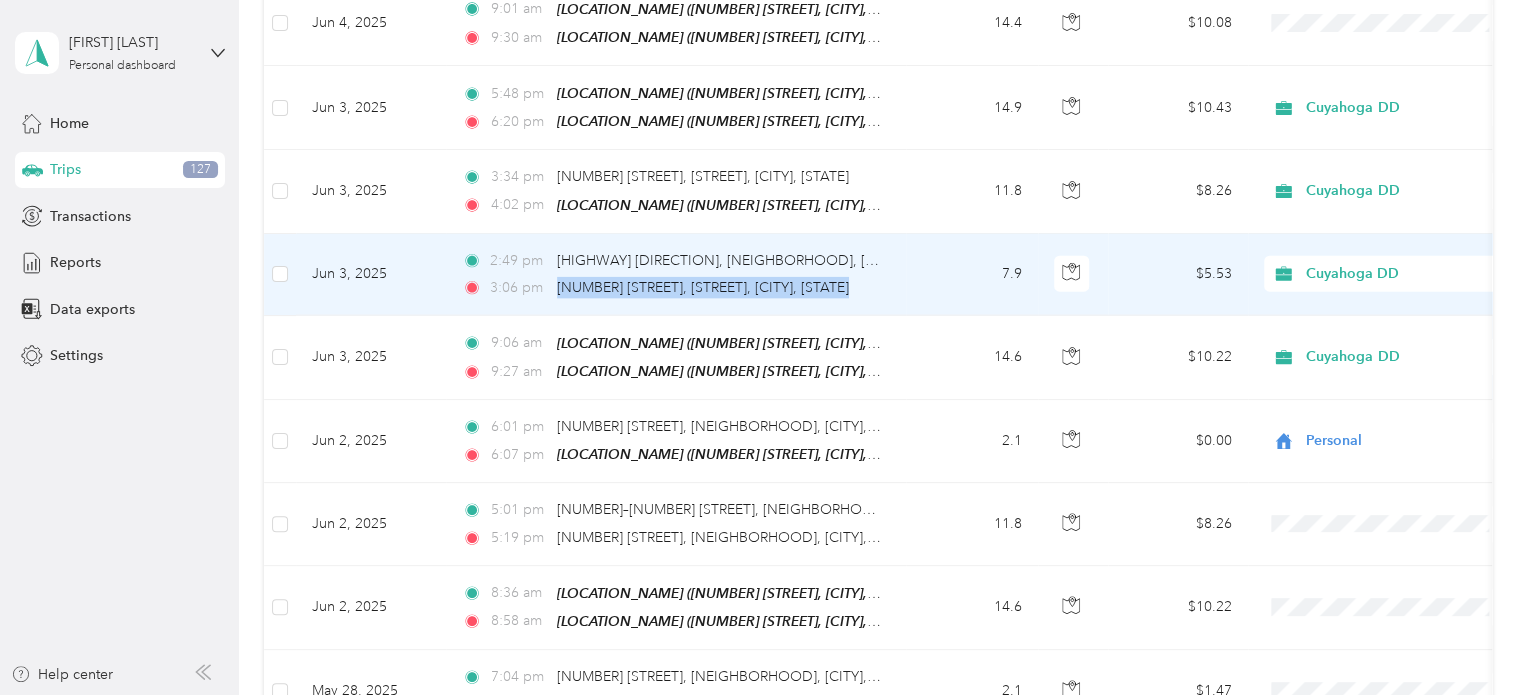 click on "[TIME] [HIGHWAY] [DIRECTION], [NEIGHBORHOOD], [CITY], [STATE] [TIME] [NUMBER] [STREET], [STREET], [CITY], [STATE]" at bounding box center [676, 275] 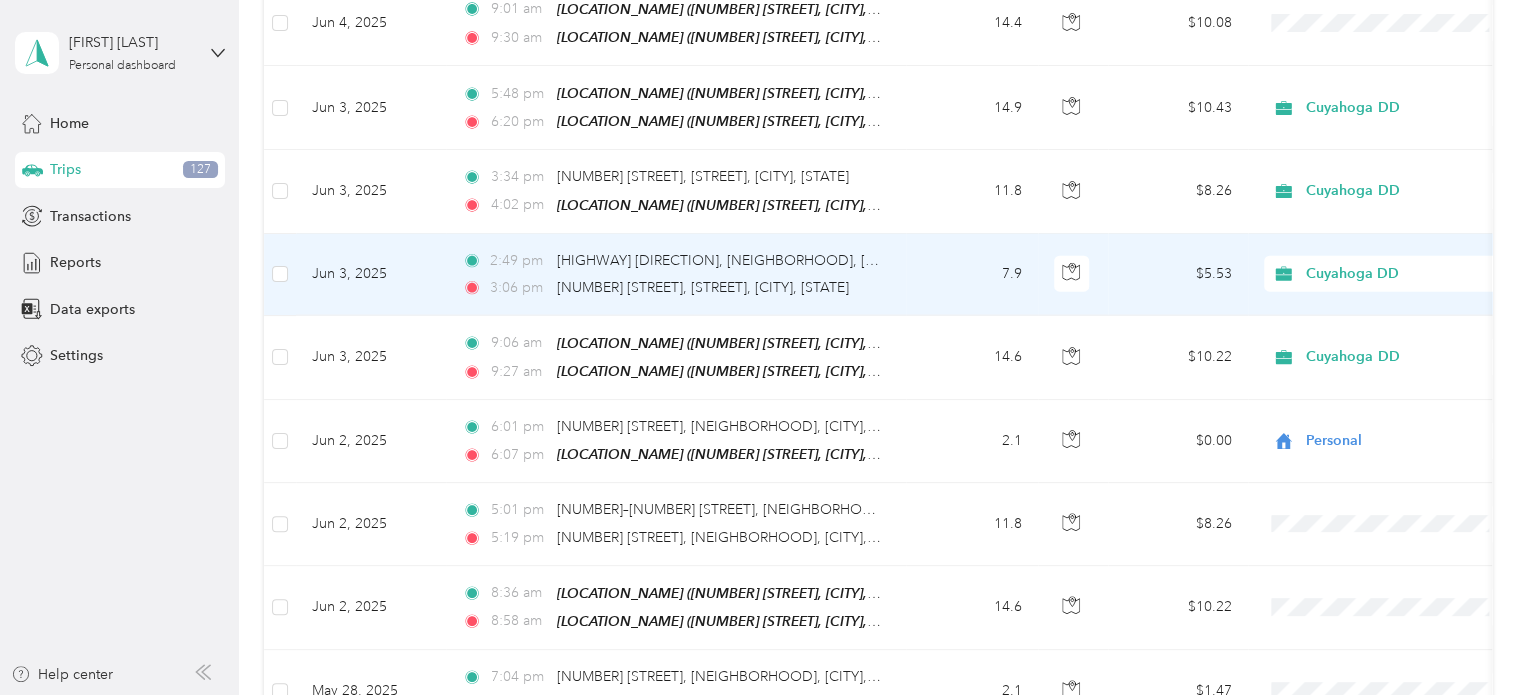 click on "7.9" at bounding box center (972, 275) 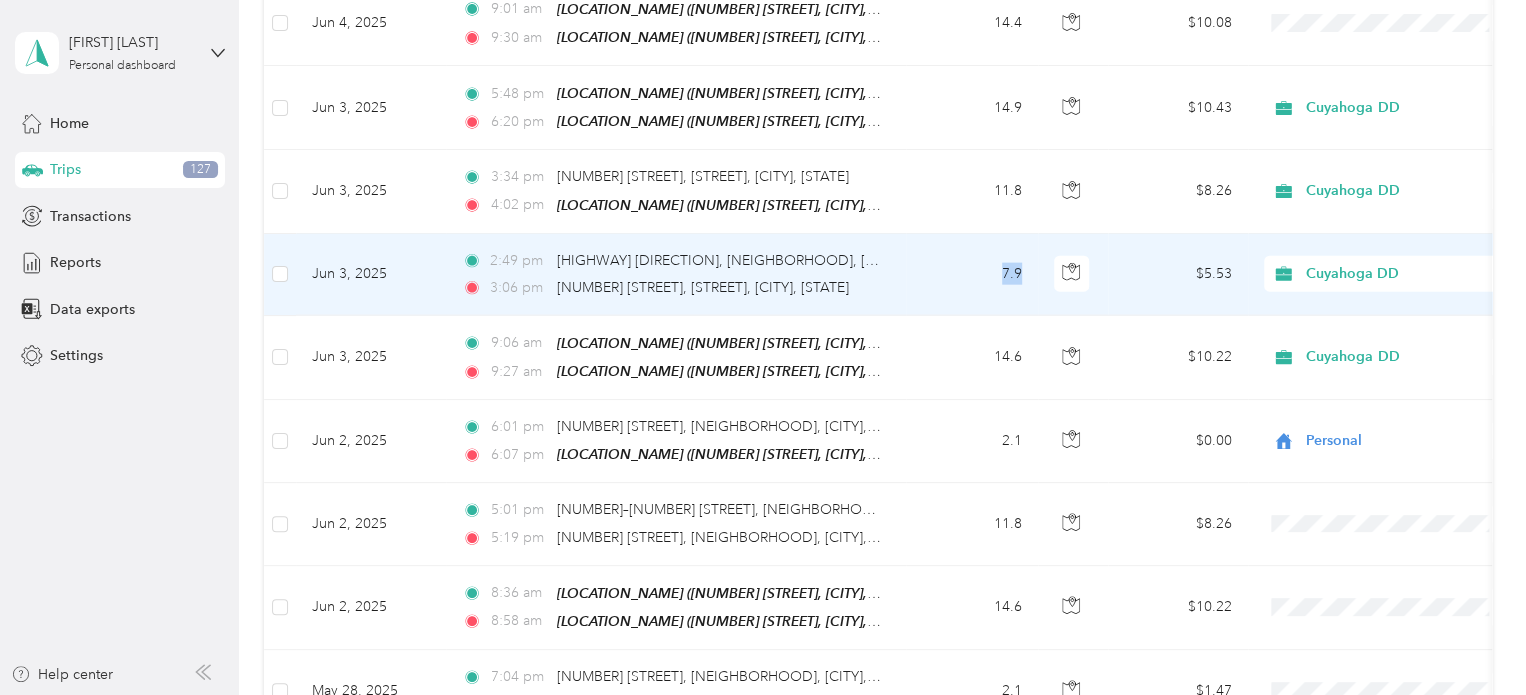click on "7.9" at bounding box center (972, 275) 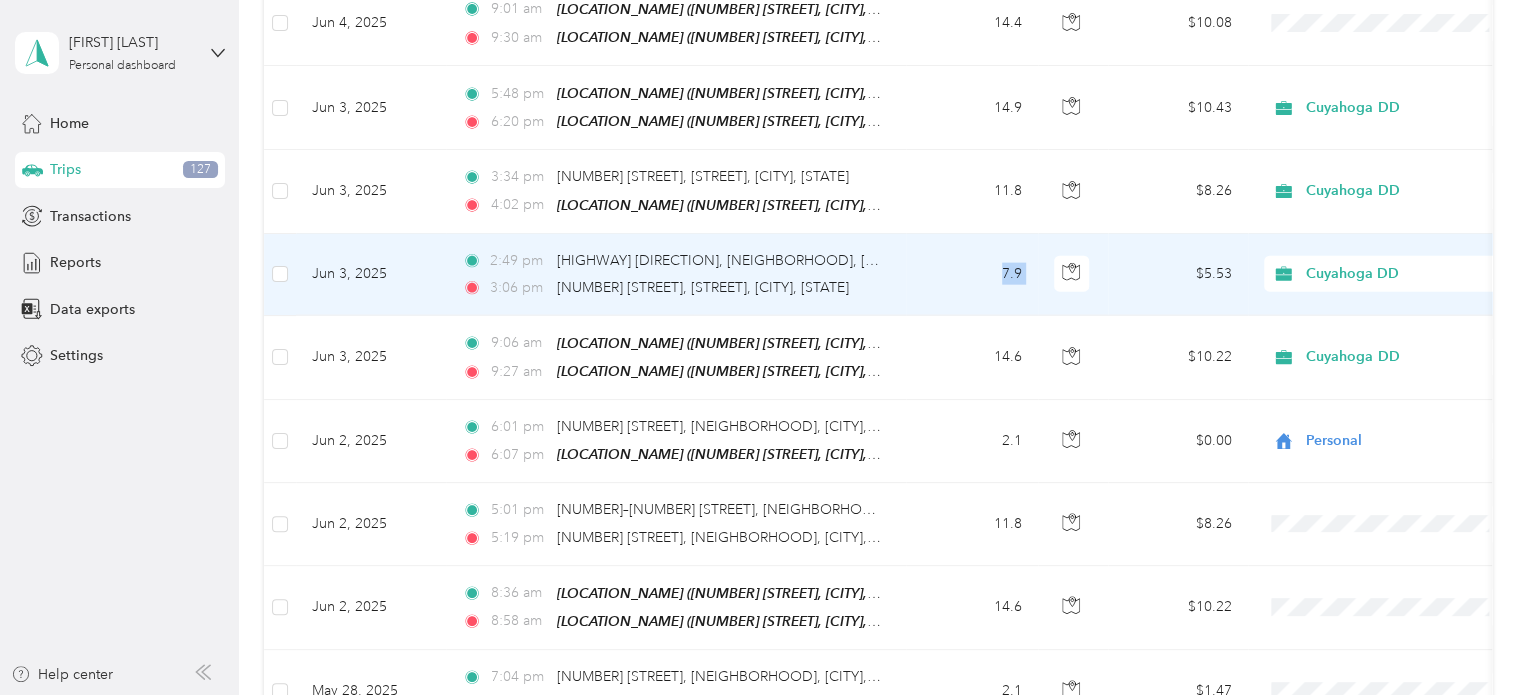 click on "7.9" at bounding box center [972, 275] 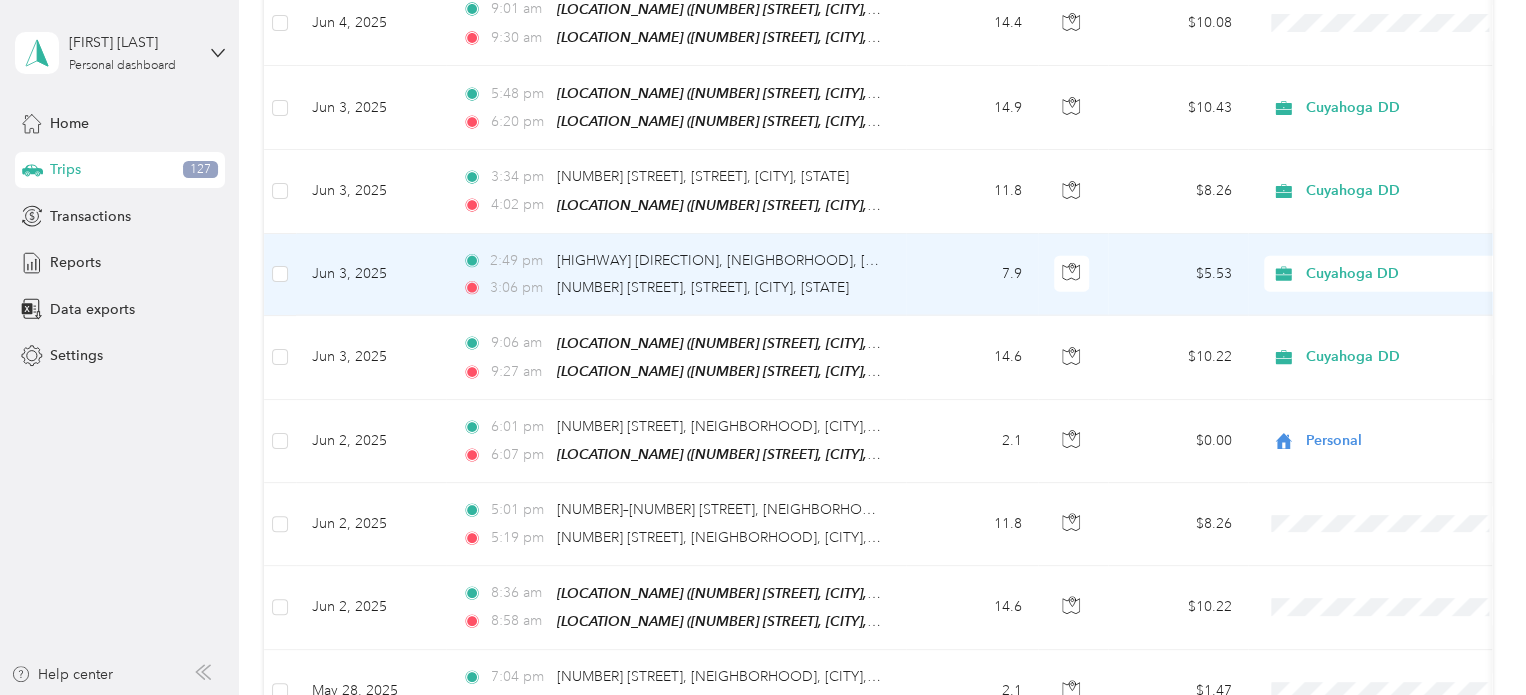 click on "[TIME] [HIGHWAY] [DIRECTION], [NEIGHBORHOOD], [CITY], [STATE] [TIME] [NUMBER] [STREET], [STREET], [CITY], [STATE]" at bounding box center (676, 275) 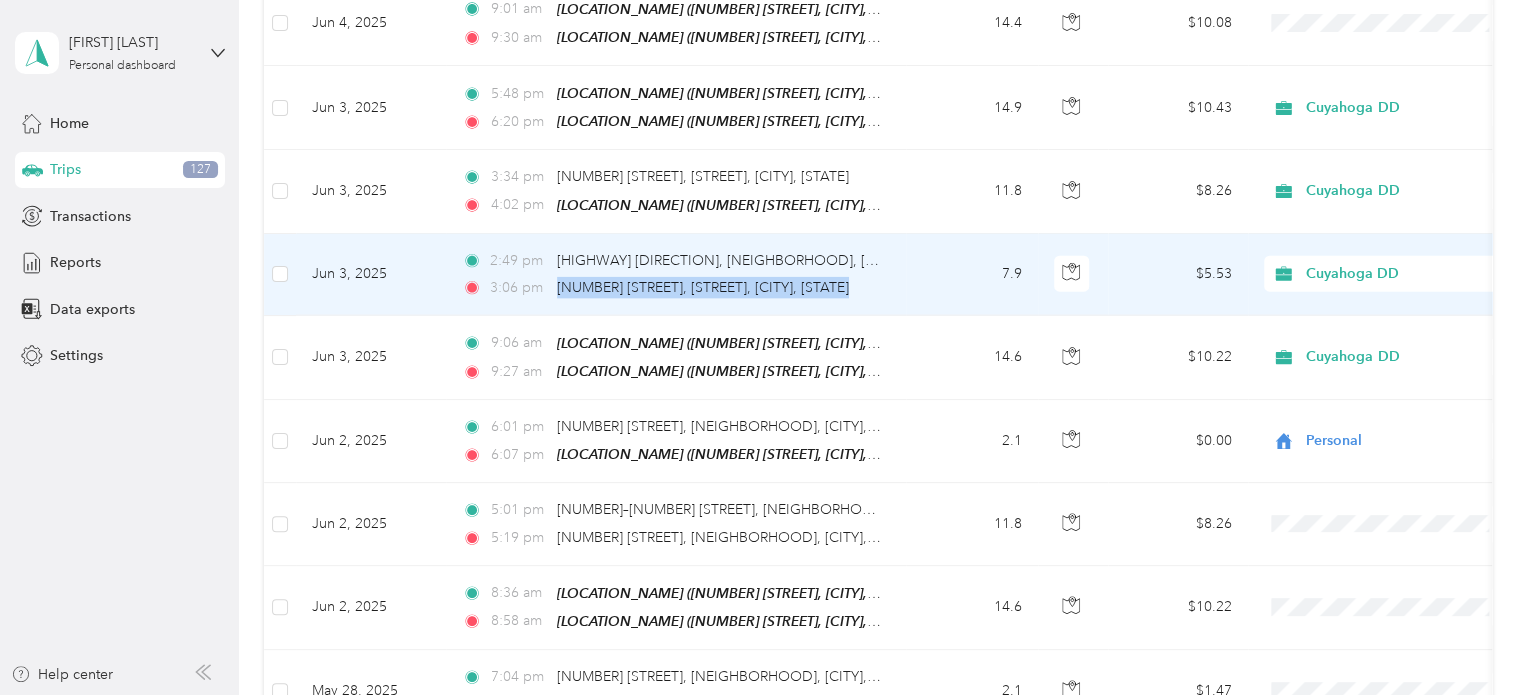 click on "[TIME] [HIGHWAY] [DIRECTION], [NEIGHBORHOOD], [CITY], [STATE] [TIME] [NUMBER] [STREET], [STREET], [CITY], [STATE]" at bounding box center [676, 275] 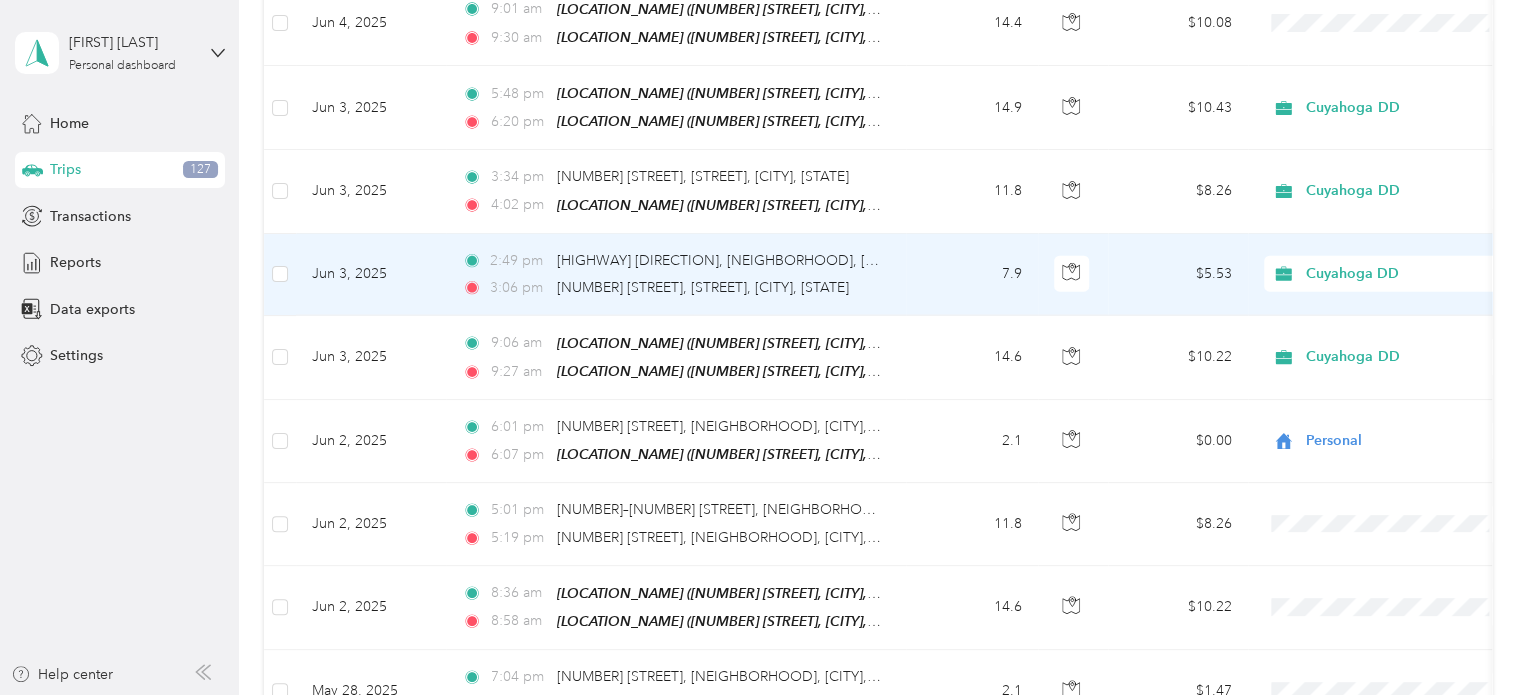 click on "[TIME] [HIGHWAY] [DIRECTION], [NEIGHBORHOOD], [CITY], [STATE] [TIME] [NUMBER] [STREET], [STREET], [CITY], [STATE]" at bounding box center [676, 275] 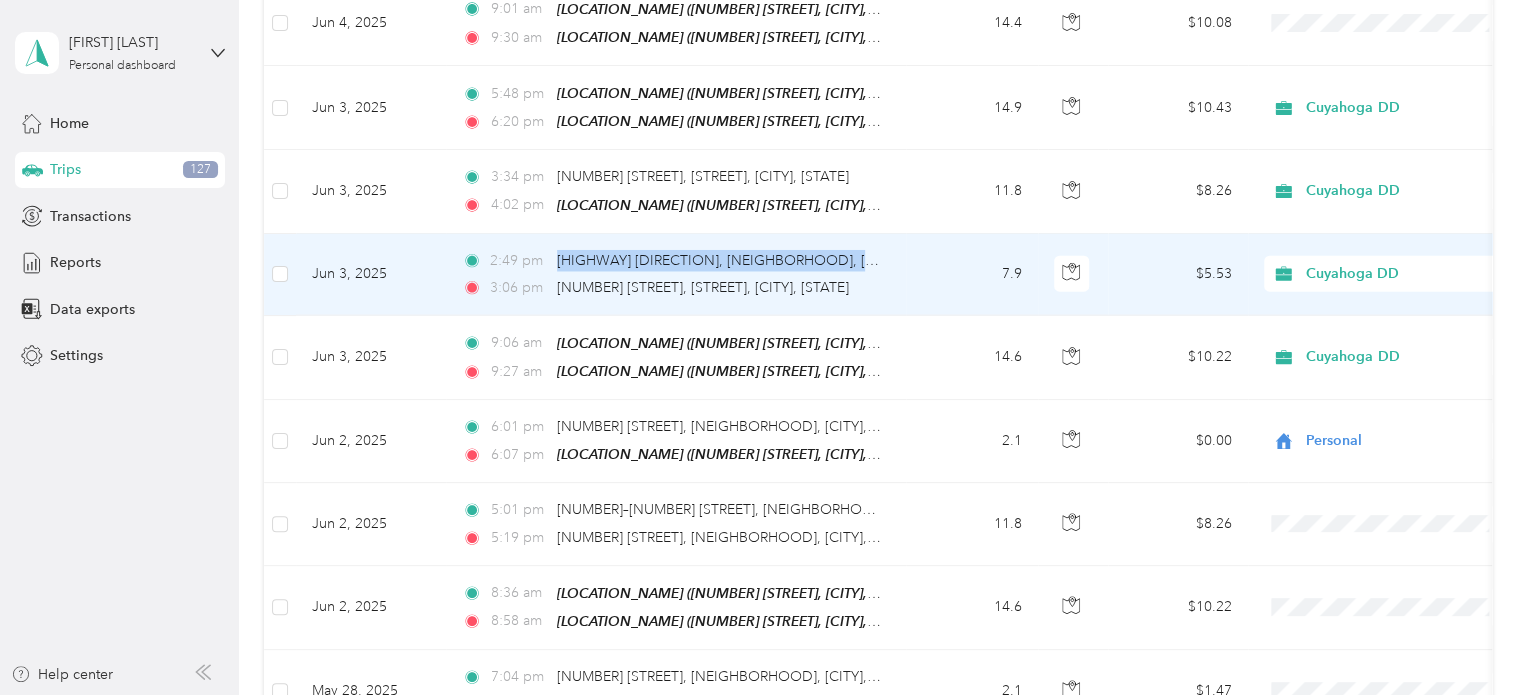 click on "[TIME] [HIGHWAY] [DIRECTION], [NEIGHBORHOOD], [CITY], [STATE] [TIME] [NUMBER] [STREET], [STREET], [CITY], [STATE]" at bounding box center [676, 275] 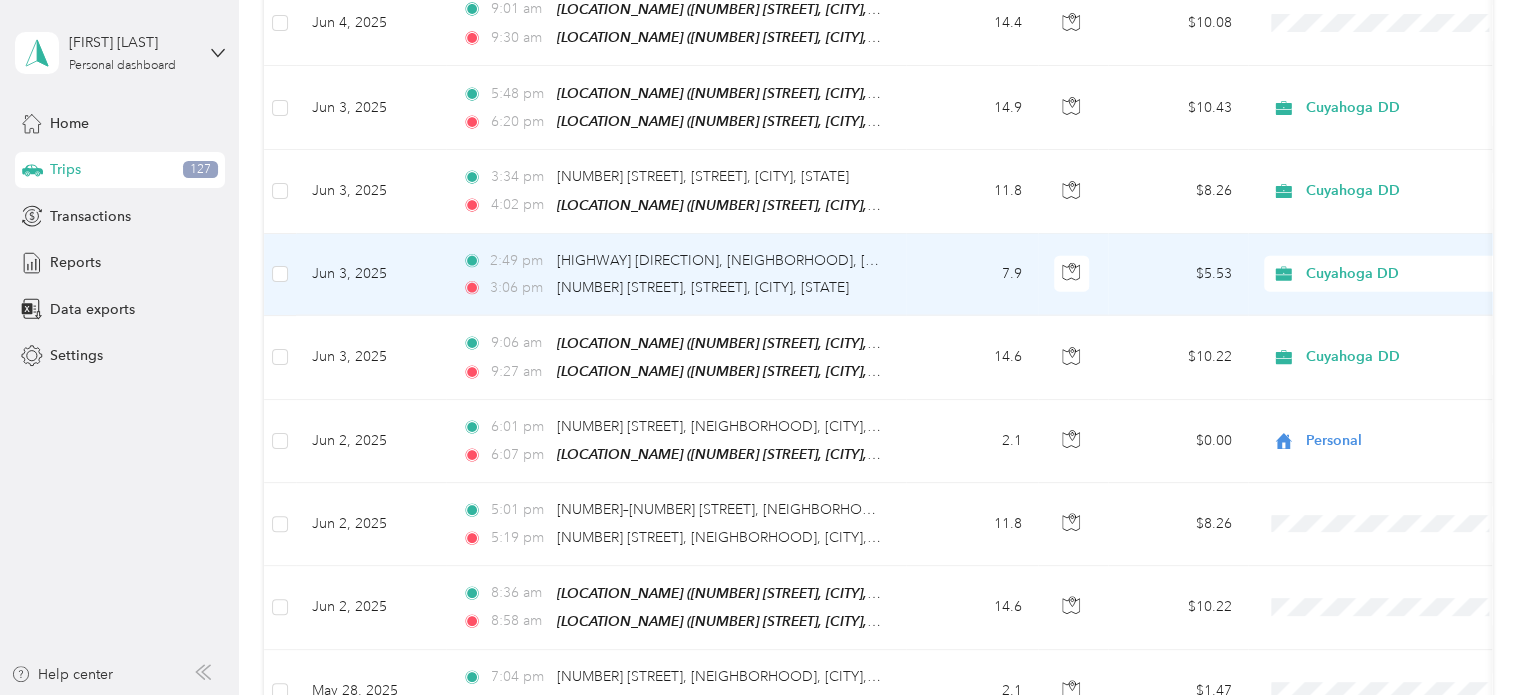 click on "[TIME] [HIGHWAY] [DIRECTION], [NEIGHBORHOOD], [CITY], [STATE] [TIME] [NUMBER] [STREET], [STREET], [CITY], [STATE]" at bounding box center (676, 275) 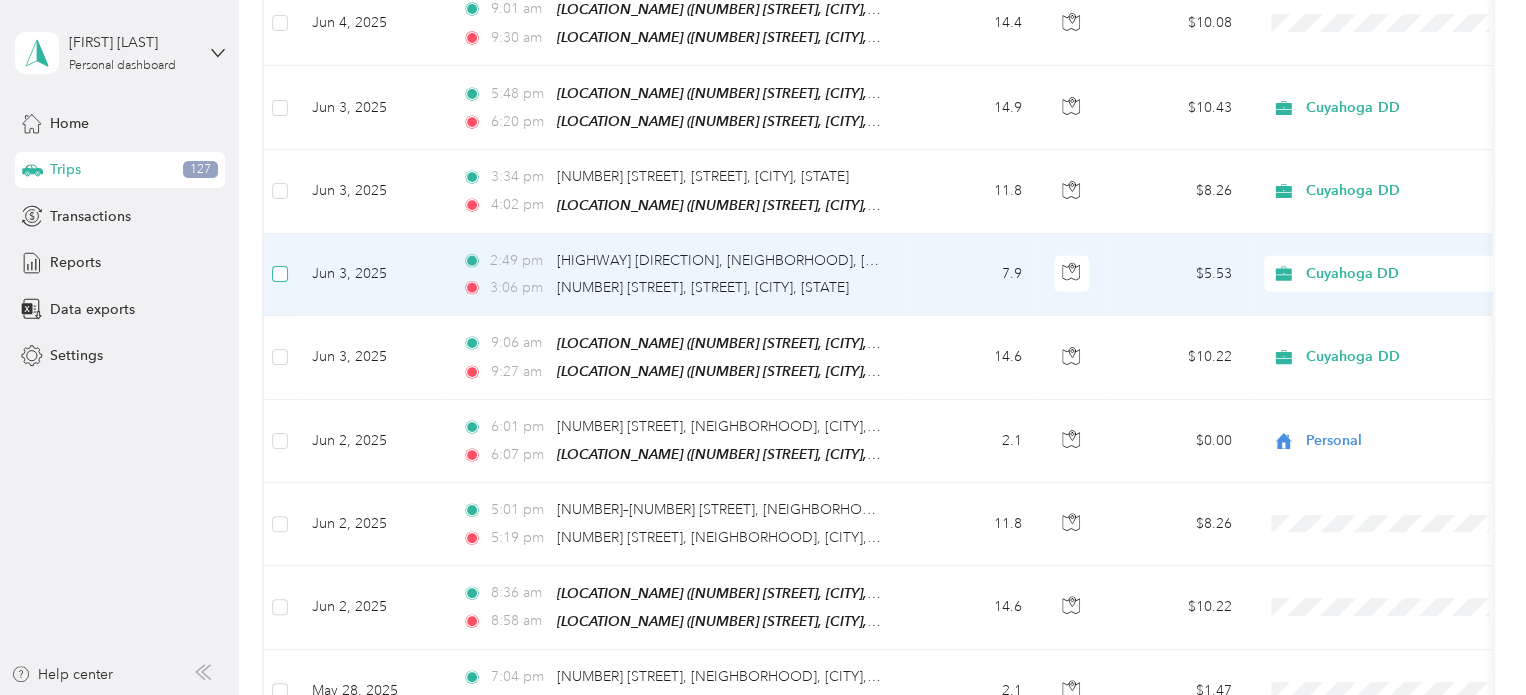 click at bounding box center [280, 274] 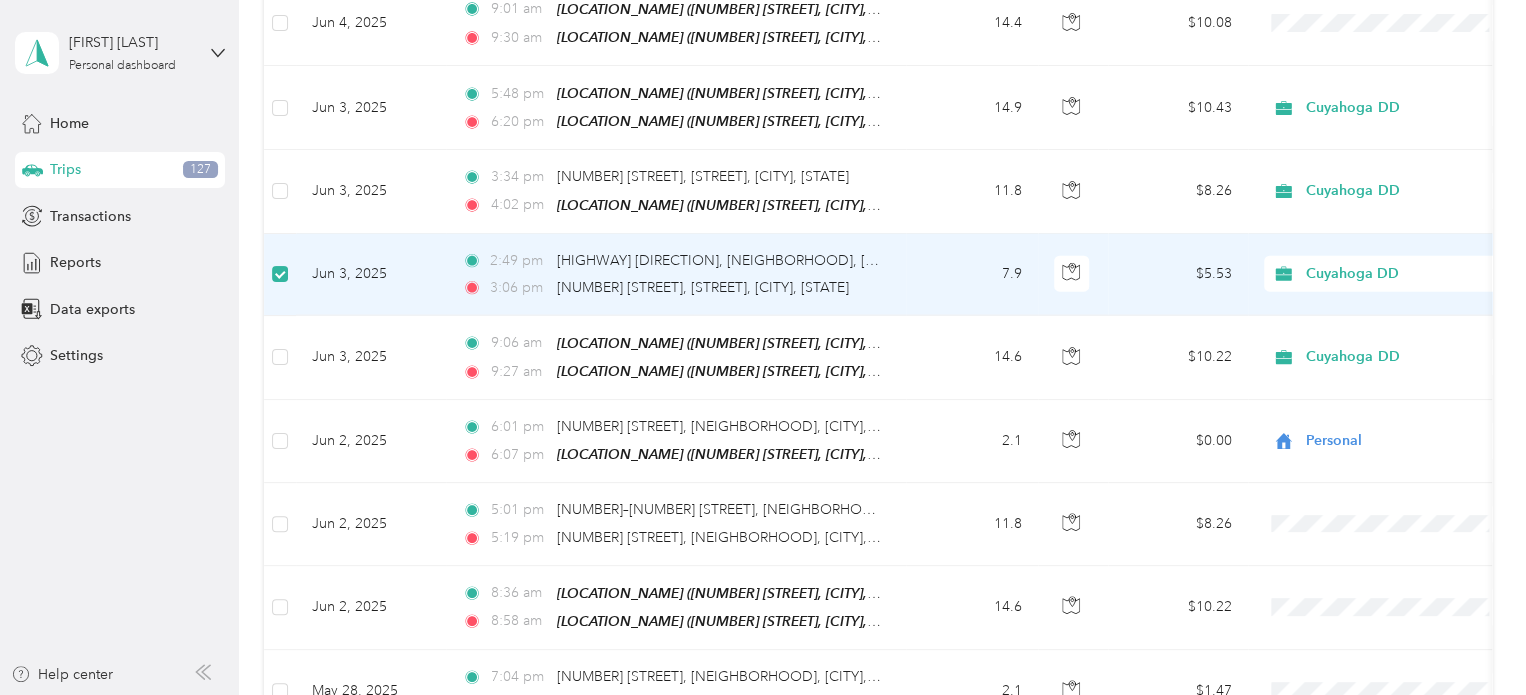 click at bounding box center (280, 274) 